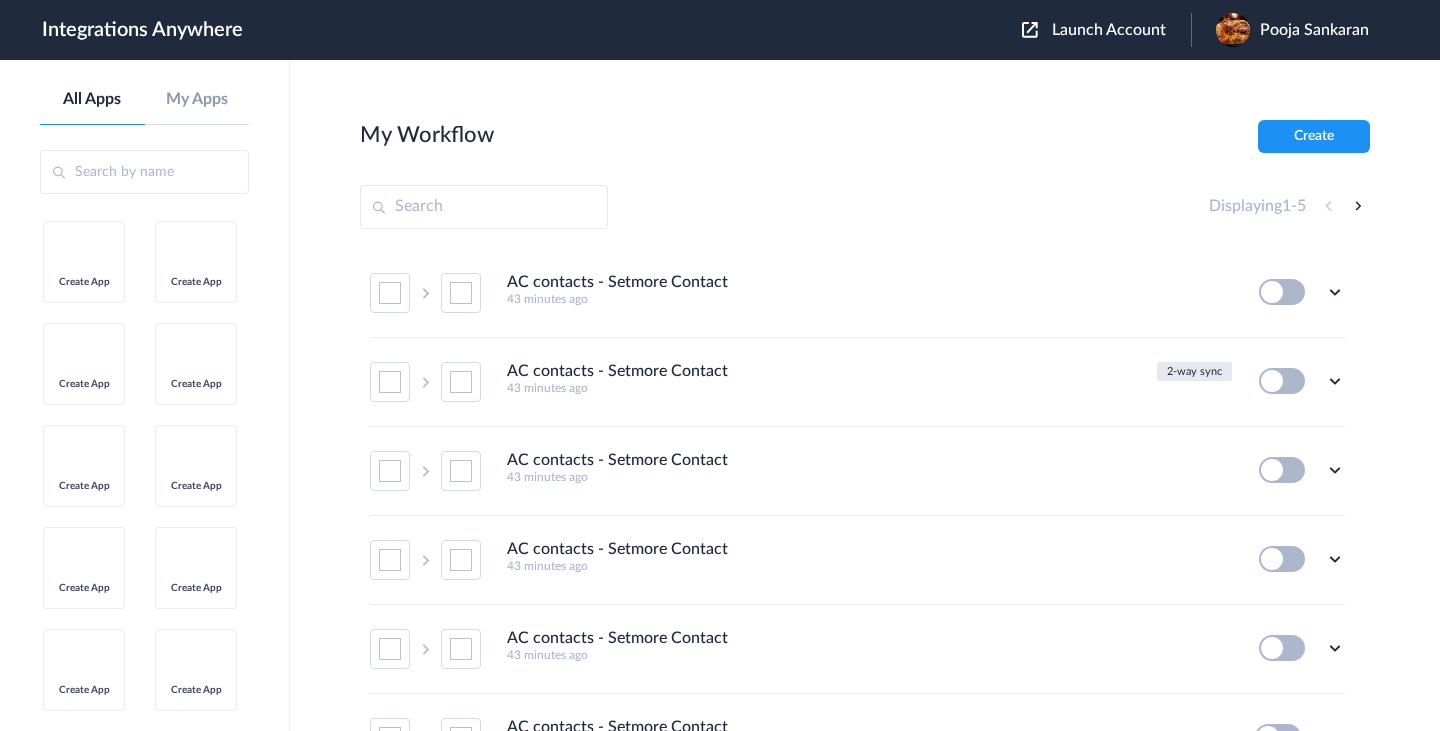 scroll, scrollTop: 0, scrollLeft: 0, axis: both 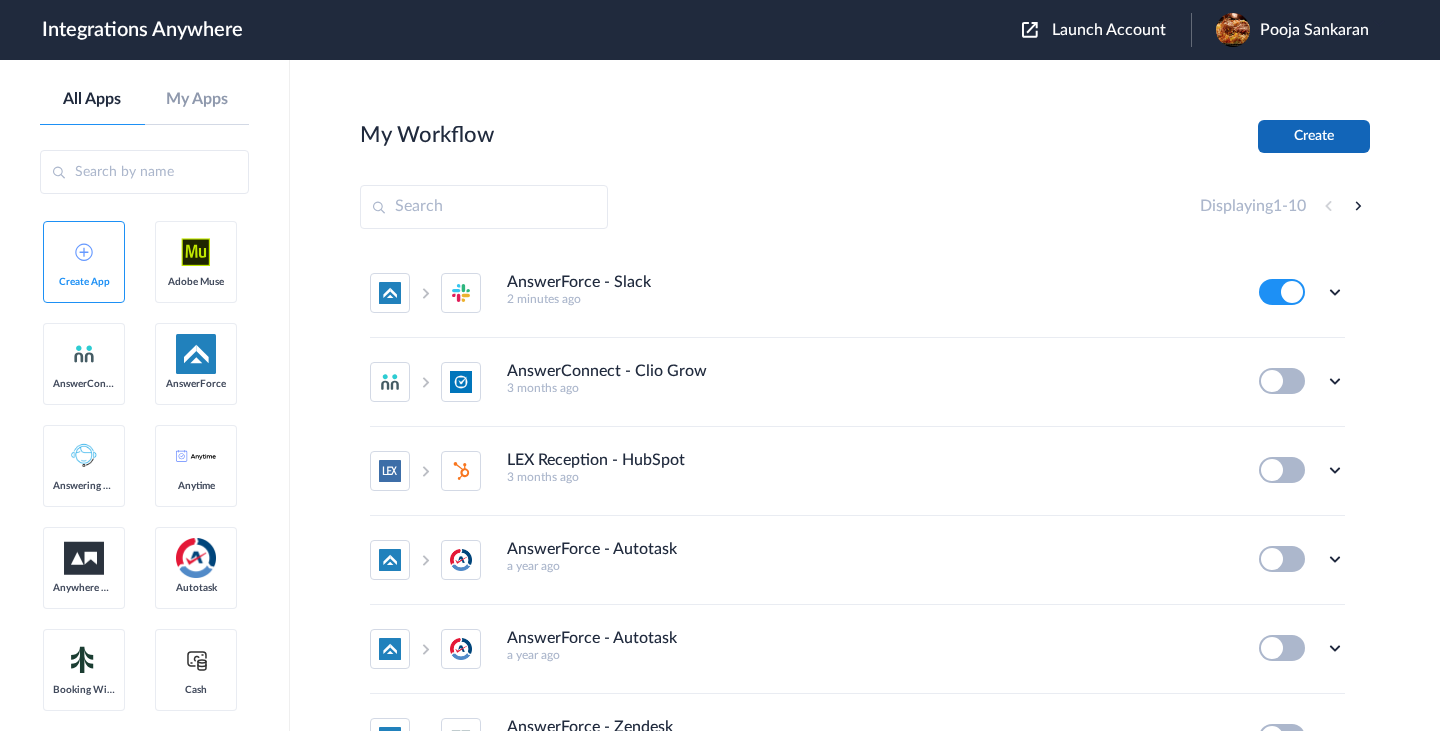 click on "Create" at bounding box center [1314, 136] 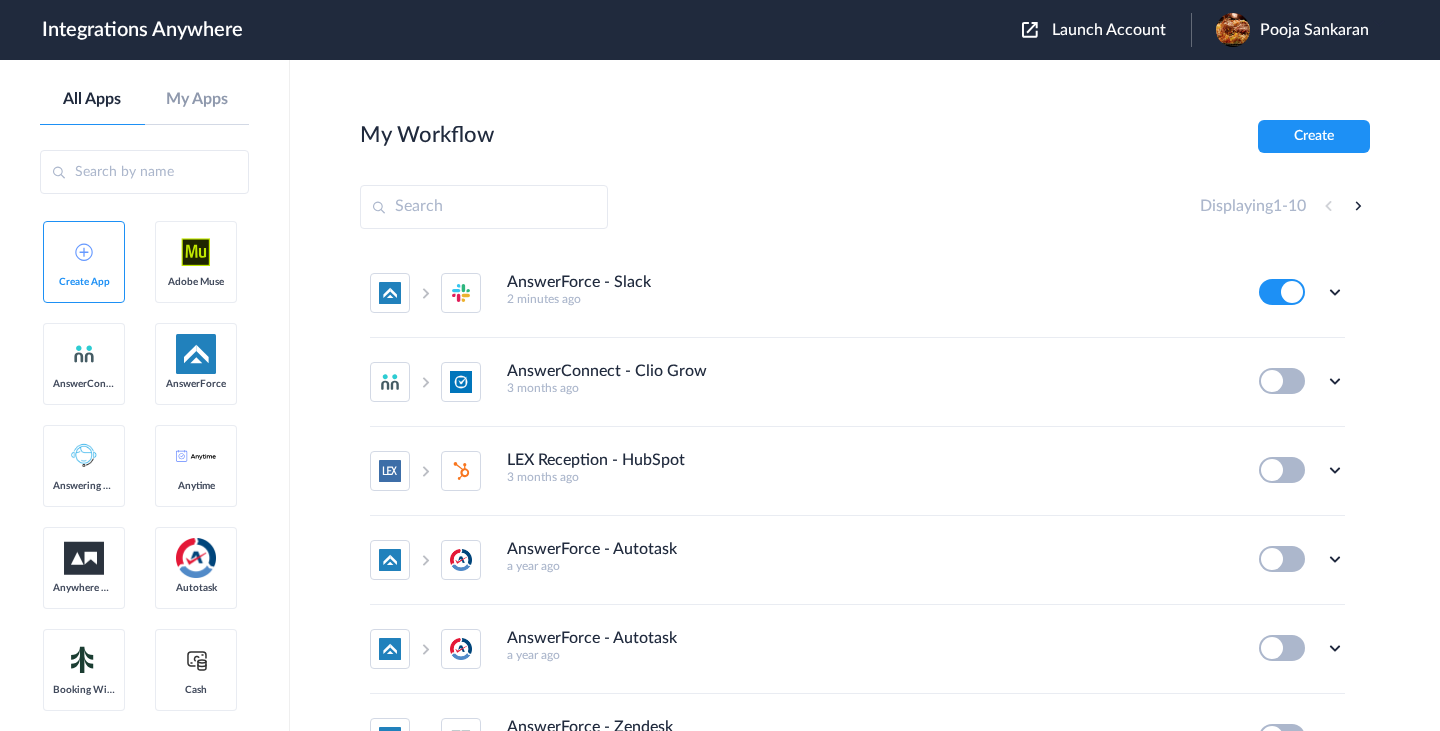type 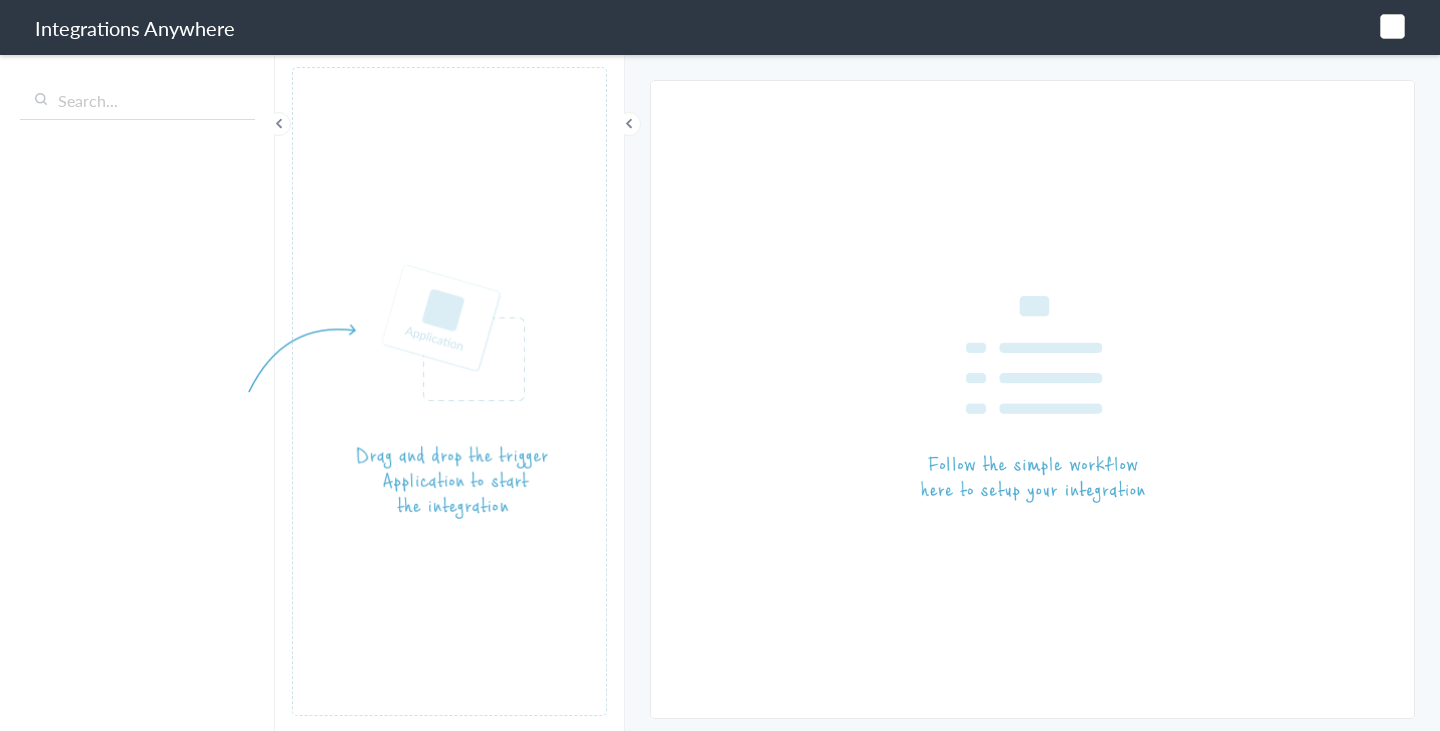 scroll, scrollTop: 0, scrollLeft: 0, axis: both 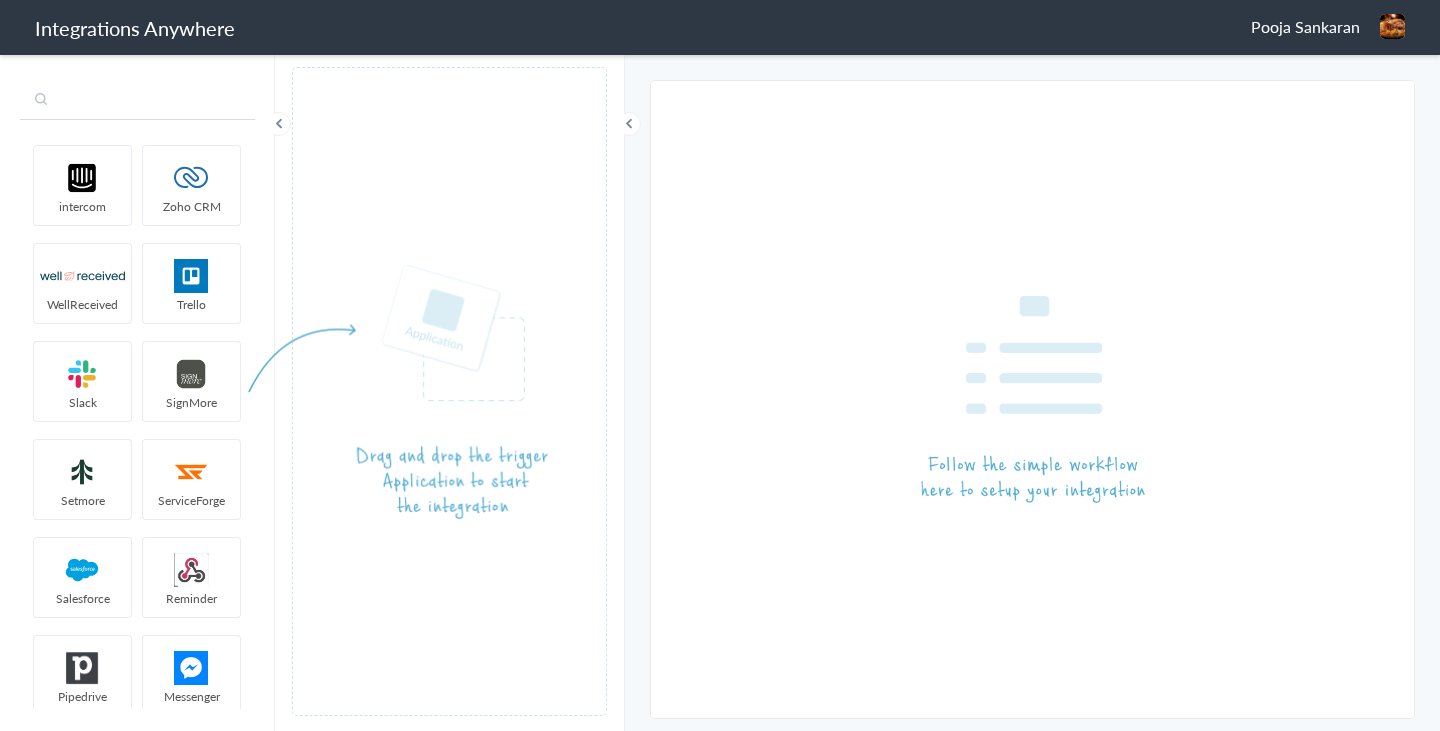 click at bounding box center (137, 101) 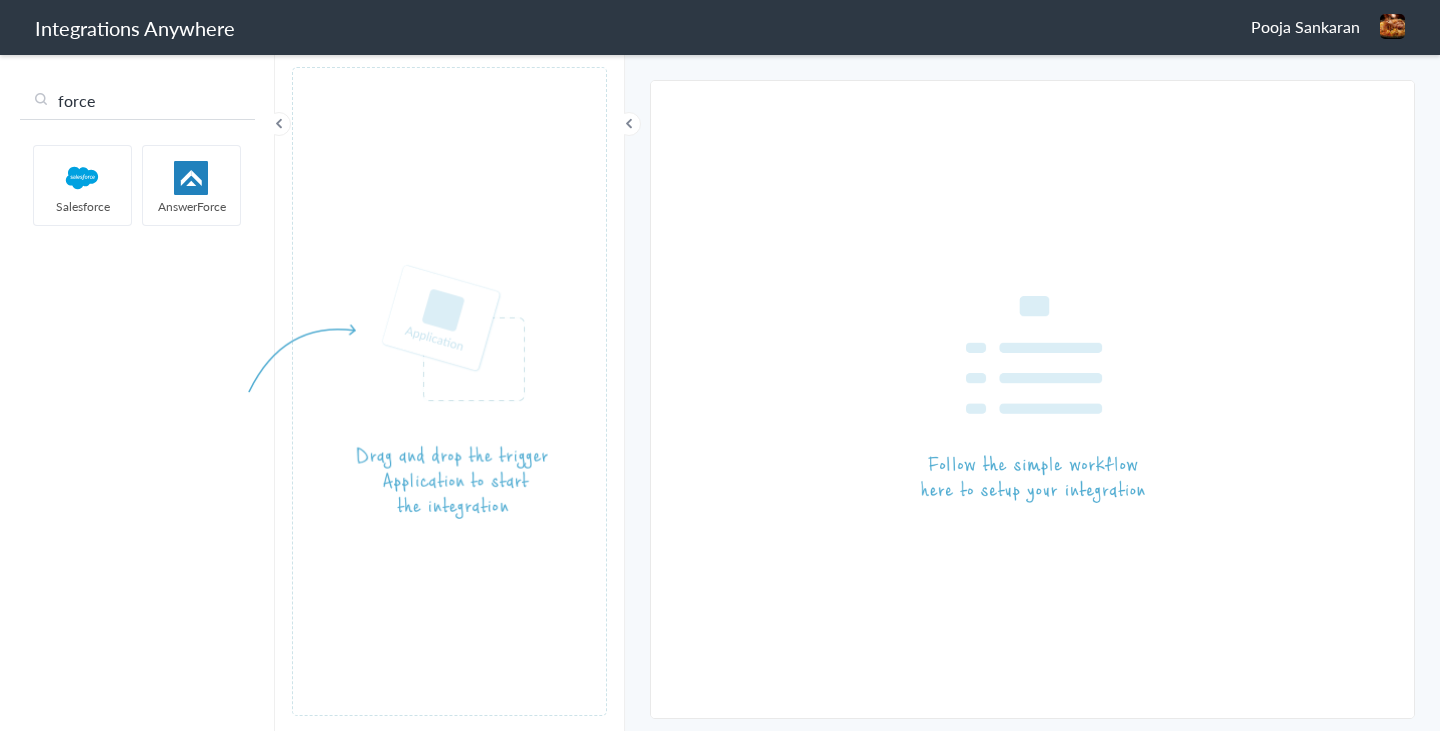 type on "force" 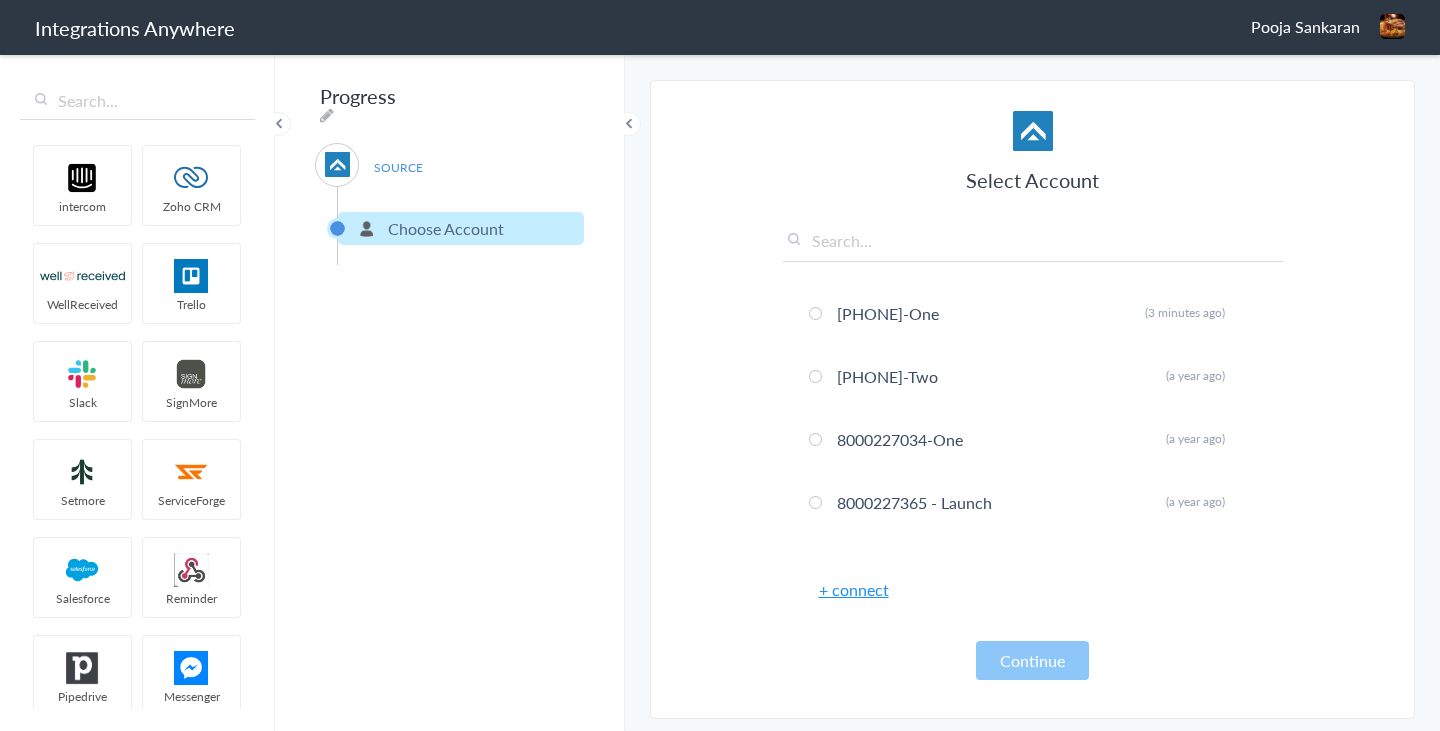 click on "+ connect" at bounding box center [854, 589] 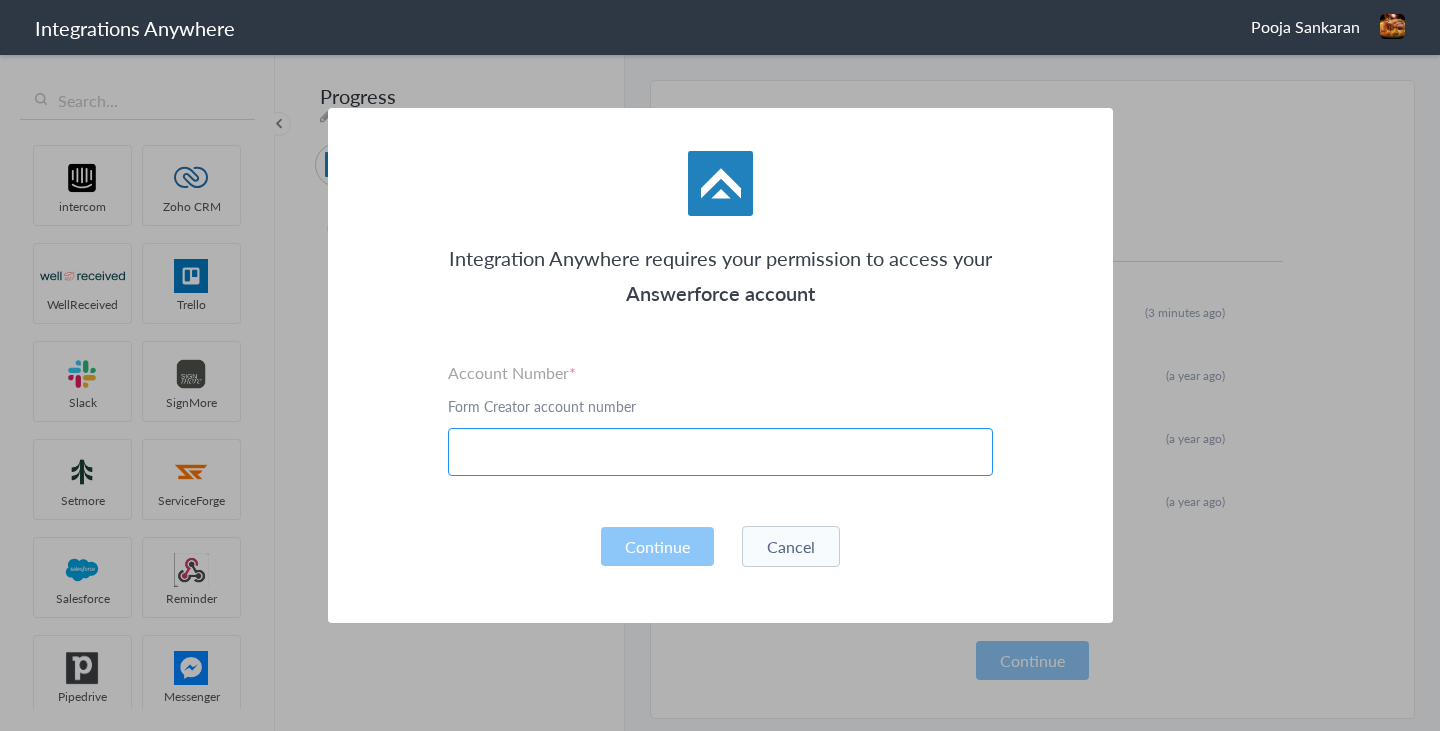 click at bounding box center [720, 452] 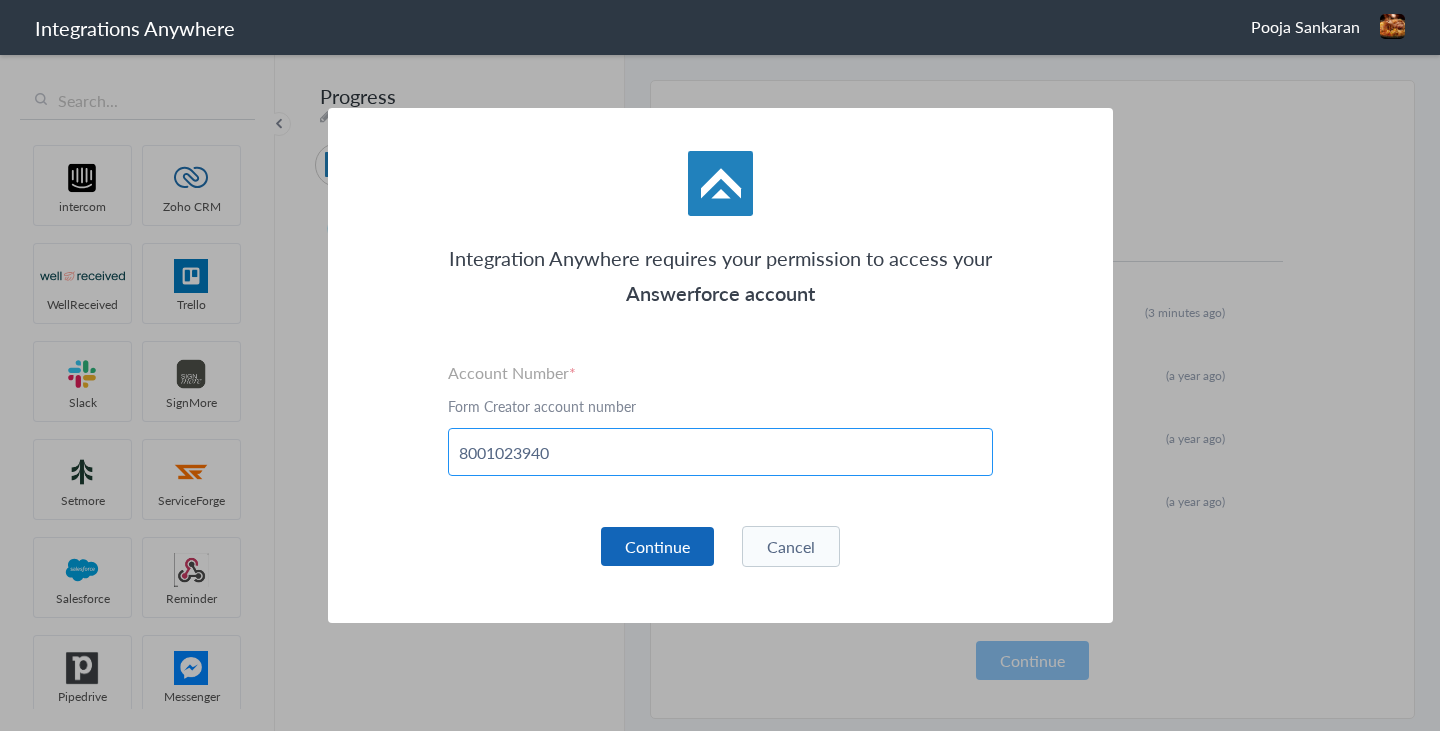 type on "8001023940" 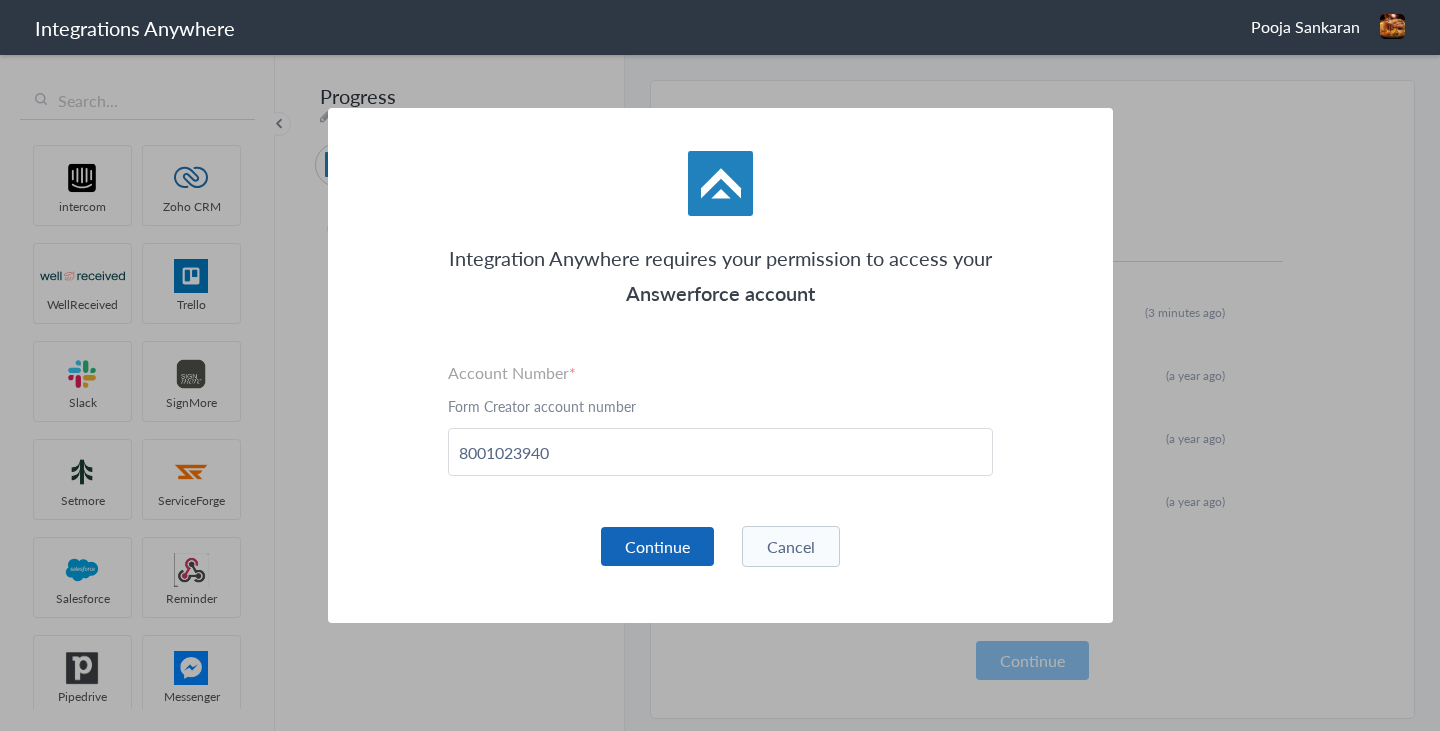 click on "Continue" at bounding box center (657, 546) 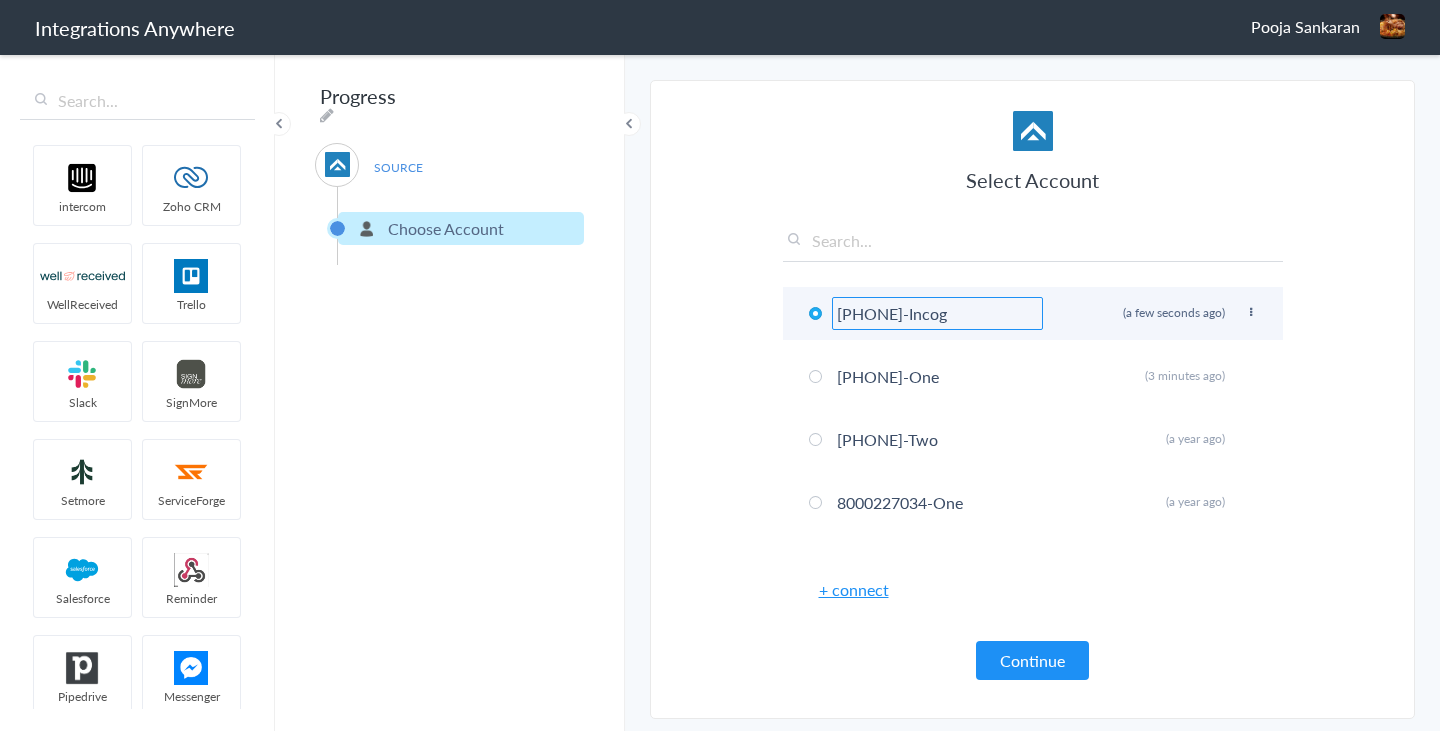 type on "[PHONE]-Incog" 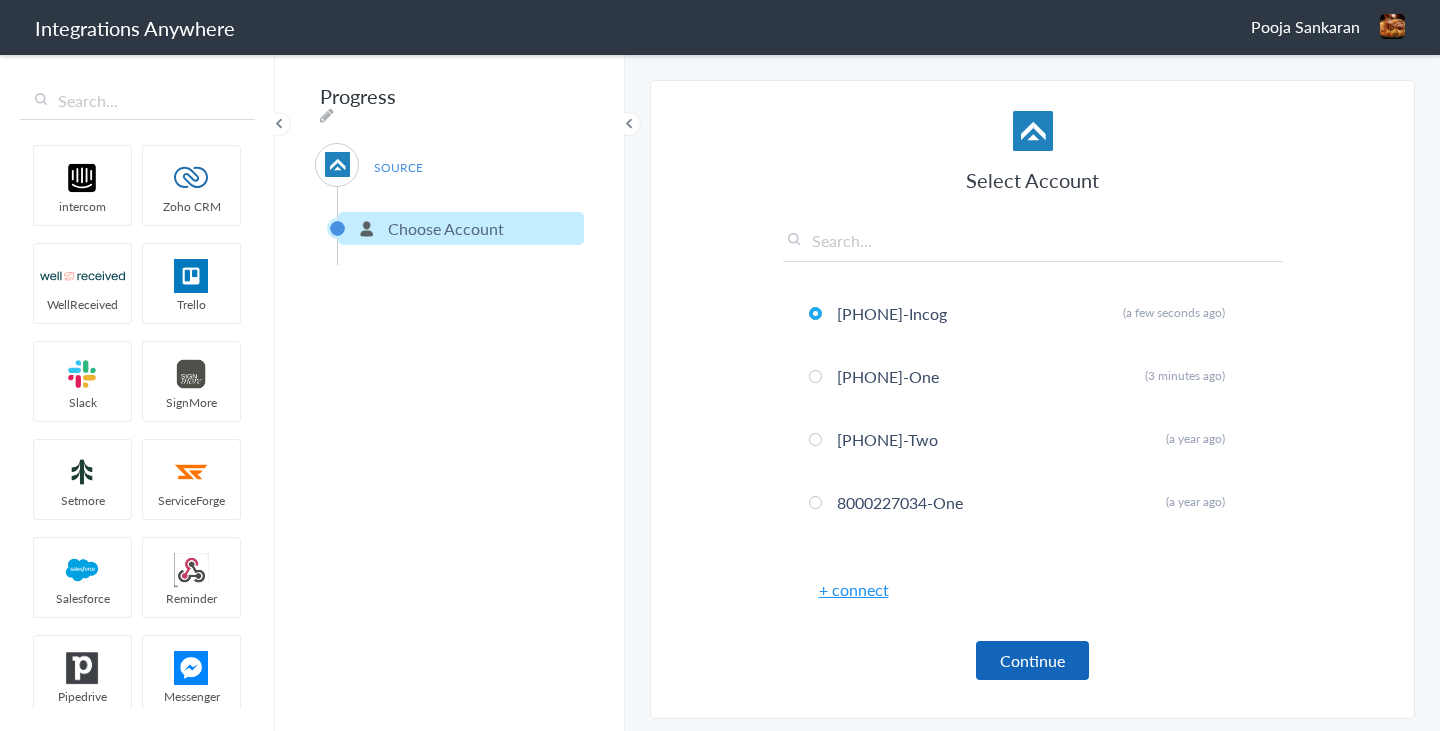 click on "Continue" at bounding box center [1032, 660] 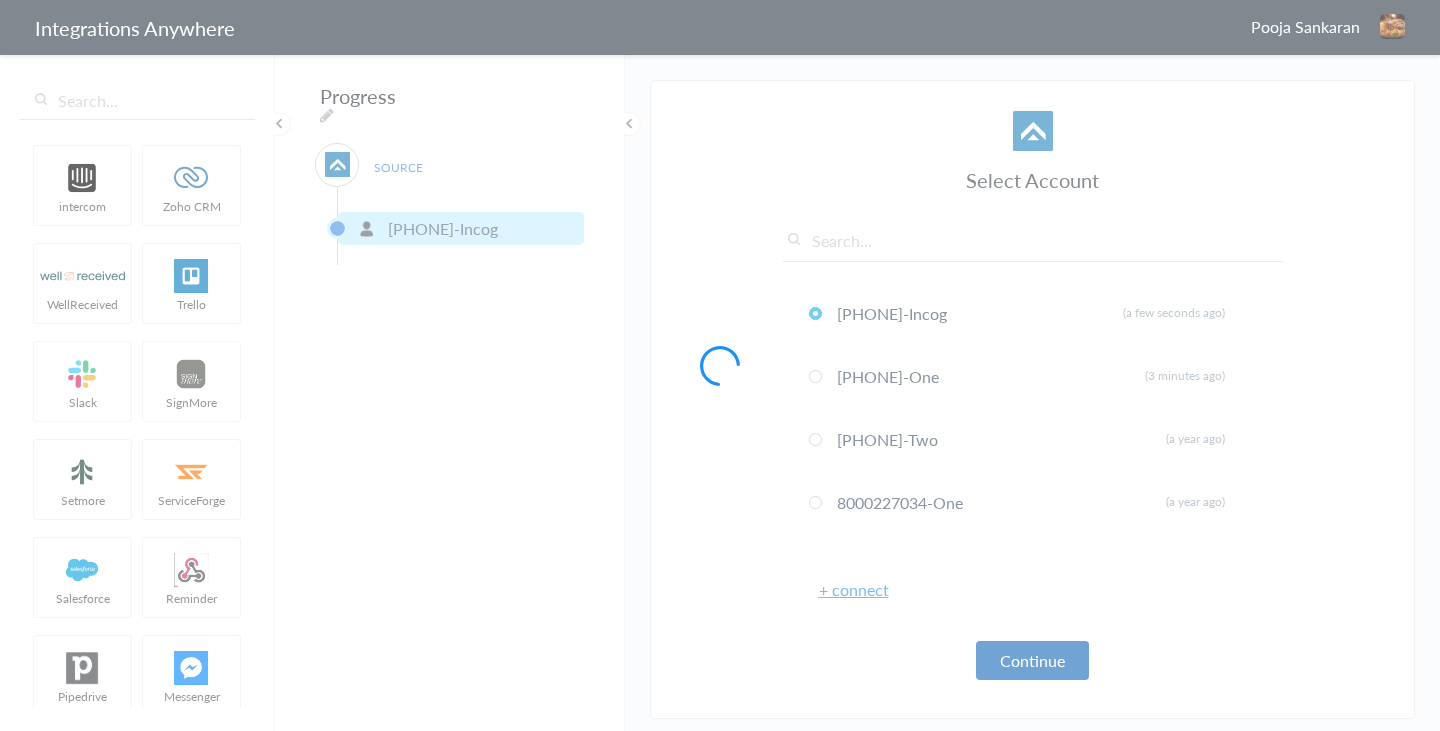 type 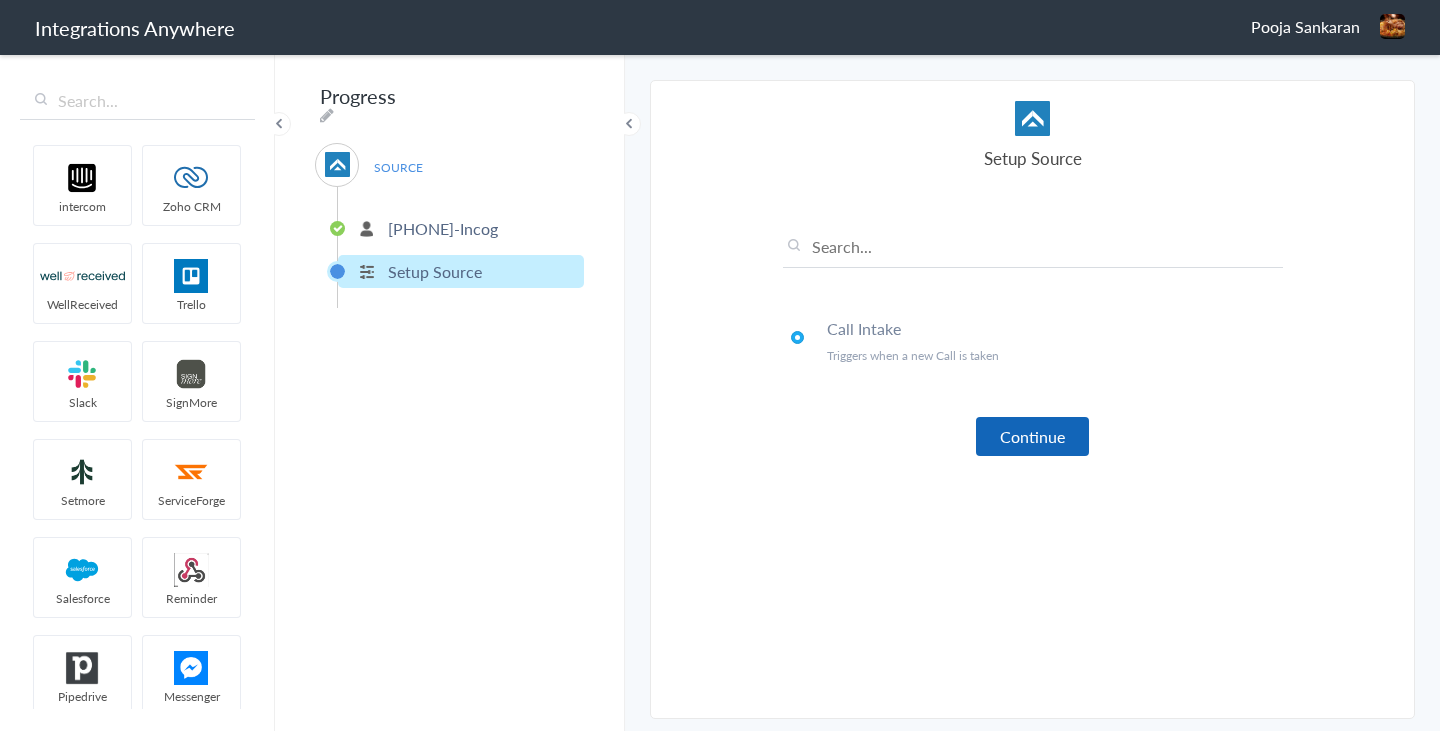 click on "Continue" at bounding box center [1032, 436] 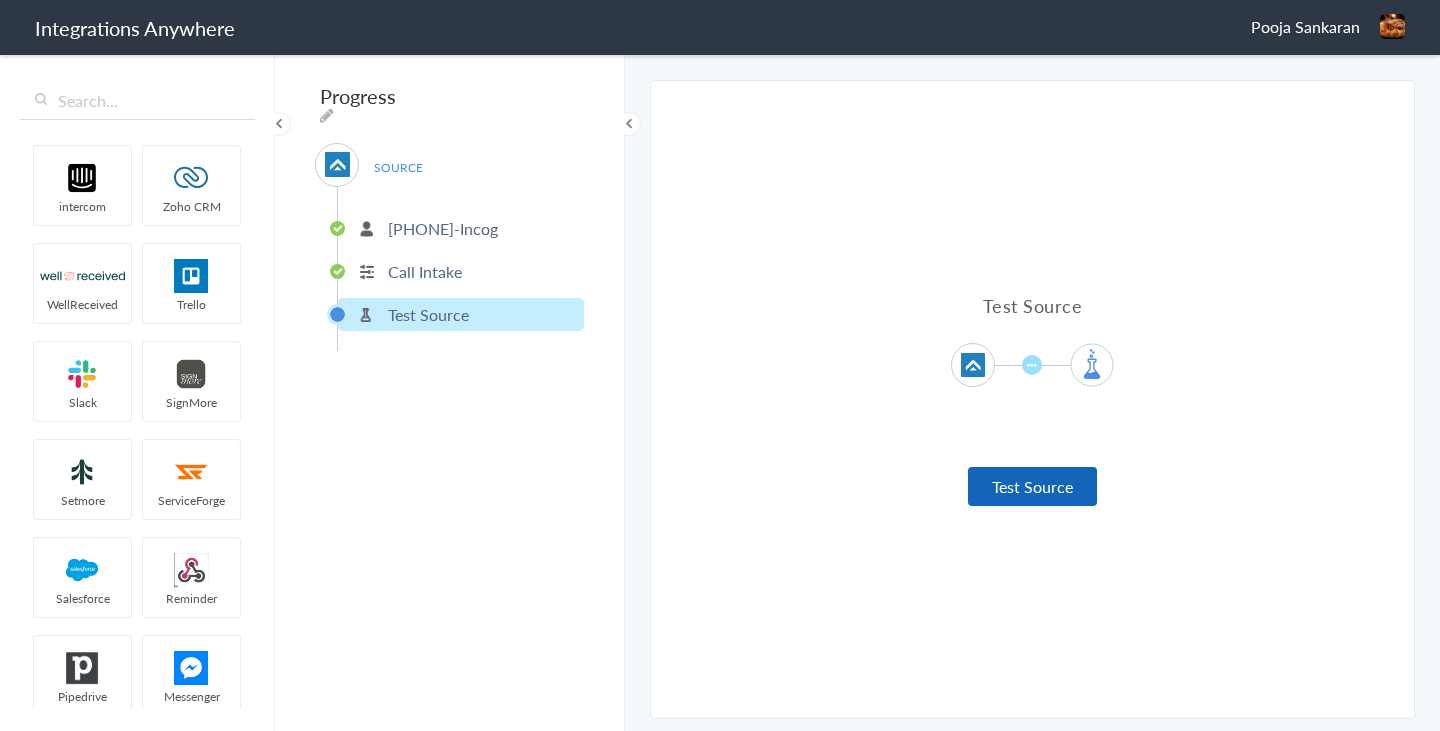 click on "Test Source" at bounding box center (1032, 486) 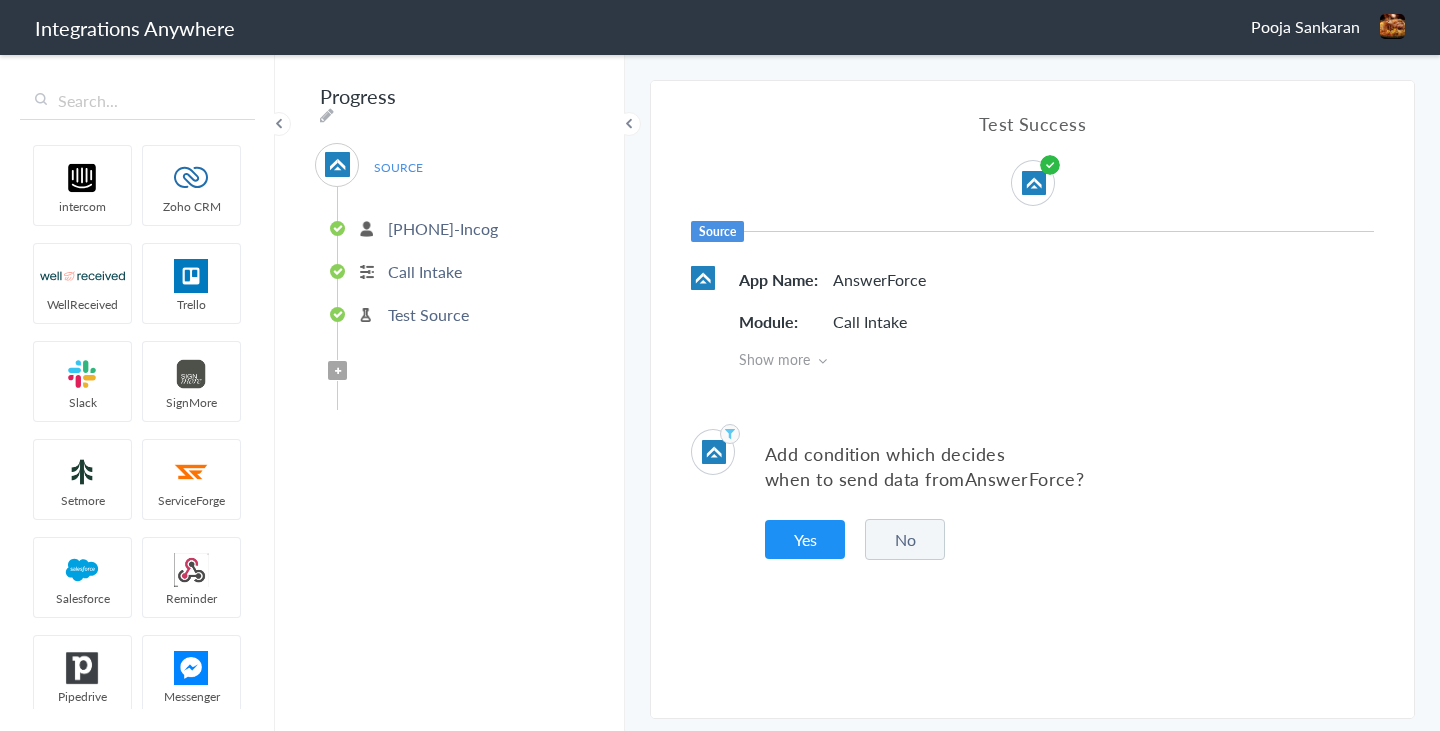 click on "No" at bounding box center [905, 539] 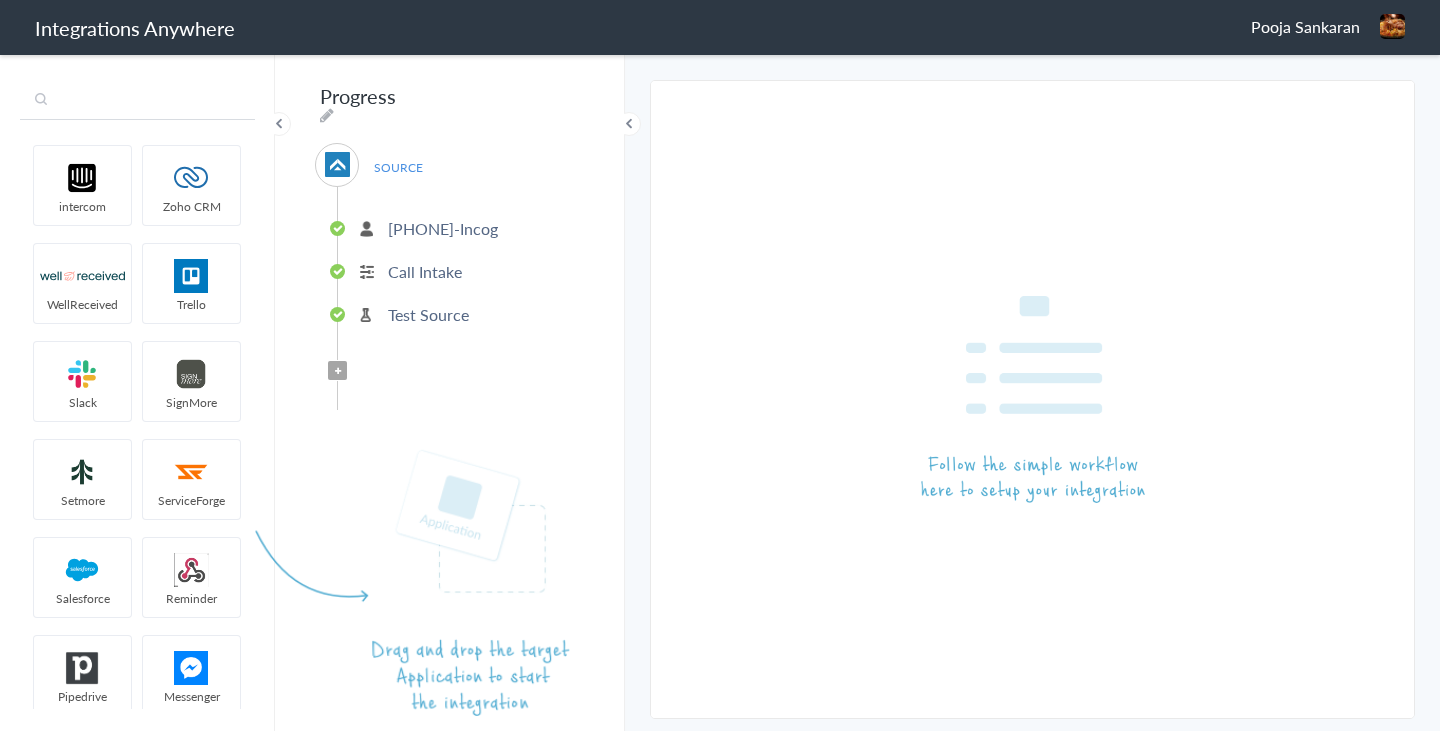 click at bounding box center (137, 101) 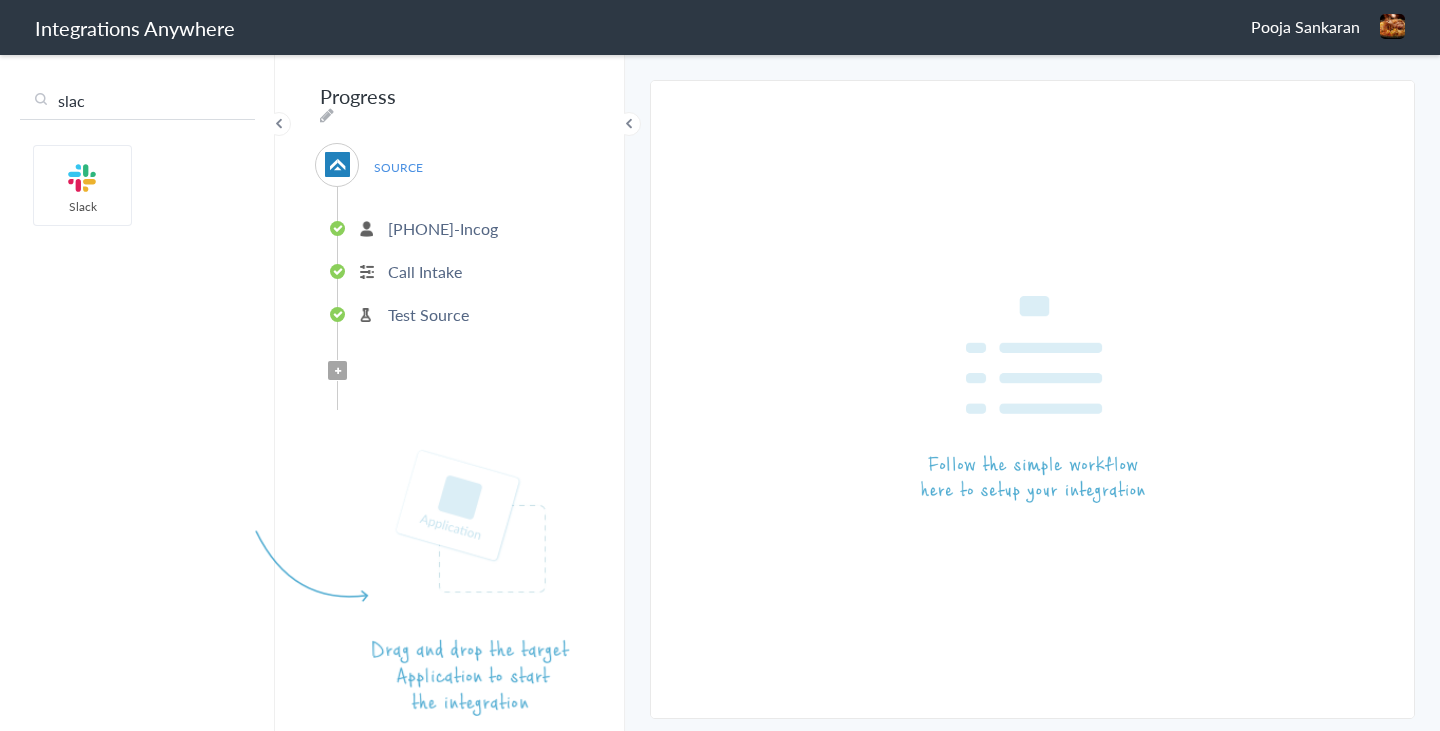 type on "slac" 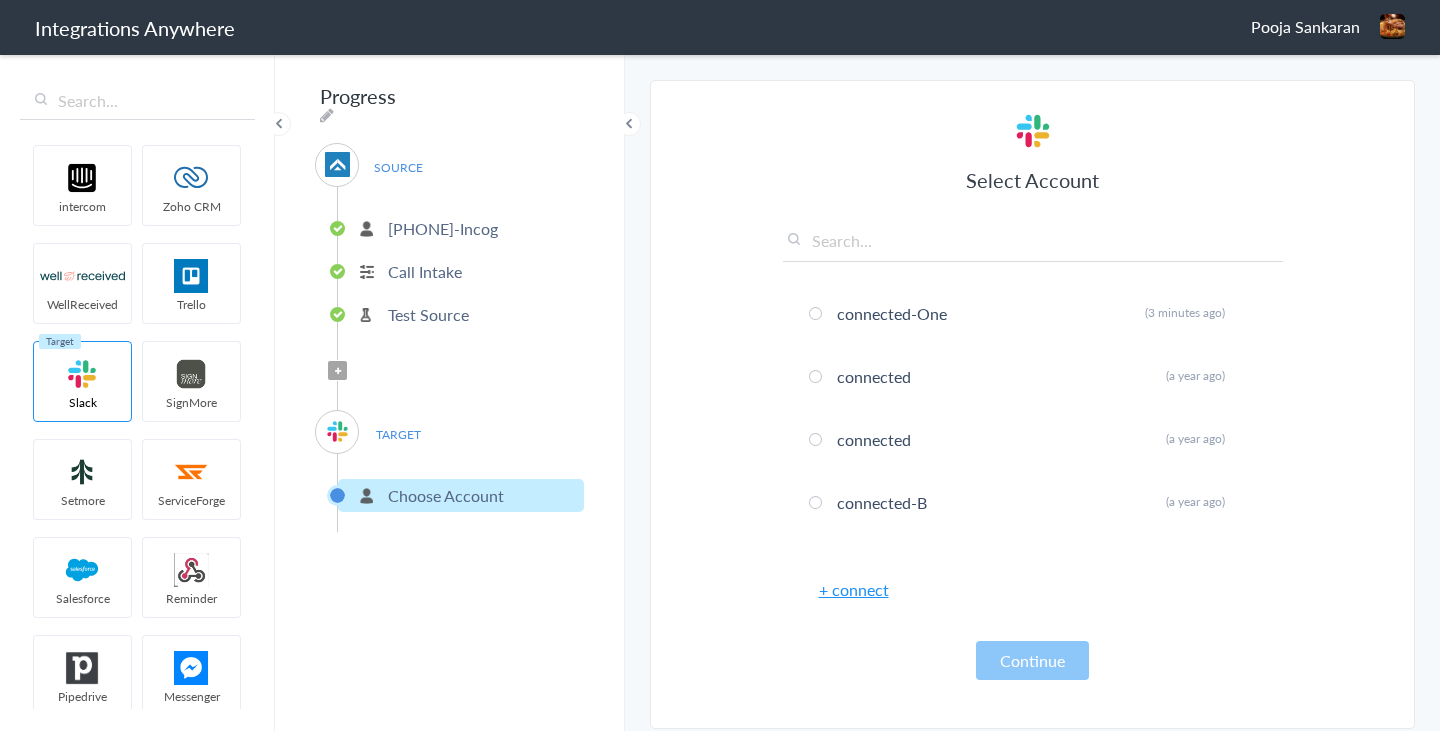 click on "+ connect" at bounding box center (854, 589) 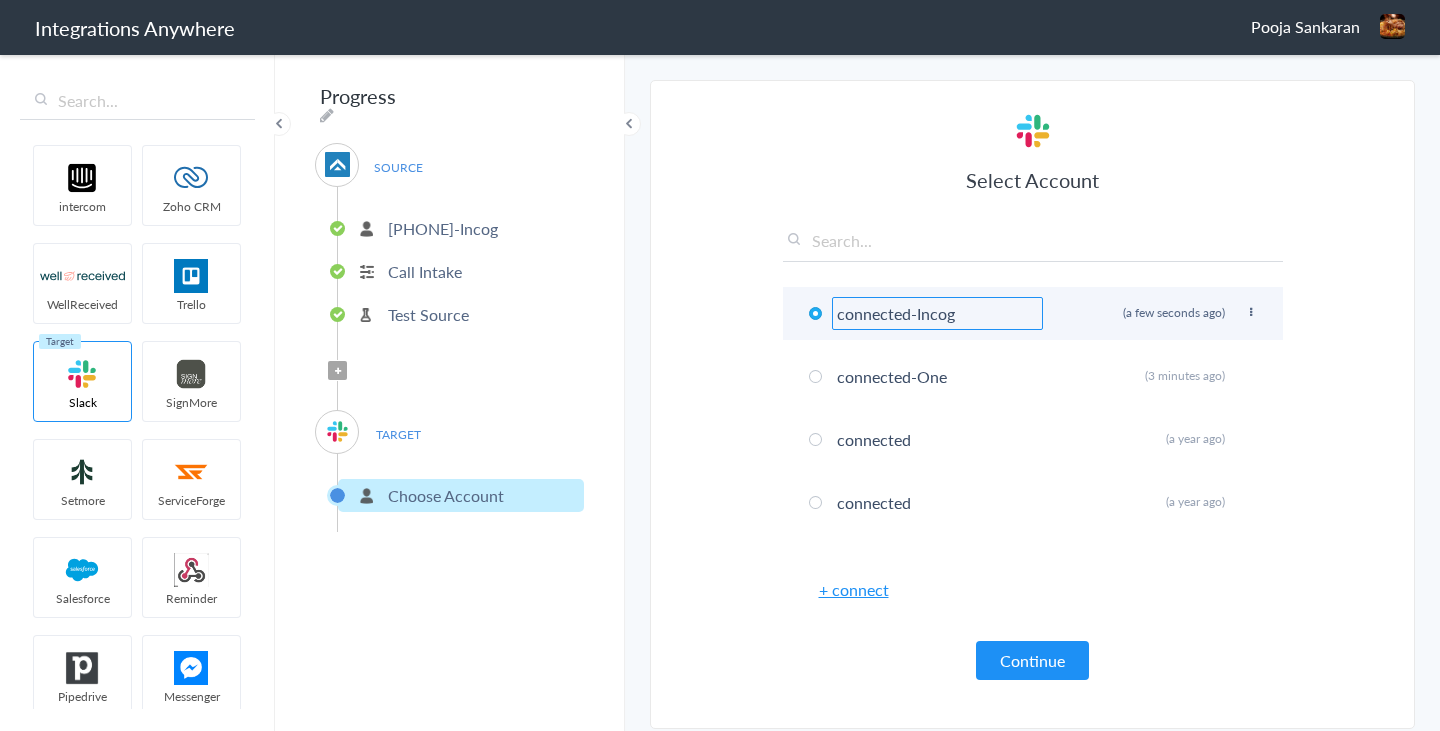 type on "connected-Incog" 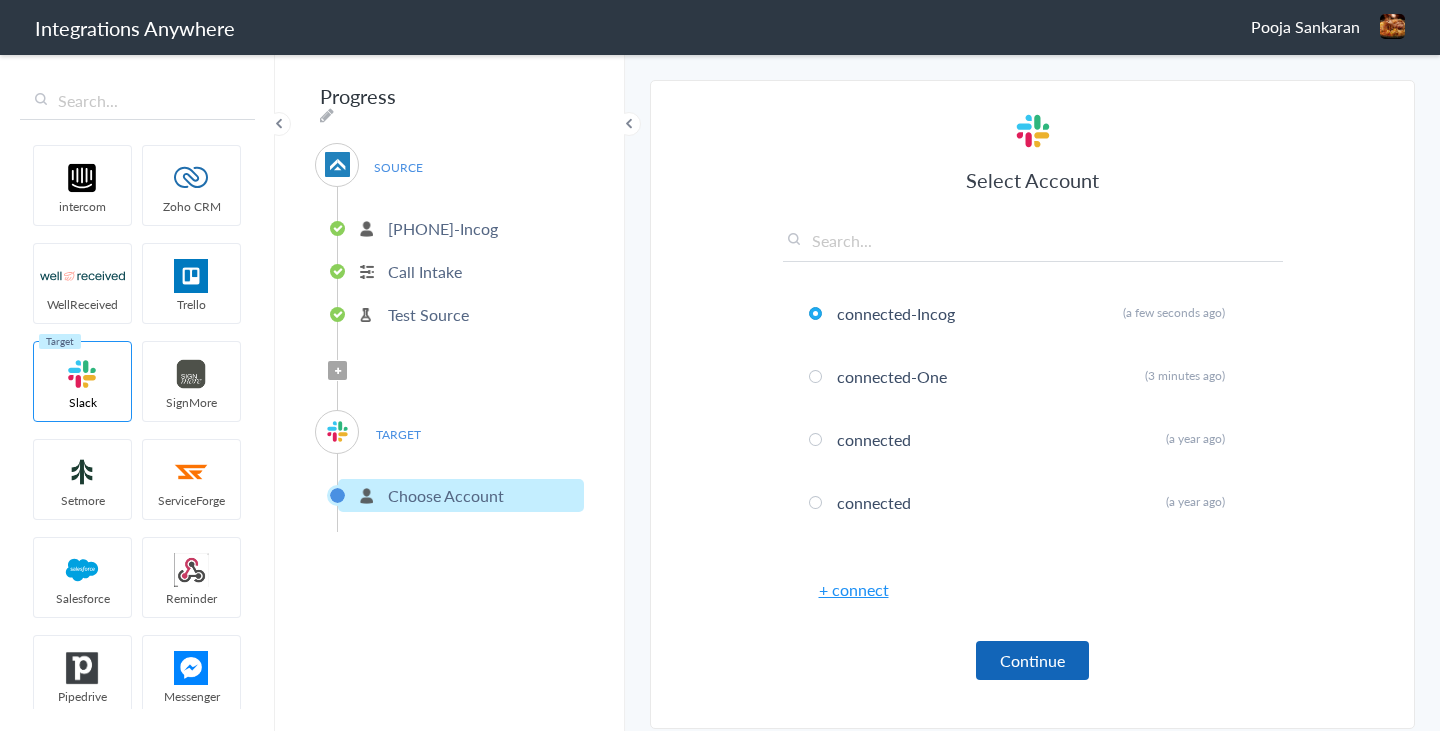 click on "Continue" at bounding box center [1032, 660] 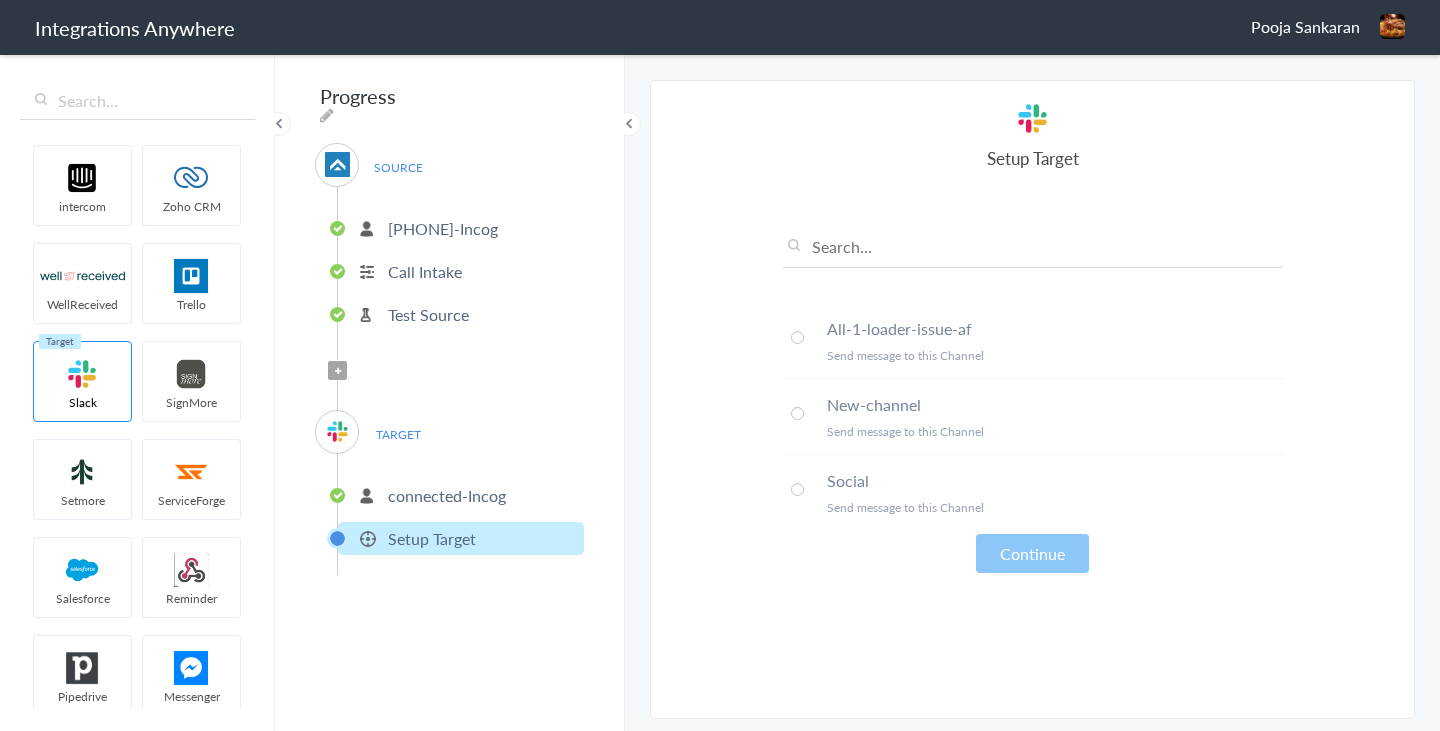 click on "Social Send message to this Channel" at bounding box center [1033, 492] 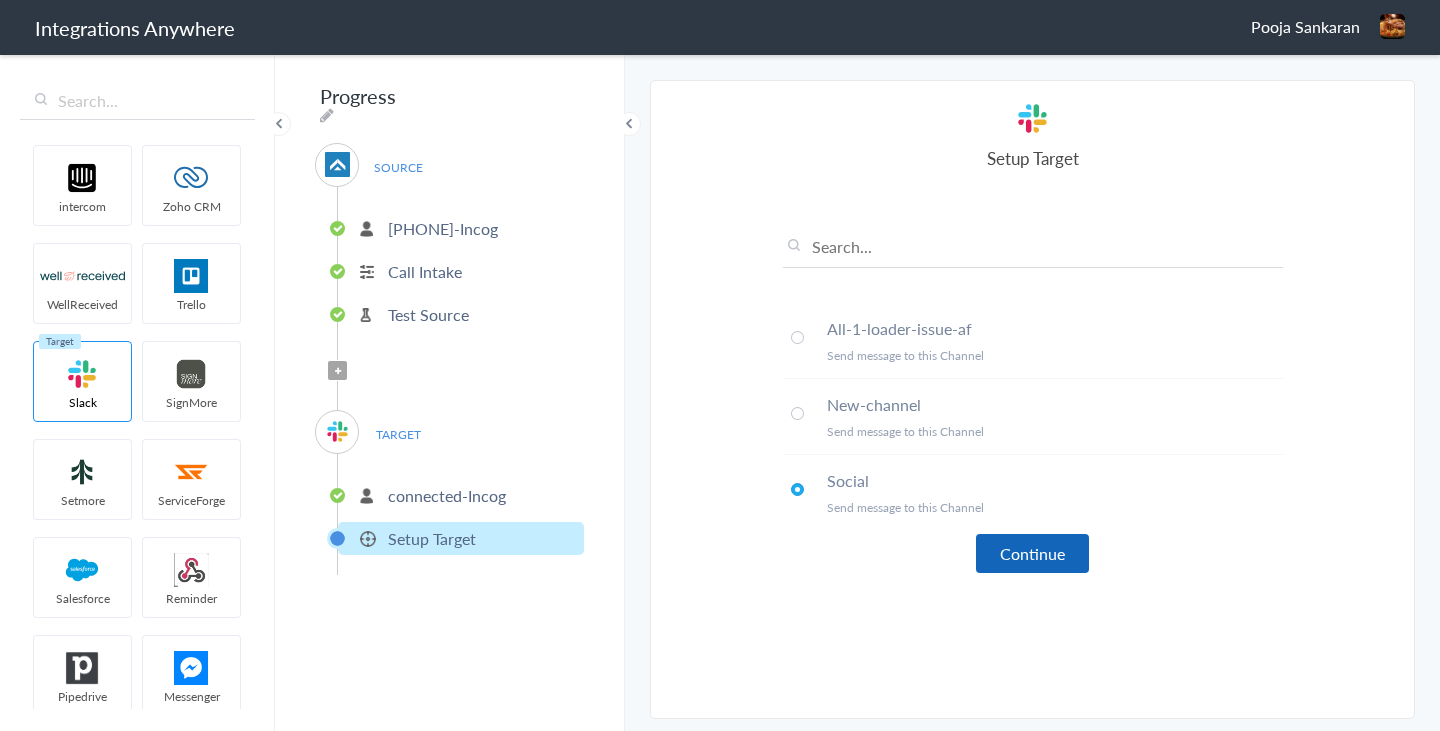 click on "Continue" at bounding box center (1032, 553) 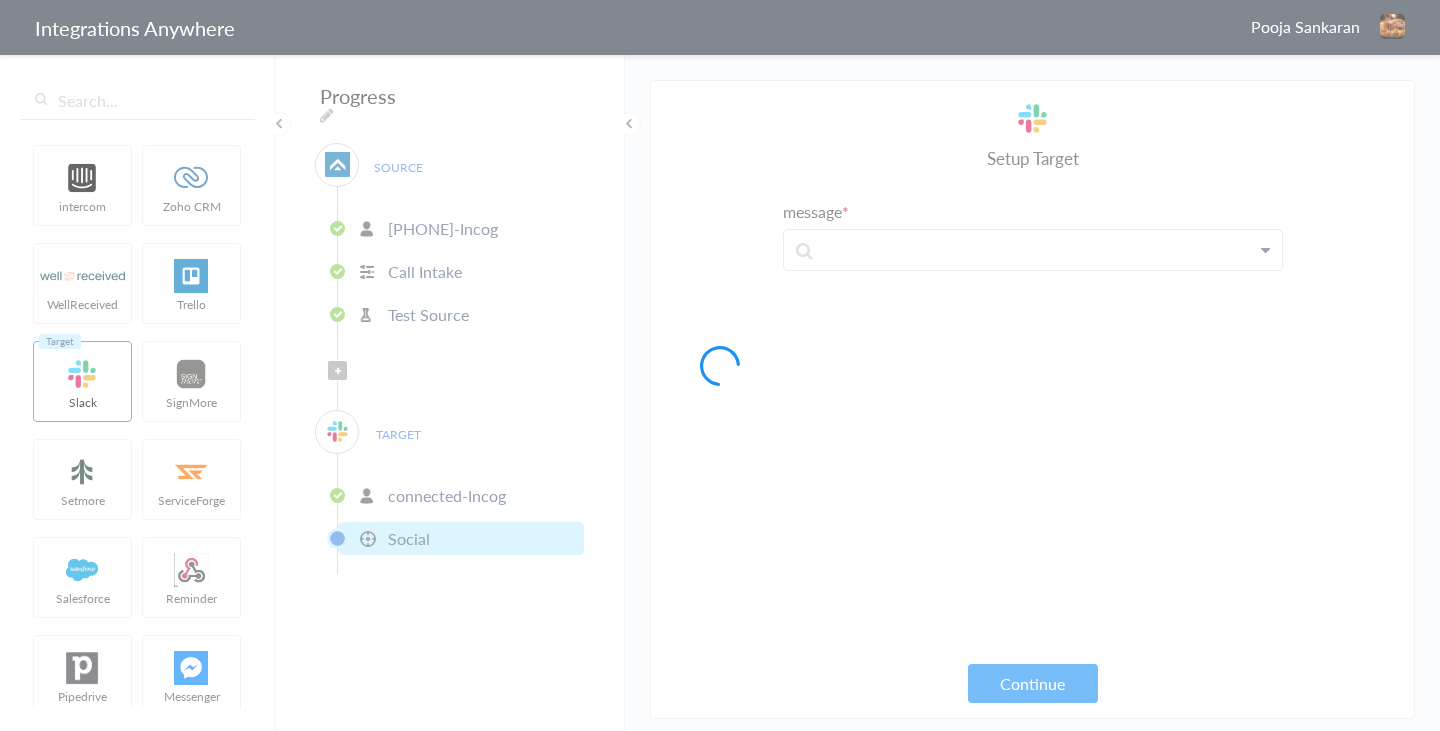click at bounding box center (720, 365) 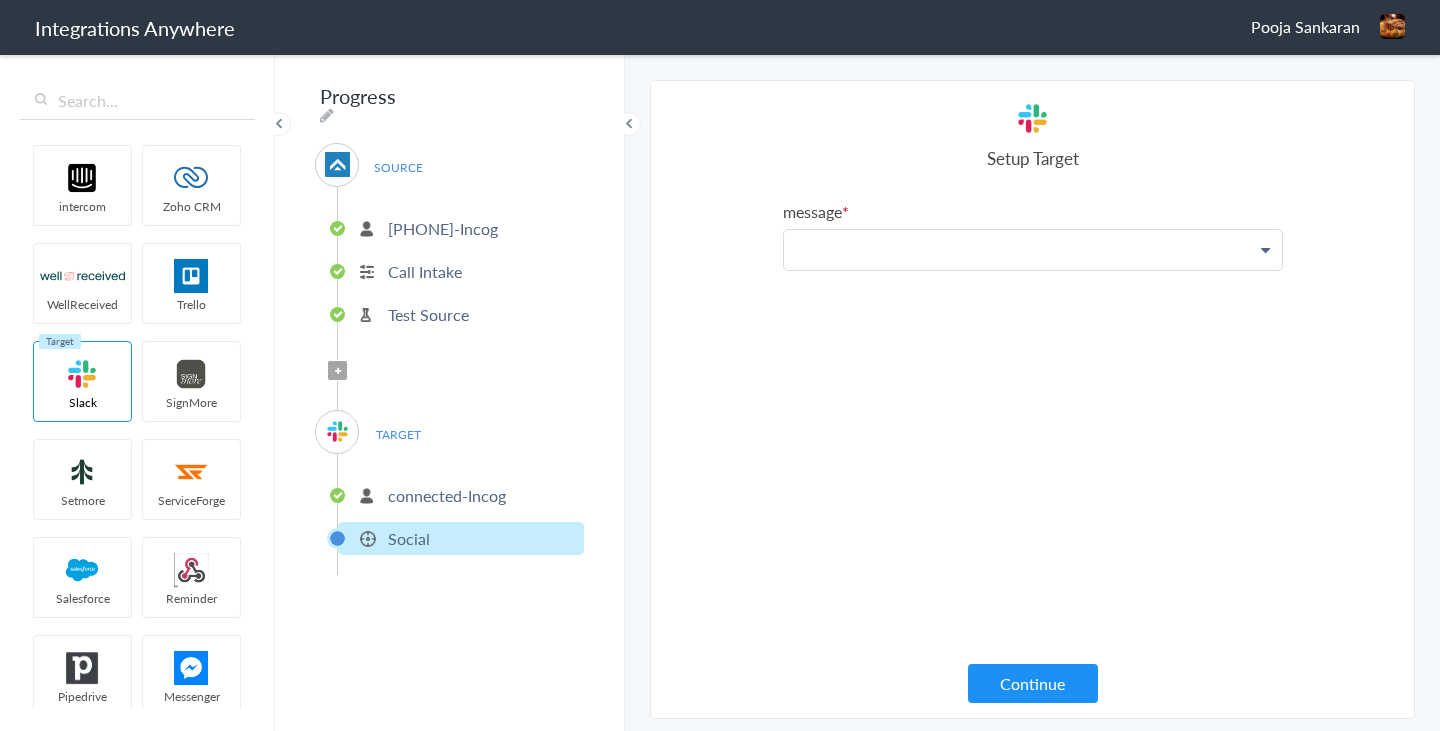 click at bounding box center (1033, 250) 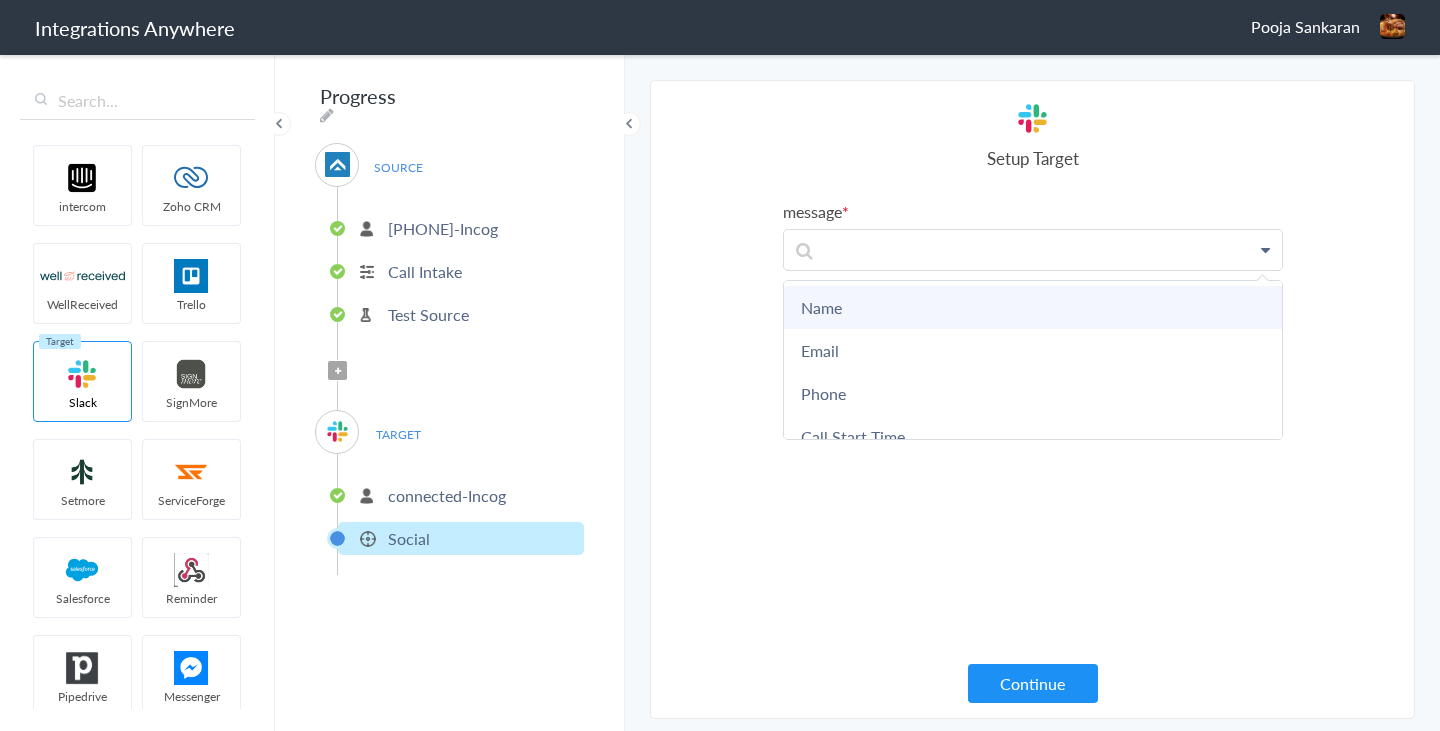 click on "Name" at bounding box center (1033, 307) 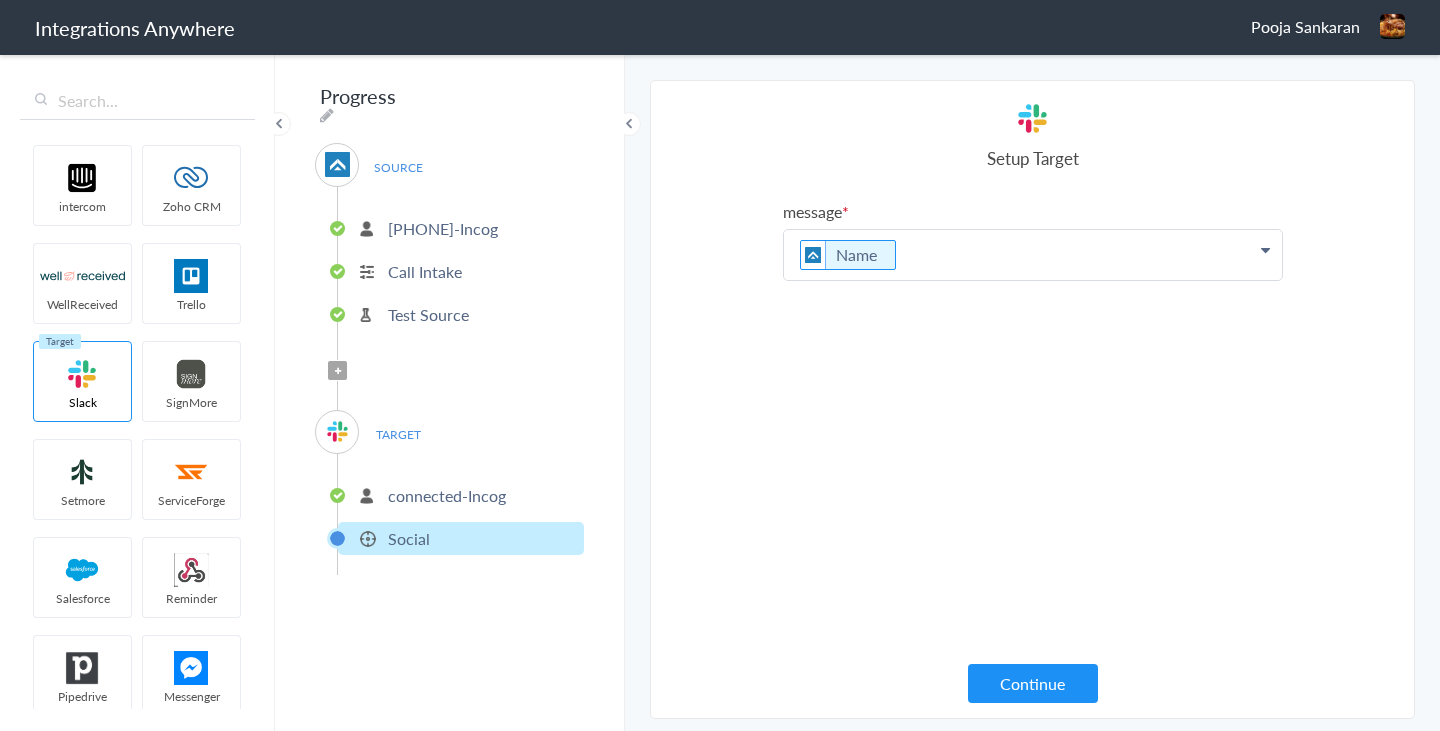 click on "Name" at bounding box center [1033, 255] 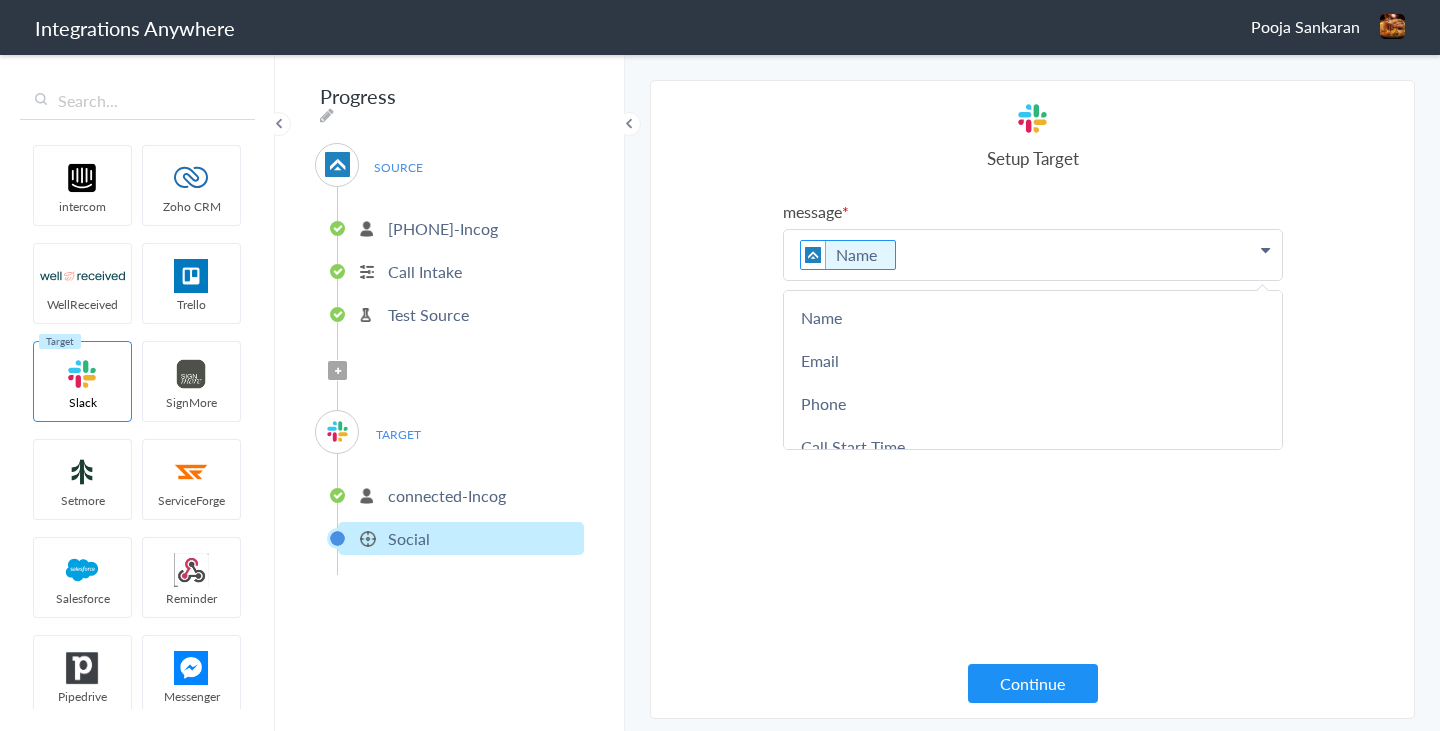 type 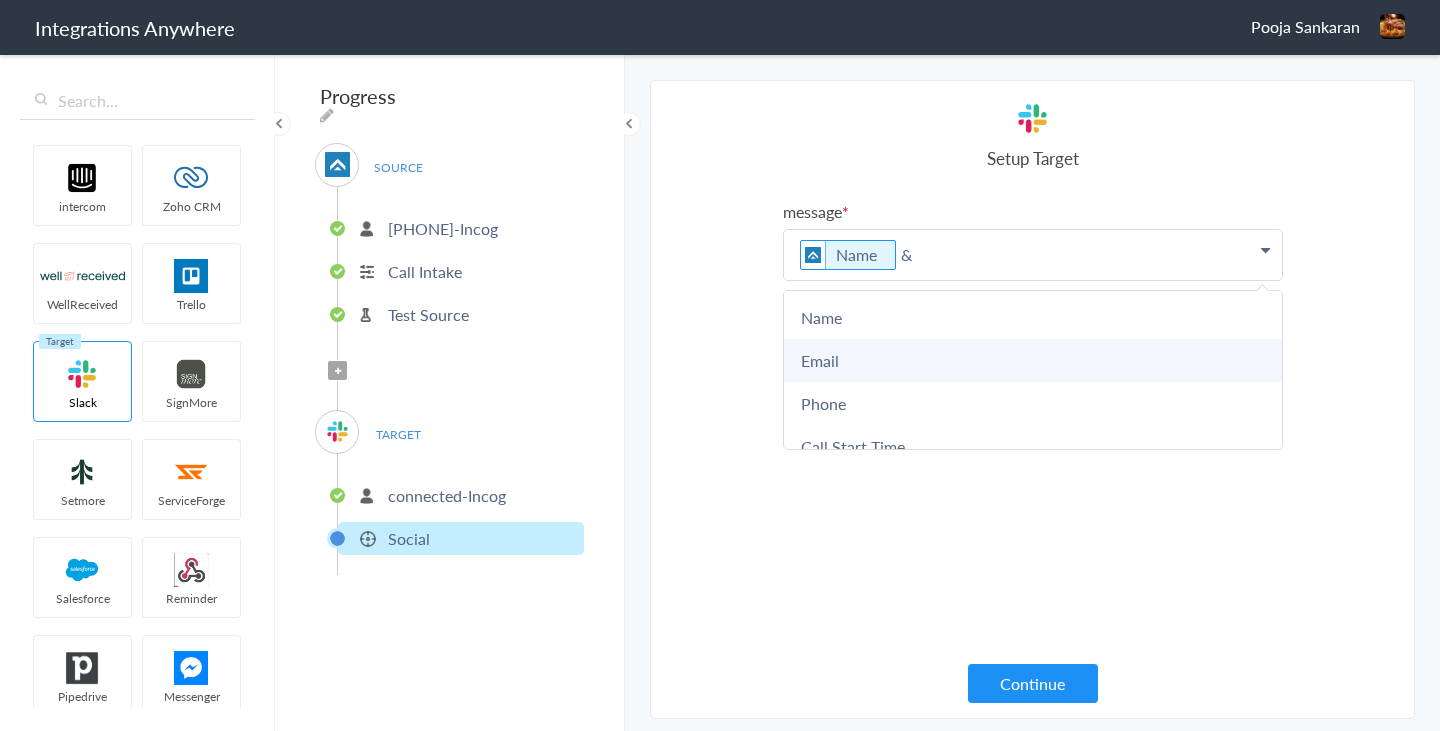 click on "Email" at bounding box center (1033, 360) 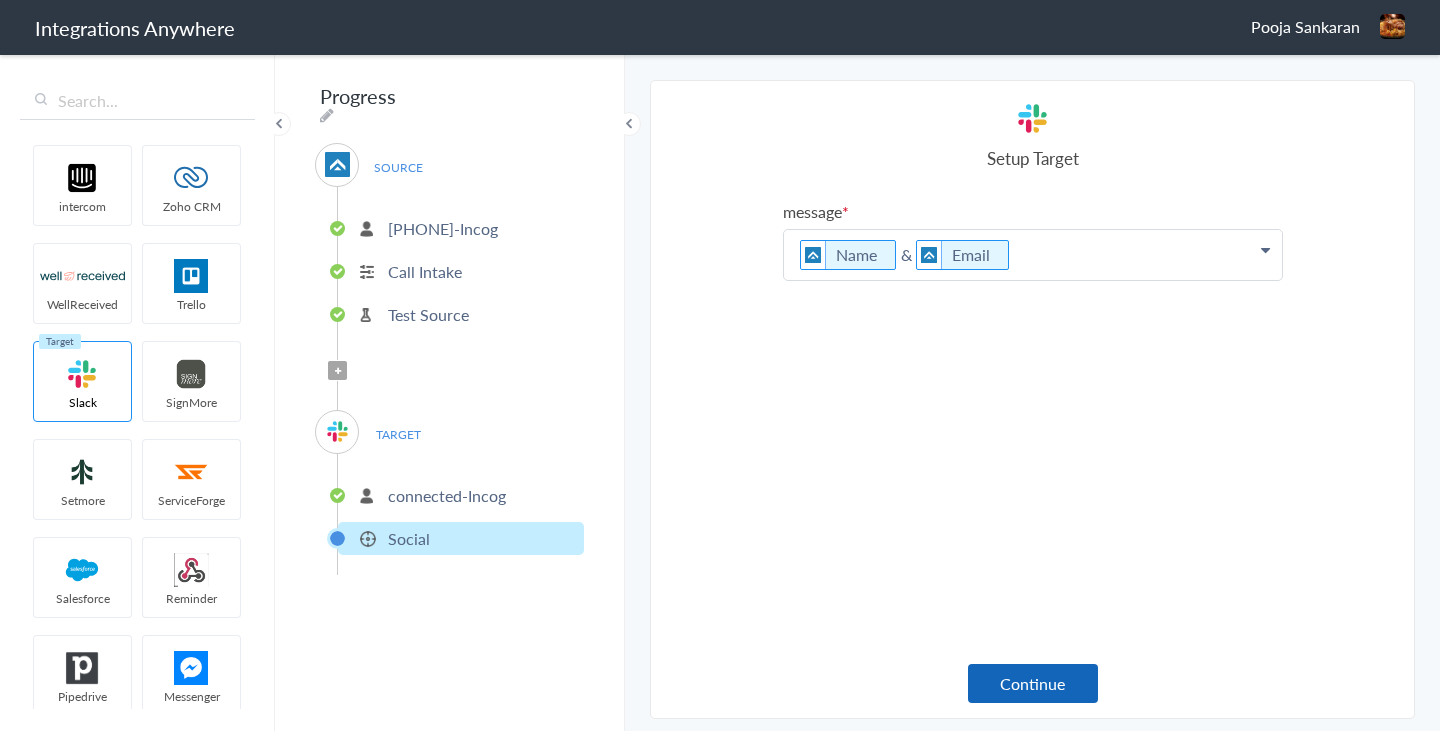 click on "Continue" at bounding box center [1033, 683] 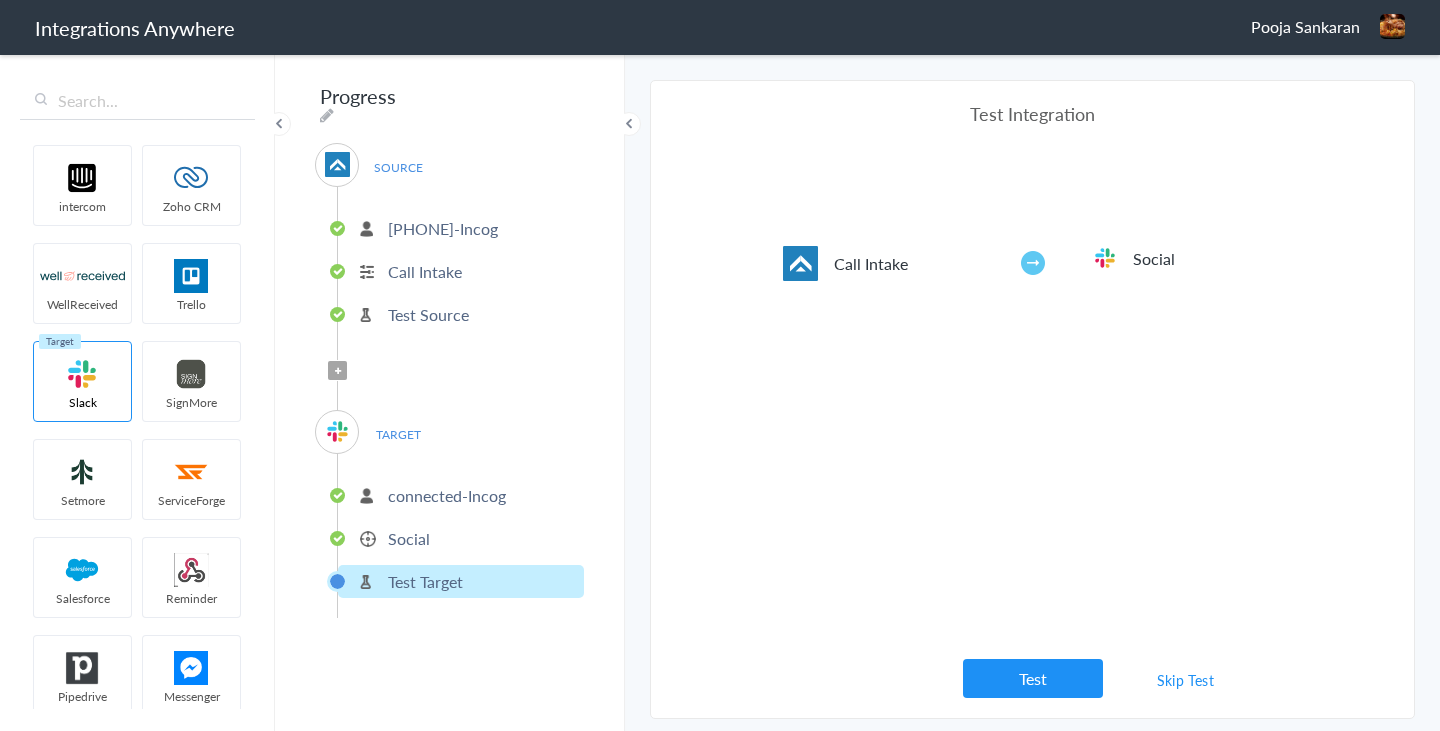 click on "Test" at bounding box center [1033, 678] 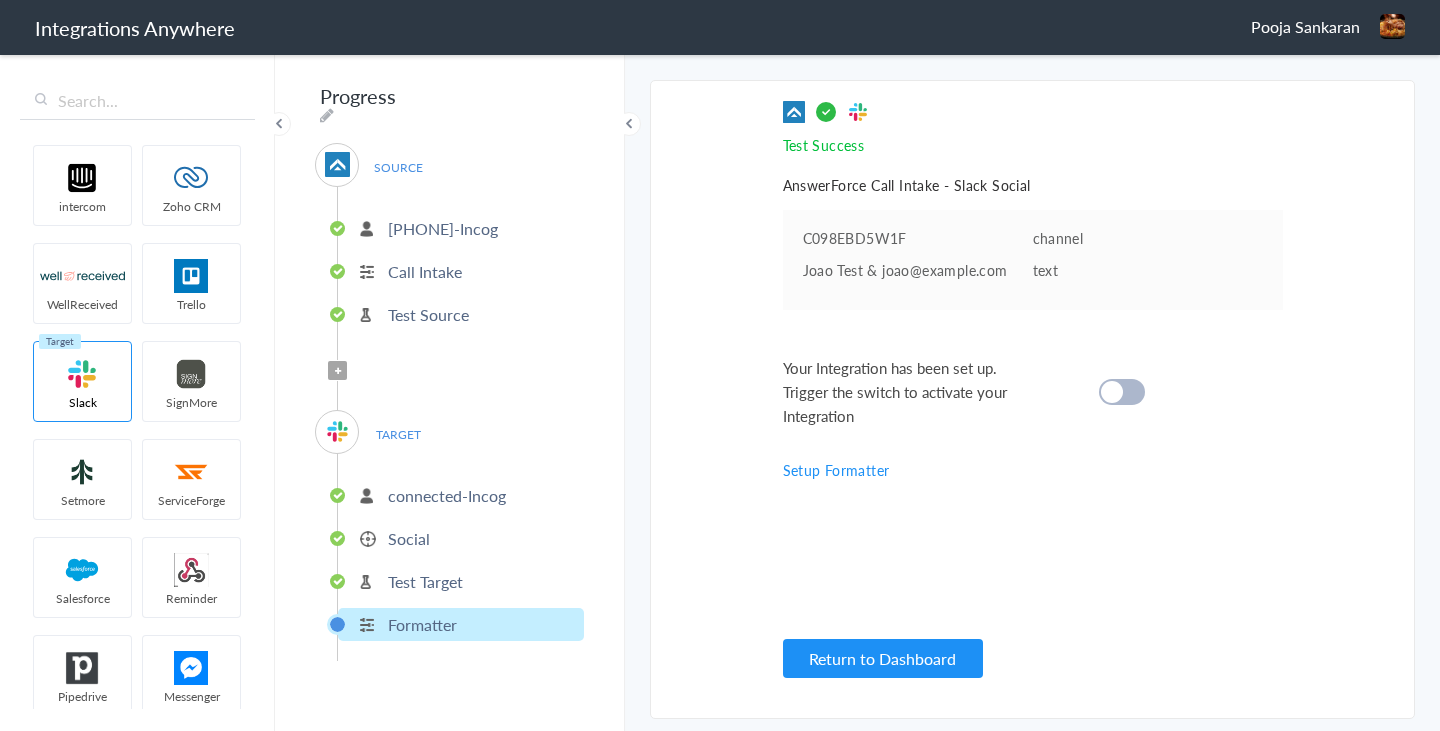 click at bounding box center (1112, 392) 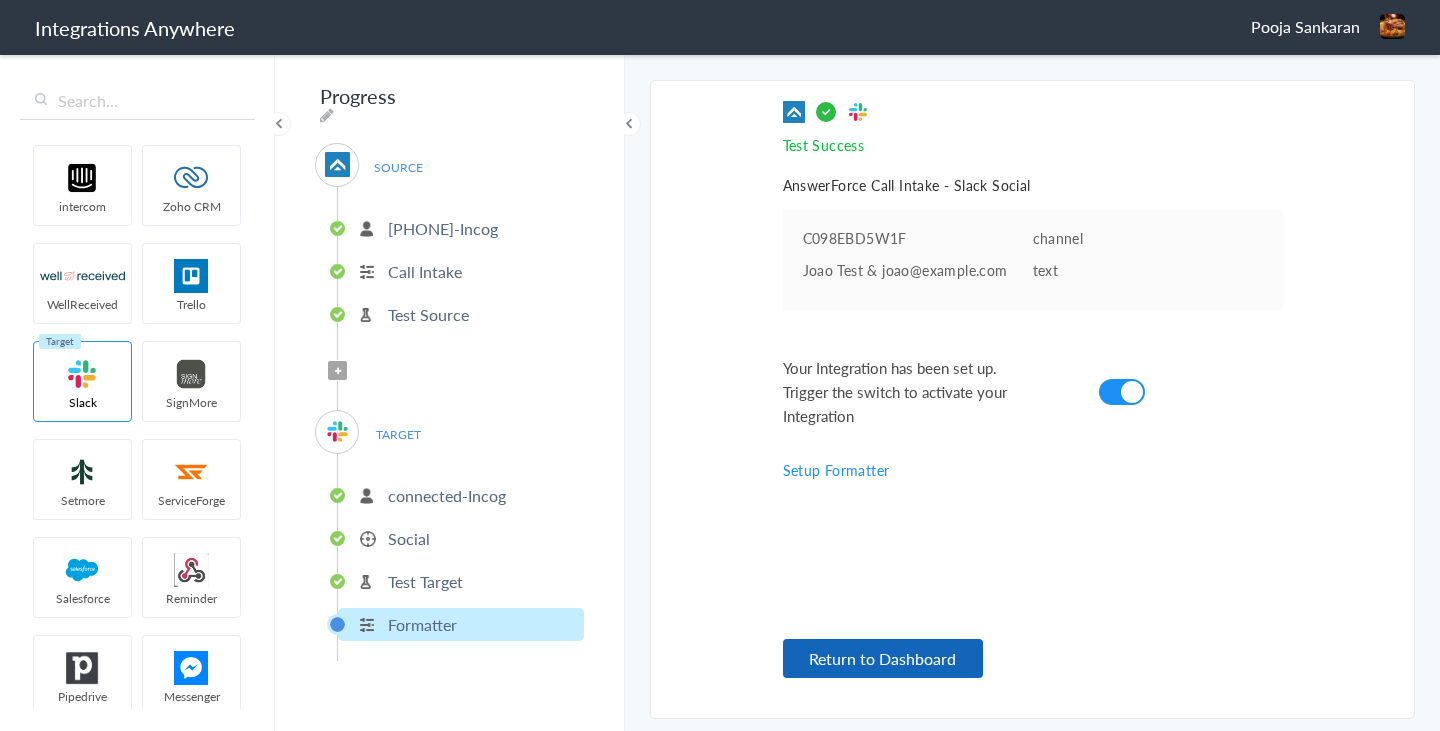 click on "Return to Dashboard" at bounding box center [883, 658] 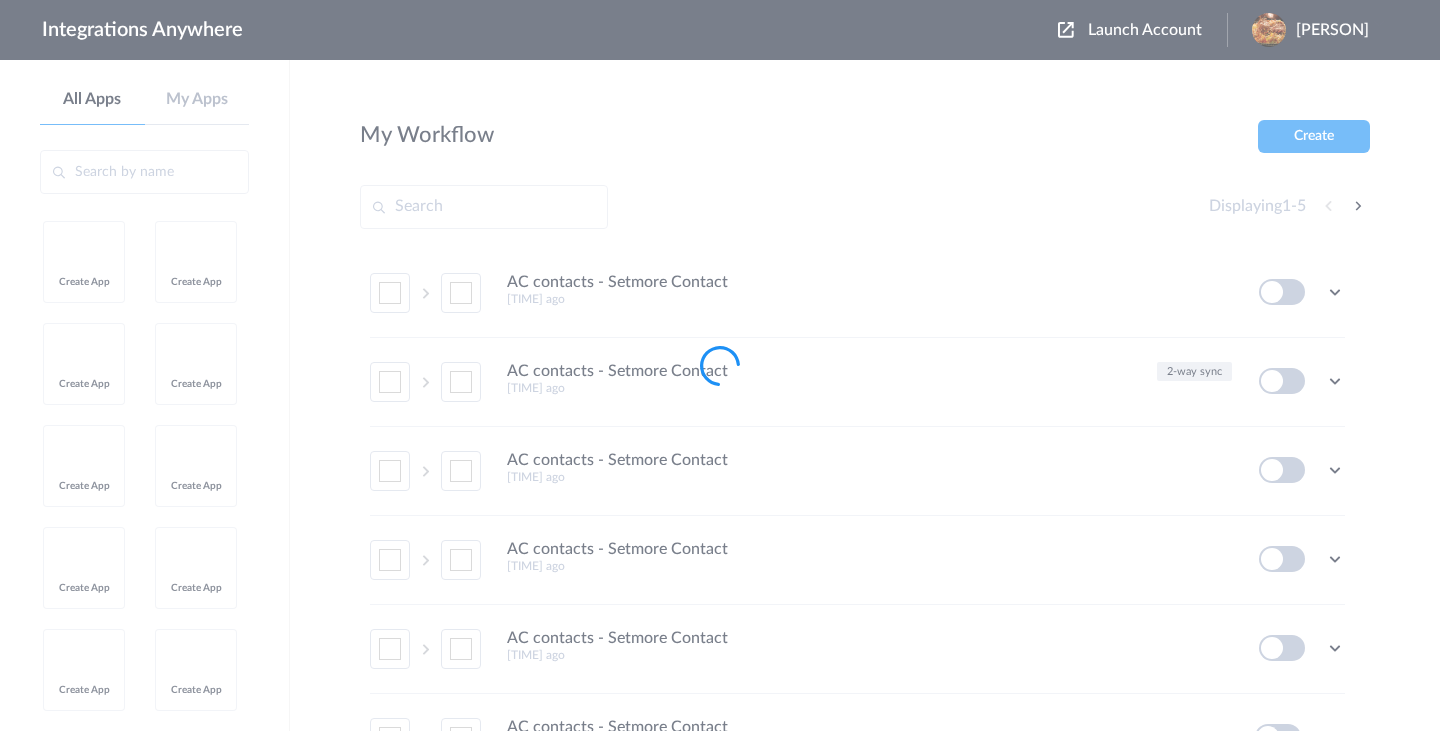 scroll, scrollTop: 0, scrollLeft: 0, axis: both 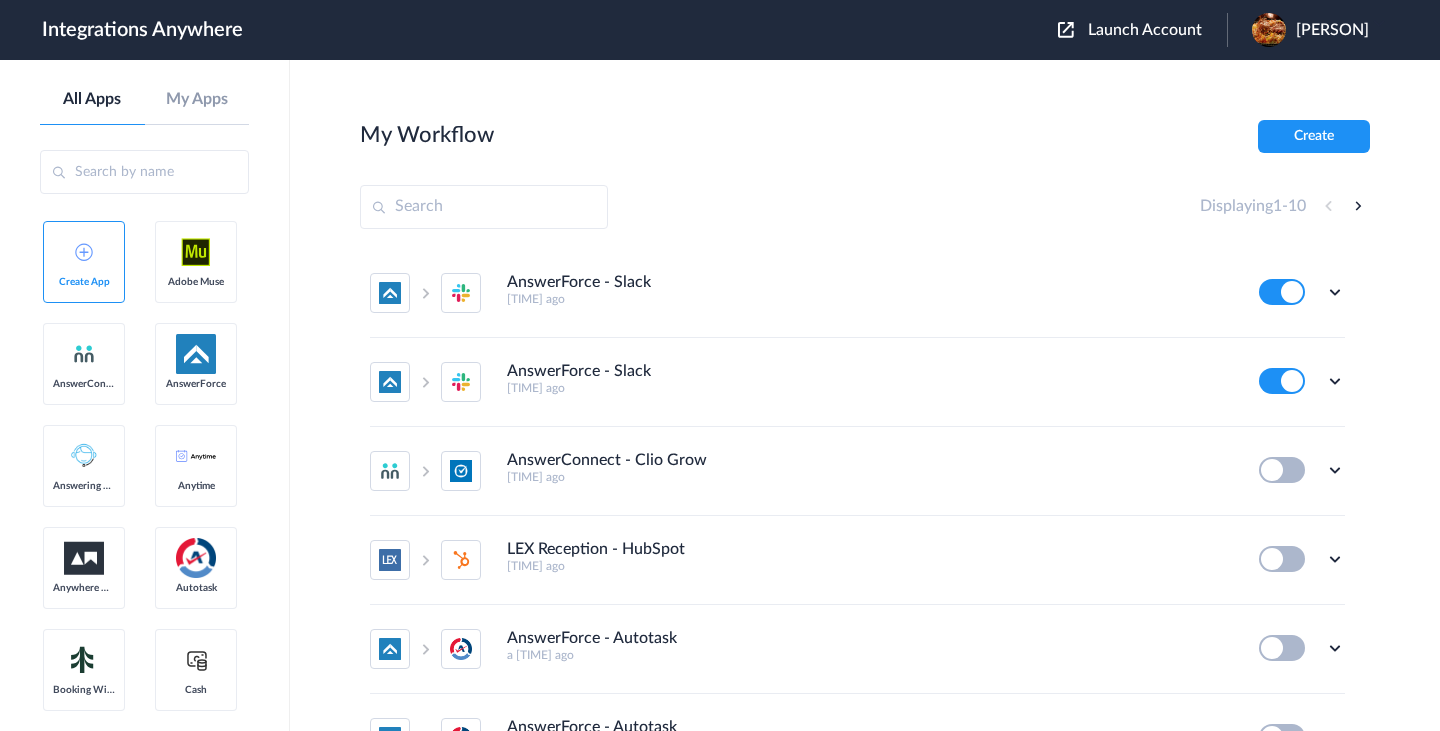 click on "Displaying  1  -  10" at bounding box center [865, 207] 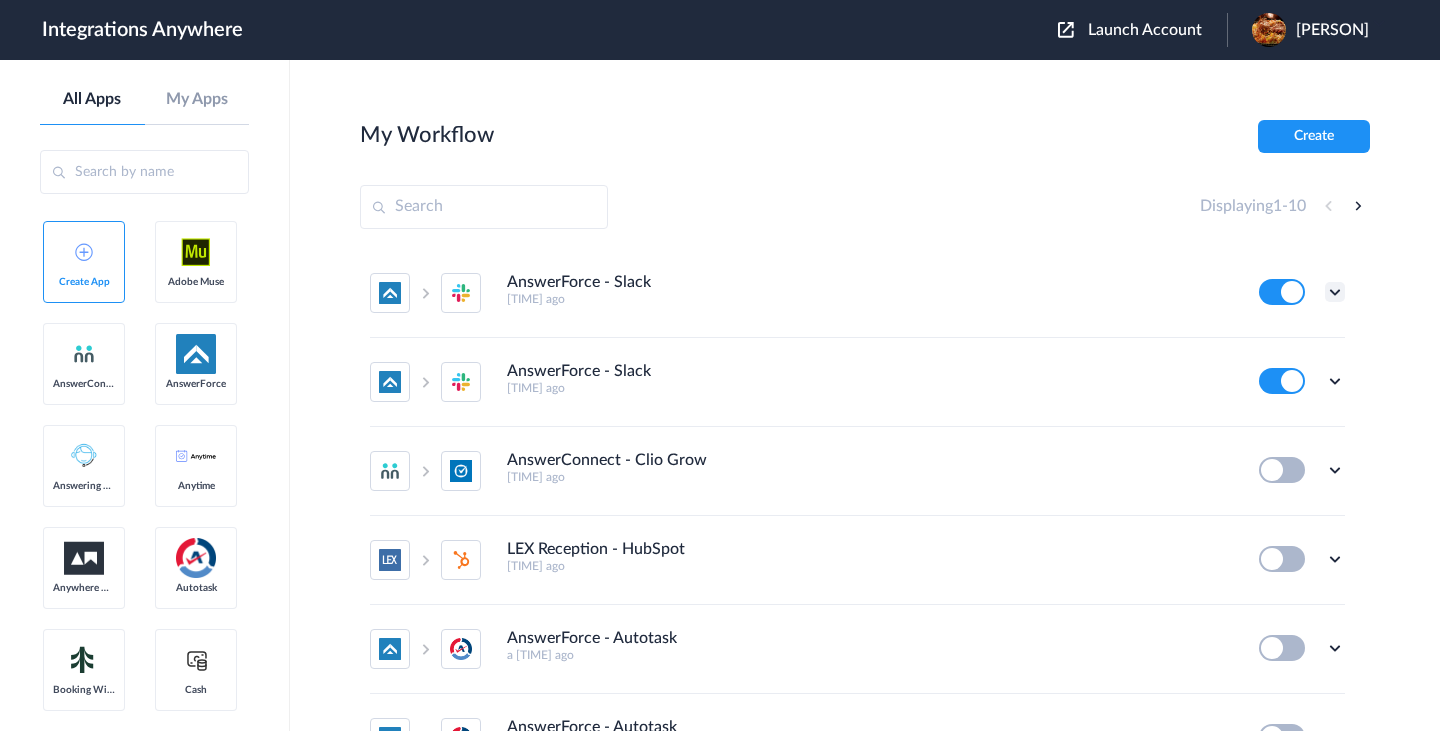 click at bounding box center [1335, 292] 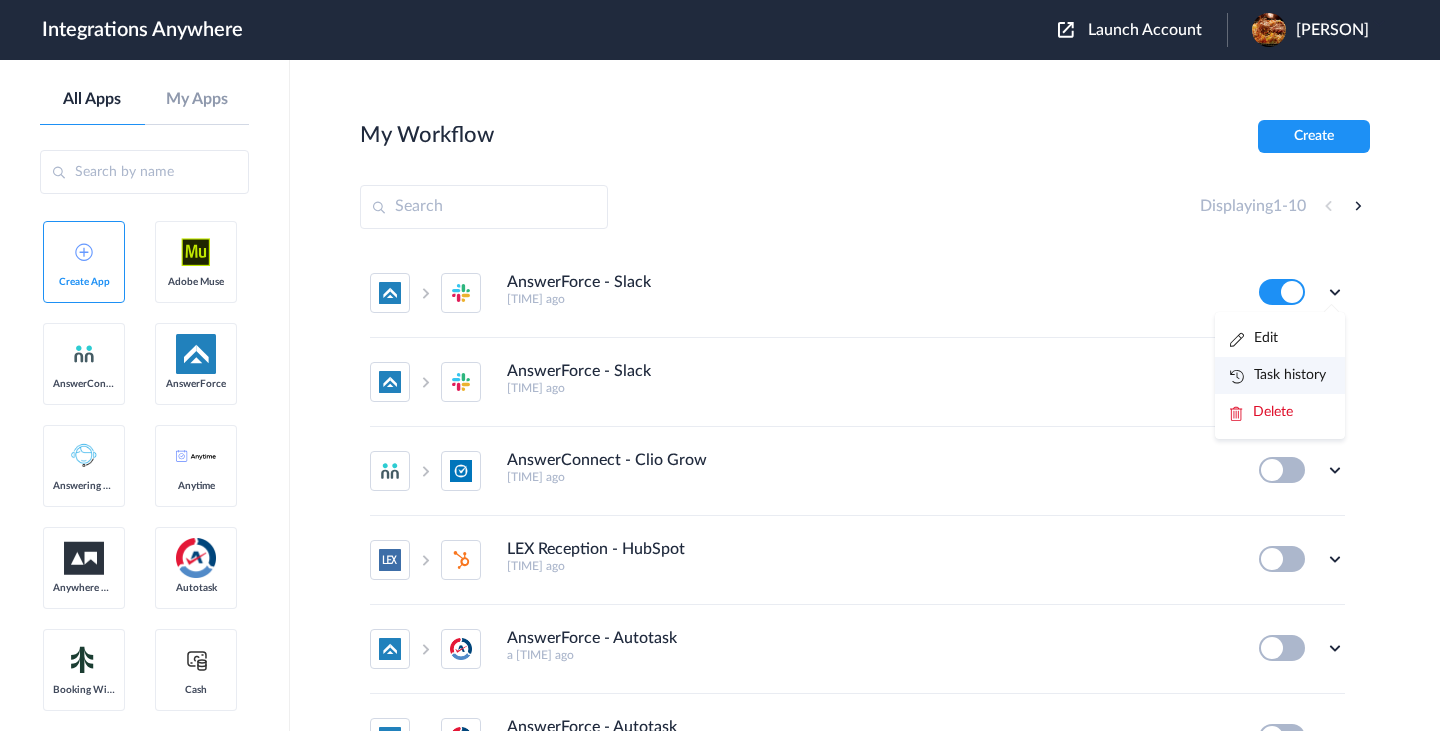 click on "Task history" at bounding box center (1278, 375) 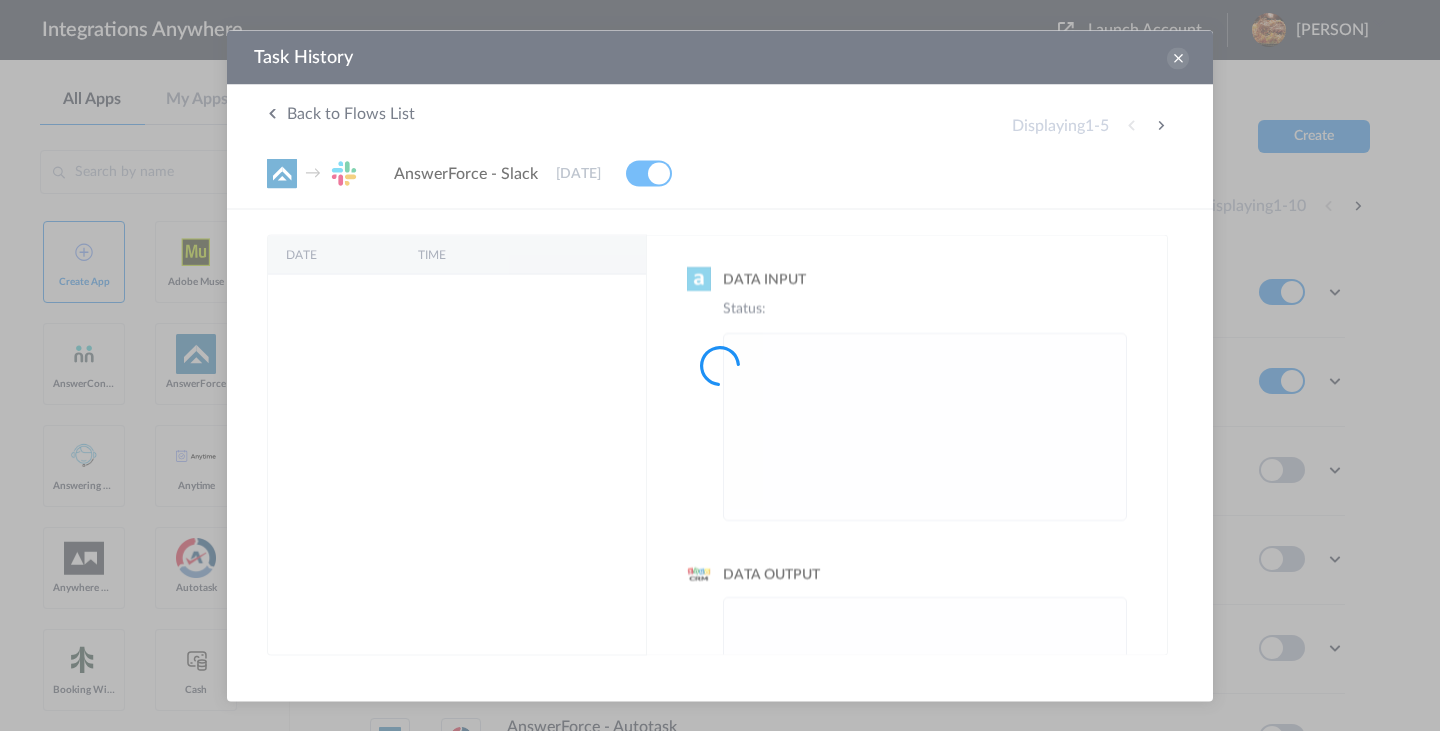scroll, scrollTop: 0, scrollLeft: 0, axis: both 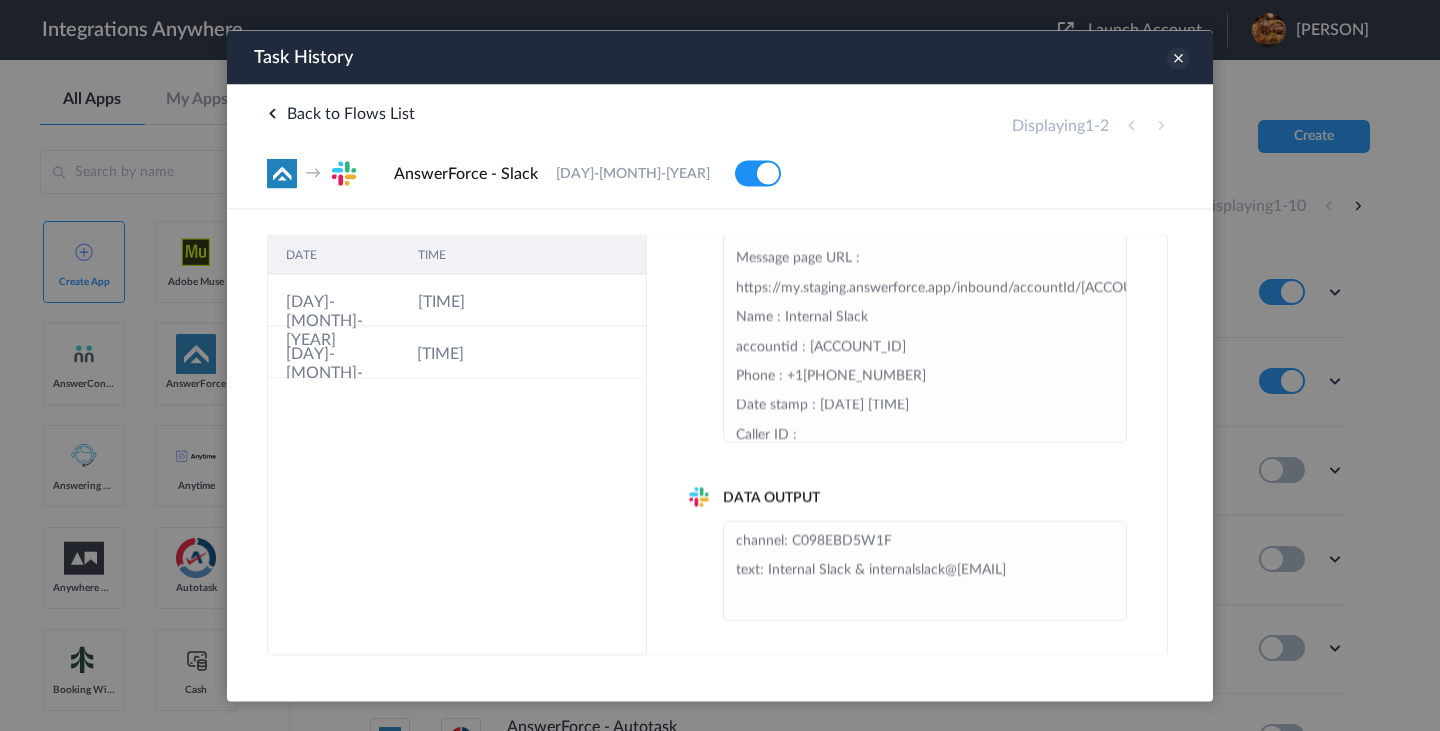 click at bounding box center (1178, 58) 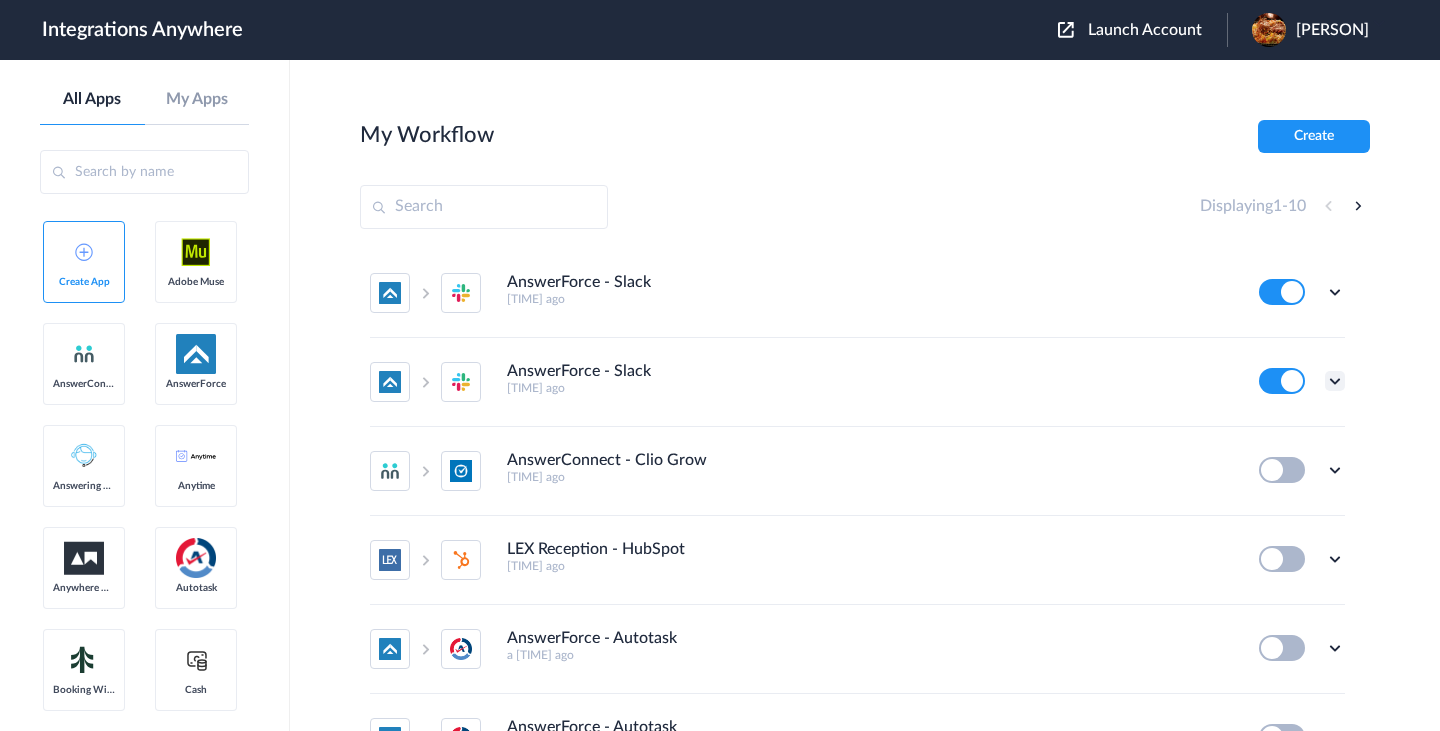 click at bounding box center (1335, 381) 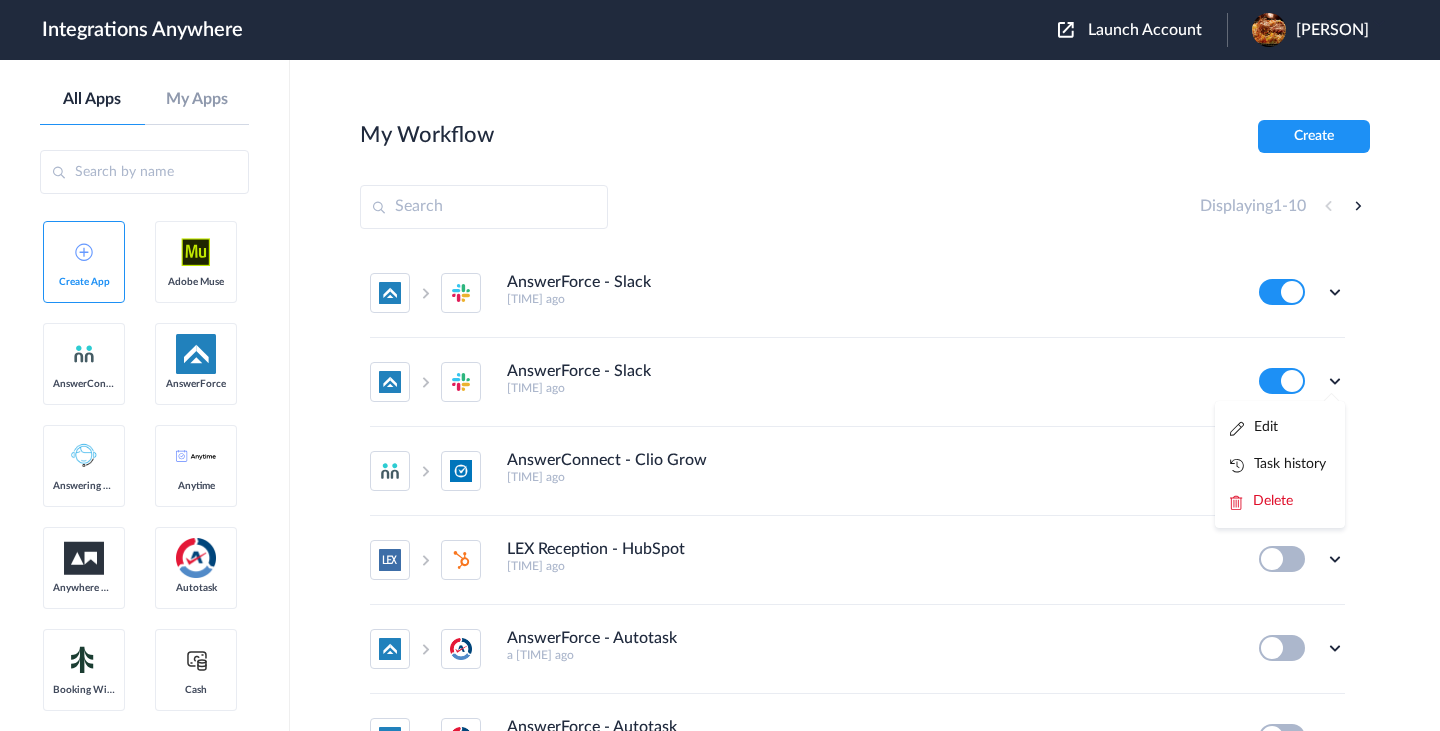 click on "AnswerForce - Slack 5 minutes ago Edit    Task history    Delete" at bounding box center (857, 382) 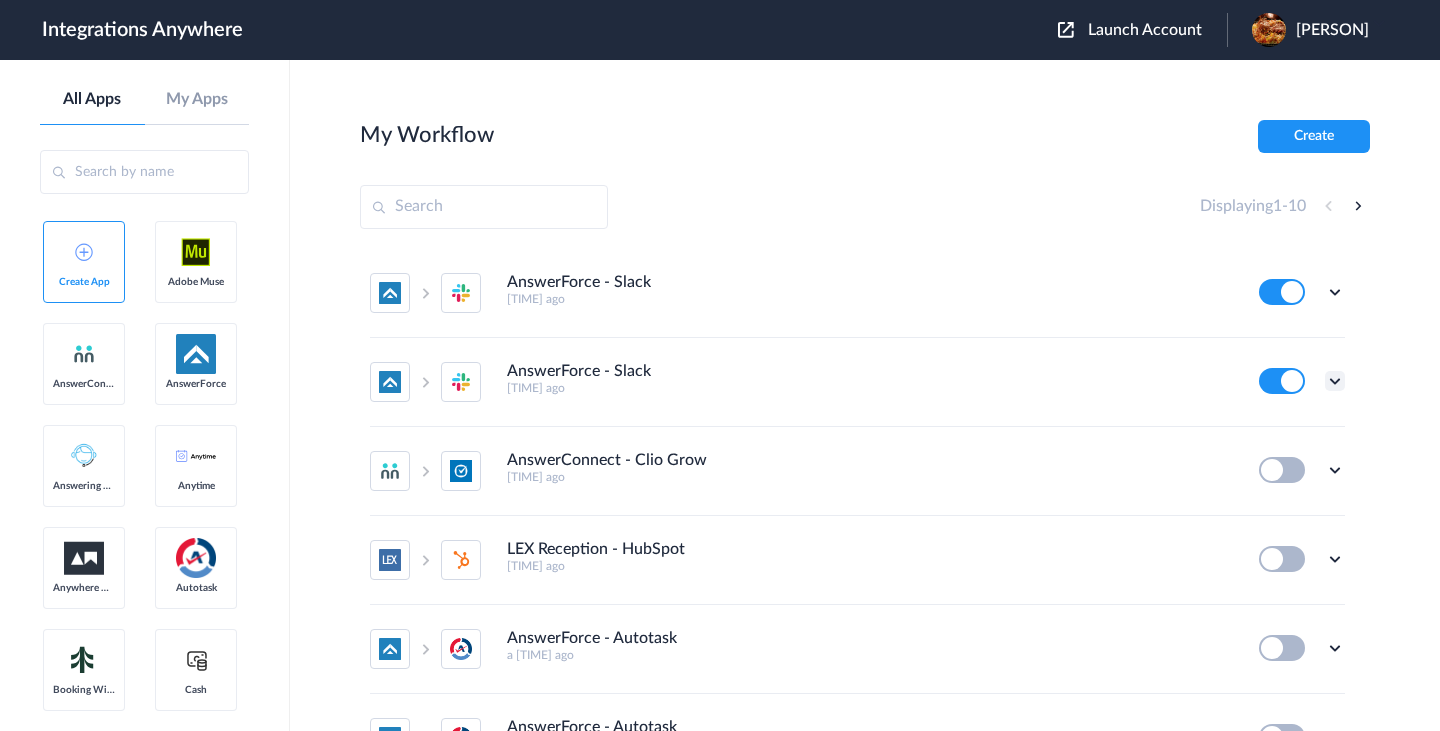 click at bounding box center [1335, 381] 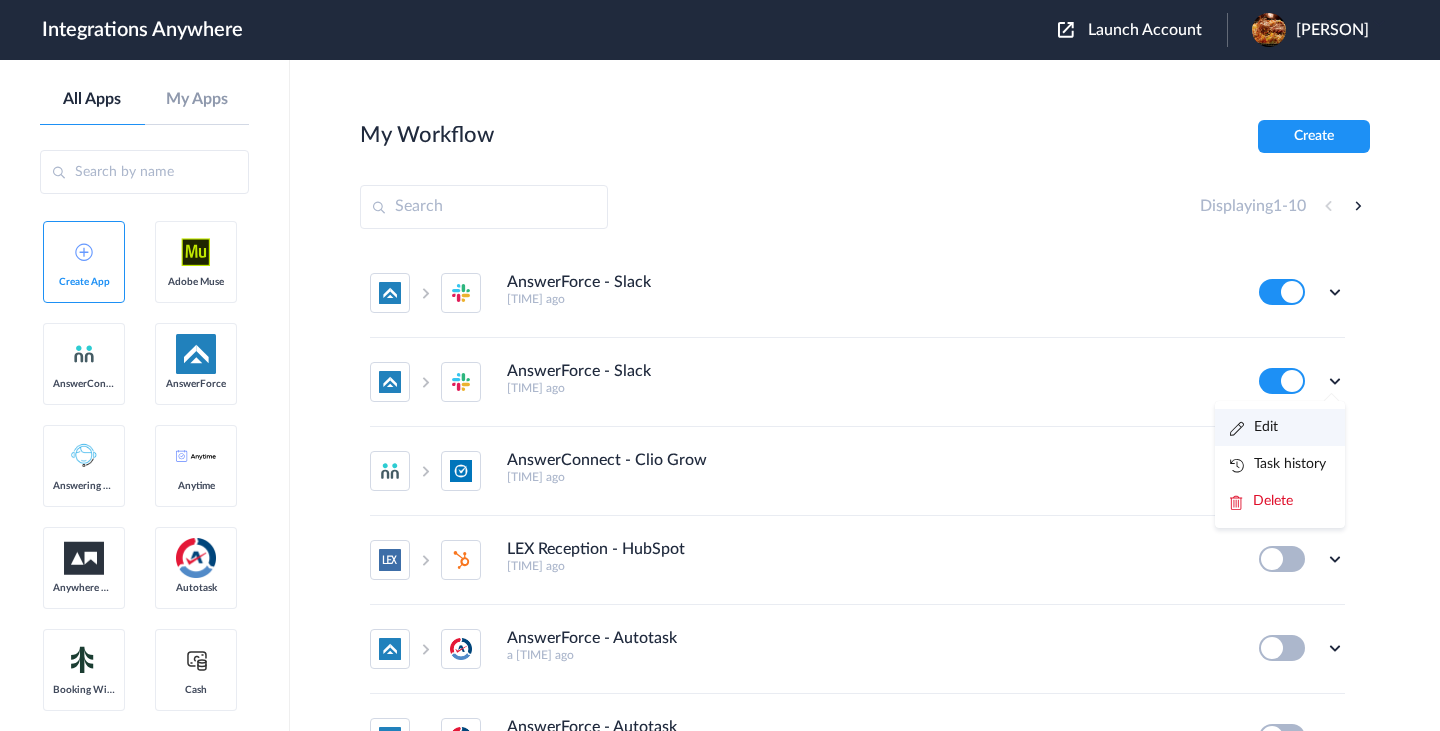 click on "Edit" at bounding box center [1280, 427] 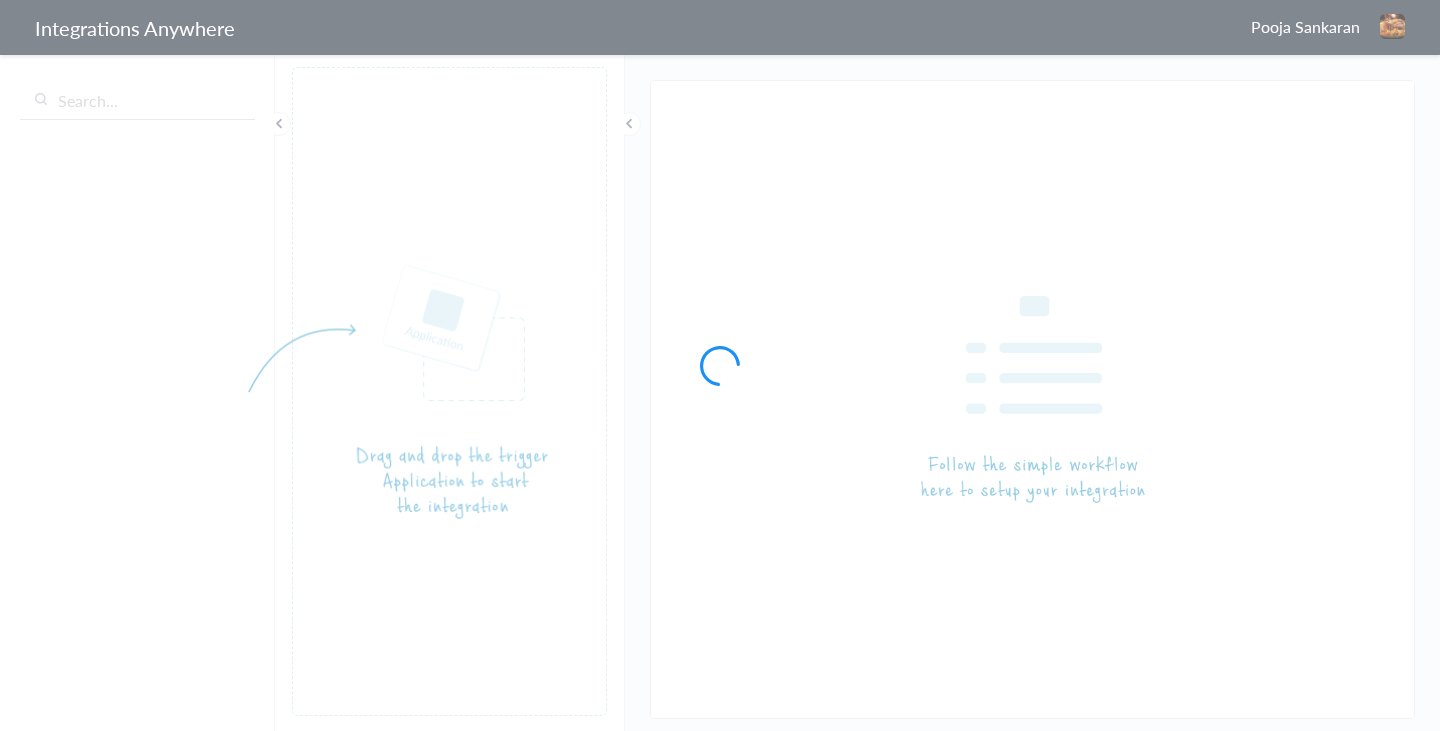 scroll, scrollTop: 0, scrollLeft: 0, axis: both 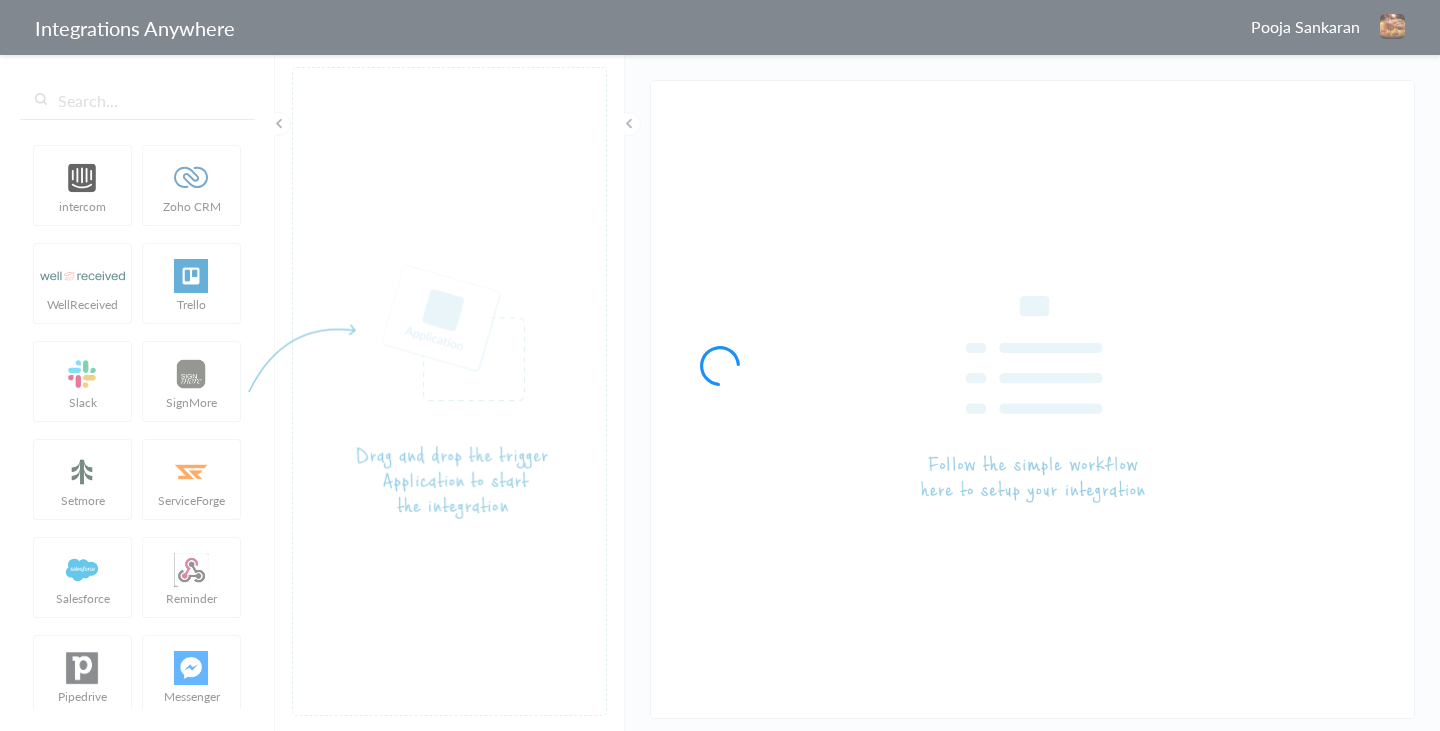 type on "AnswerForce - Slack" 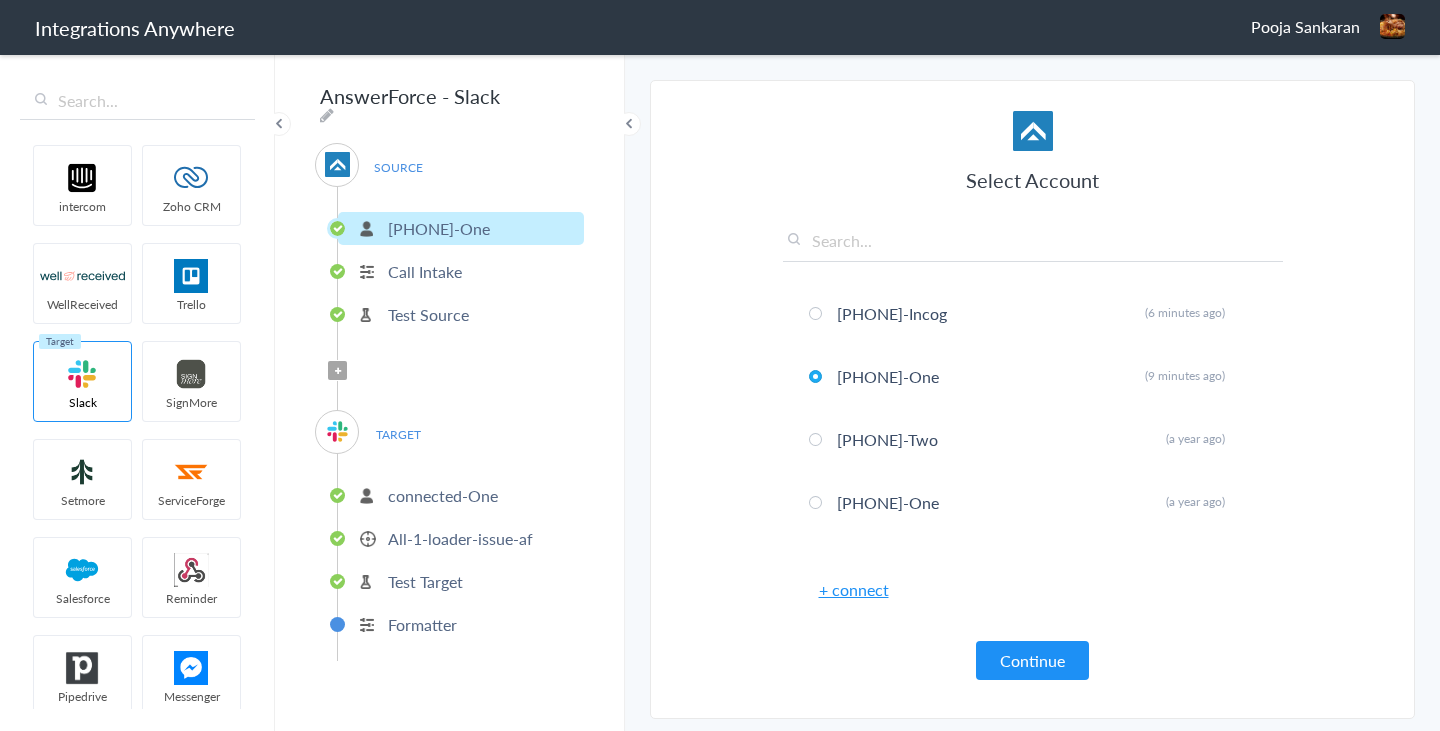 click on "+ connect" at bounding box center (854, 589) 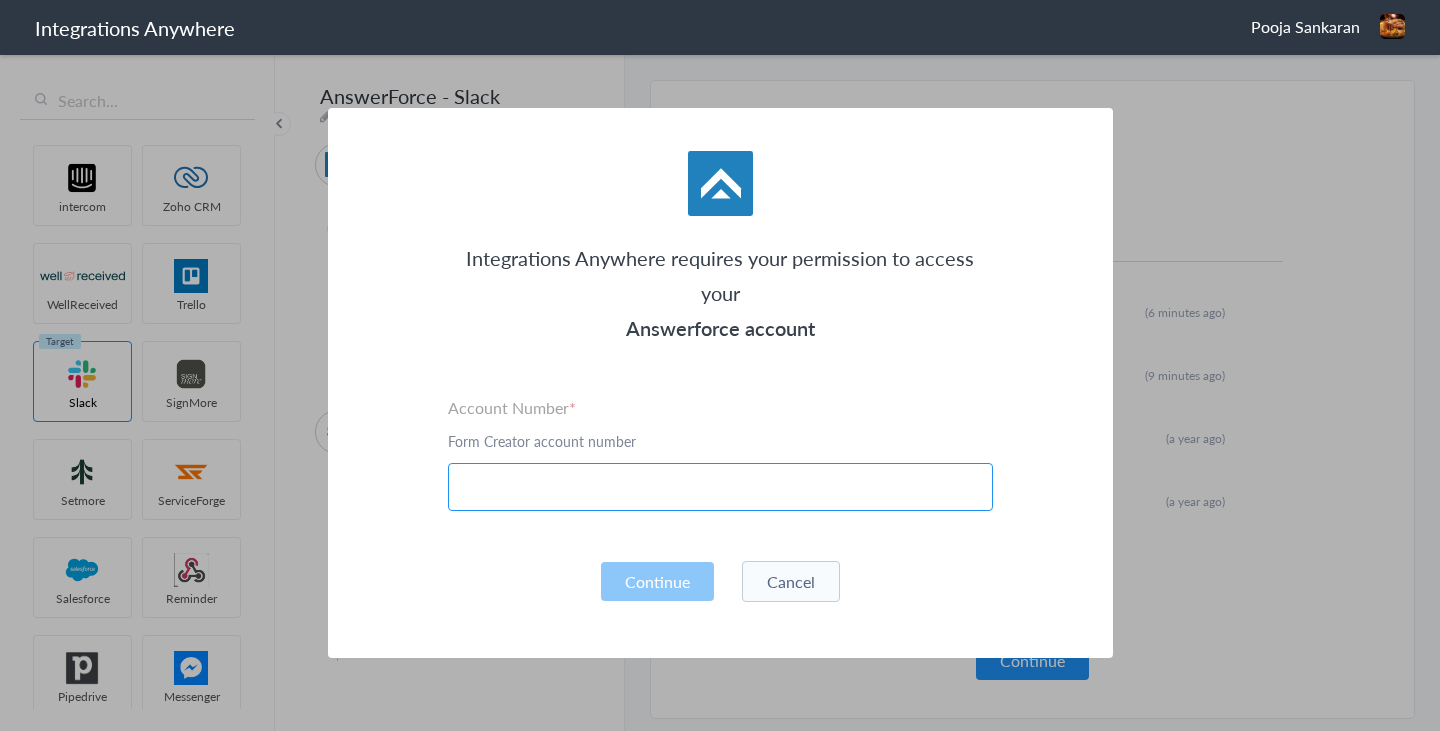click at bounding box center [720, 487] 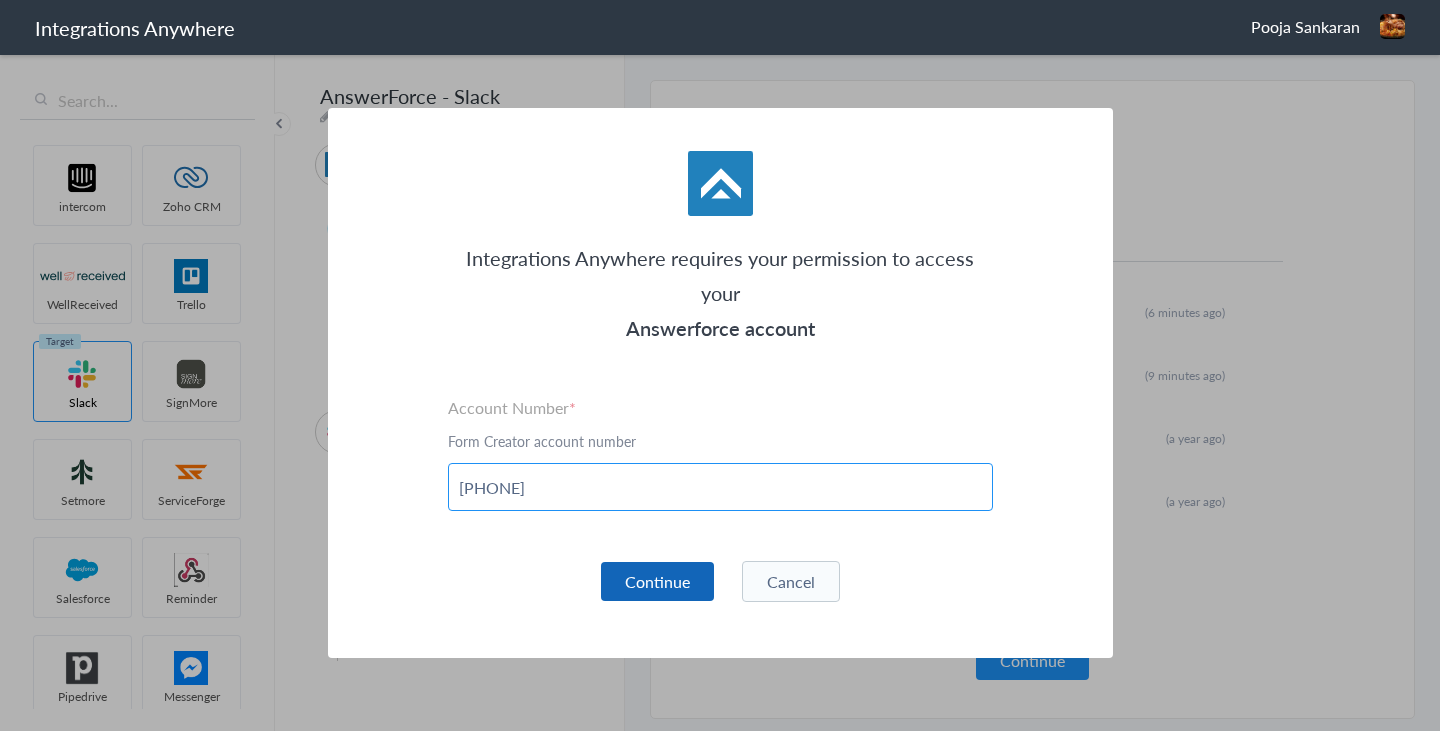 type on "8001023940" 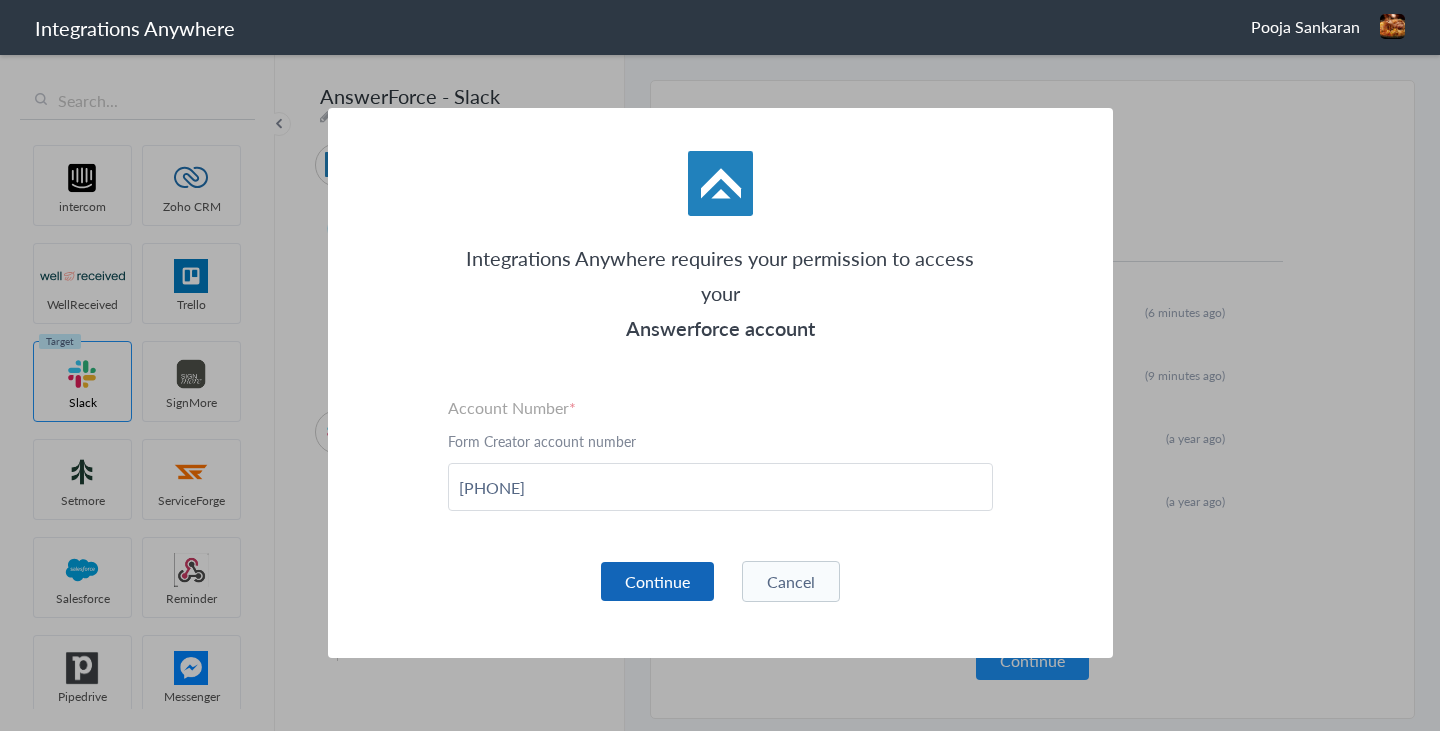 click on "Continue" at bounding box center (657, 581) 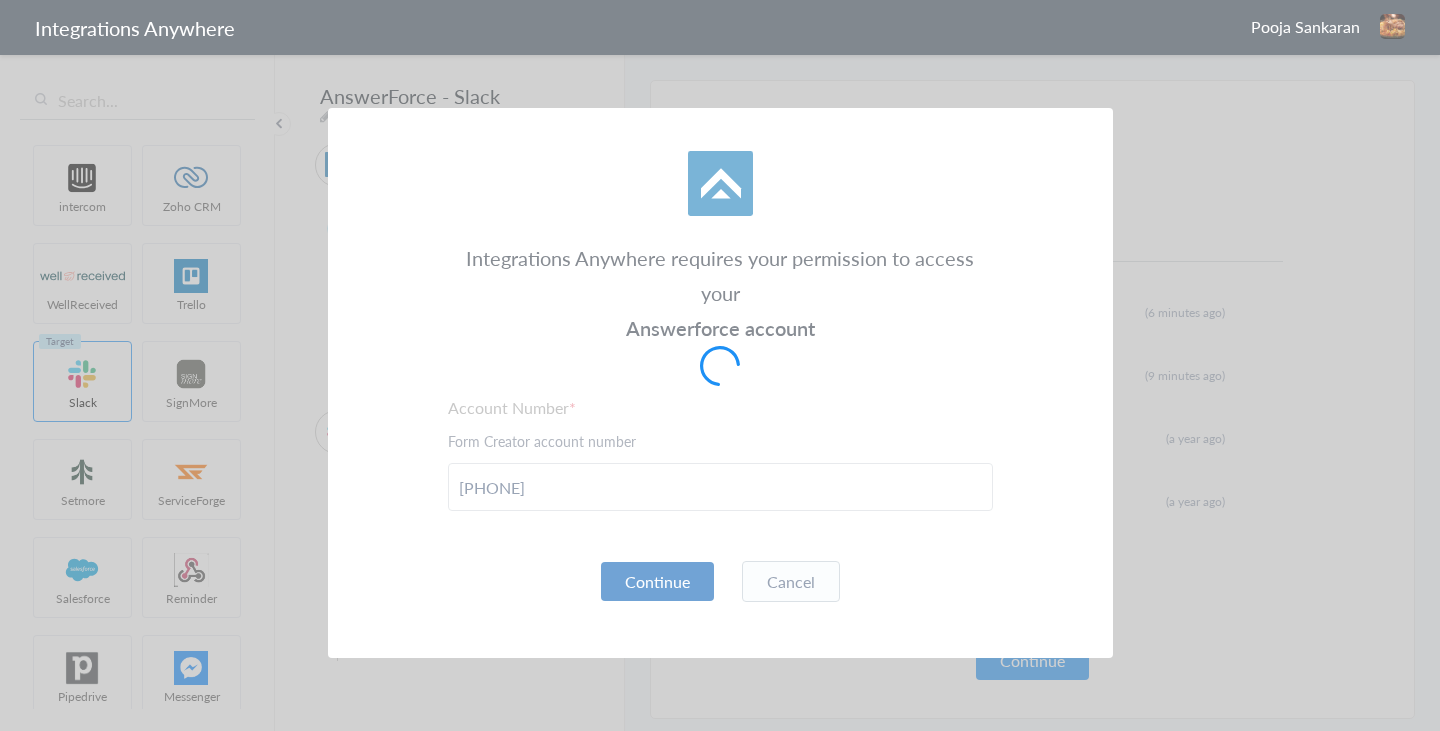 type 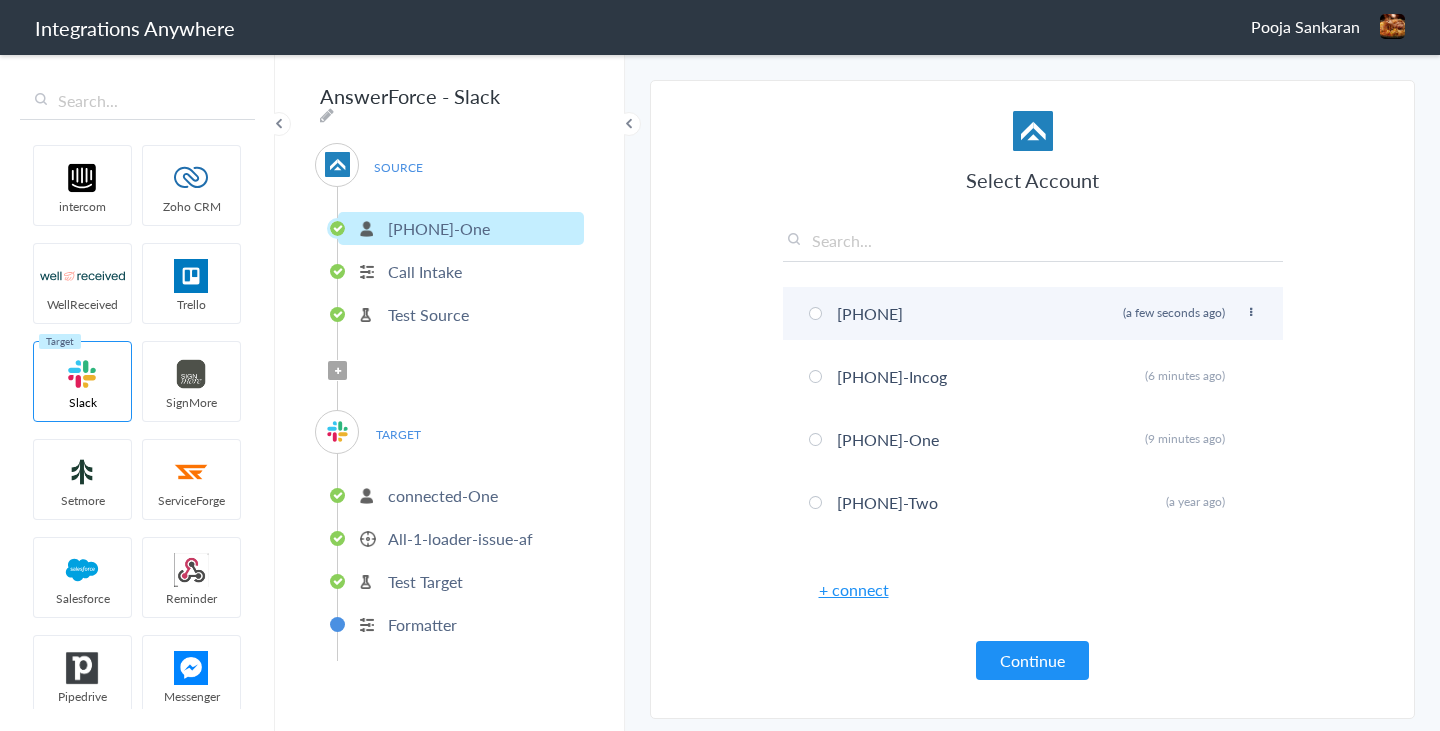 click on "8001023940       Rename   Delete   (a few seconds ago)" at bounding box center (1033, 313) 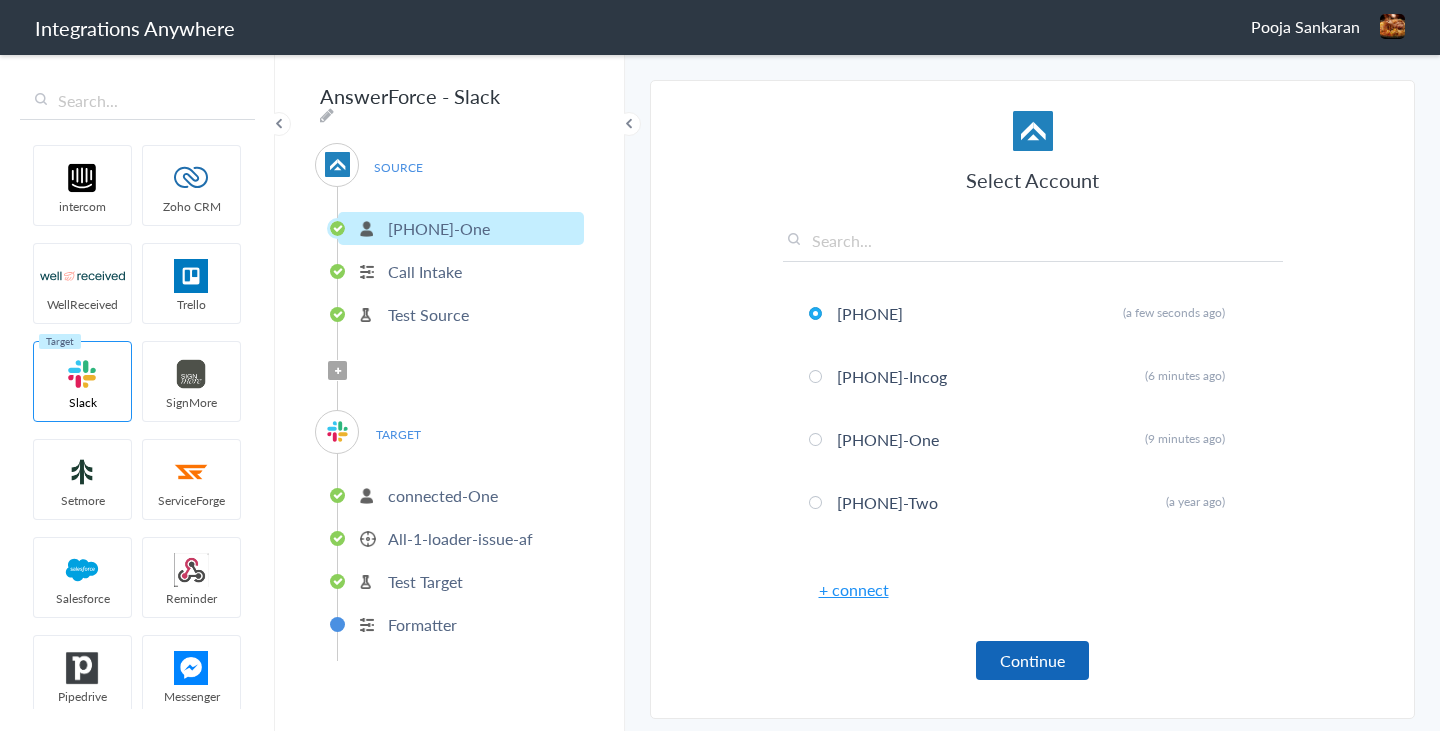 click on "Continue" at bounding box center [1032, 660] 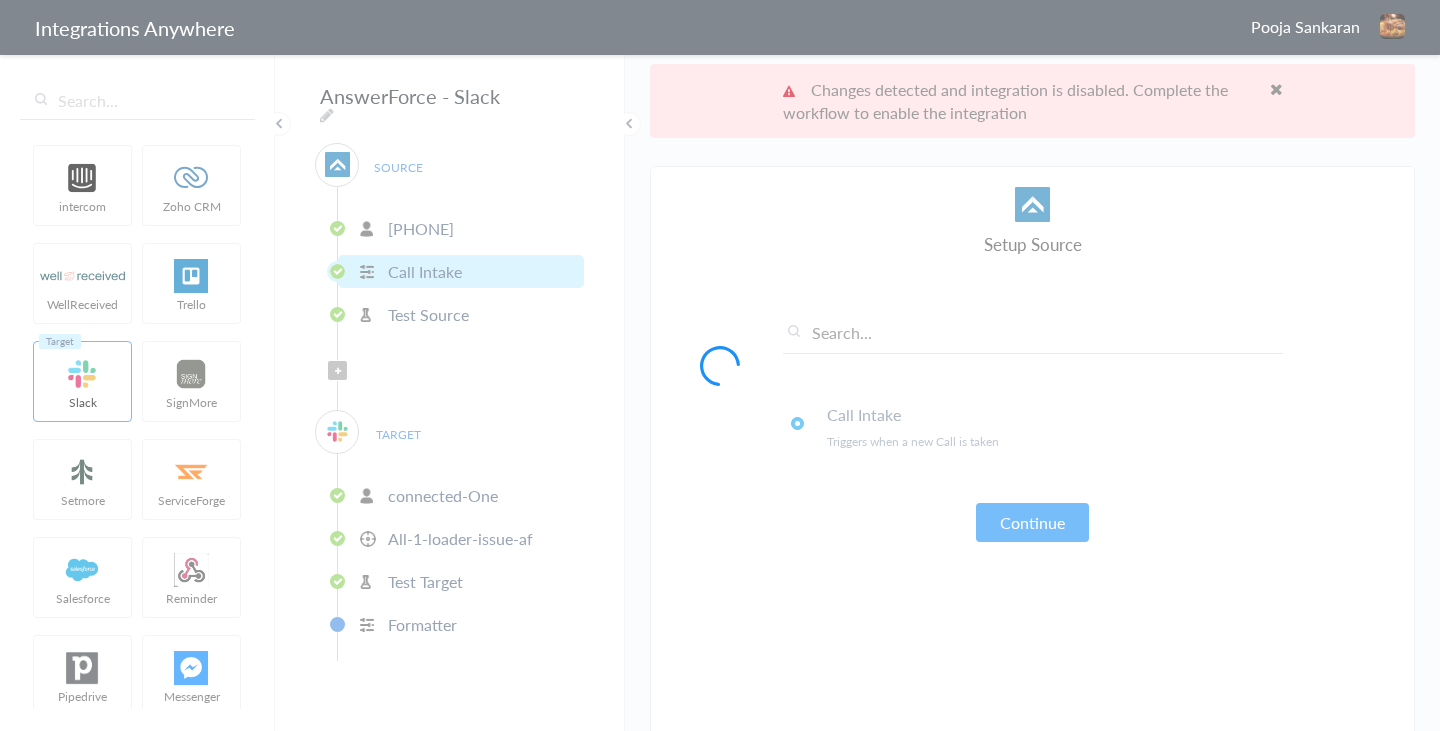 click at bounding box center [720, 365] 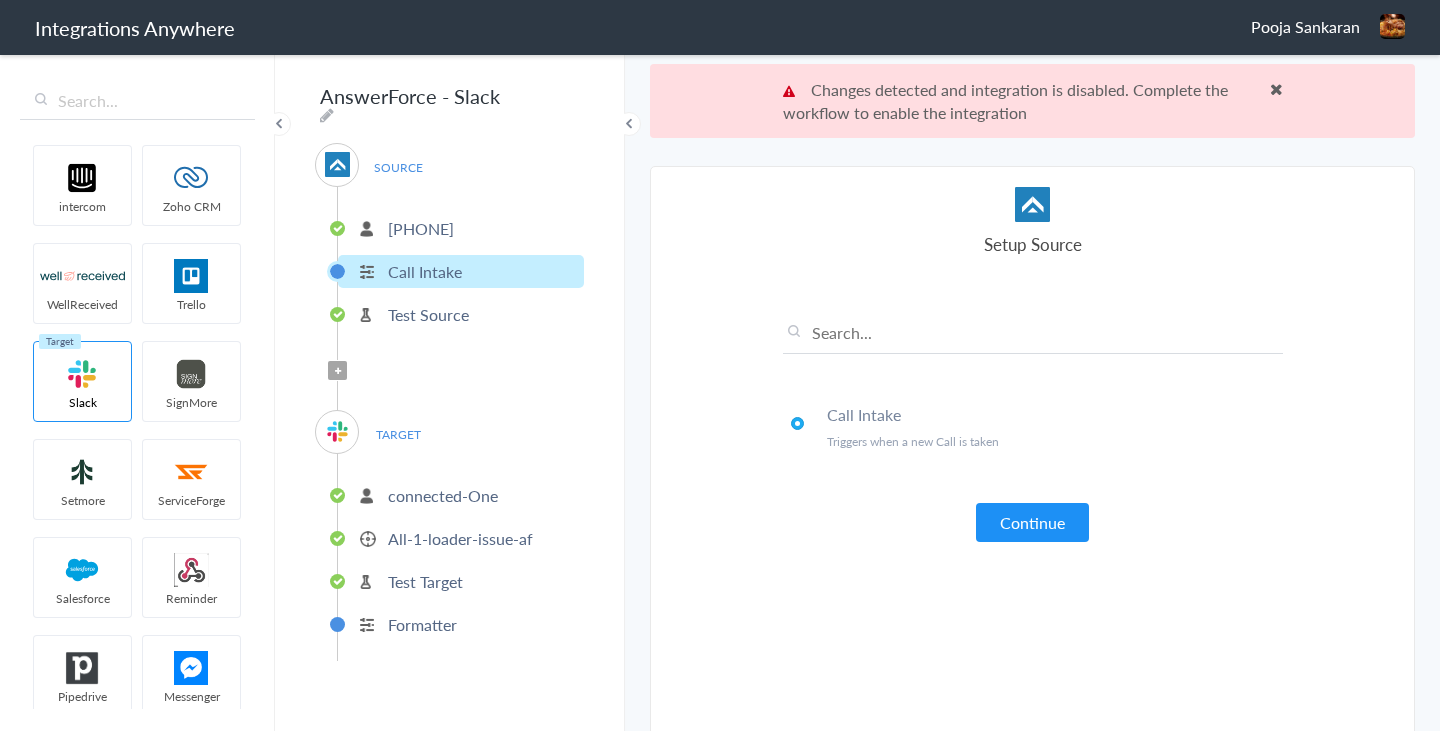click at bounding box center (1276, 89) 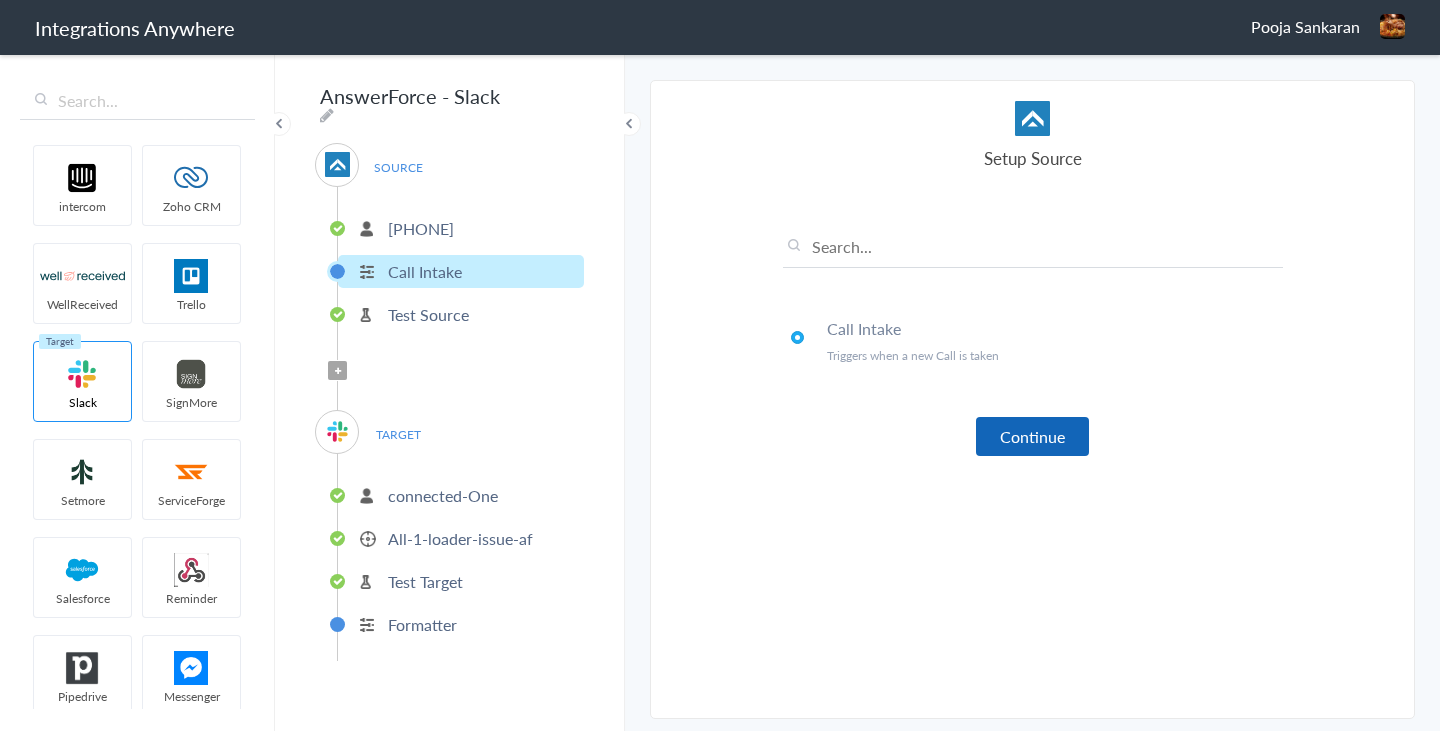 click on "Continue" at bounding box center [1032, 436] 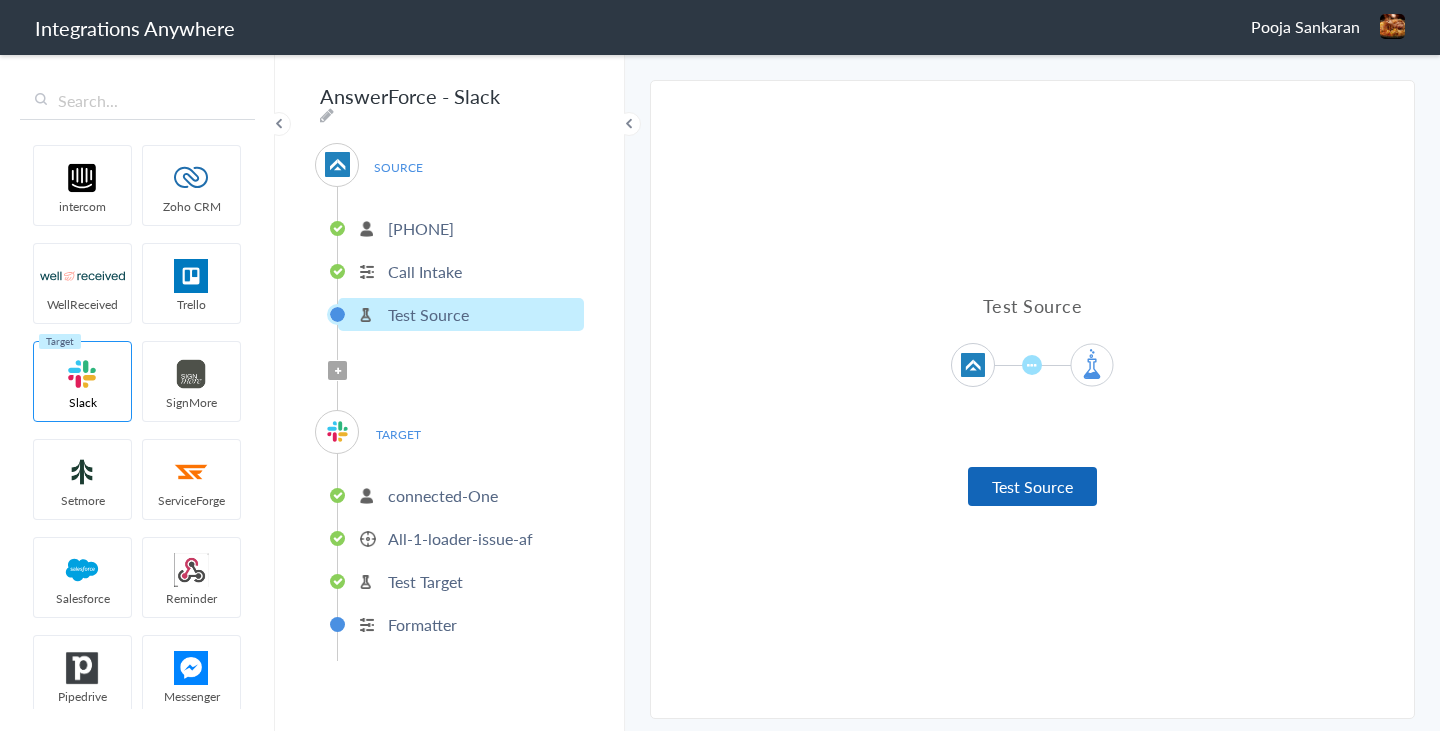 click on "Test Source" at bounding box center (1032, 486) 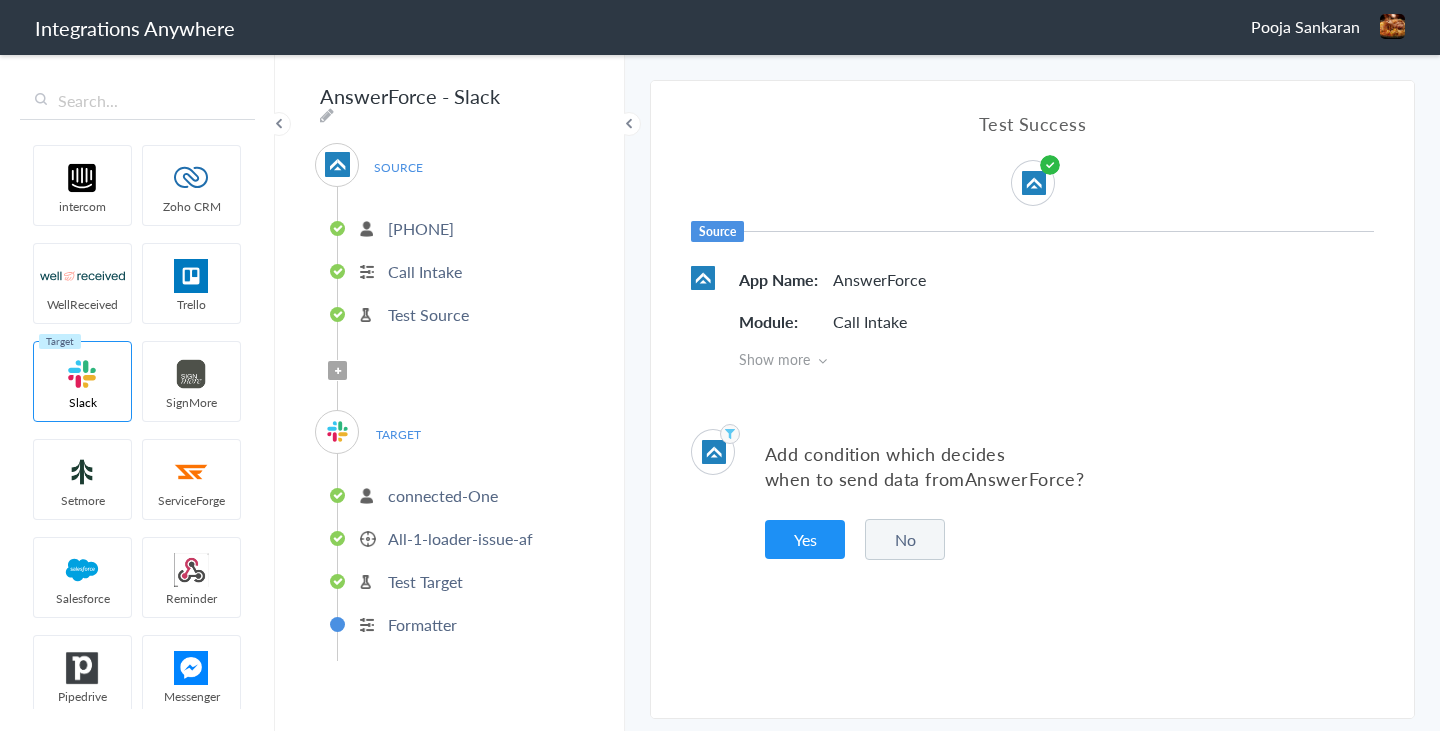click on "No" at bounding box center (905, 539) 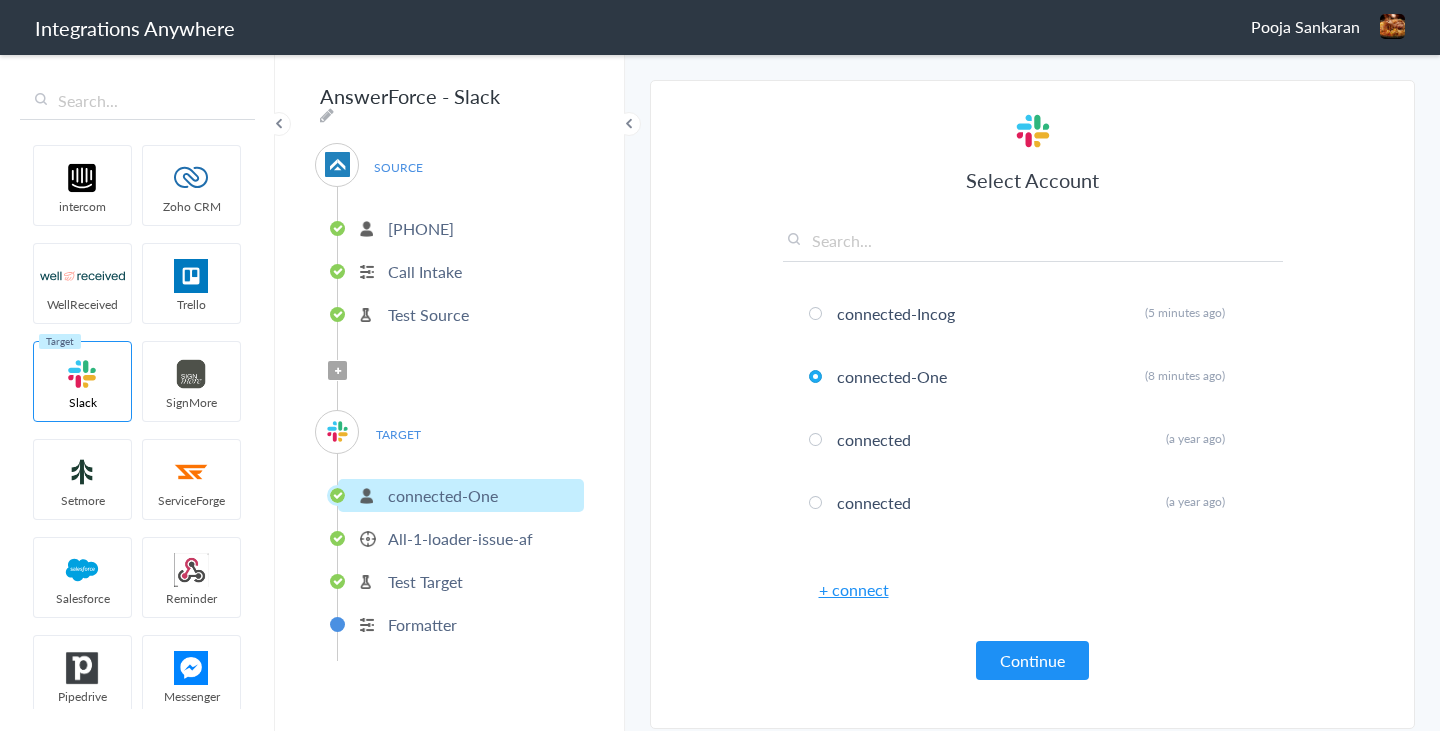 click on "+ connect" at bounding box center (854, 589) 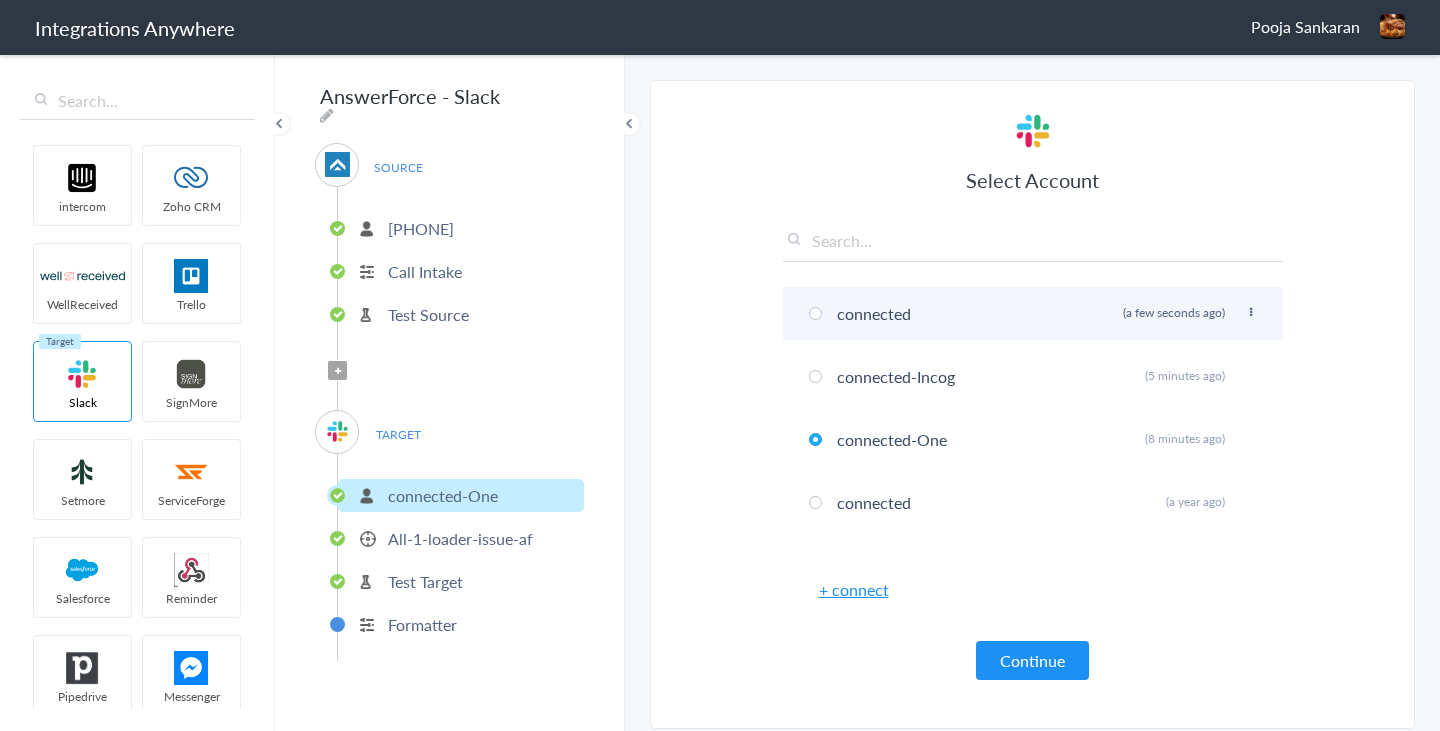 click on "connected       Rename   Delete   (a few seconds ago)" at bounding box center (1033, 313) 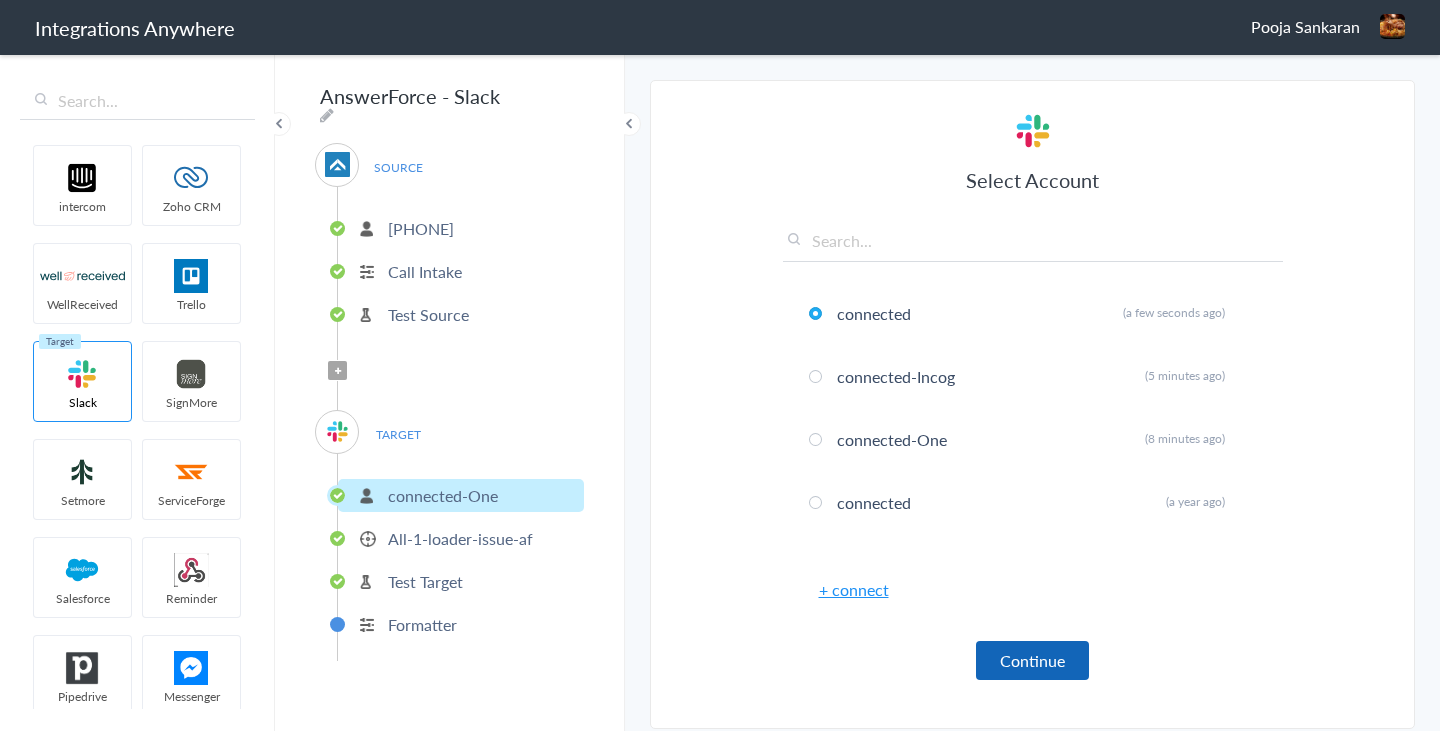 click on "Continue" at bounding box center [1032, 660] 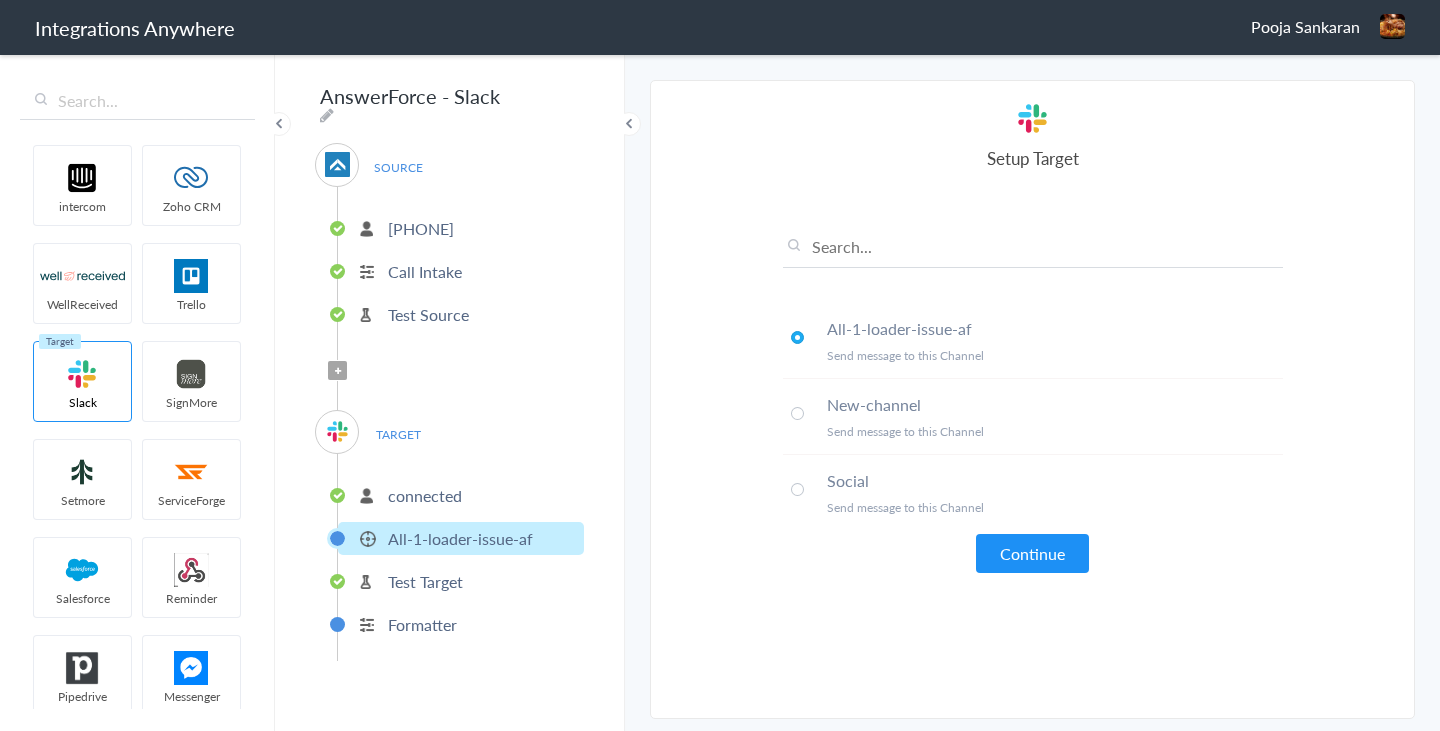 click on "New-channel" at bounding box center (1055, 404) 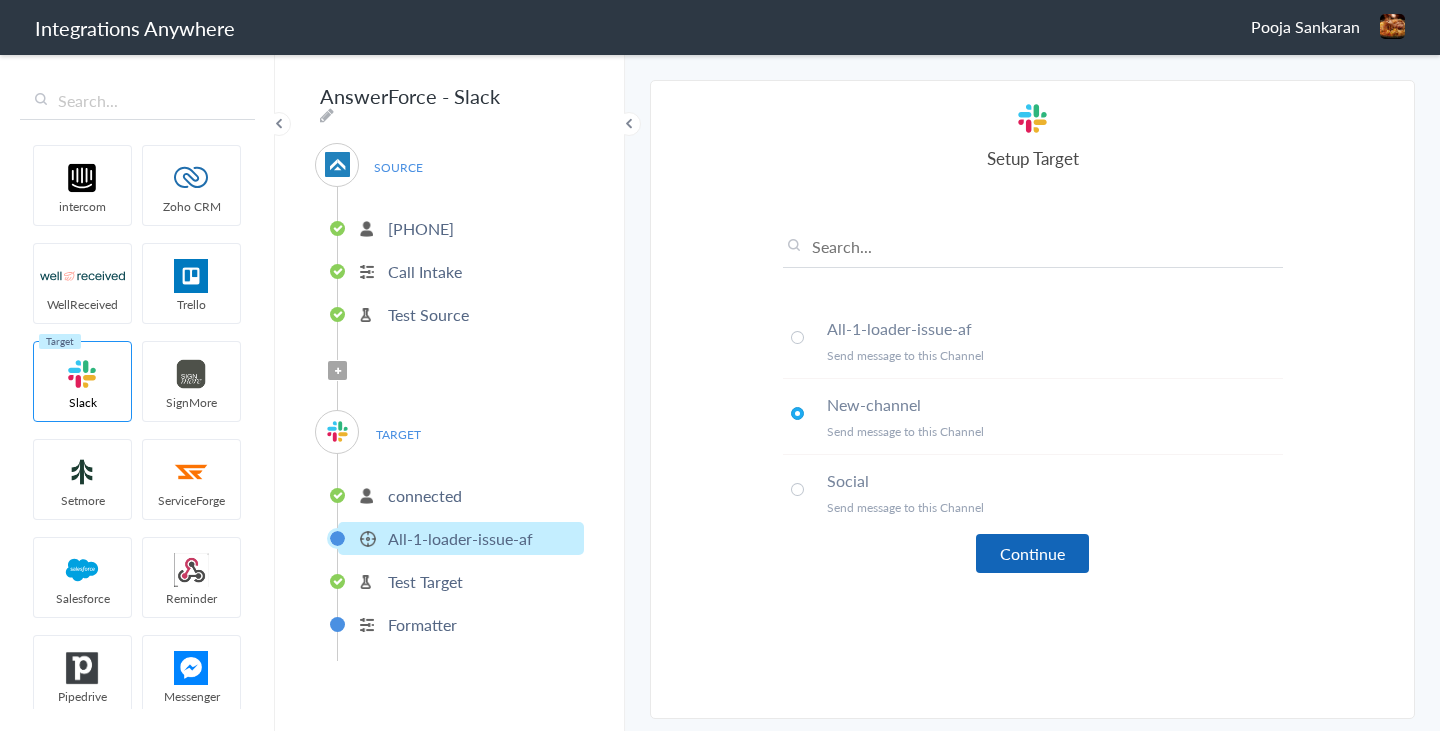 click on "Continue" at bounding box center (1032, 553) 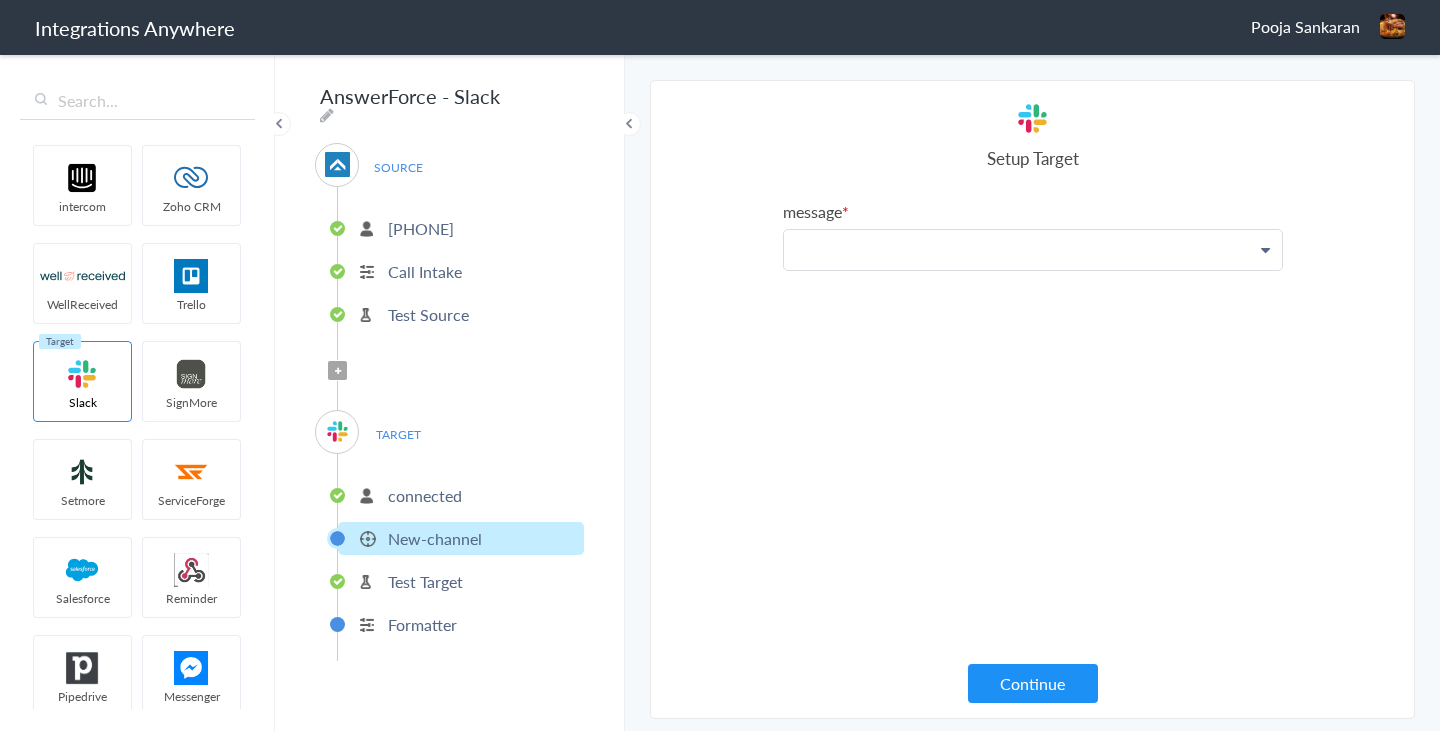 click at bounding box center (1033, 250) 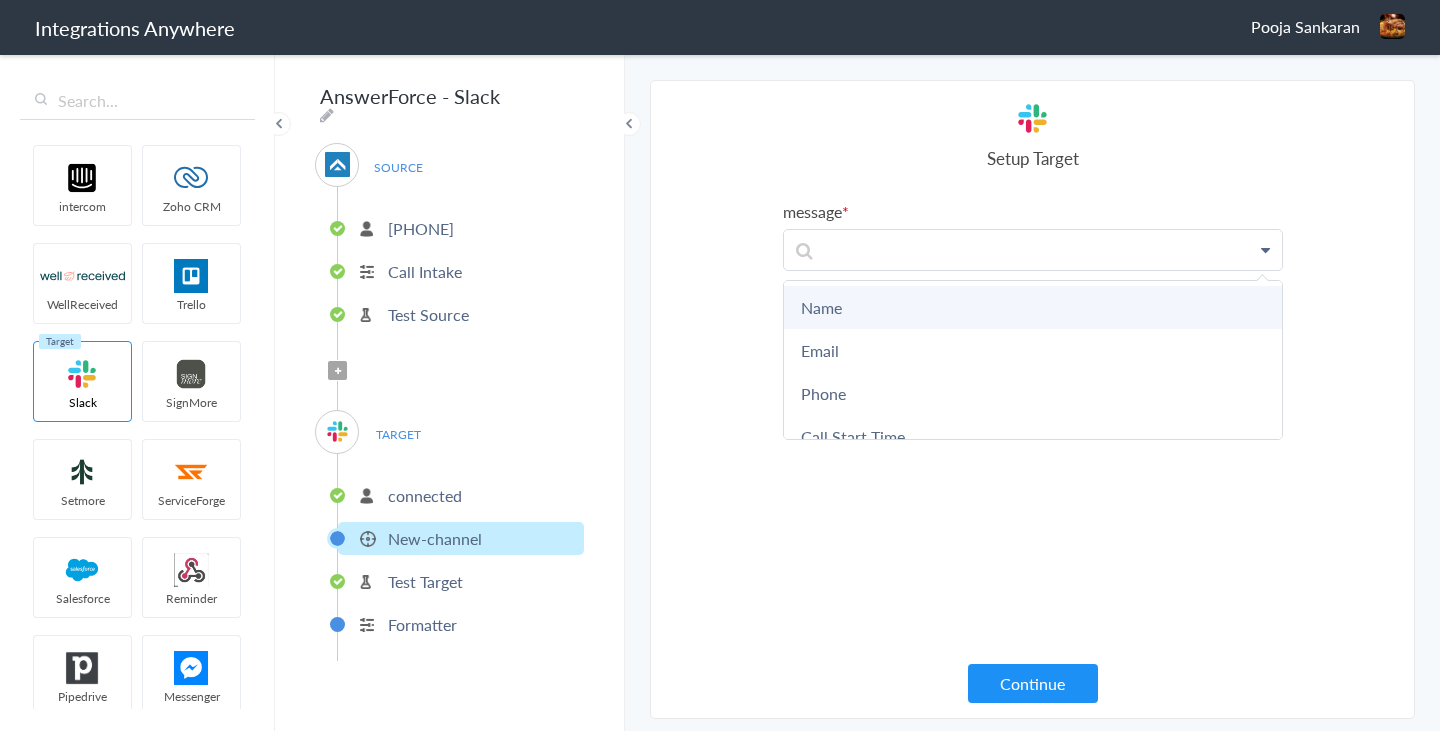 click on "Name" at bounding box center [1033, 307] 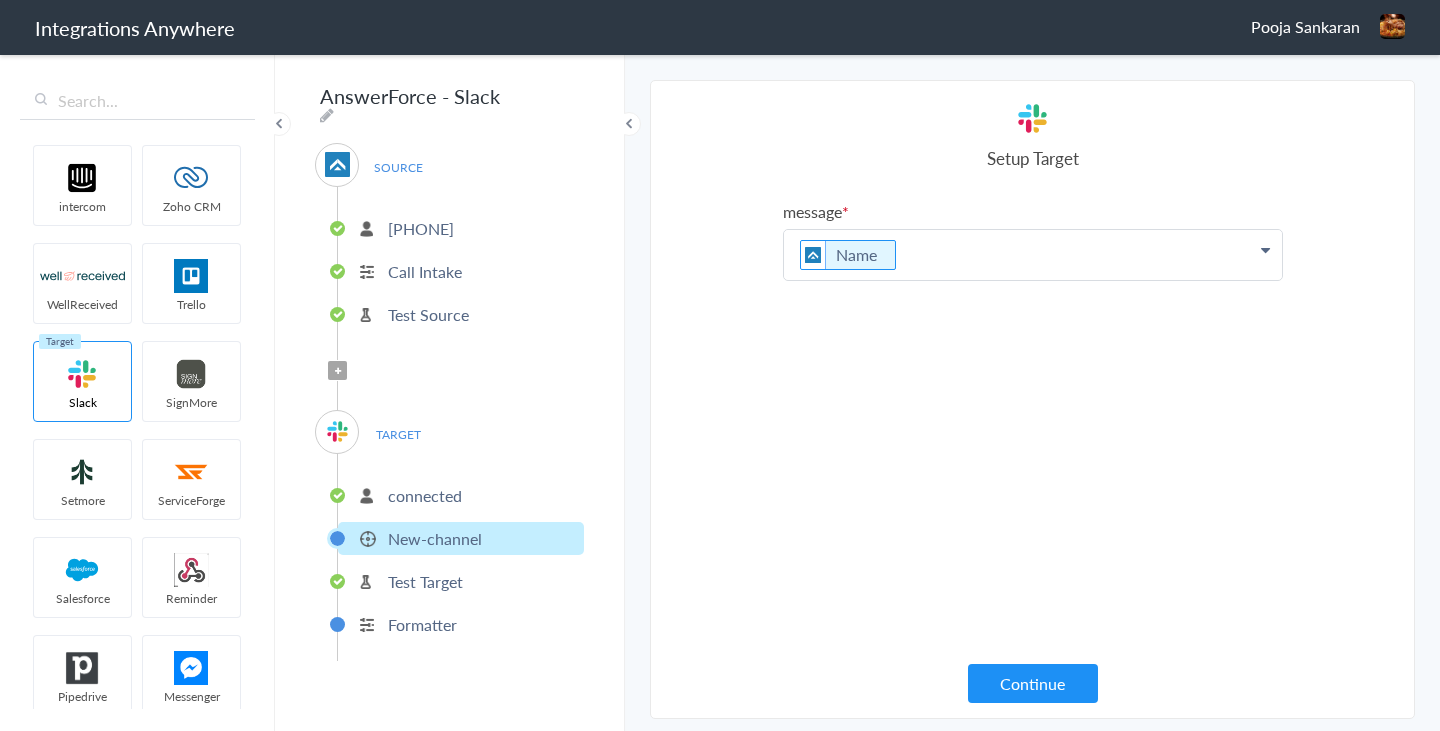 click on "Name" at bounding box center (1033, 255) 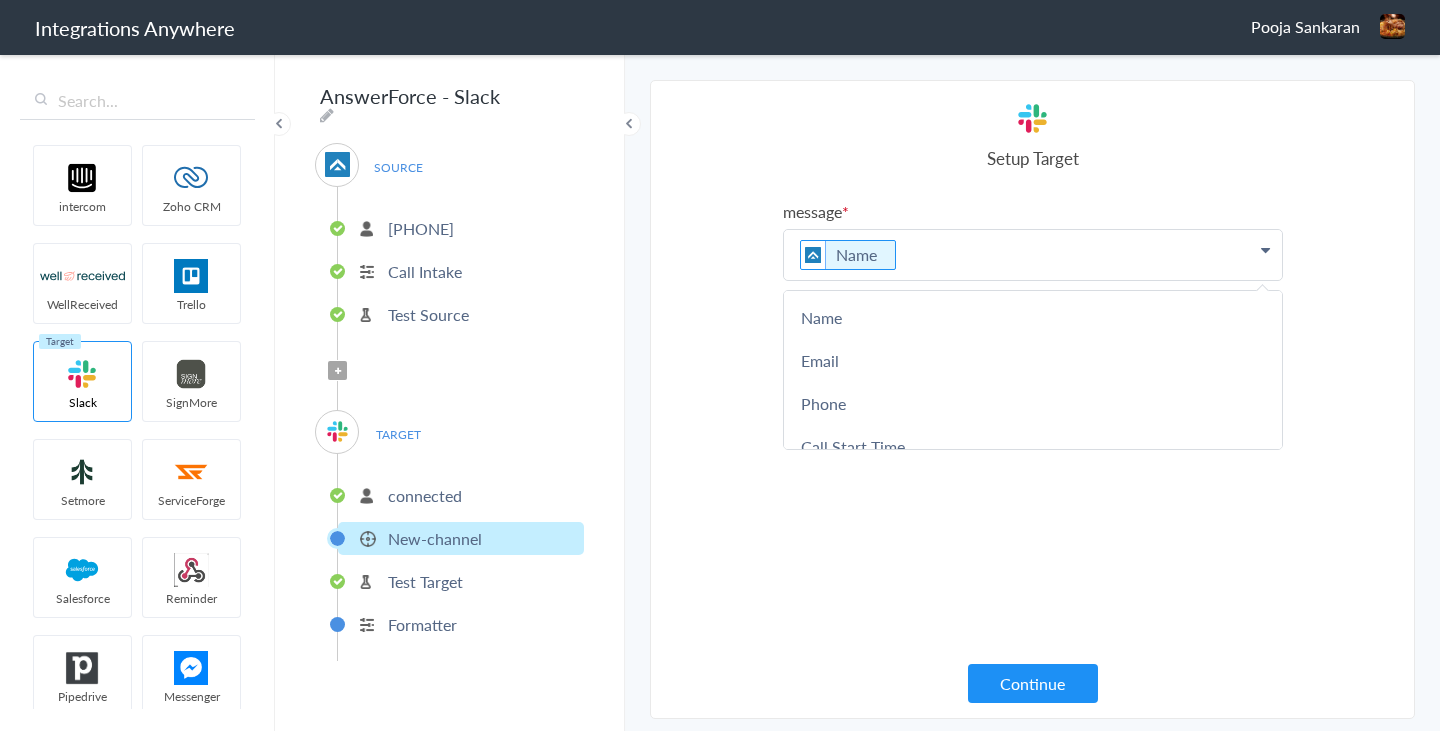 type 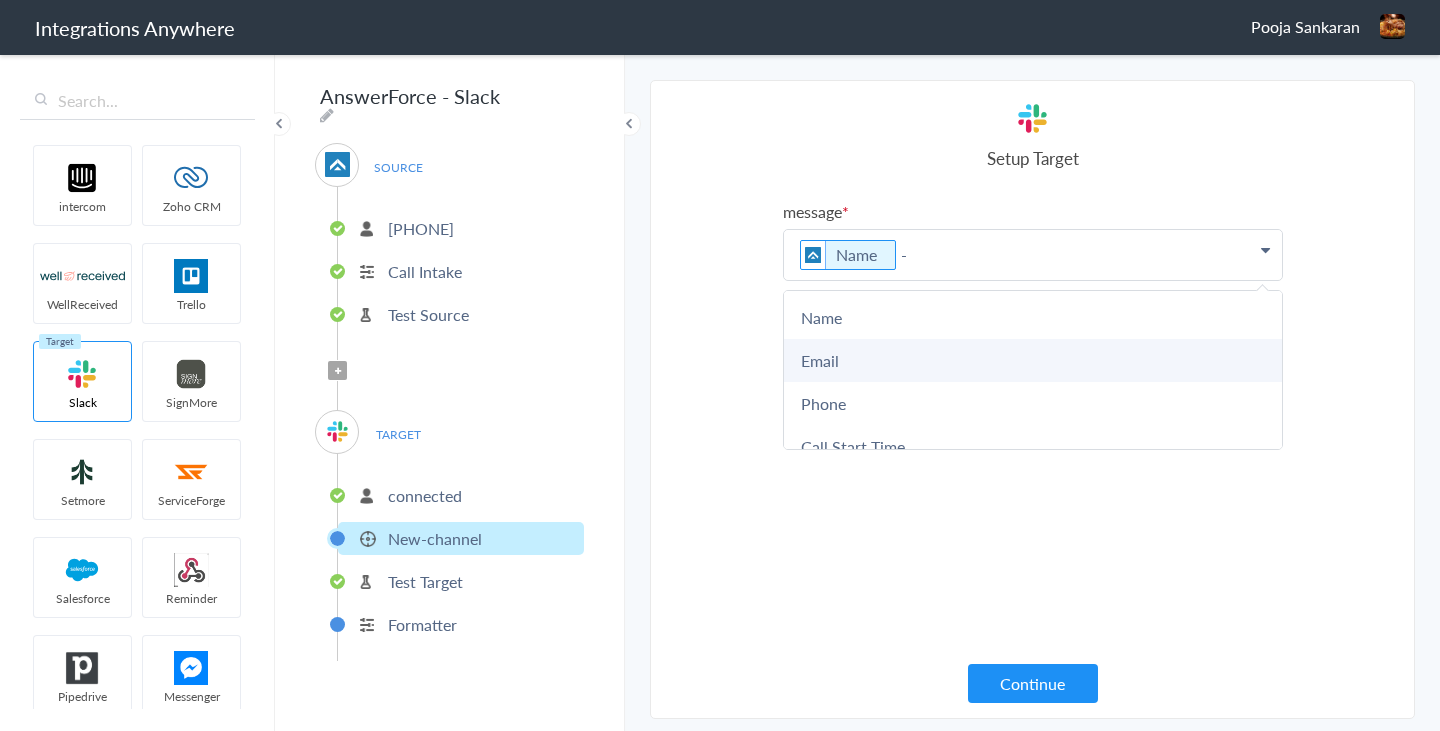 click on "Email" at bounding box center [1033, 360] 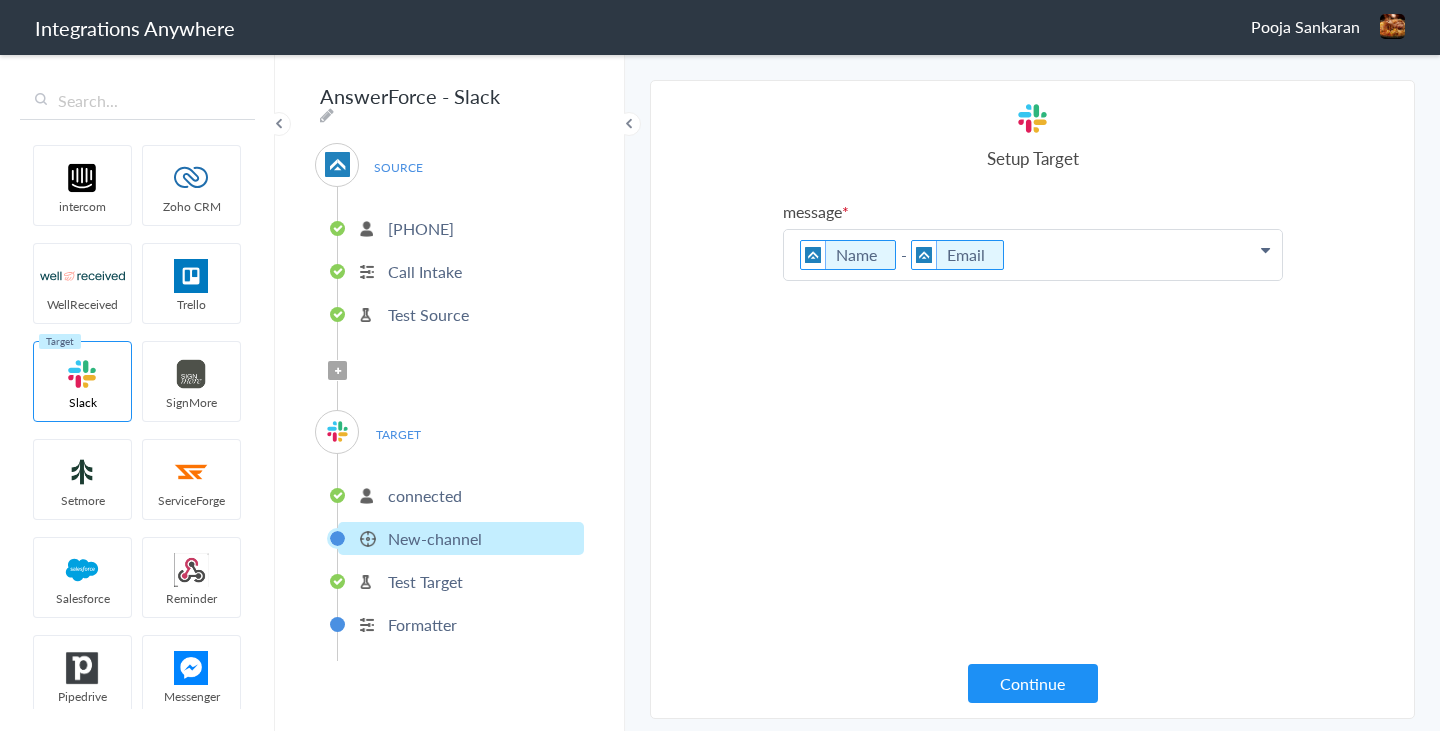 click on "Name  -    Email" at bounding box center (1033, 255) 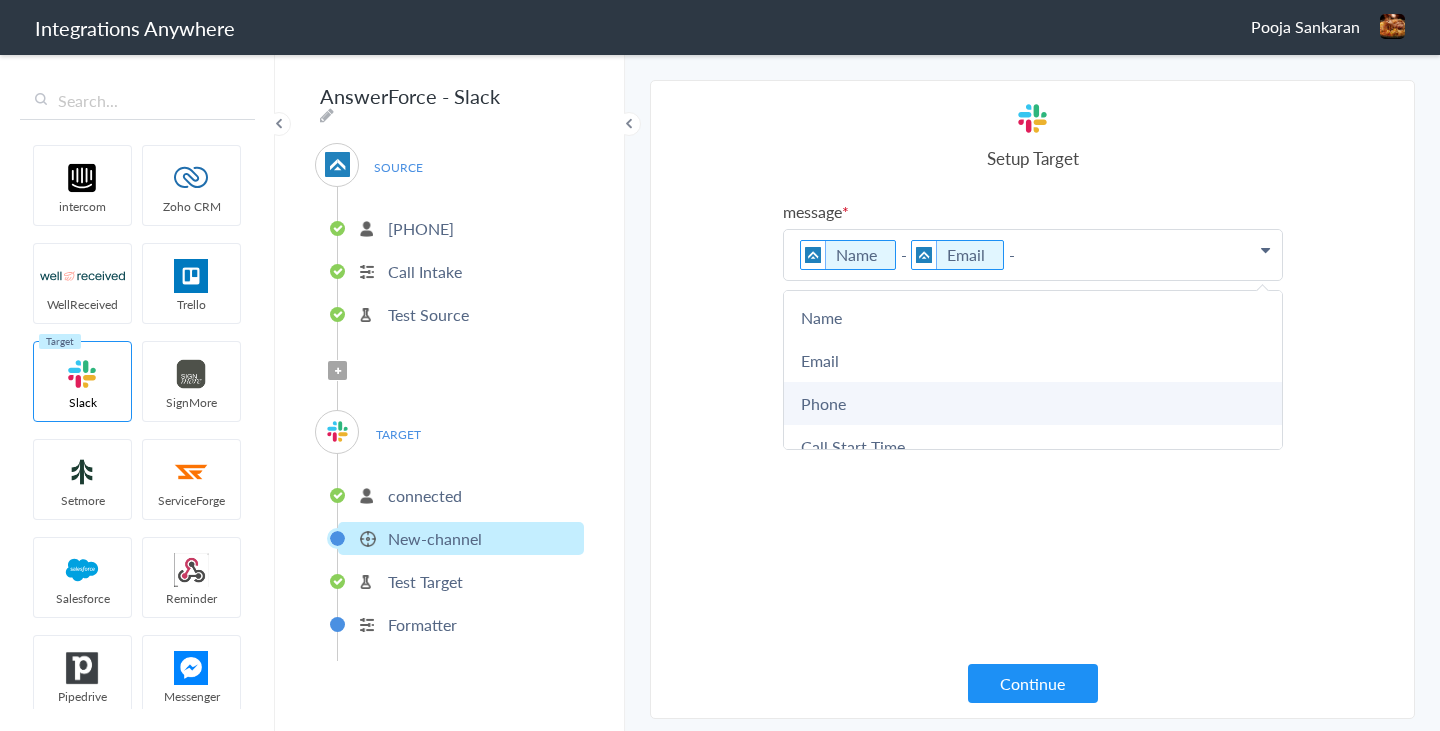 click on "Phone" at bounding box center (1033, 403) 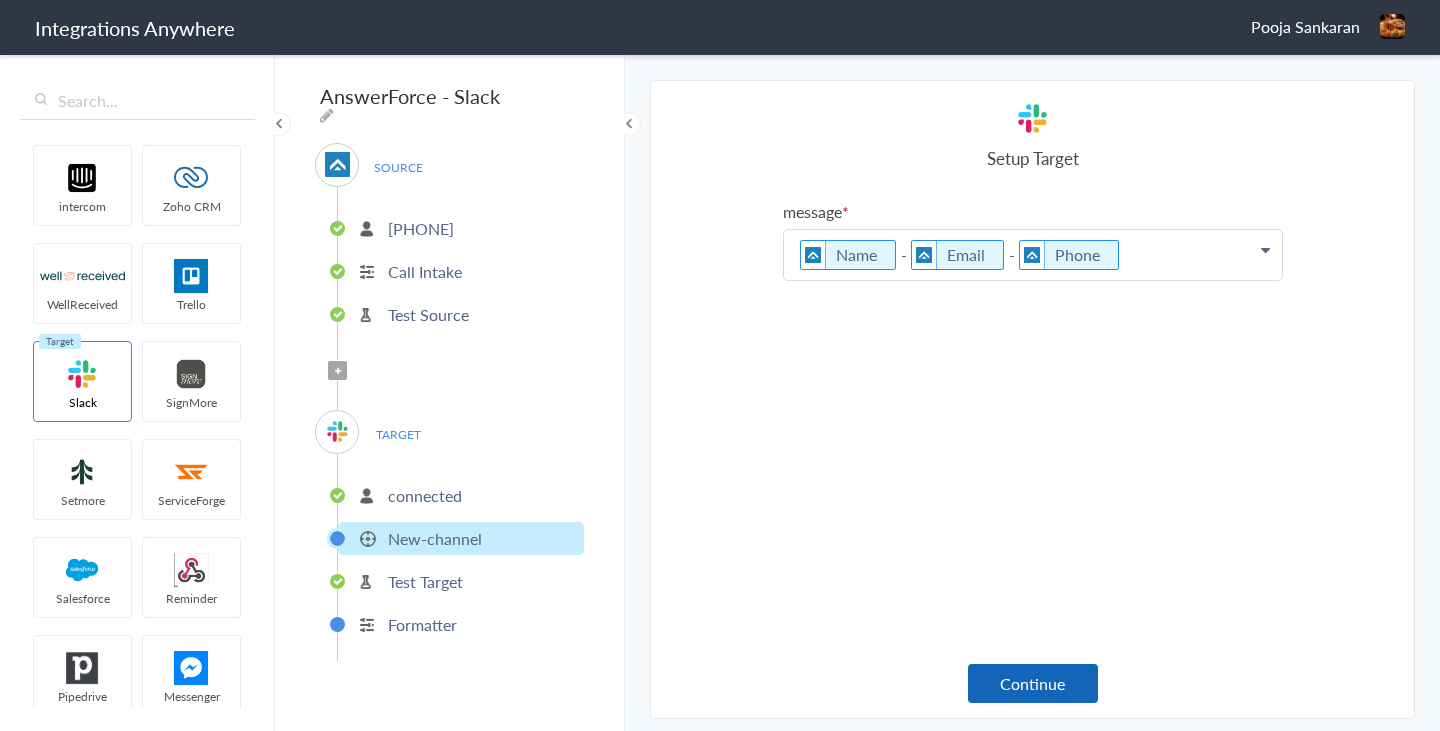 click on "Continue" at bounding box center (1033, 683) 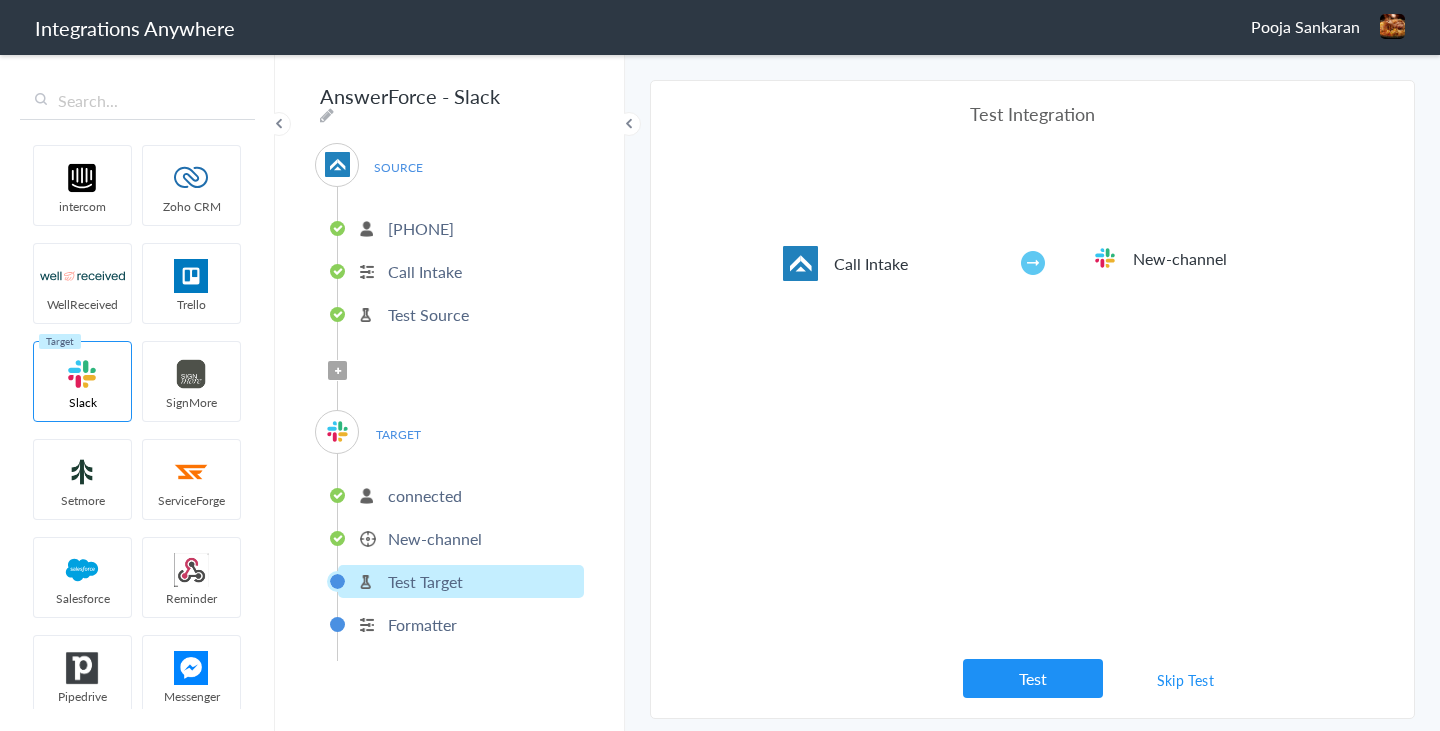 click on "Test" at bounding box center (1033, 678) 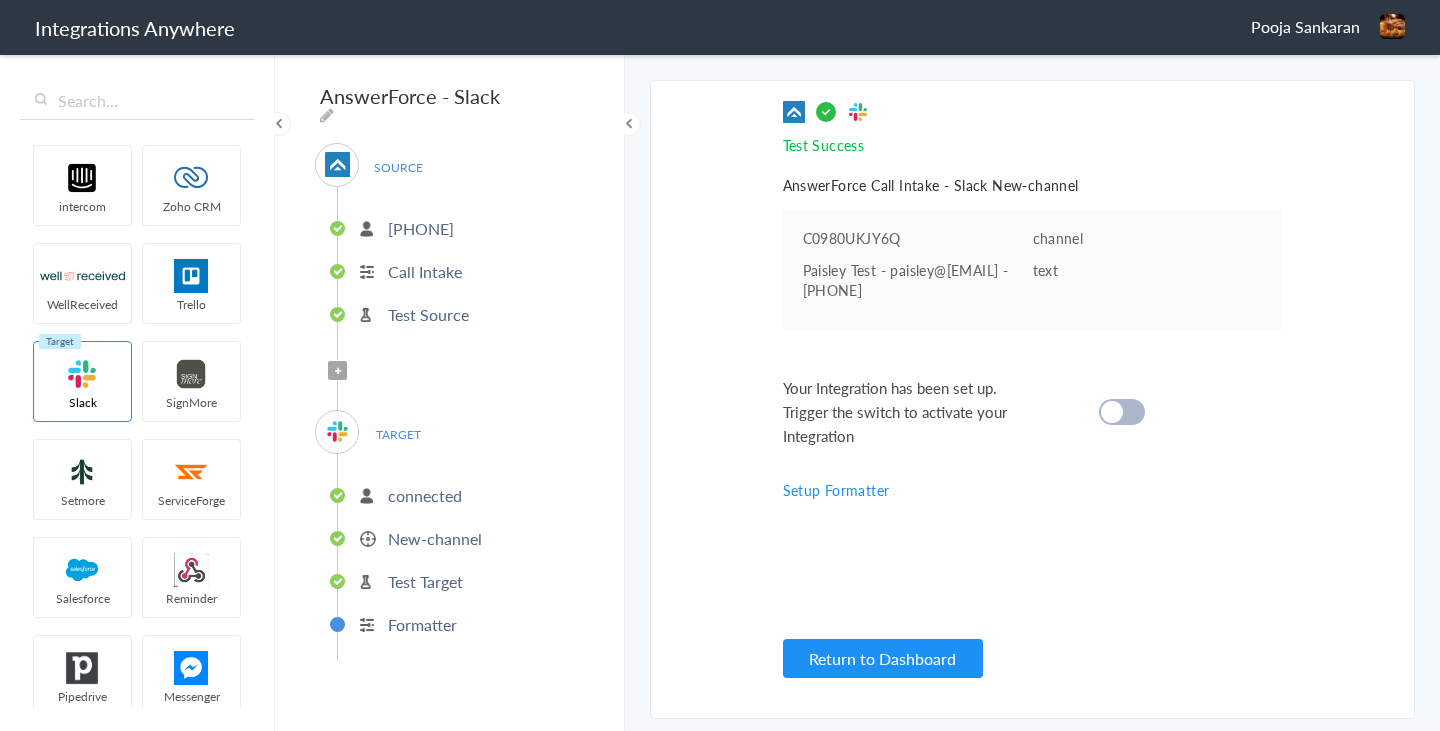 click at bounding box center [1122, 412] 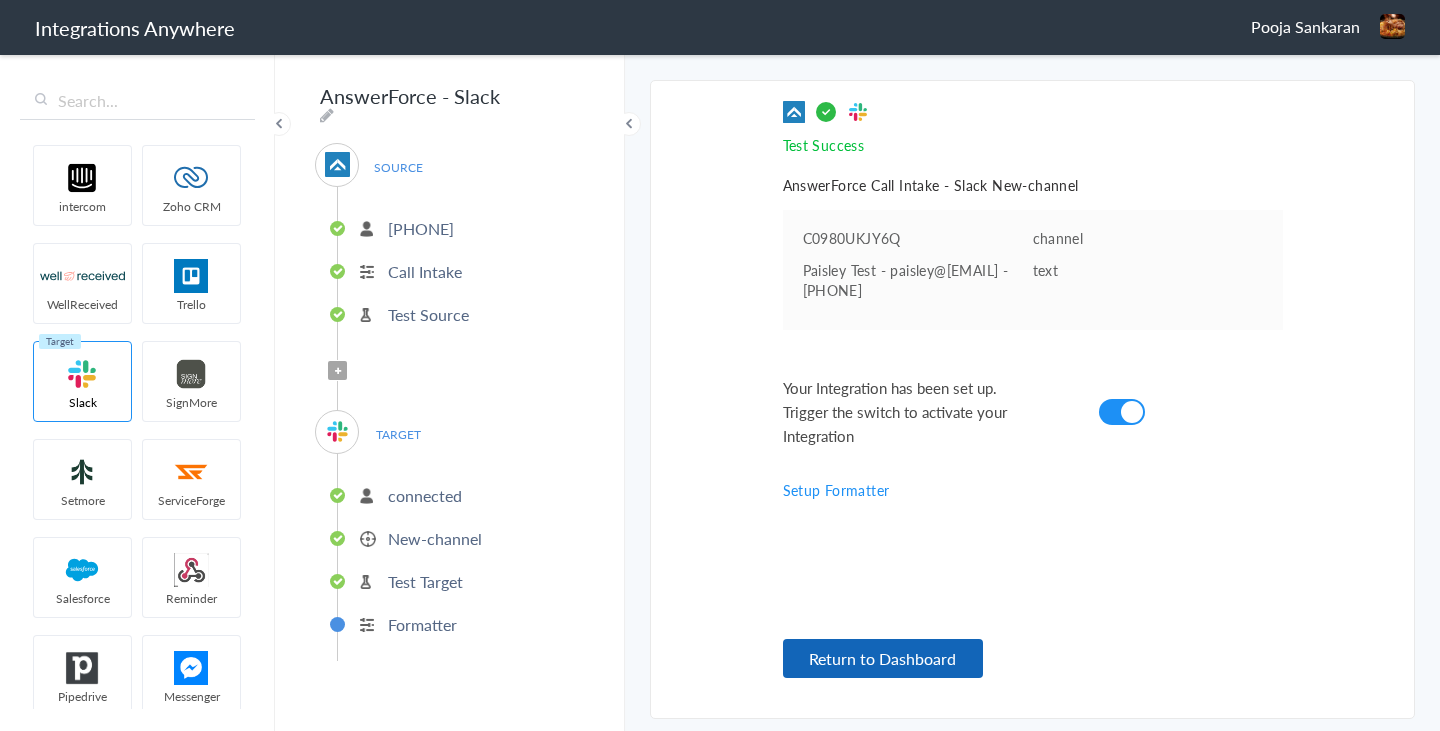 click on "Return to Dashboard" at bounding box center (883, 658) 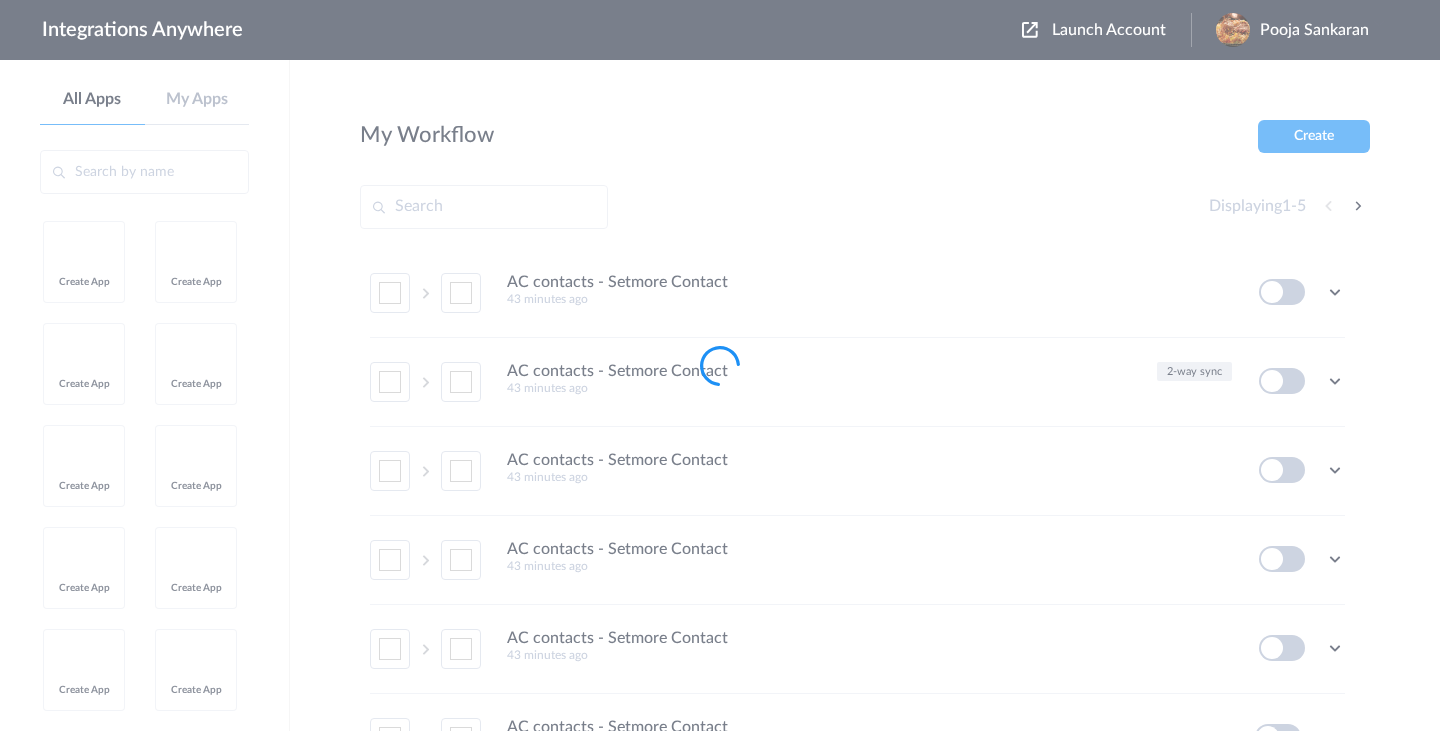 scroll, scrollTop: 0, scrollLeft: 0, axis: both 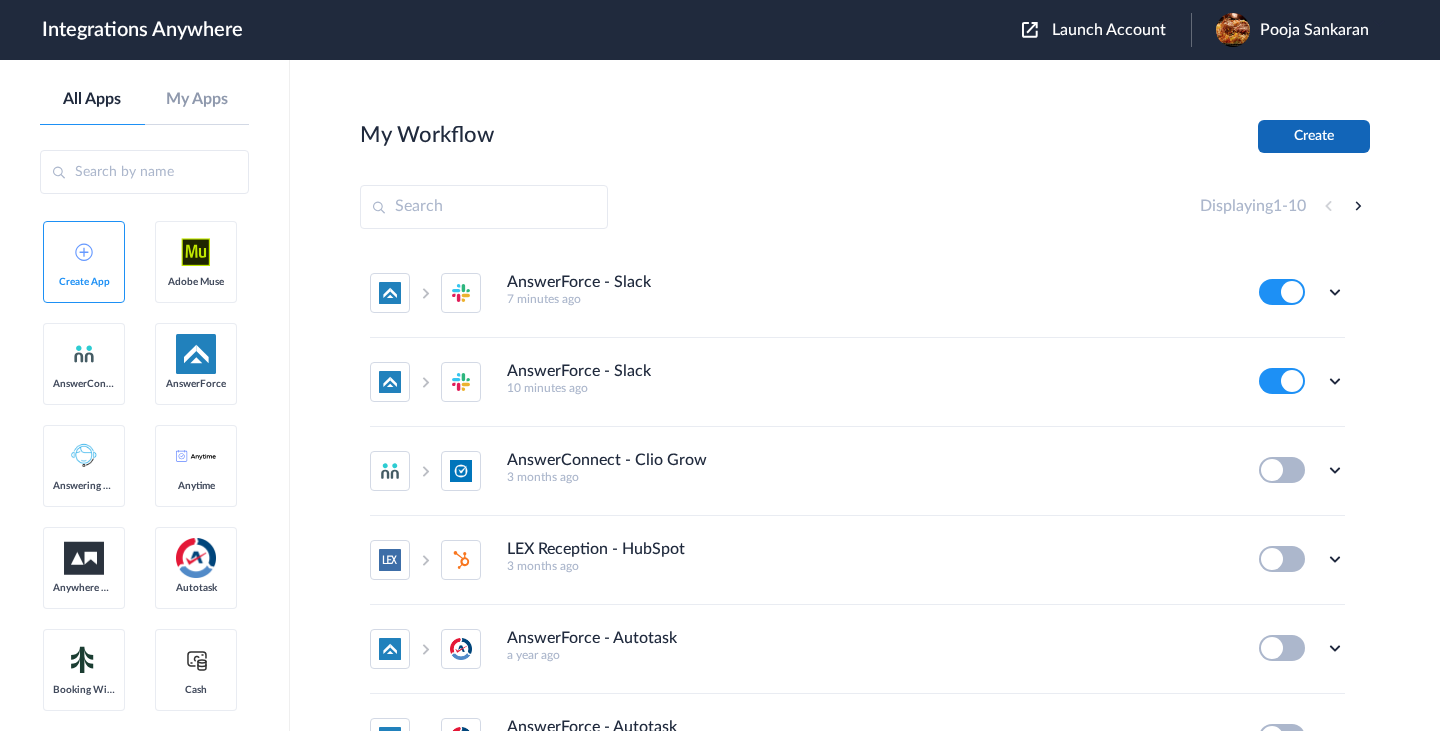 click on "Create" at bounding box center (1314, 136) 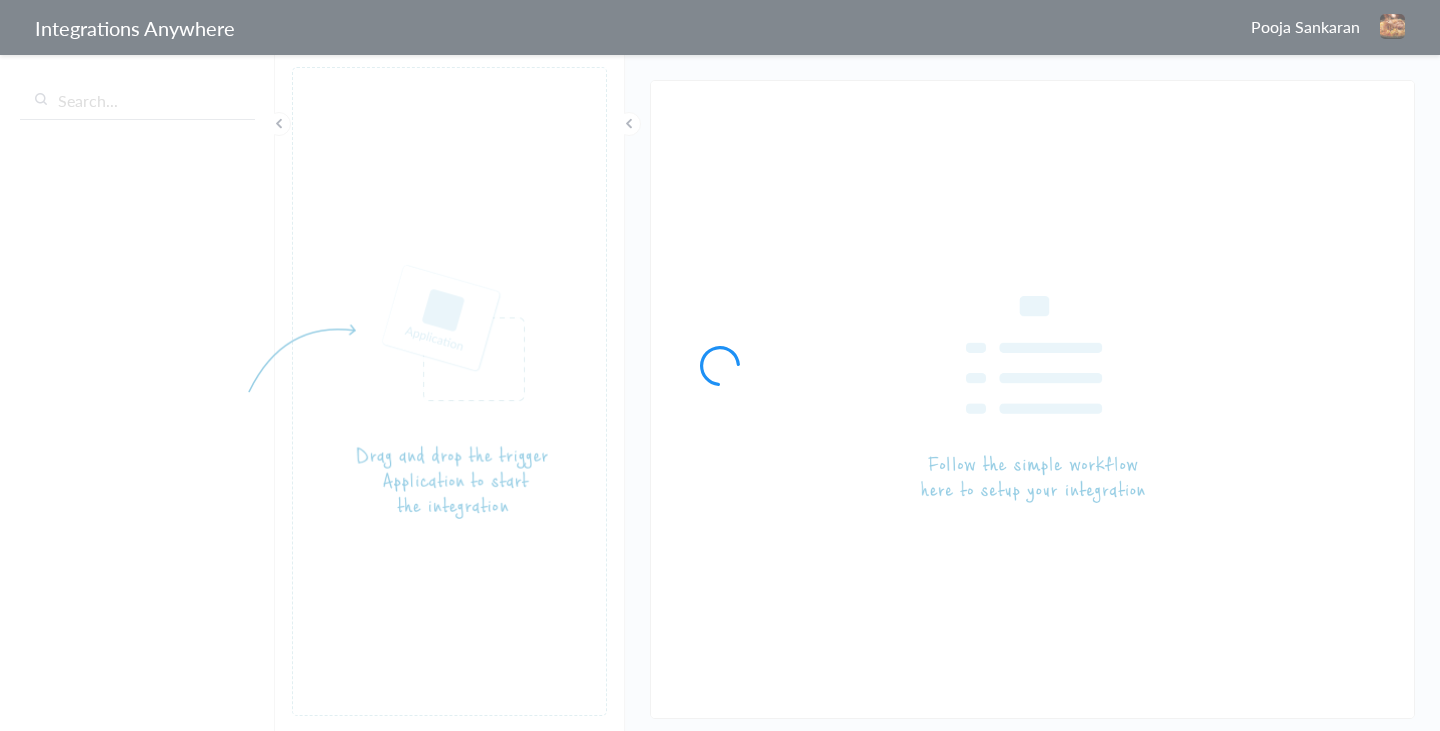 scroll, scrollTop: 0, scrollLeft: 0, axis: both 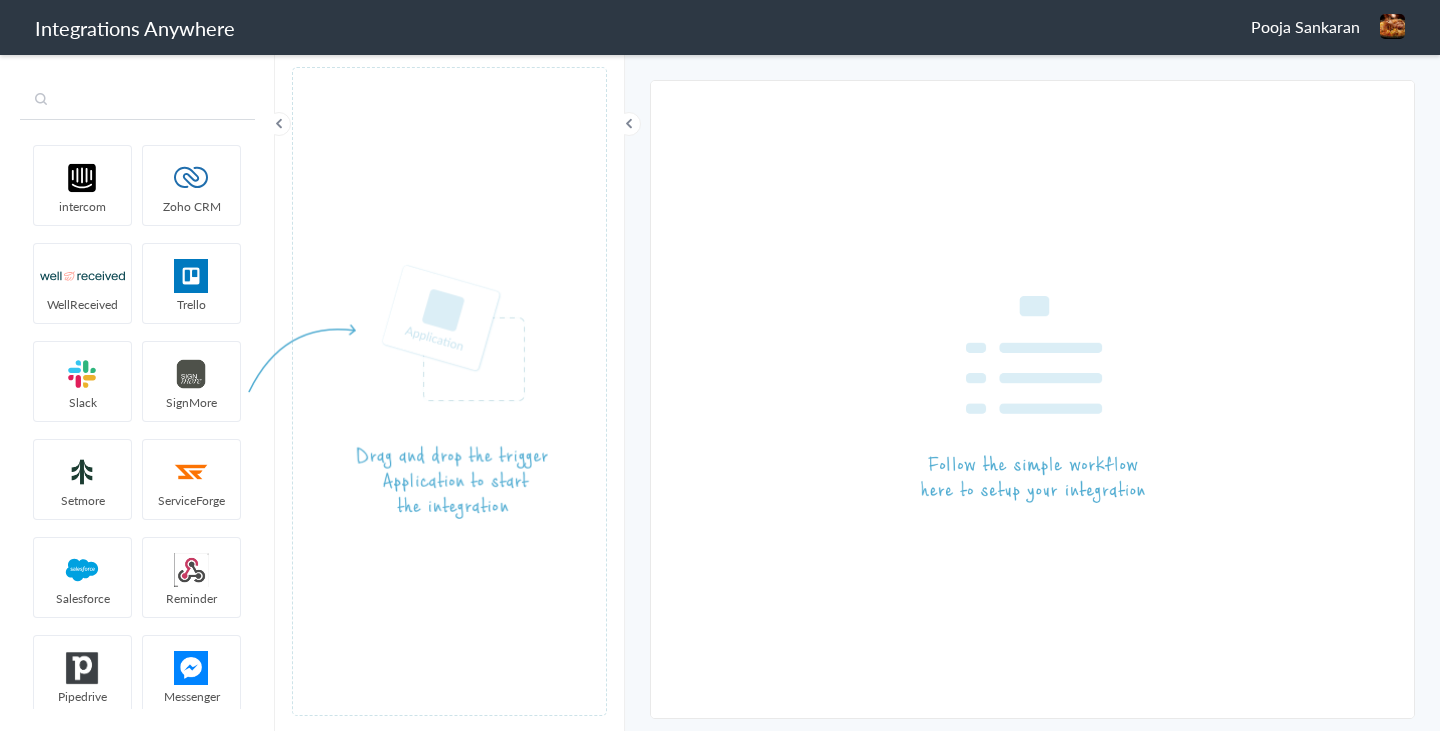 click at bounding box center [137, 101] 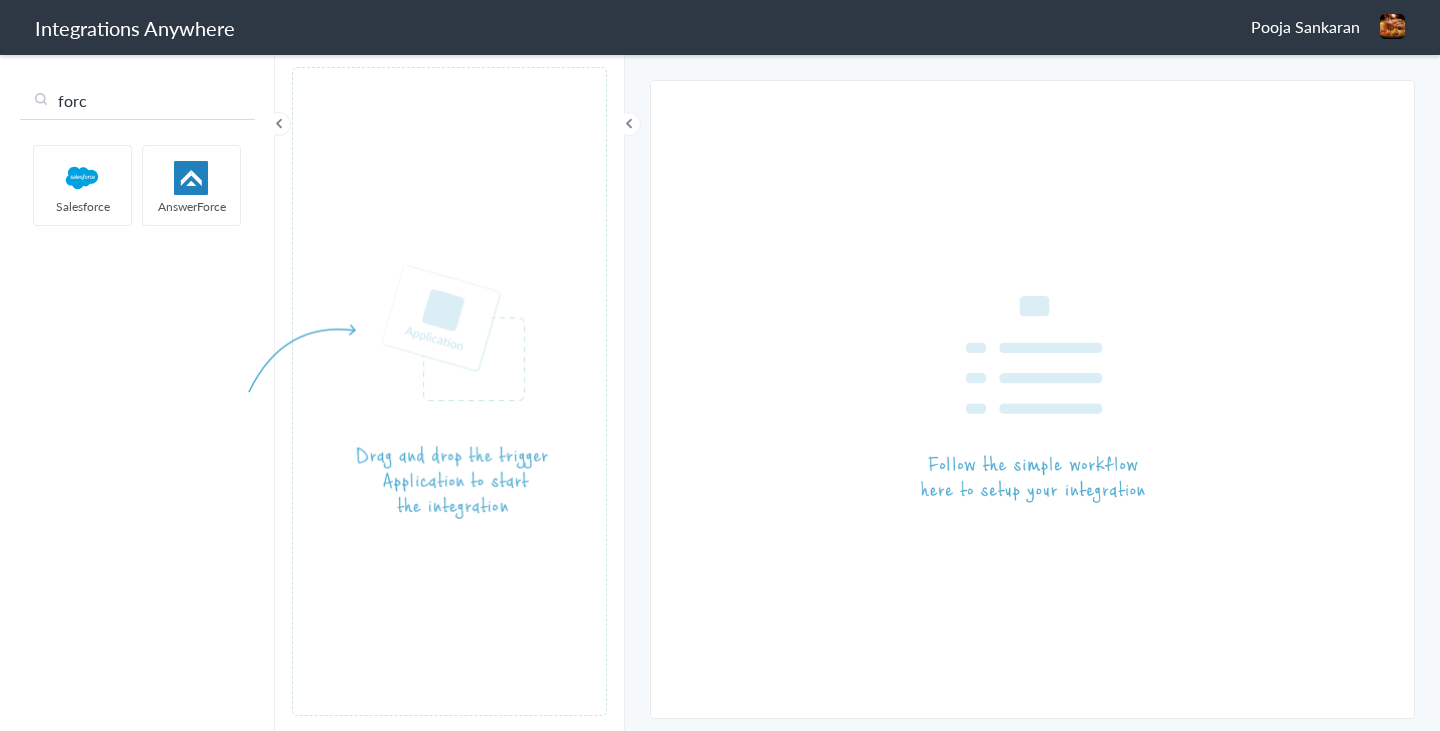 type on "forc" 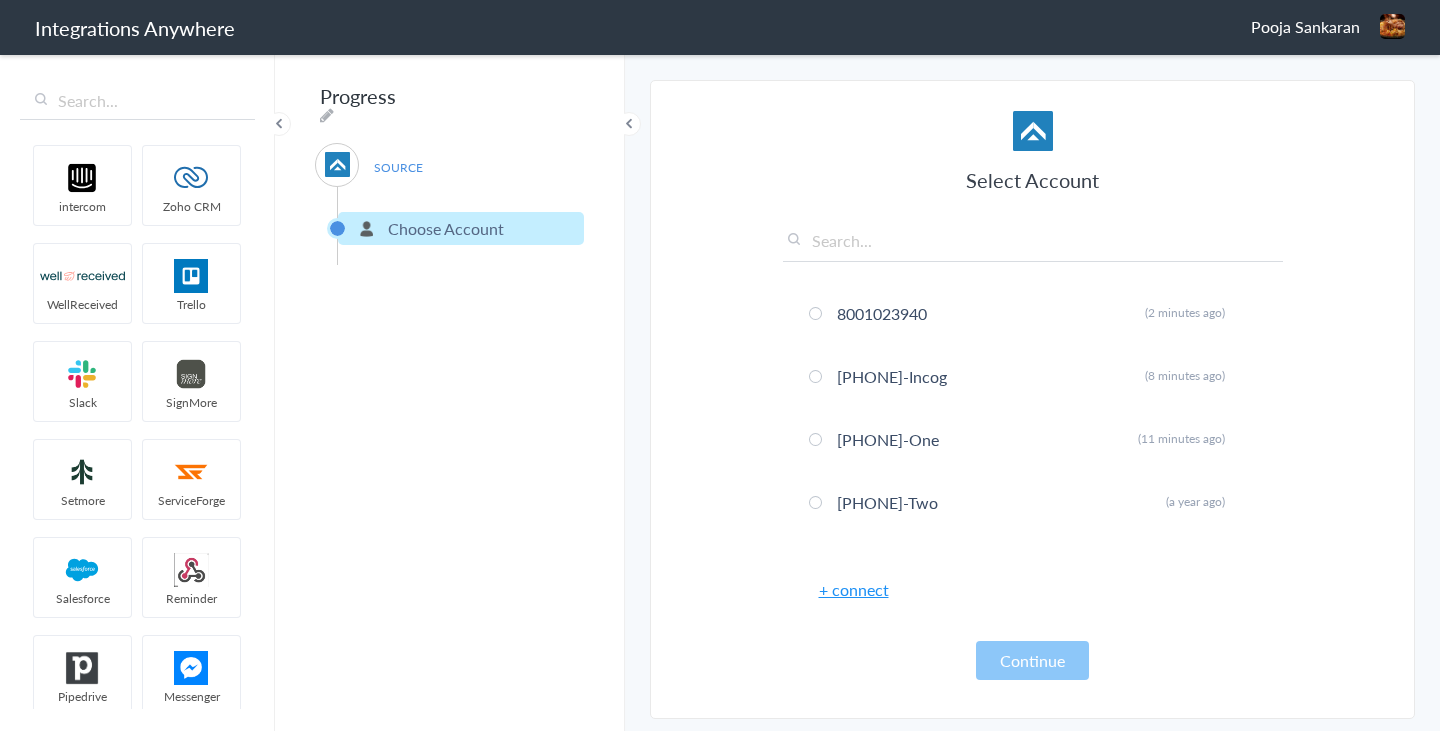 click on "+ connect" at bounding box center (854, 589) 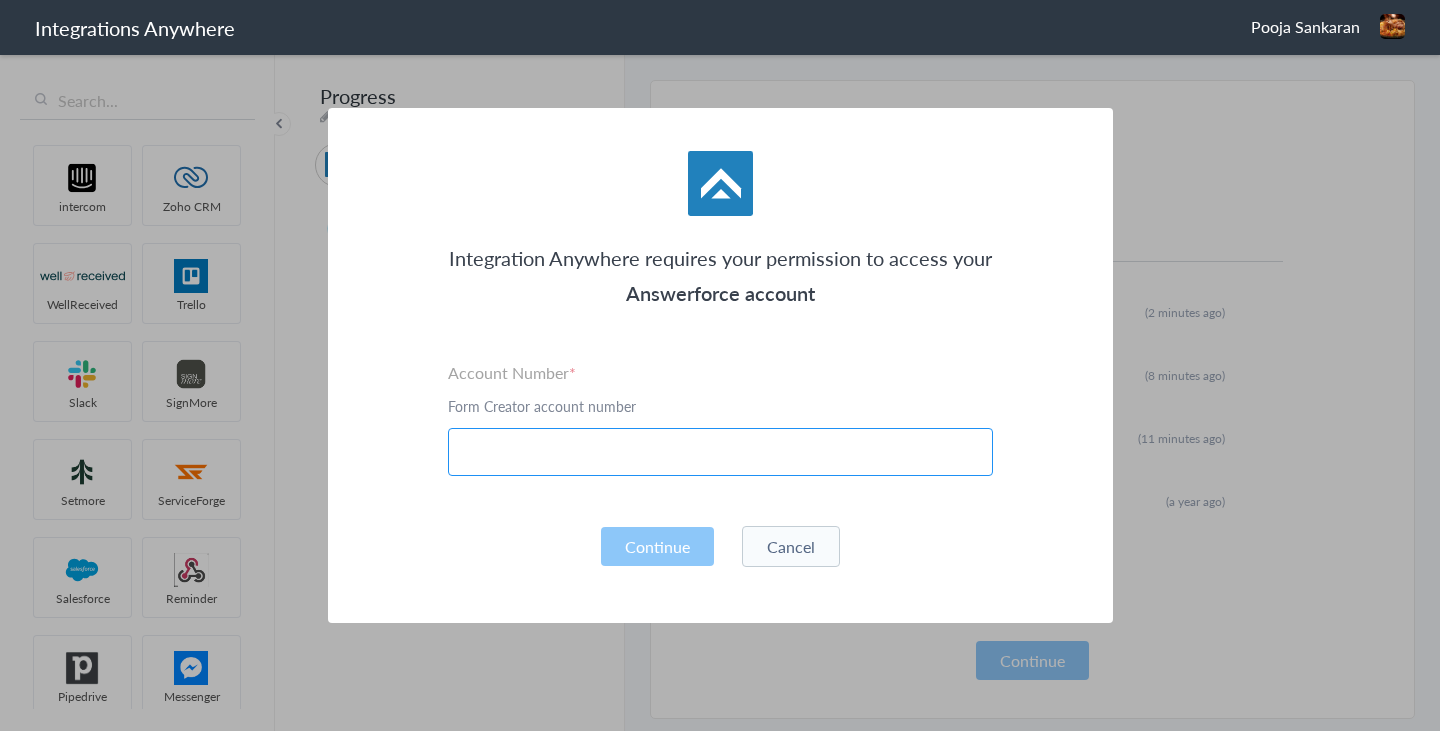 click at bounding box center [720, 452] 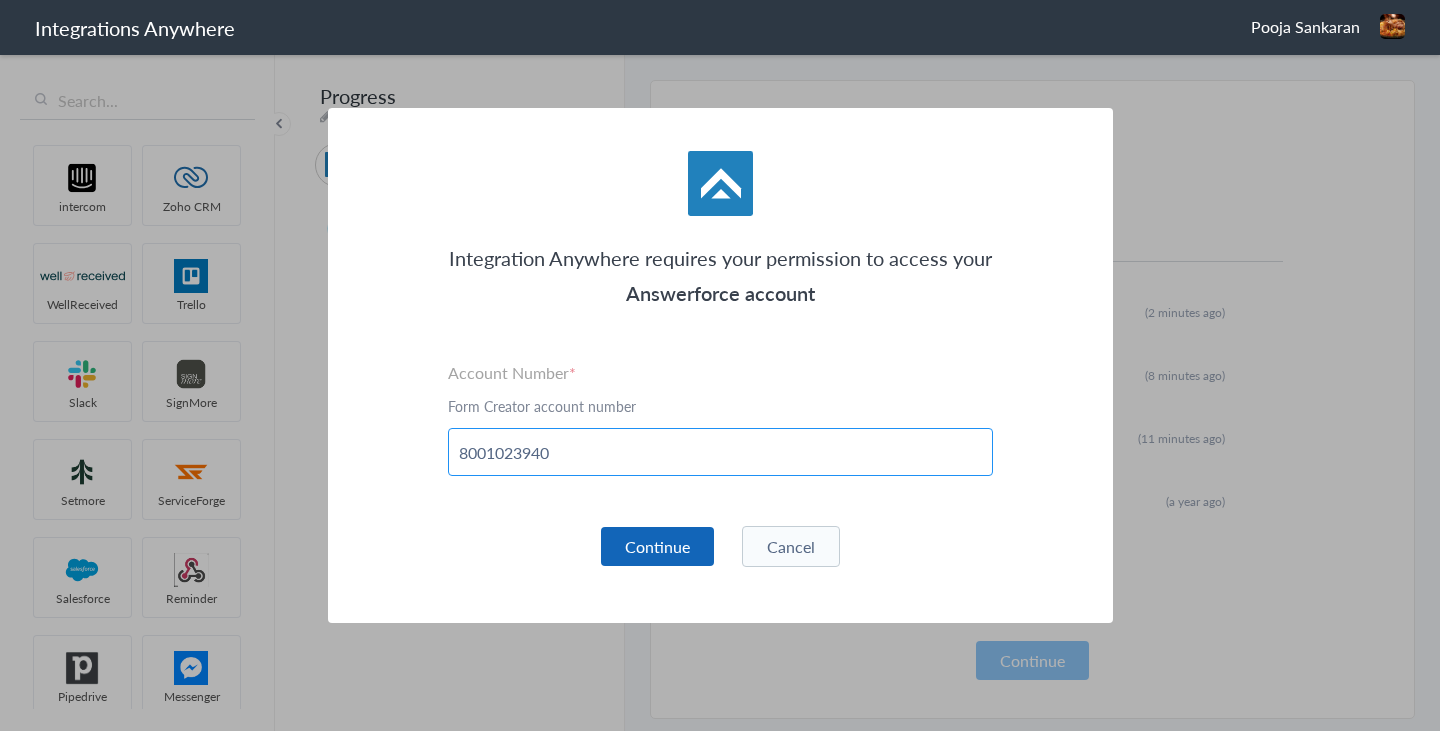 type on "8001023940" 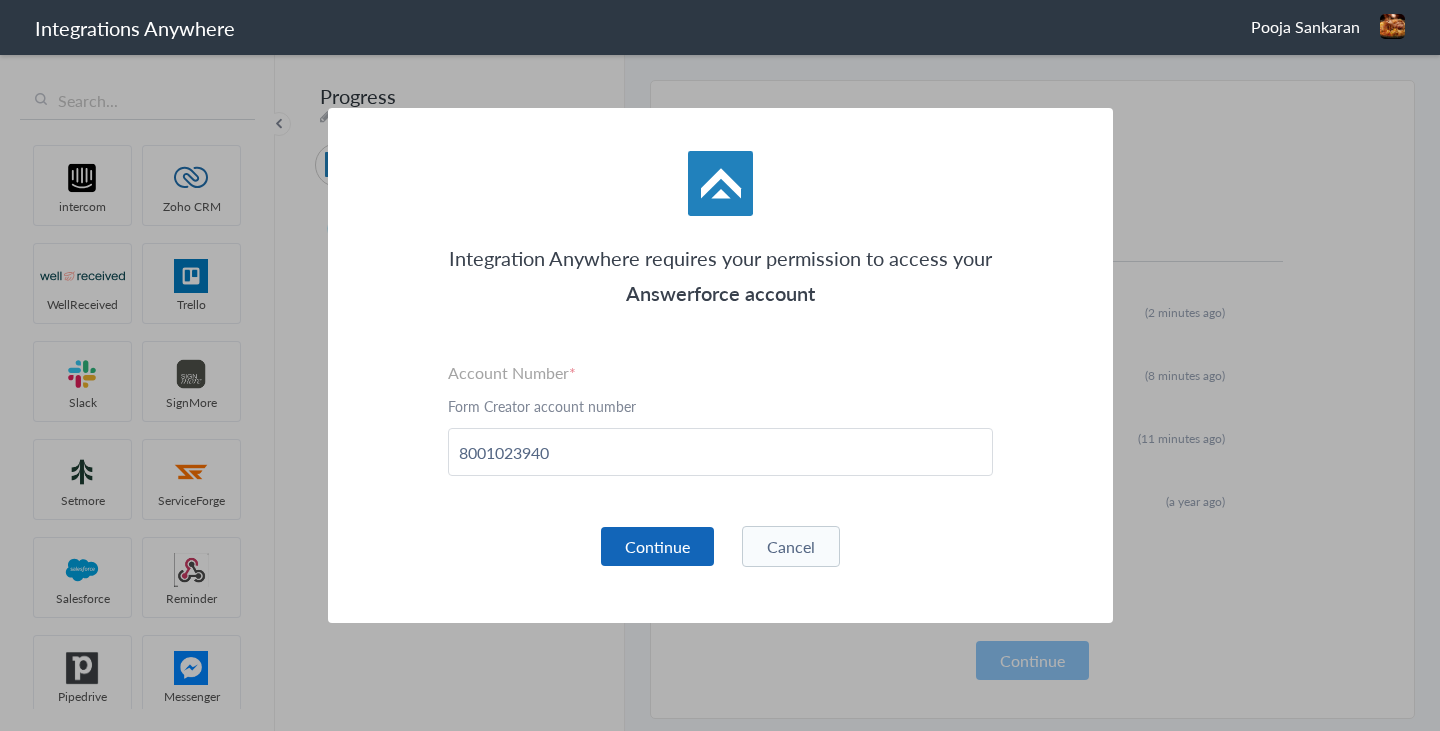 click on "Continue" at bounding box center (657, 546) 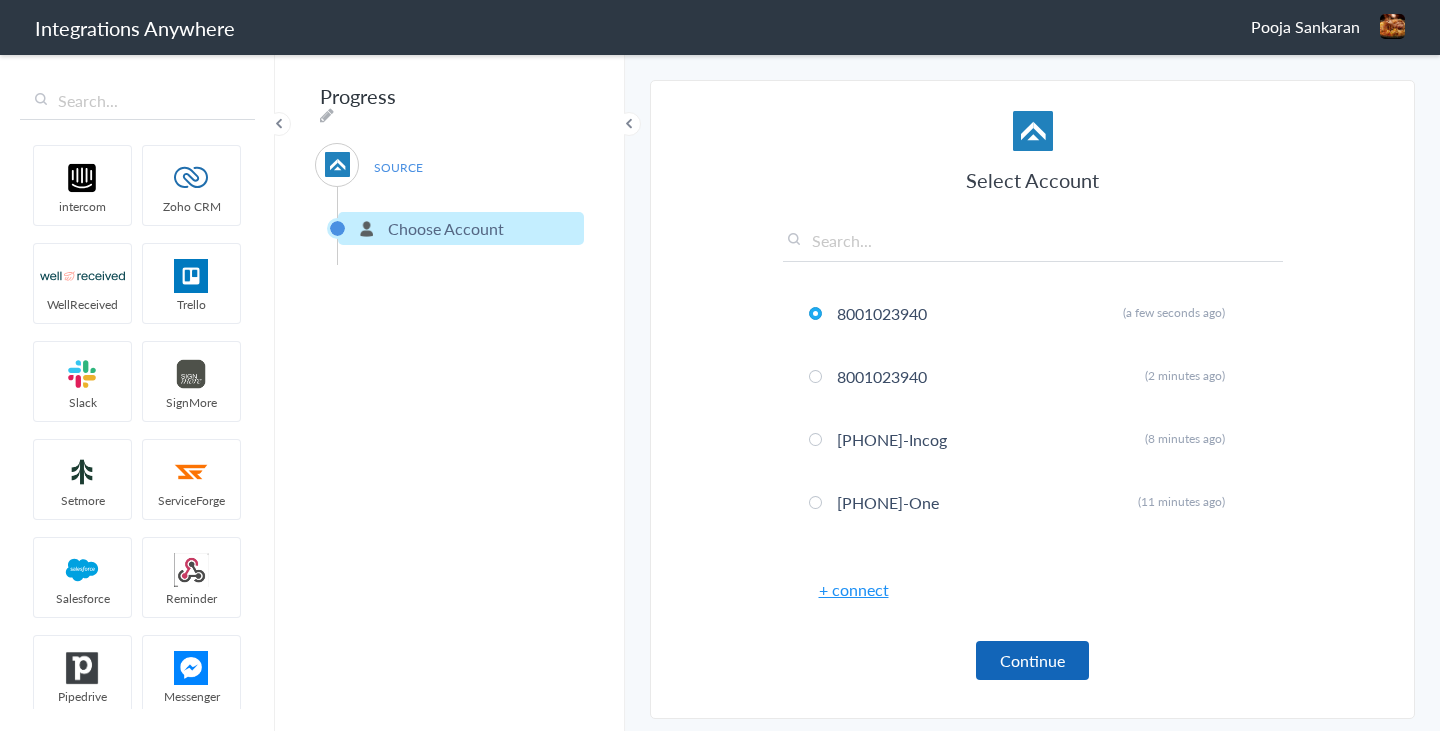 click on "Continue" at bounding box center [1032, 660] 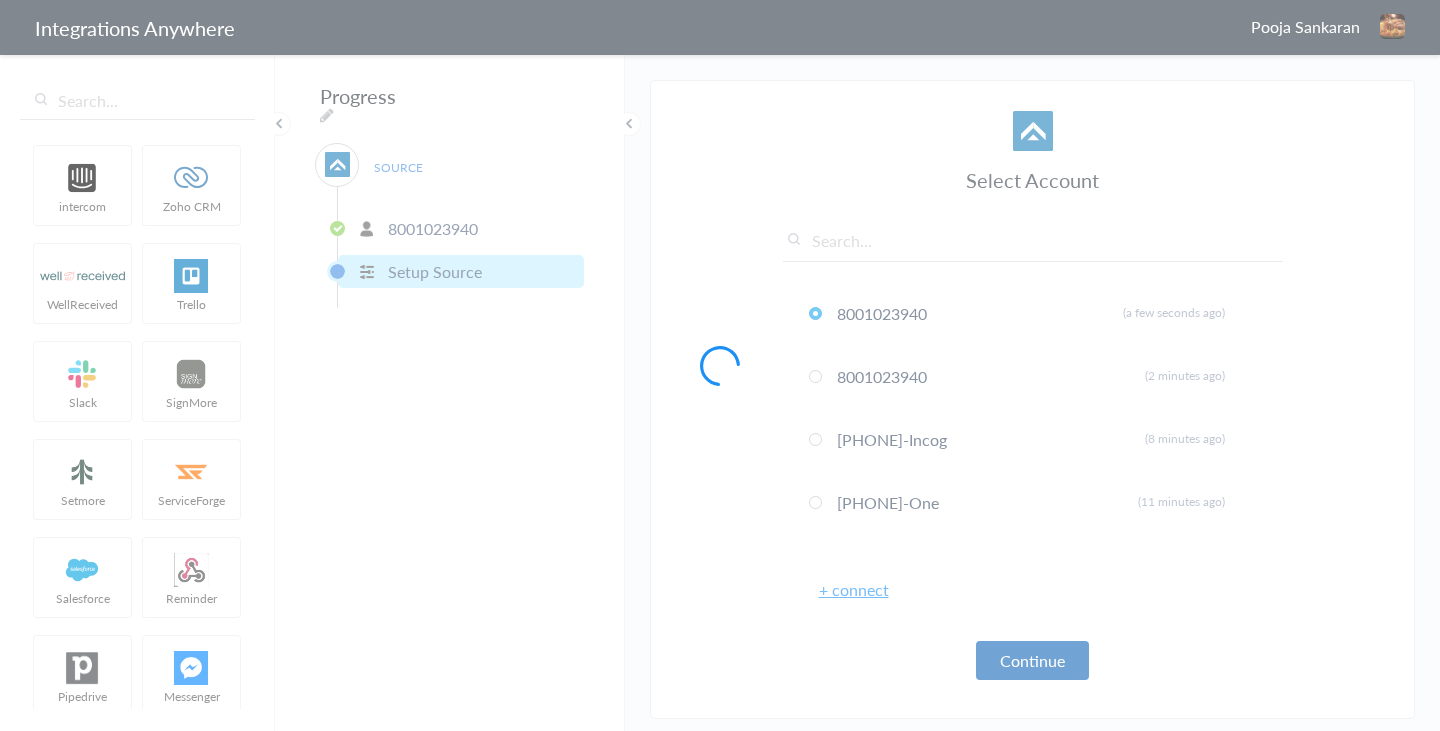 click at bounding box center (720, 365) 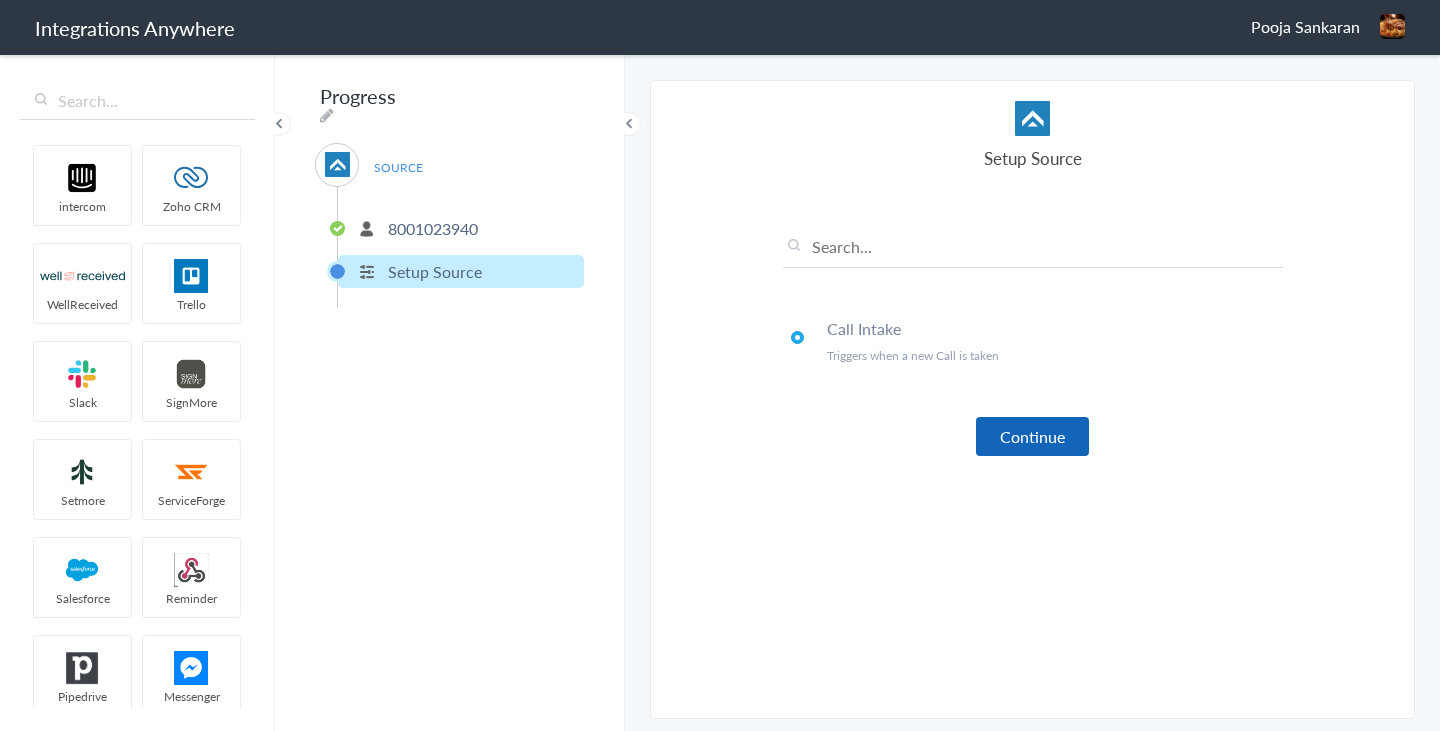 click on "Continue" at bounding box center (1032, 436) 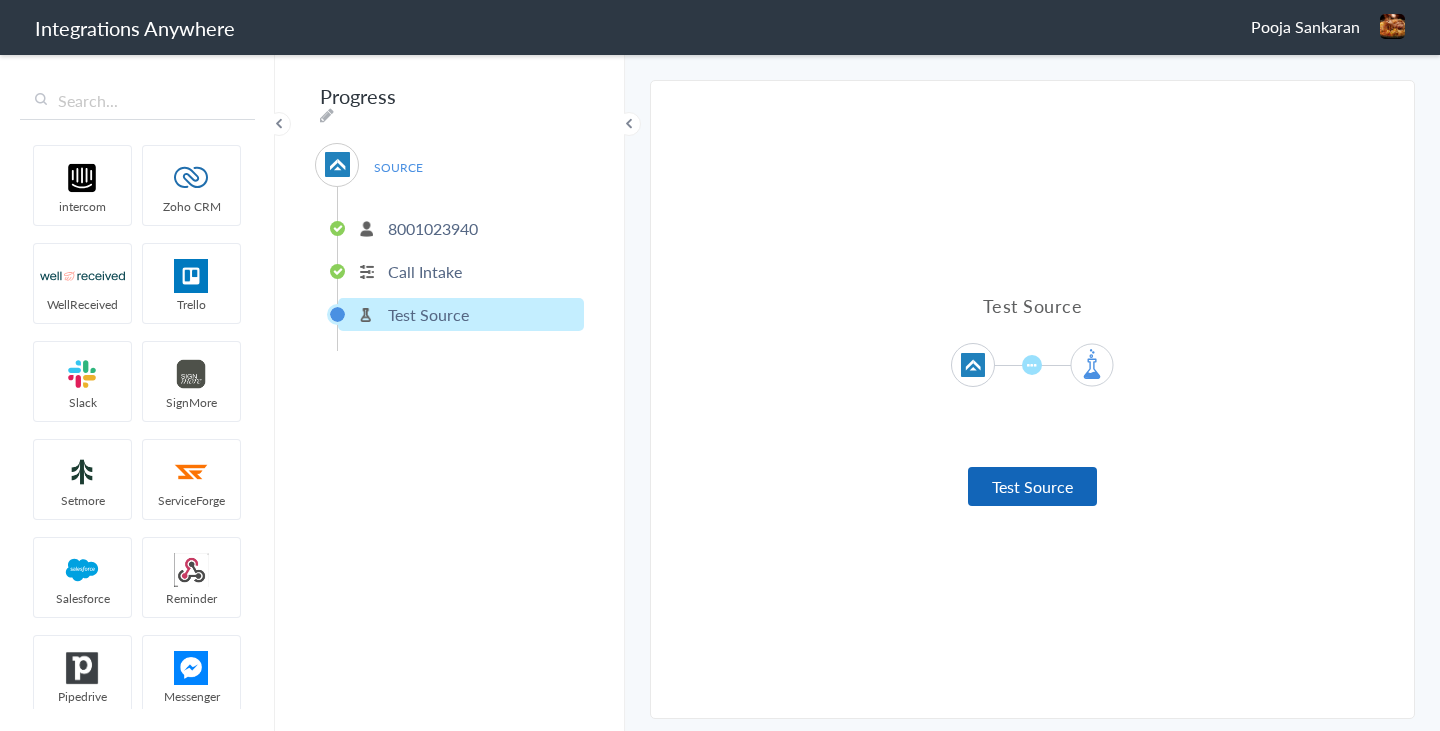 click on "Test Source" at bounding box center [1032, 486] 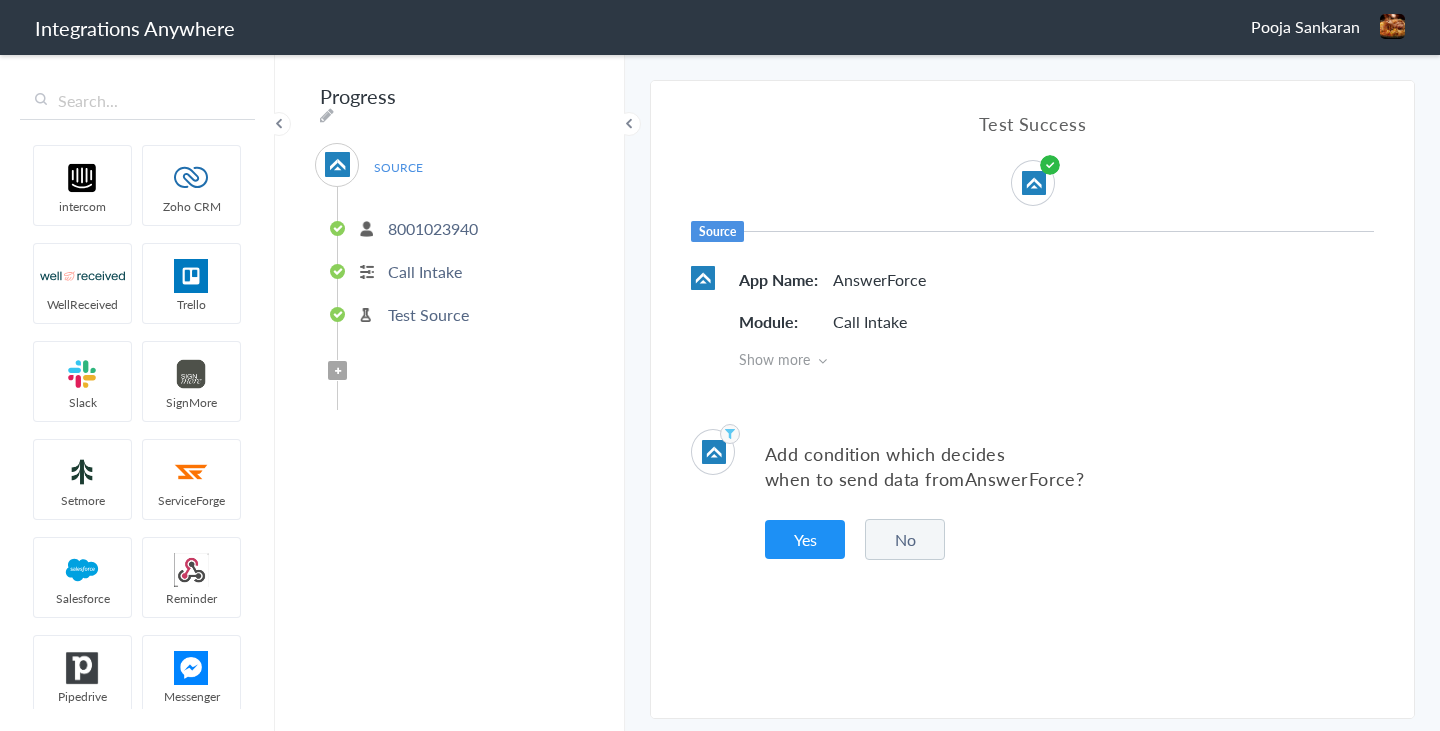 click on "No" at bounding box center (905, 539) 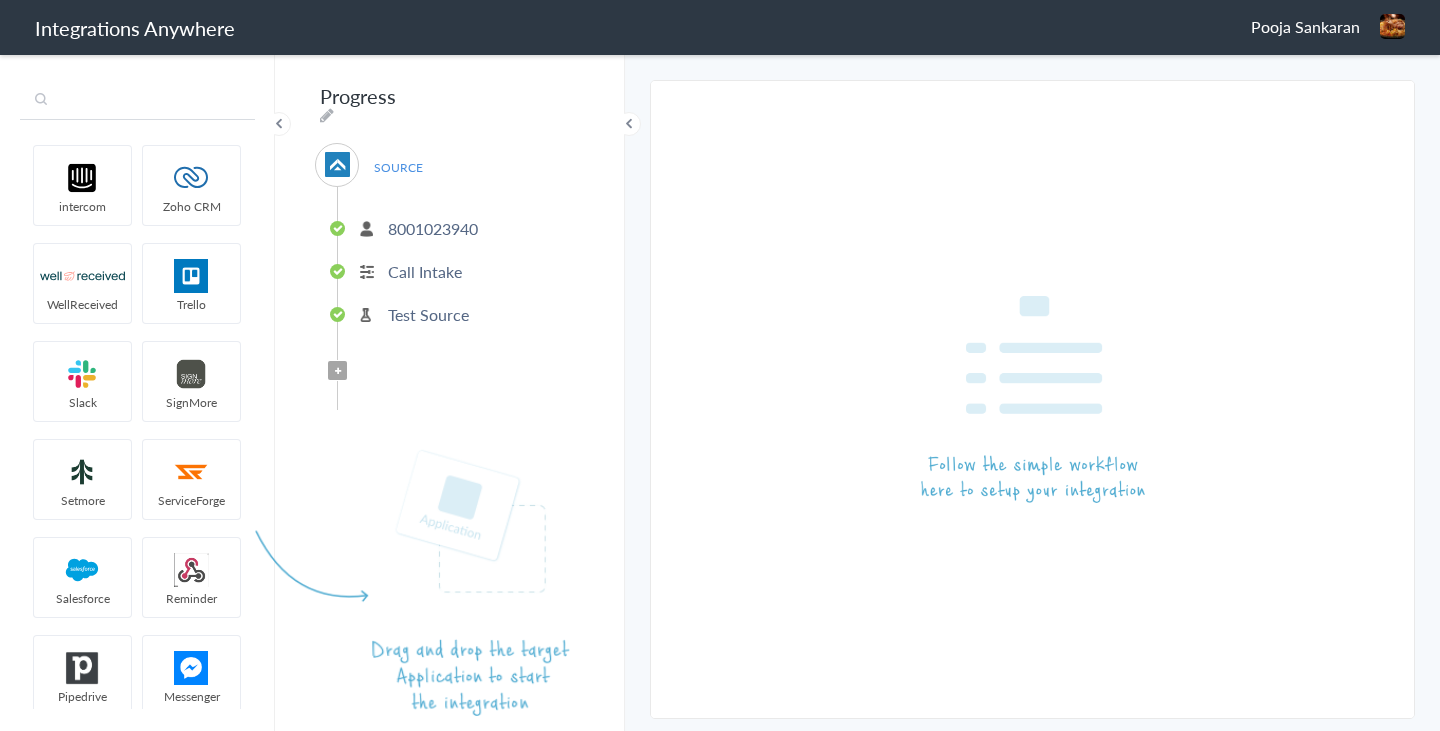 click at bounding box center (137, 101) 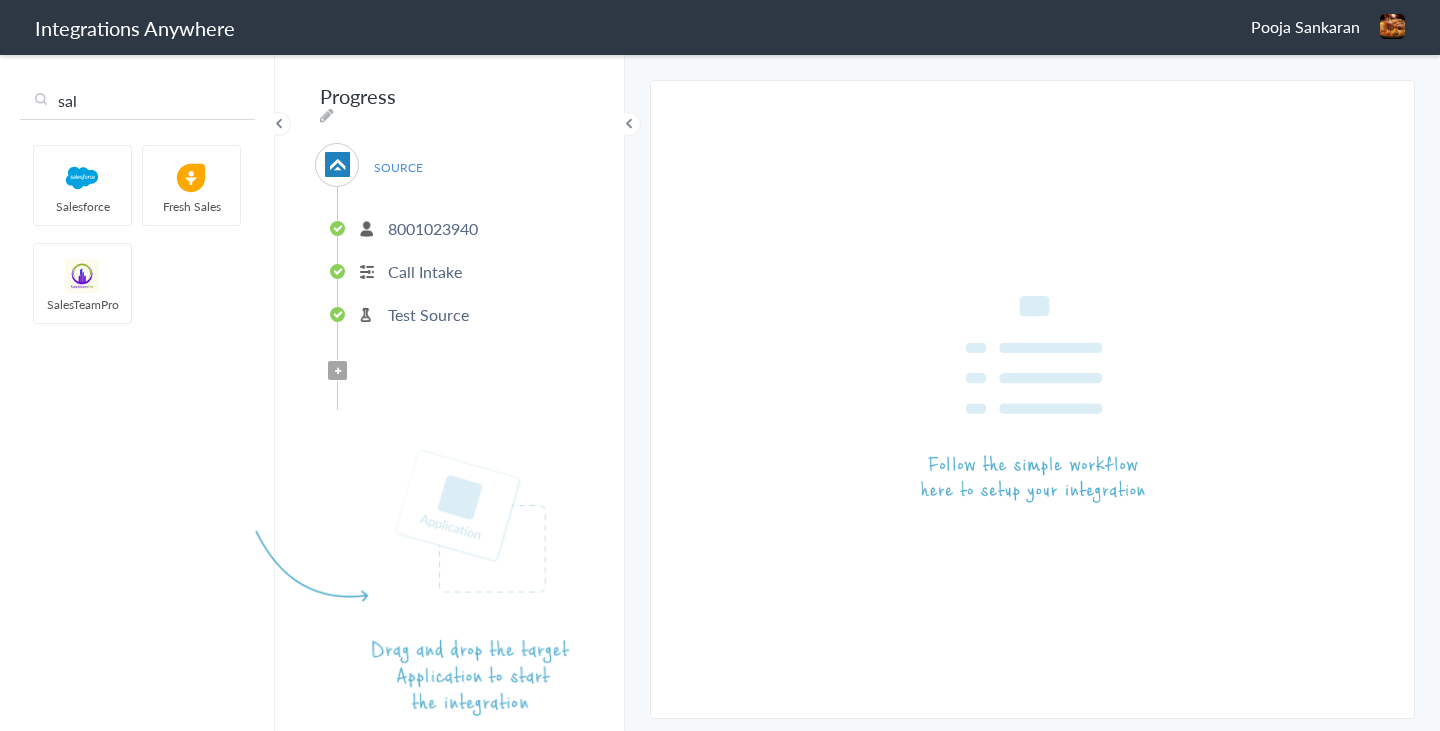 type on "sal" 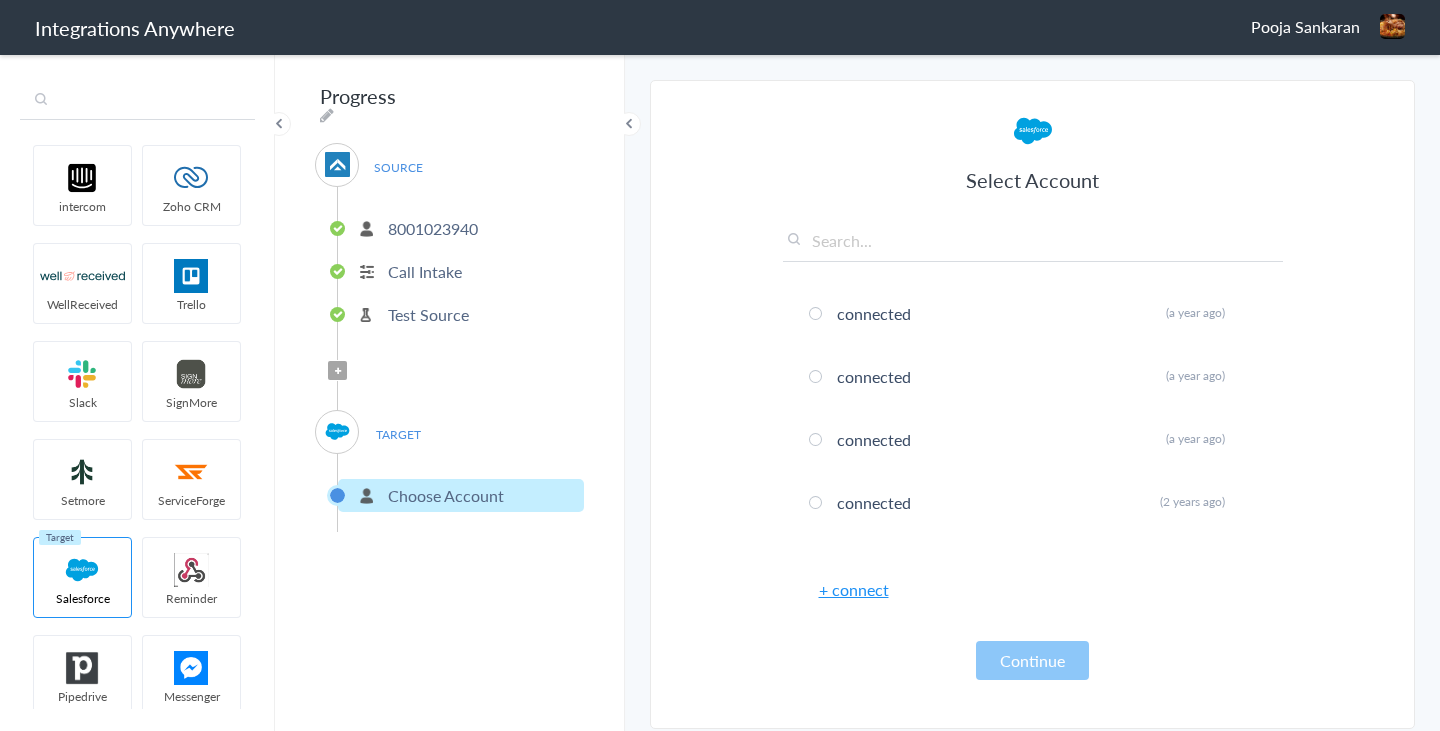click at bounding box center (137, 101) 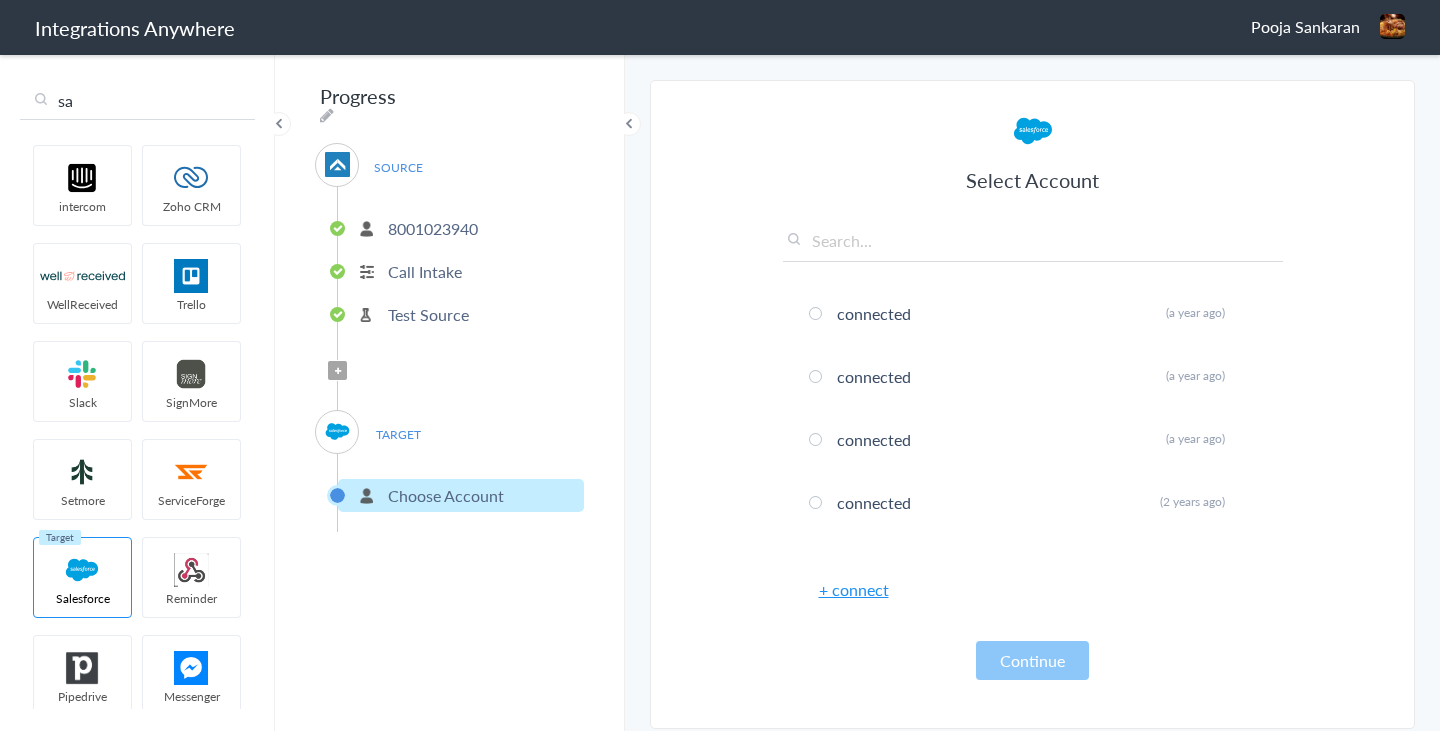 type on "sal" 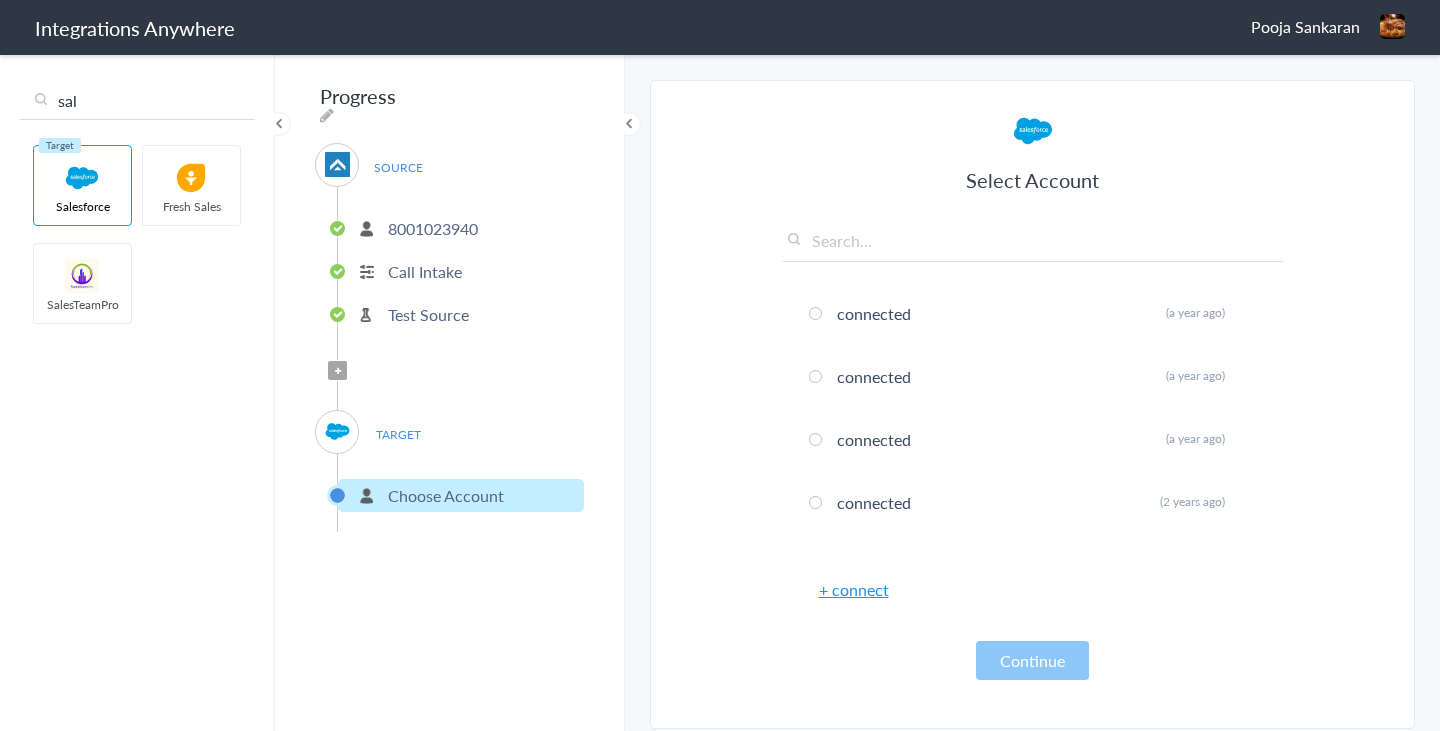 type 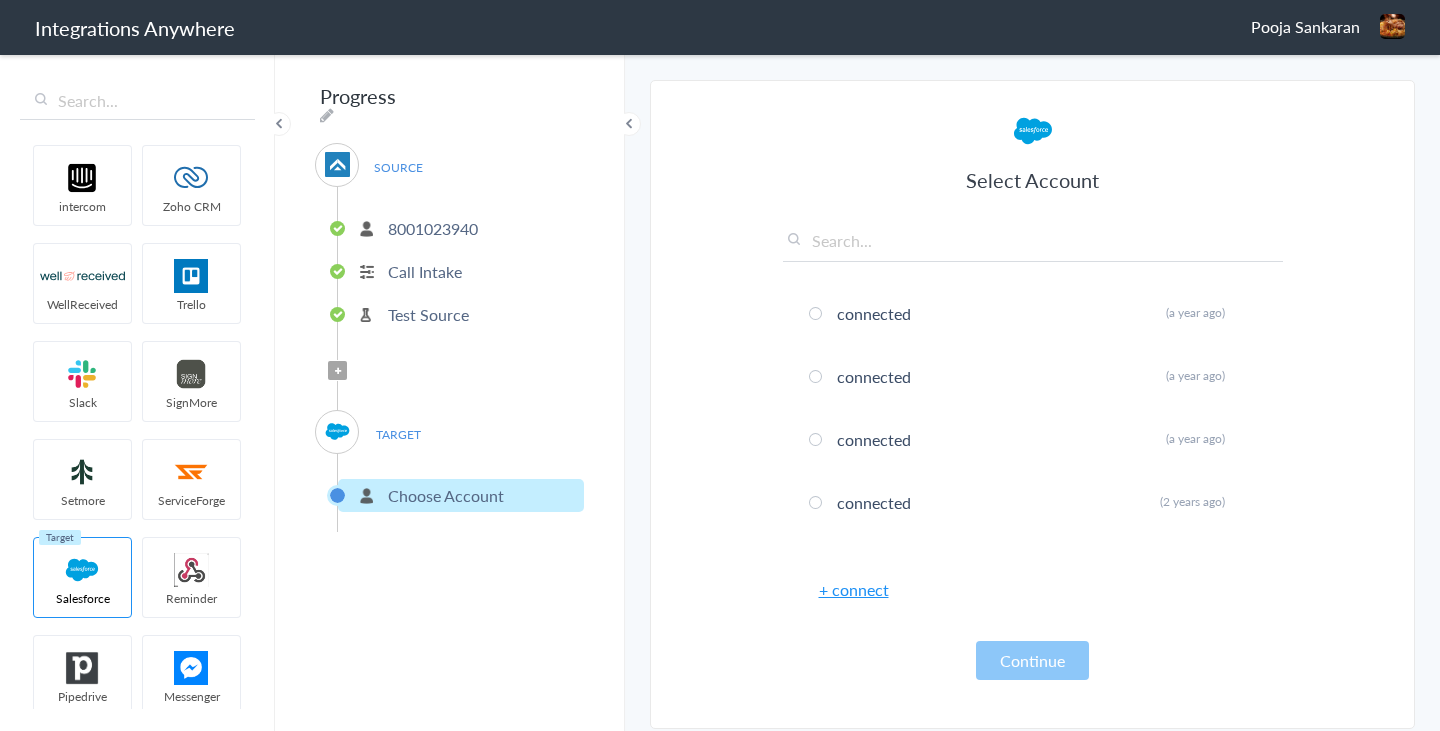 click on "+ connect" at bounding box center [854, 589] 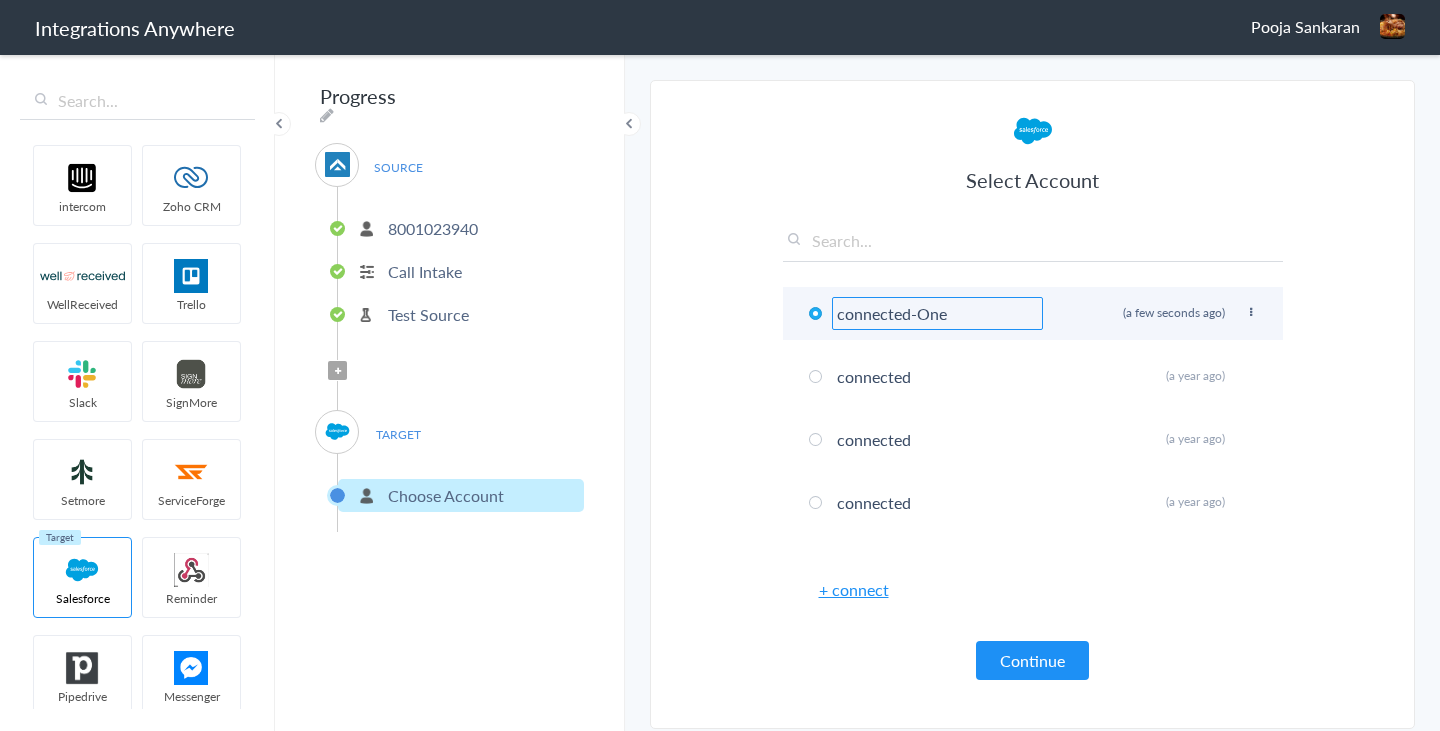 type on "connected-One" 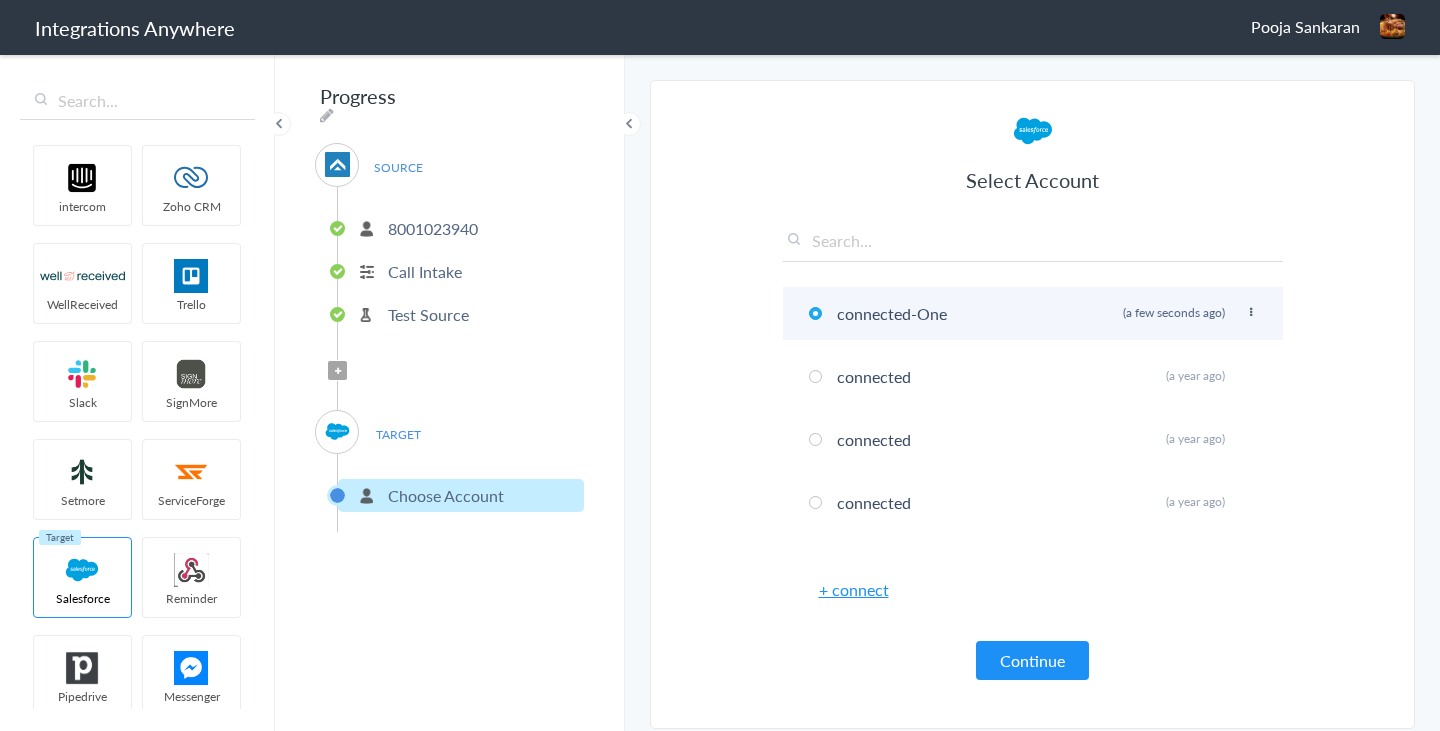 click on "connected-One       Rename   Delete   (a few seconds ago)" at bounding box center [1033, 313] 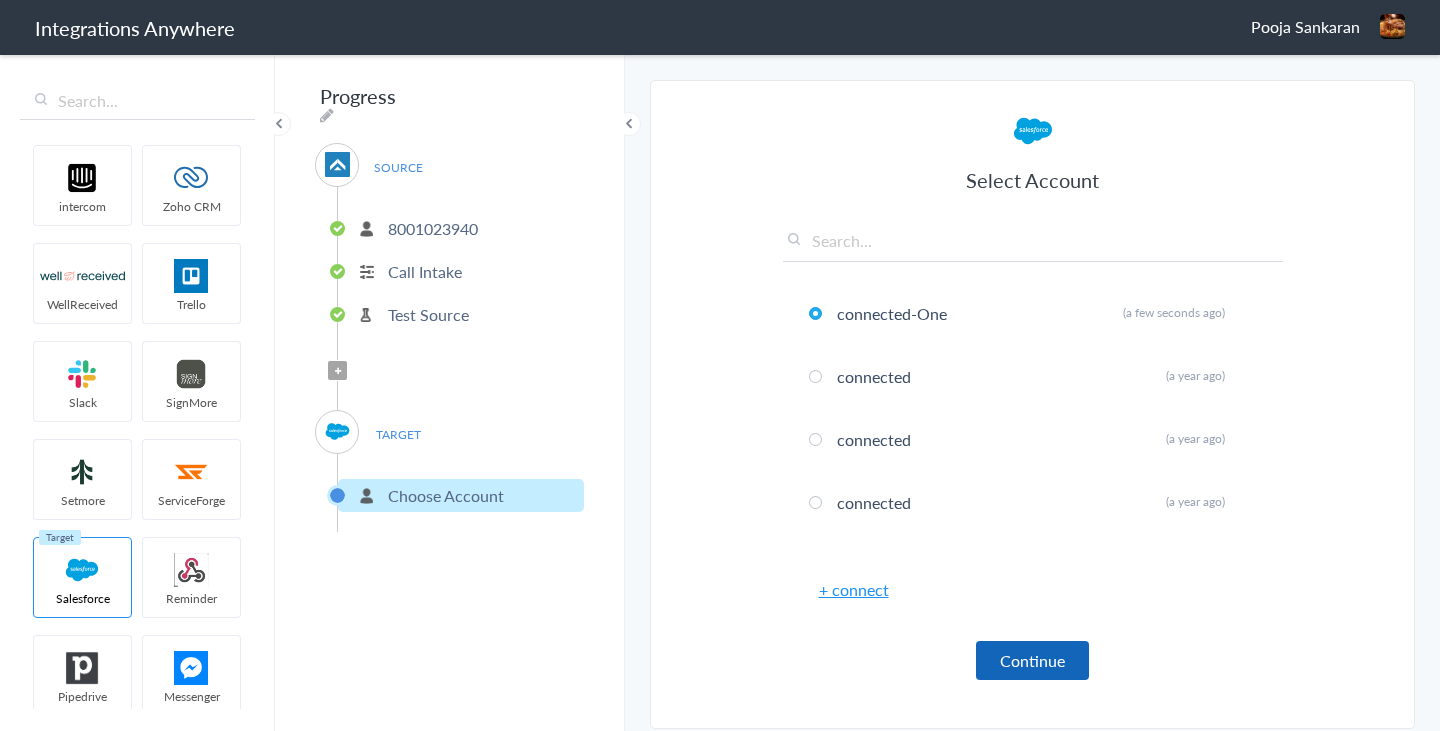 click on "Continue" at bounding box center (1032, 660) 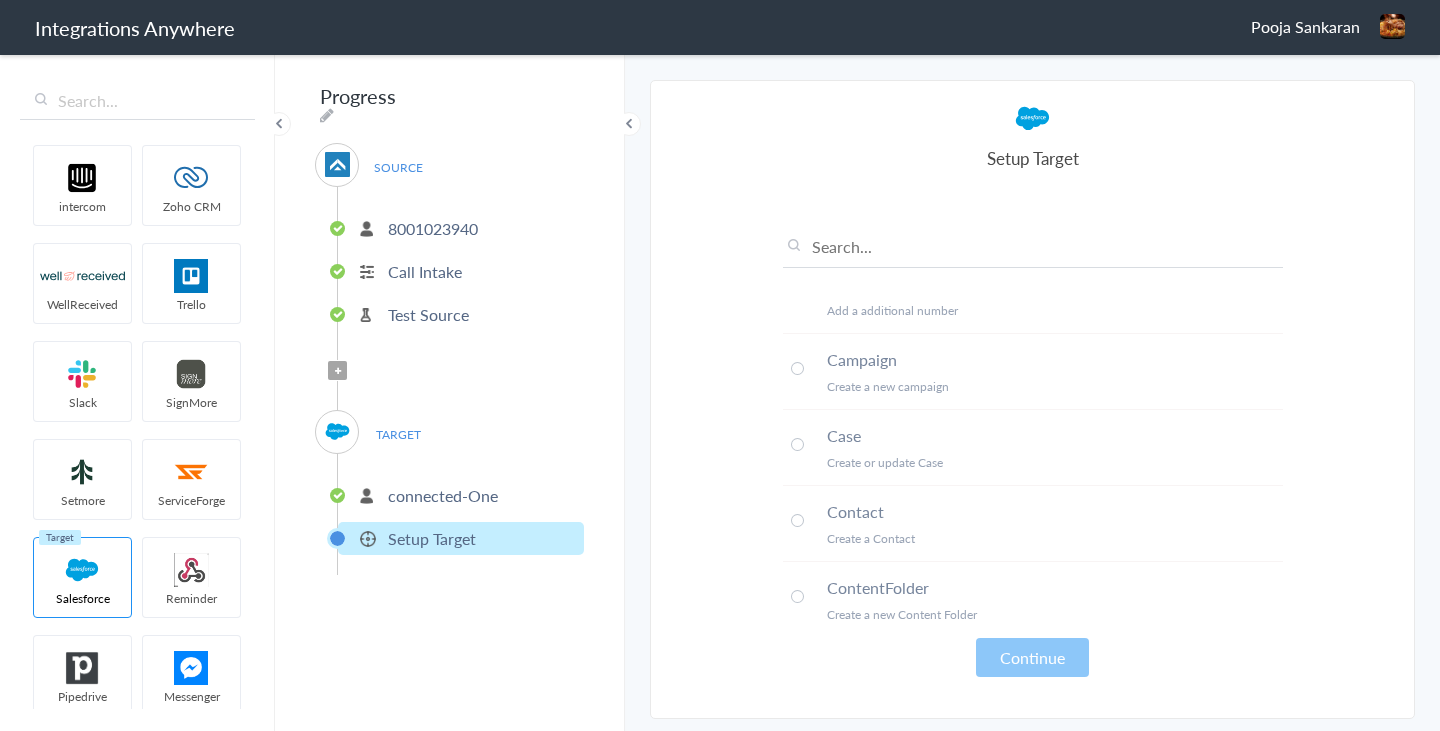 scroll, scrollTop: 148, scrollLeft: 0, axis: vertical 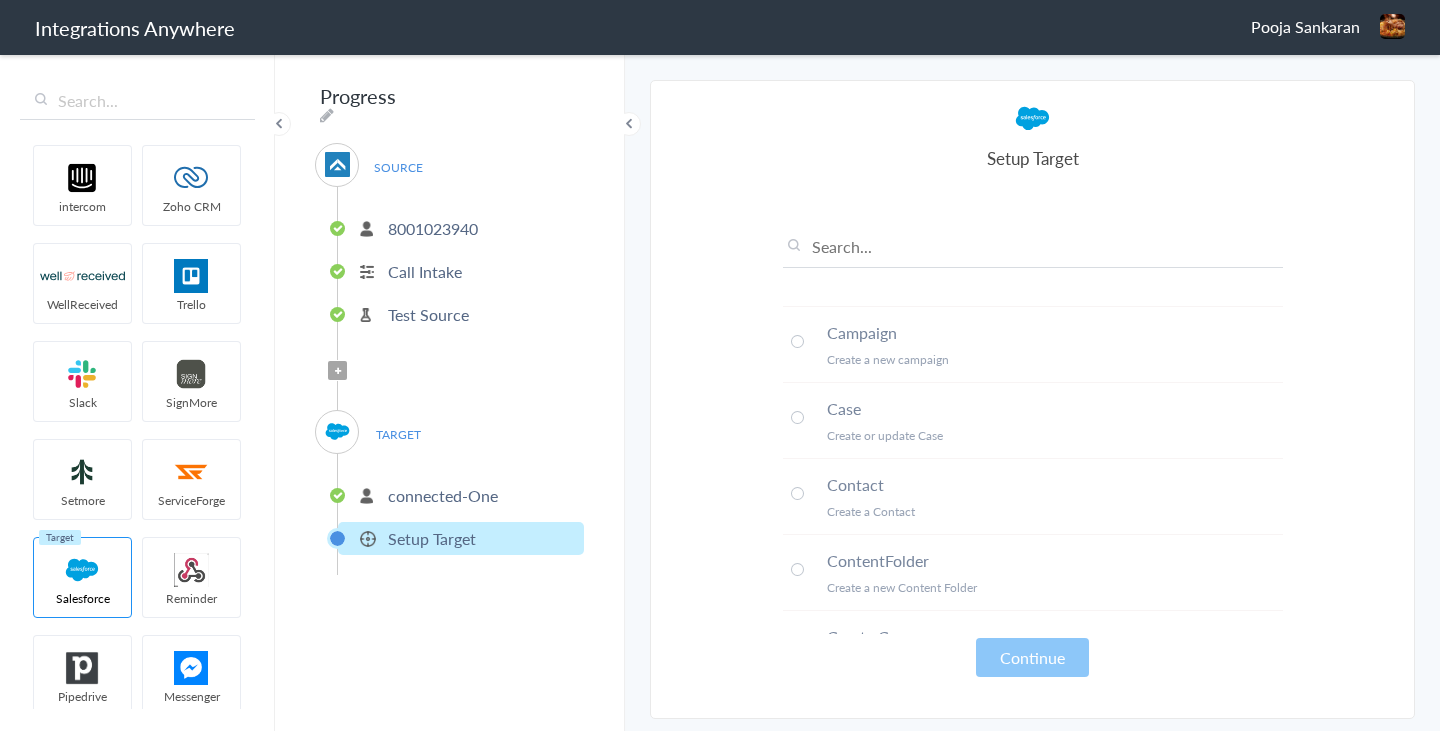 click on "Contact Create a Contact" at bounding box center (1033, 497) 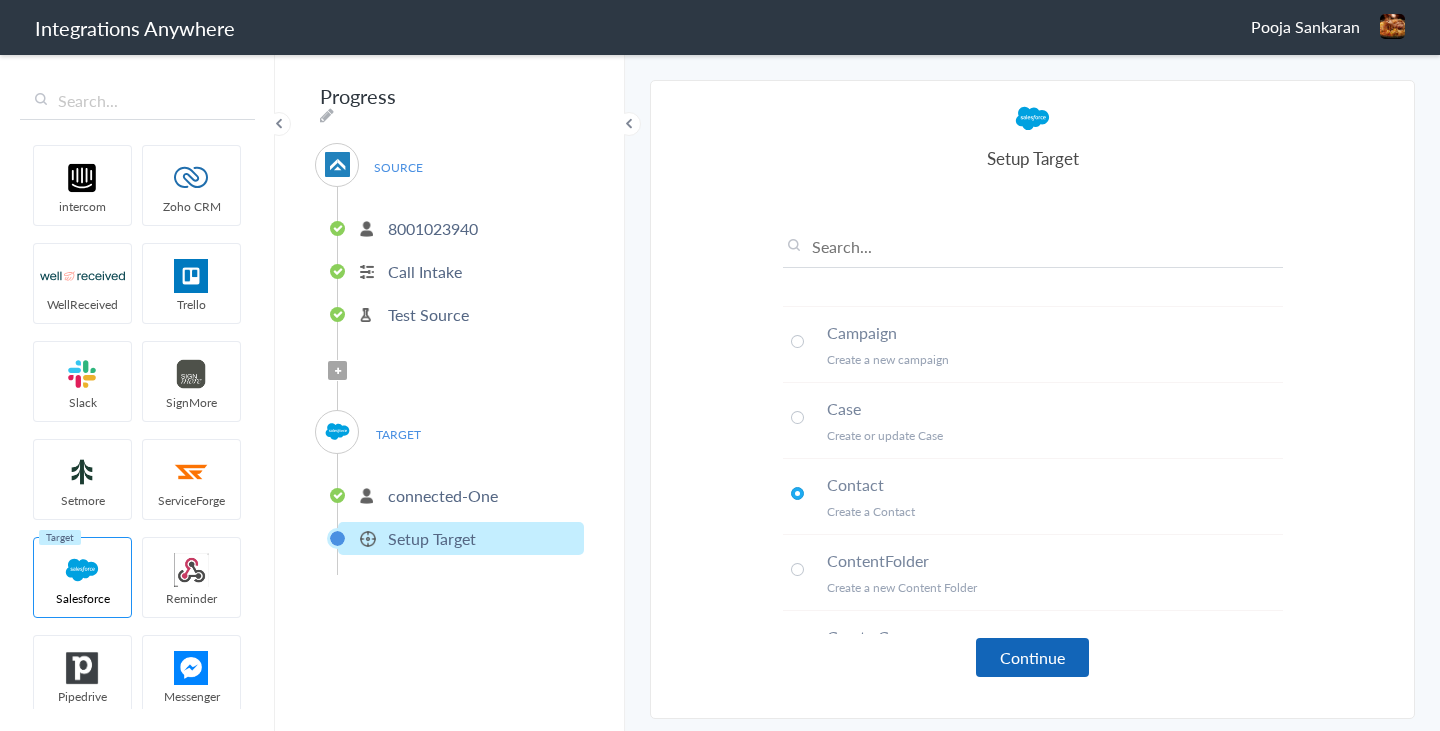 click on "Continue" at bounding box center (1032, 657) 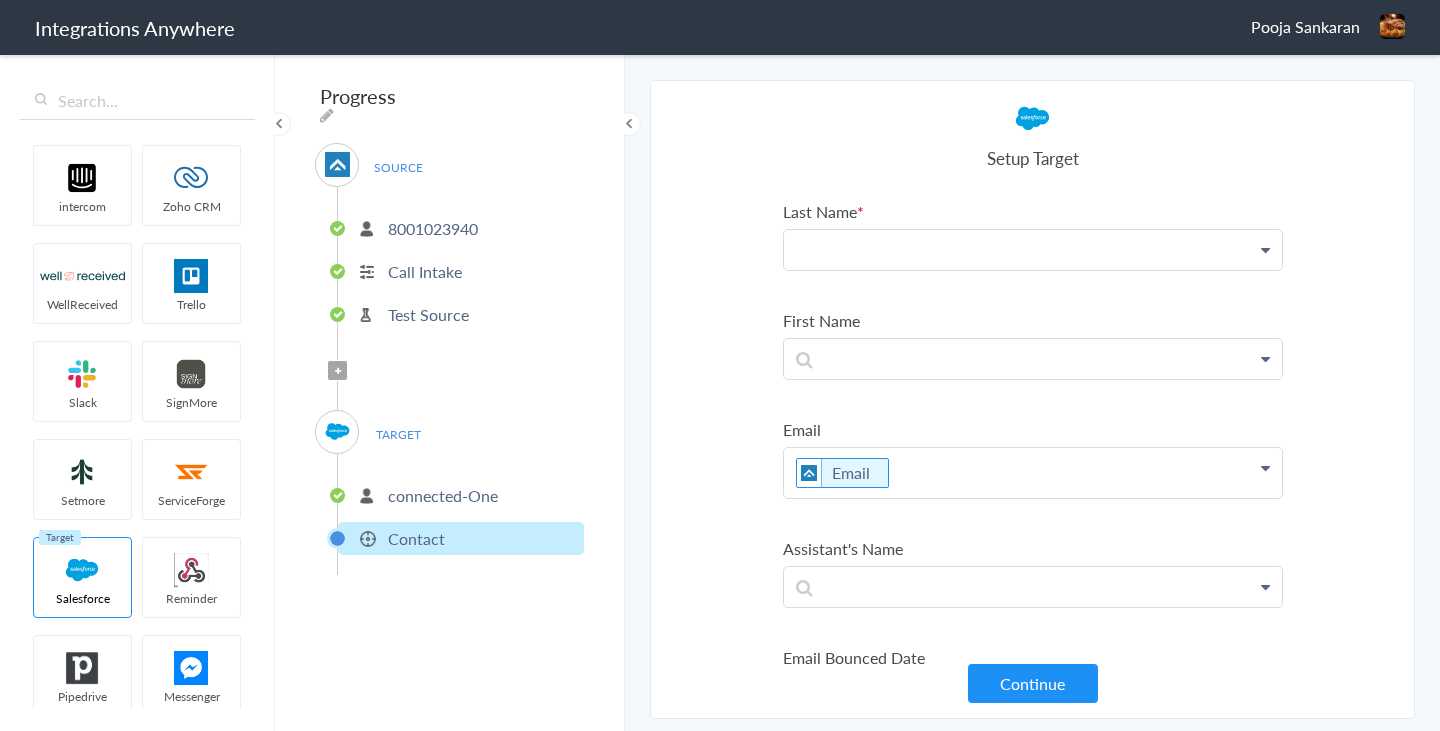 click at bounding box center [1033, 250] 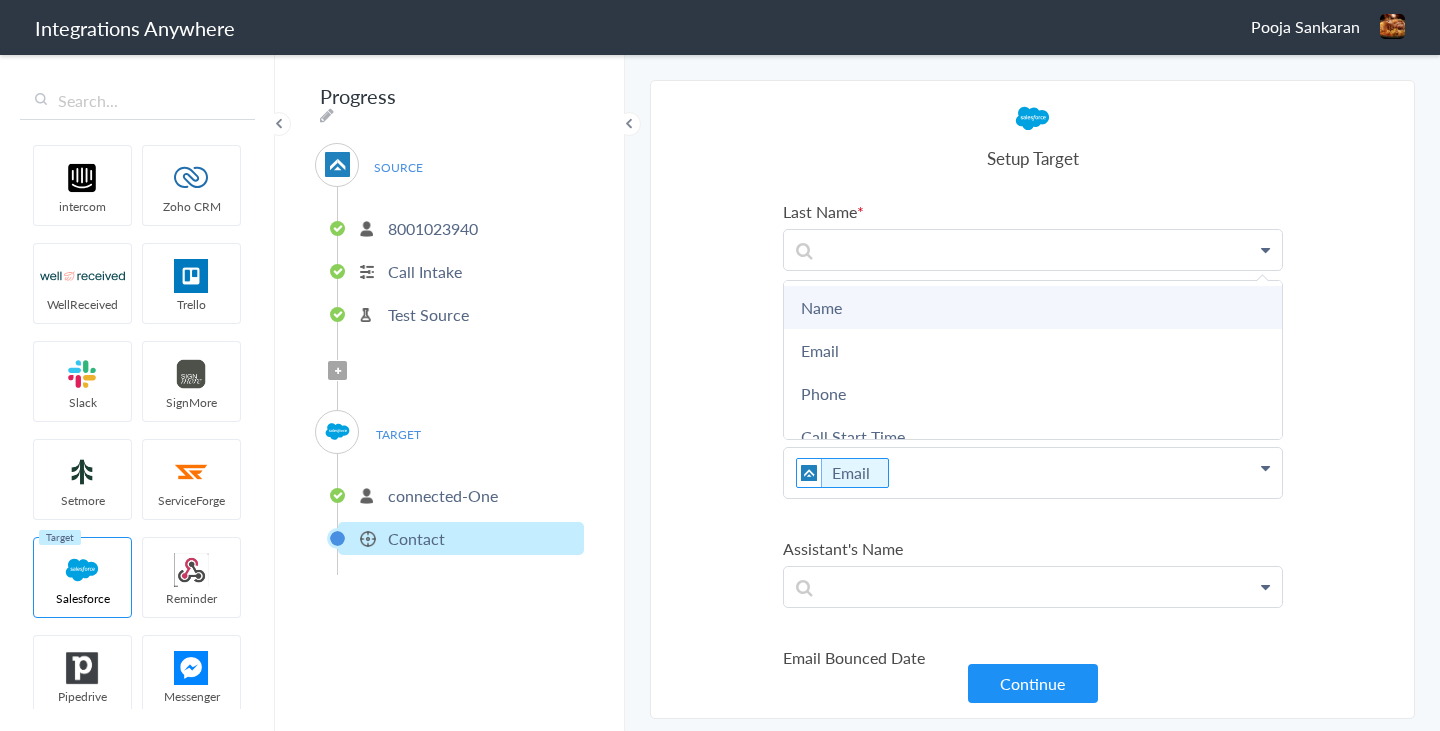 click on "Name" at bounding box center [1033, 307] 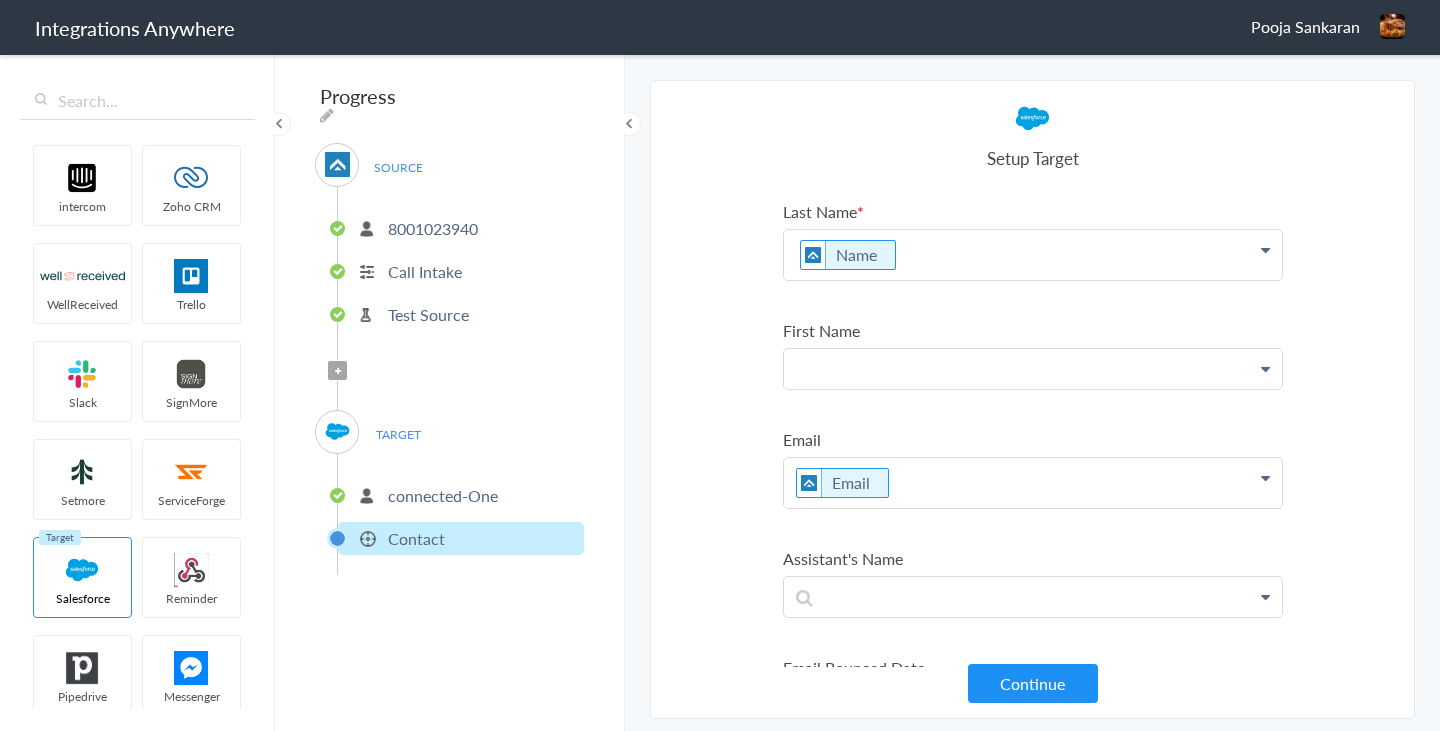 click at bounding box center (1033, 255) 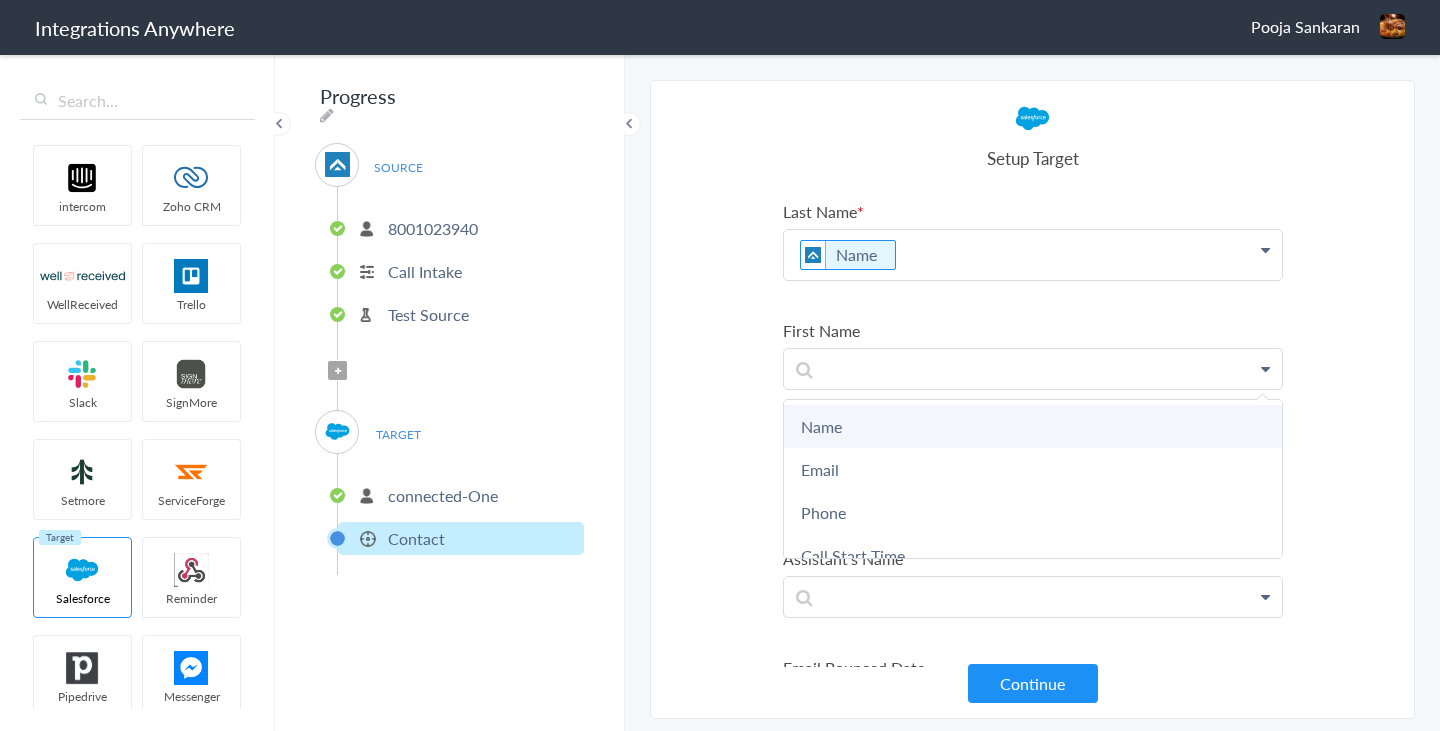 click on "Name" at bounding box center [0, 0] 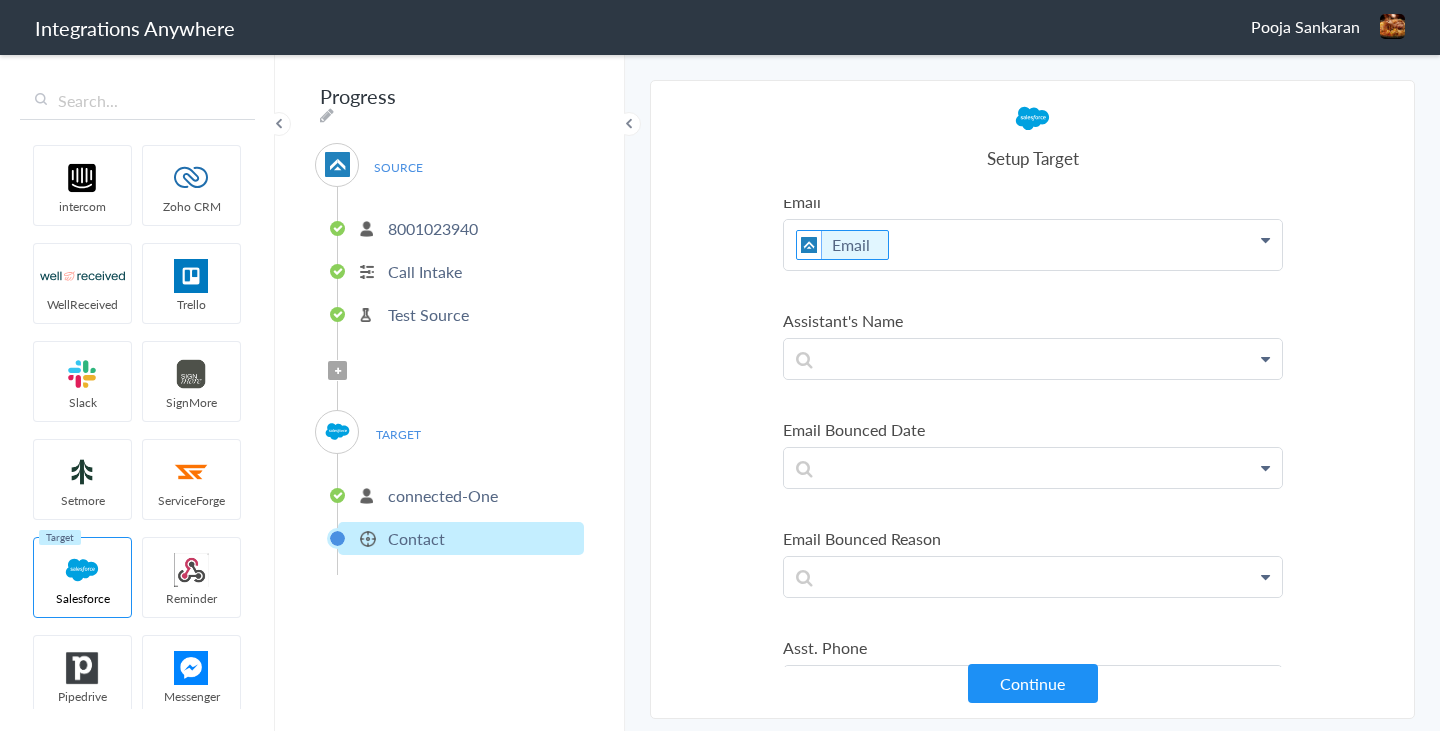 scroll, scrollTop: 260, scrollLeft: 0, axis: vertical 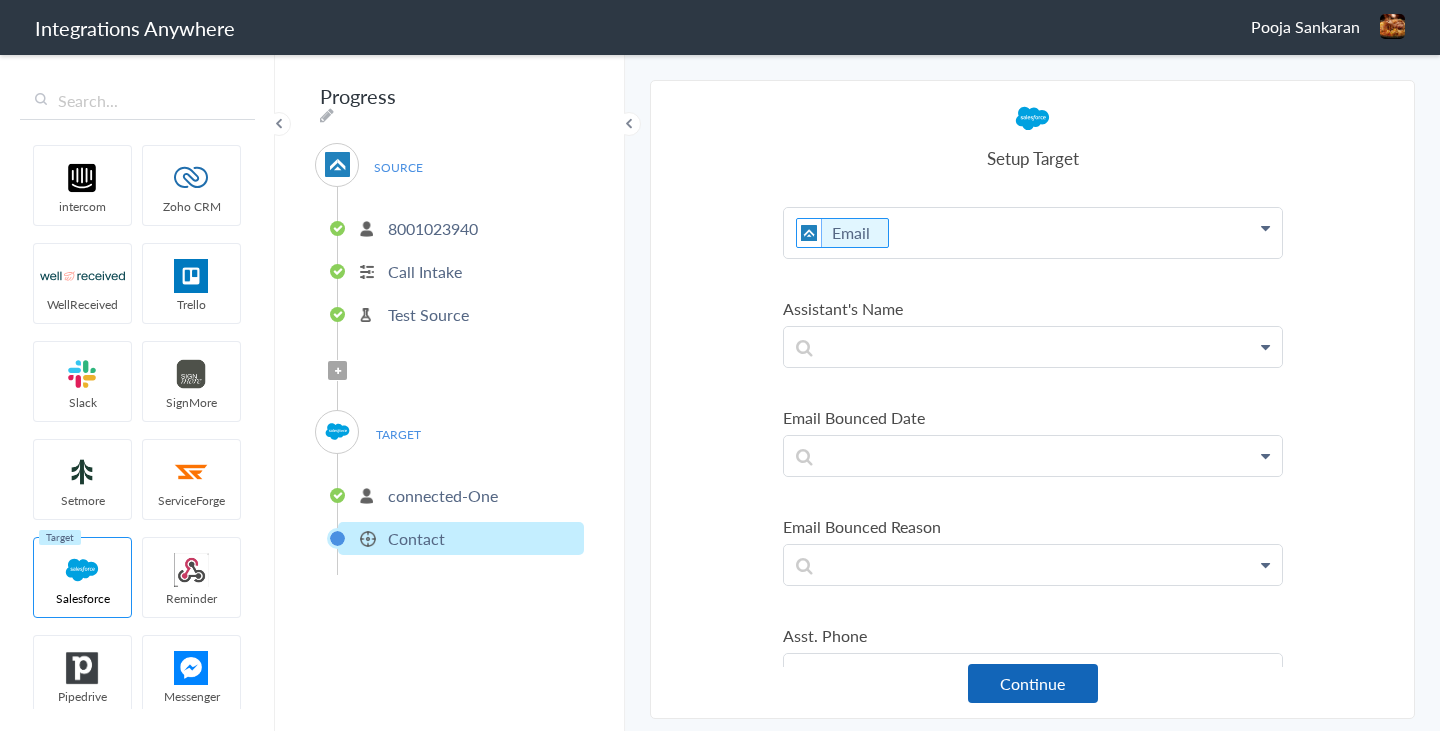 click on "Continue" at bounding box center [1033, 683] 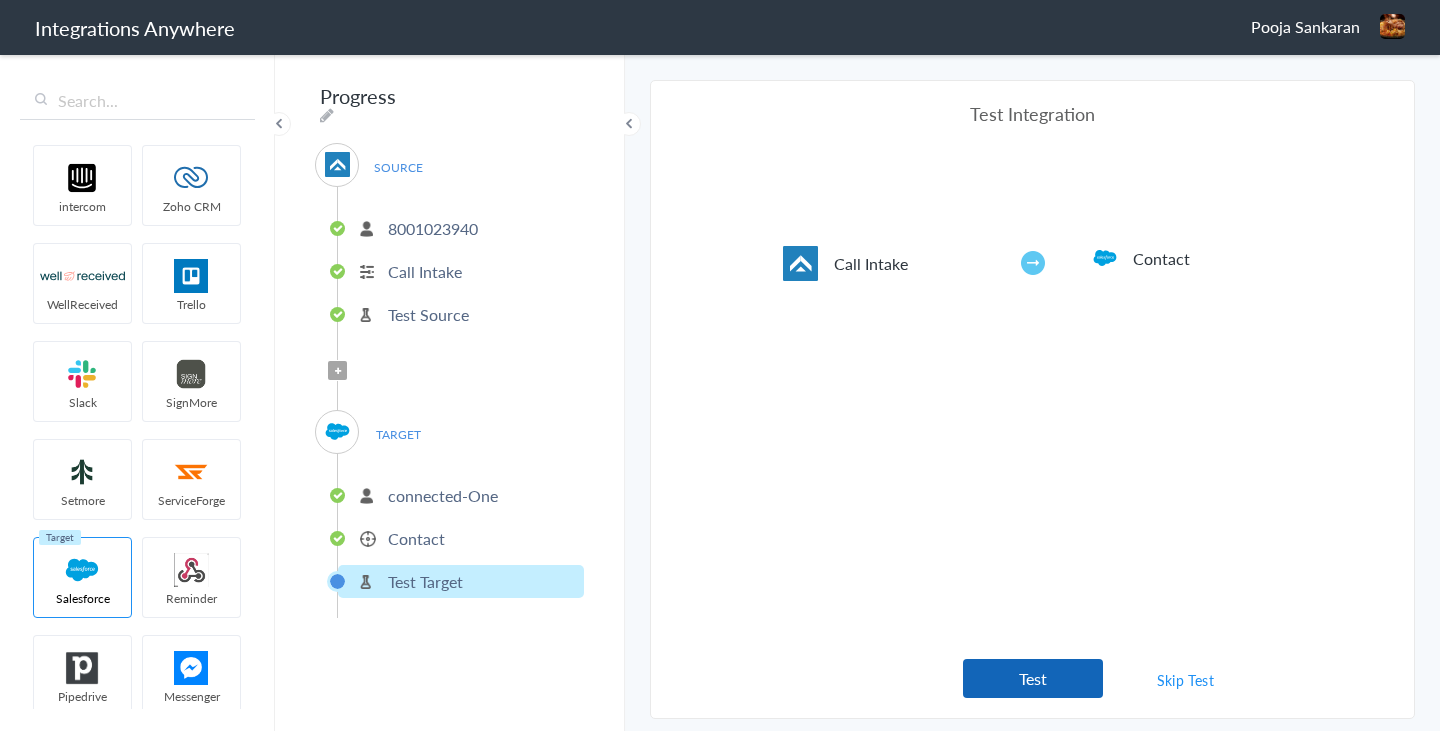 click on "Test" at bounding box center (1033, 678) 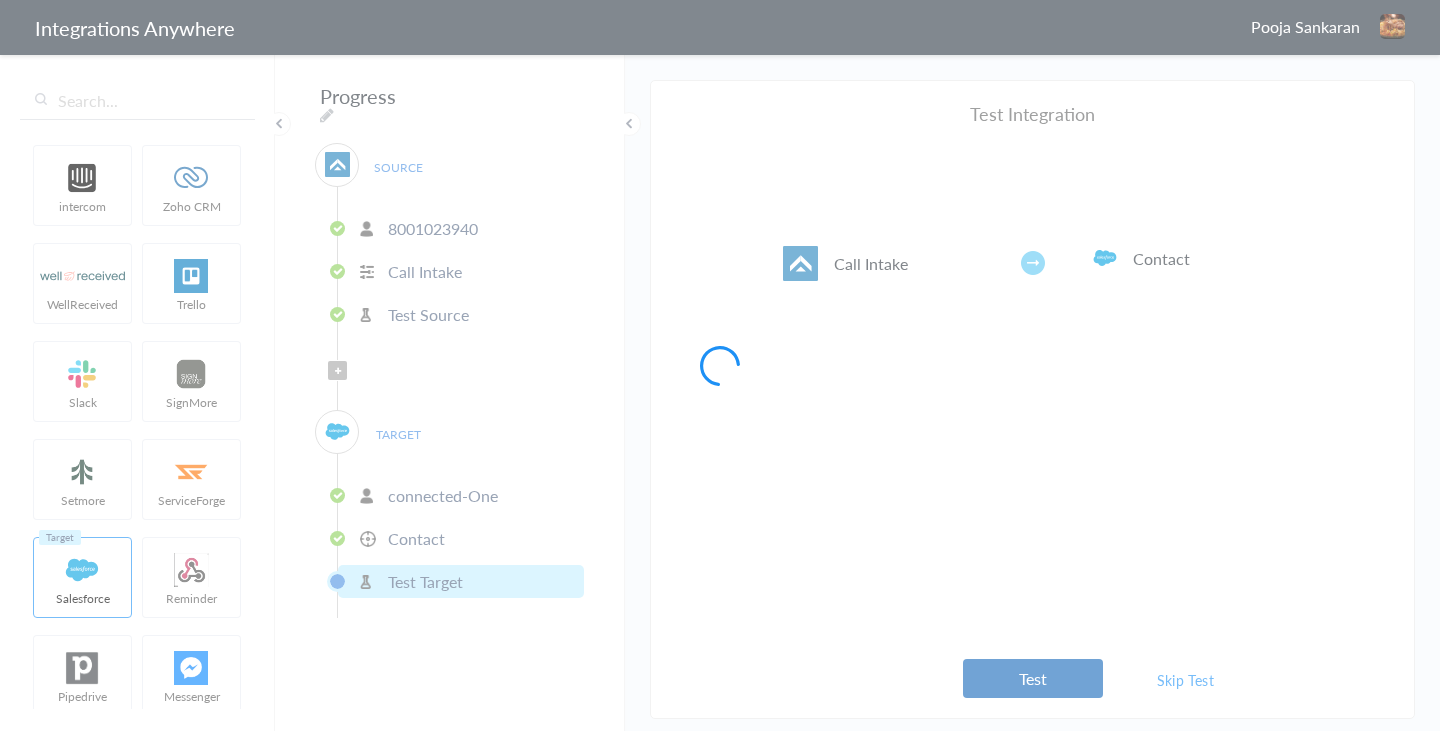 type 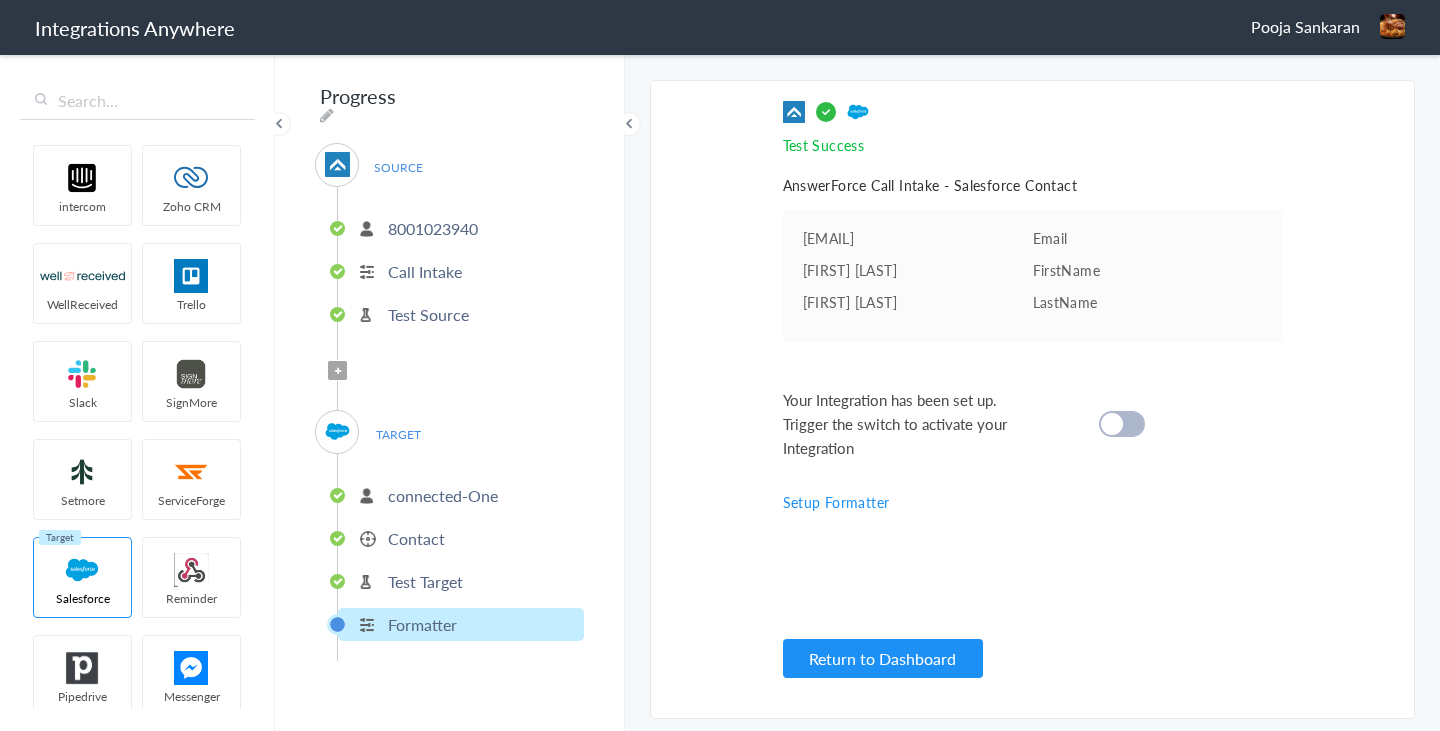 click at bounding box center (1112, 424) 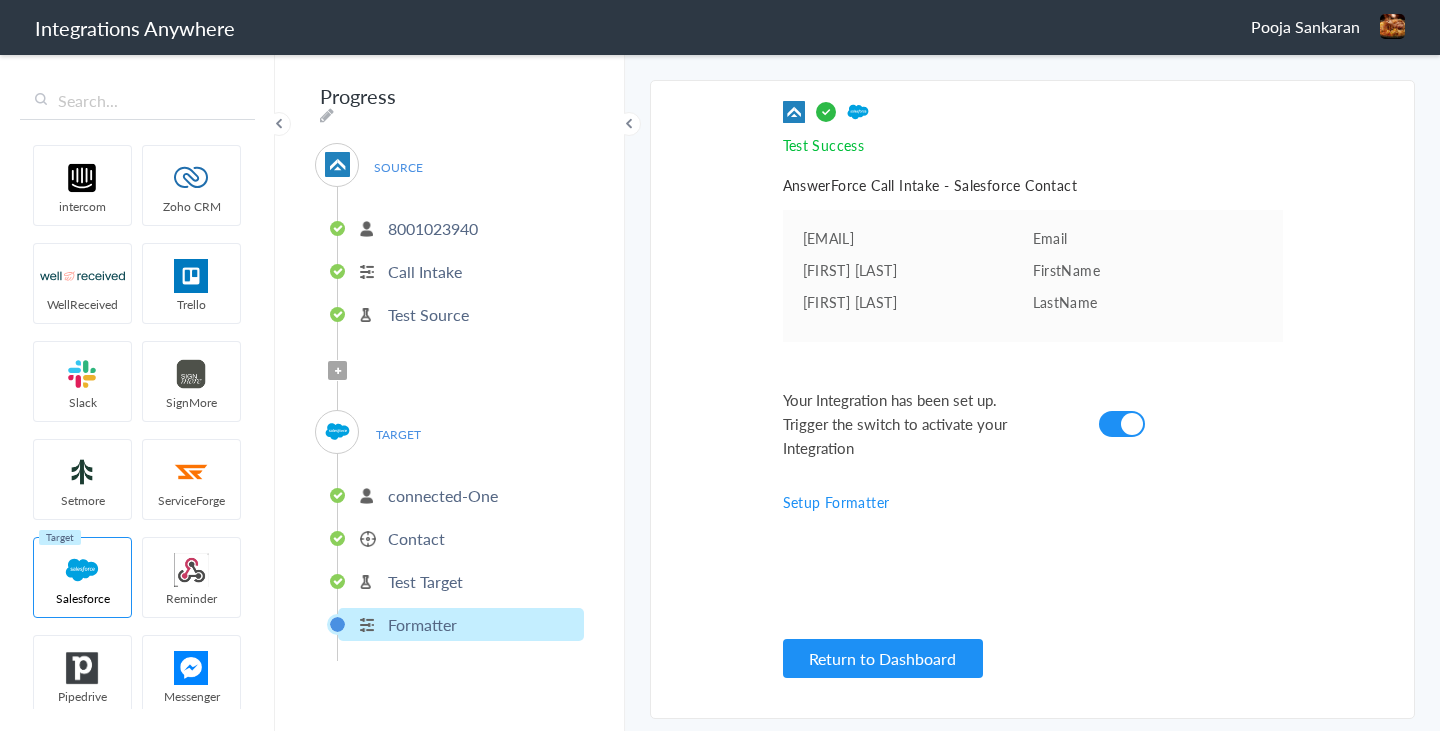 click on "Select  Account 8001023940       Rename   Delete   (a few seconds ago) 8001023940       Rename   Delete   (2 minutes ago) 8001023940-Incog       Rename   Delete   (8 minutes ago) 8001023940-One       Rename   Delete   (11 minutes ago) 8000227034-Two       Rename   Delete   (a year ago) 8000227034-One       Rename   Delete   (a year ago) 8000227365 - Launch       Rename   Delete   (a year ago) 8000227365 - EditNew       Rename   Delete   (a year ago) 8000227365 - New       Rename   Delete   (a year ago) 9223600203 - Admin Change       Rename   Delete   (a year ago) 8000227067 - Change       Rename   Delete   (a year ago) 8000227067       Rename   Delete   (a year ago) 9223600203       Rename   Delete   (a year ago) 9223600203       Rename   Delete   (a year ago) 9223600203 - Edit New       Rename   Delete   (a year ago) 9223600203/Dis Exist       Rename   Delete   (a year ago) 9223600203 - New/Edit Exist       Rename   Delete   (a year ago) 1260004162       Rename   Delete   (2 years ago)" at bounding box center [1032, 399] 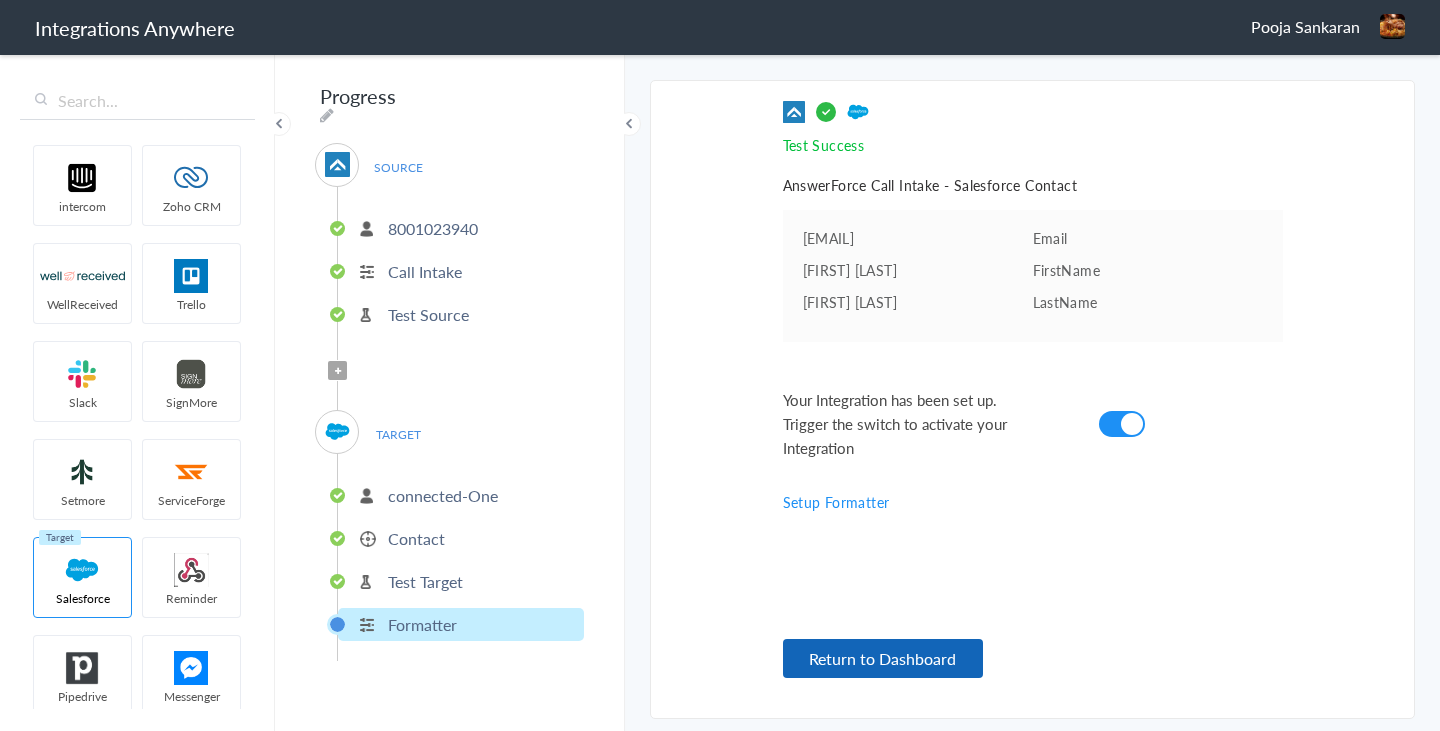 click on "Return to Dashboard" at bounding box center (883, 658) 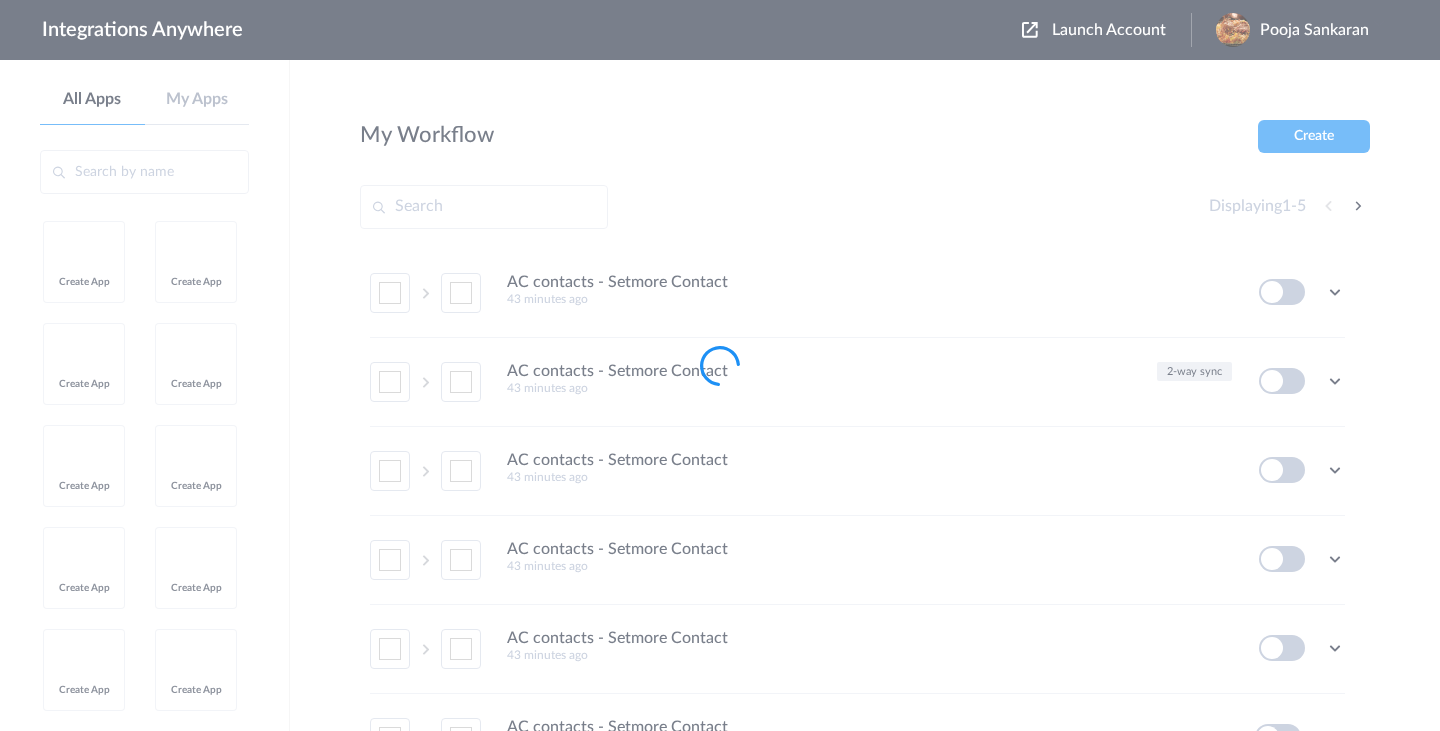 scroll, scrollTop: 0, scrollLeft: 0, axis: both 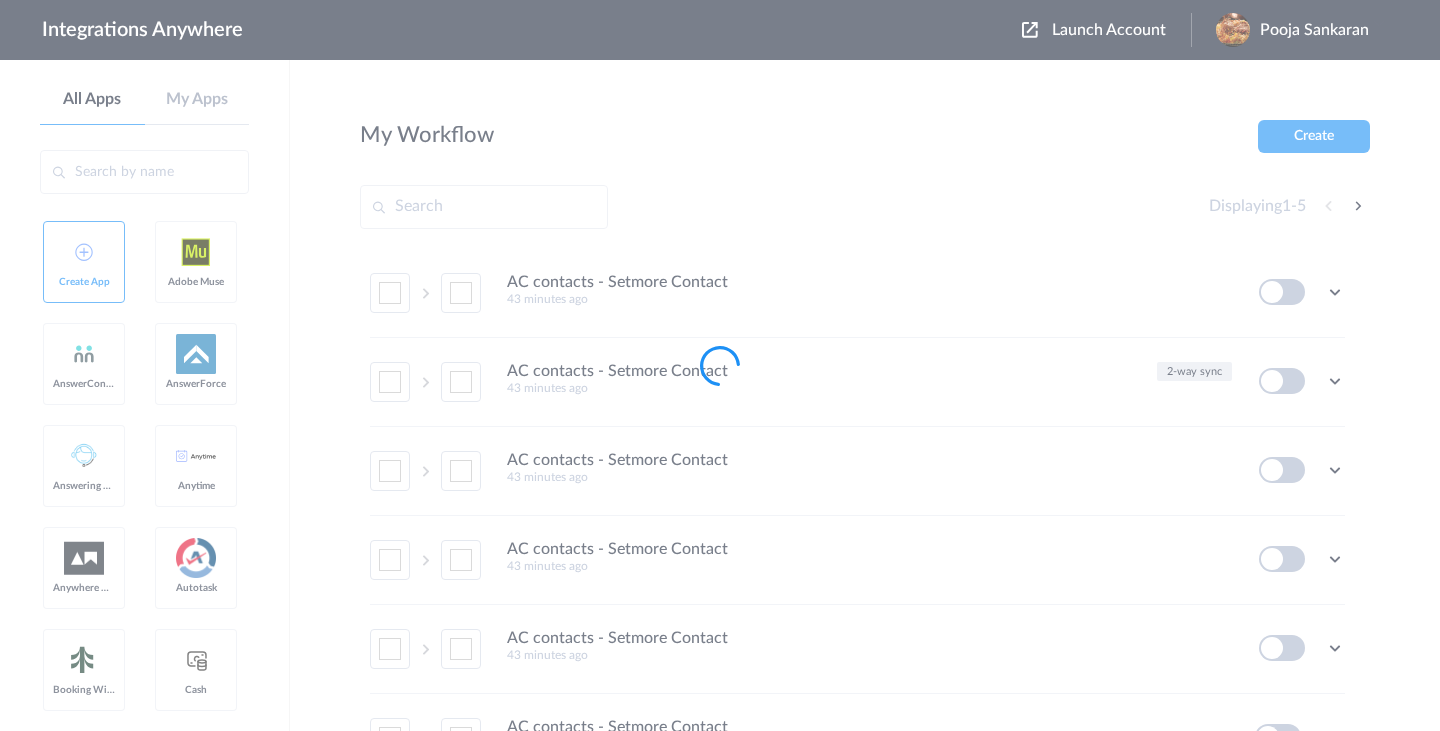 click at bounding box center [720, 365] 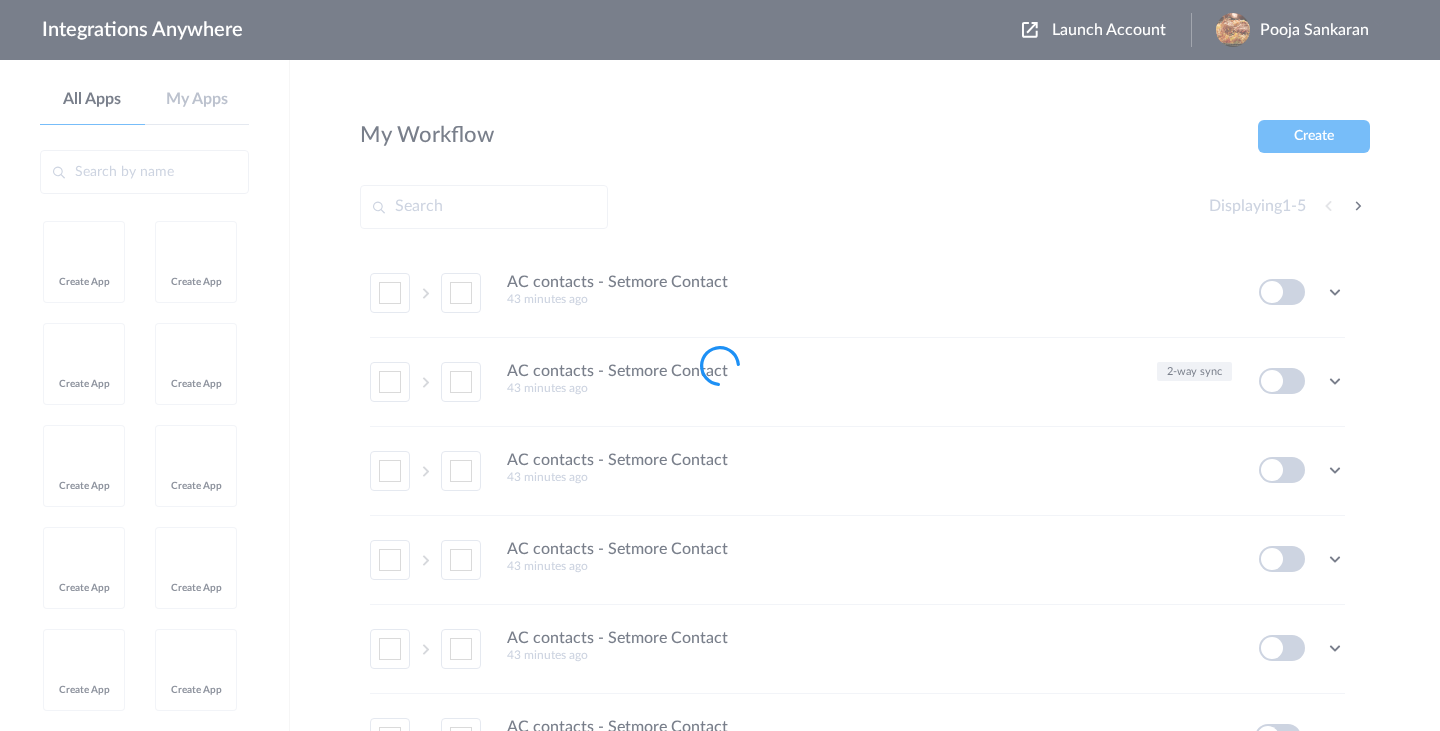 scroll, scrollTop: 0, scrollLeft: 0, axis: both 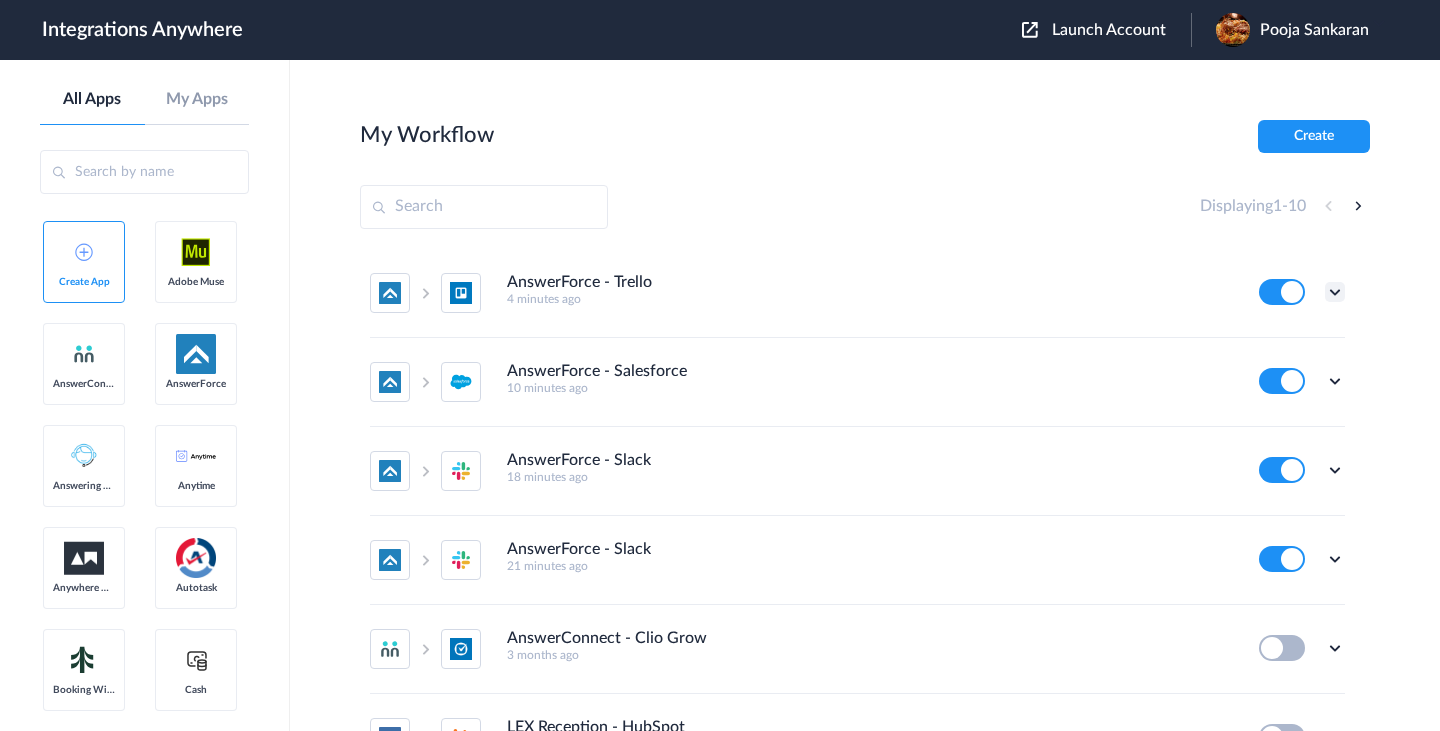 click at bounding box center [1335, 292] 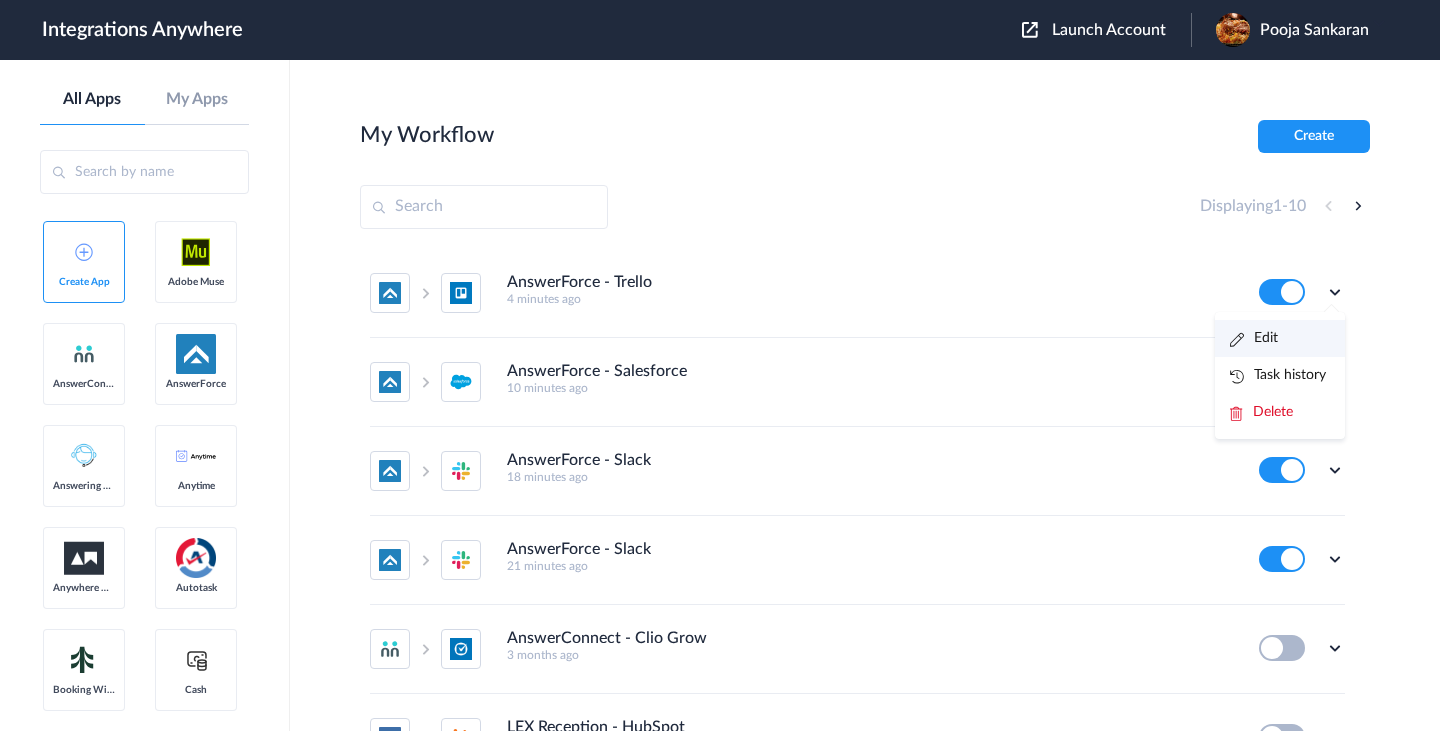 click on "Edit" at bounding box center [1280, 338] 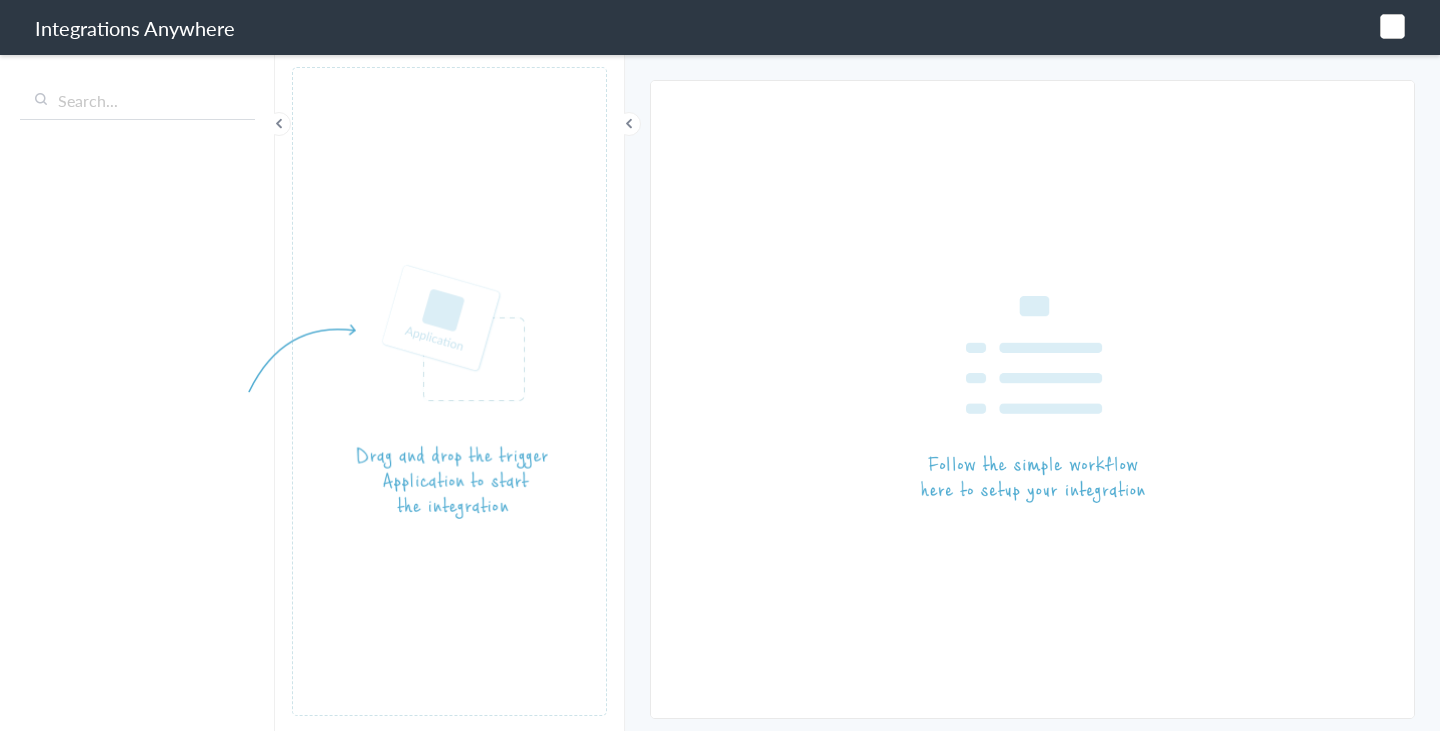 scroll, scrollTop: 0, scrollLeft: 0, axis: both 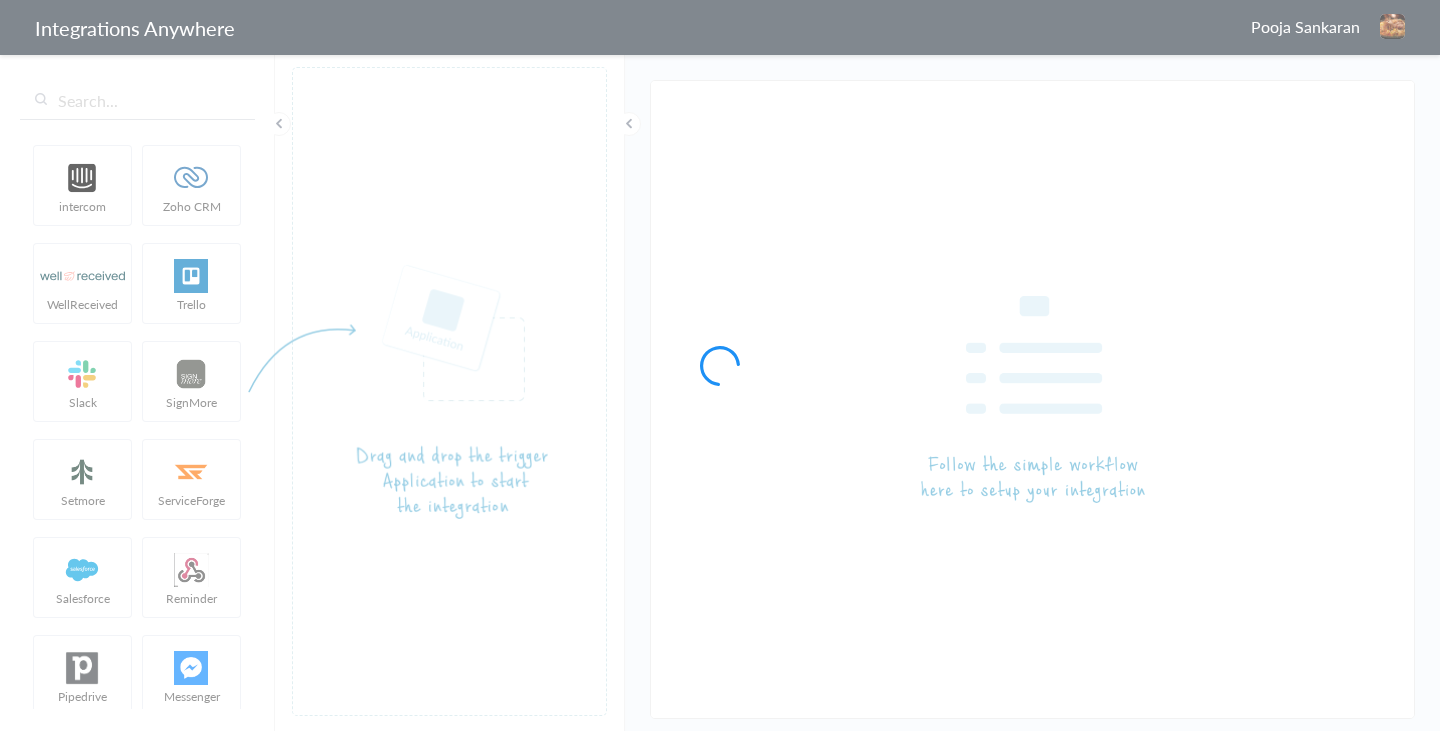 type on "AnswerForce - Trello" 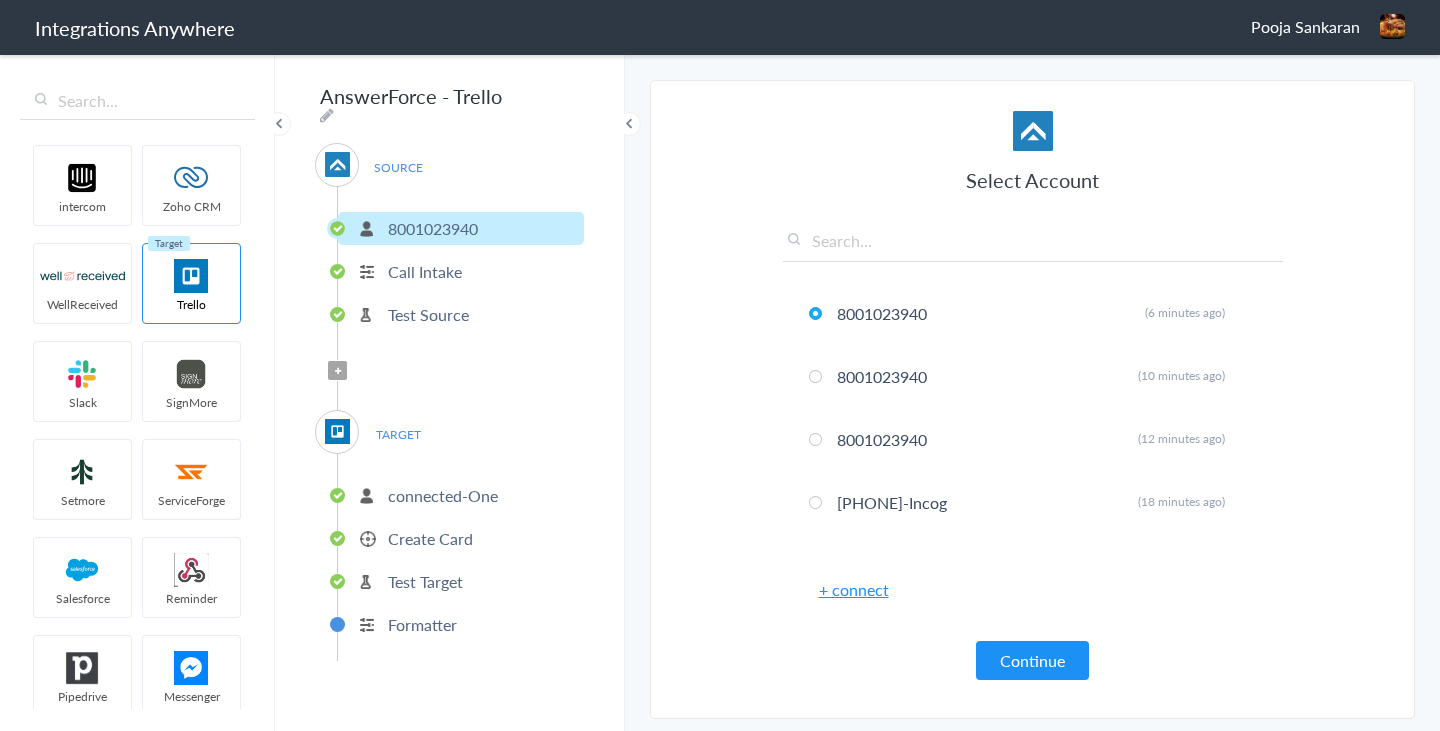 click on "8001023940" at bounding box center [433, 228] 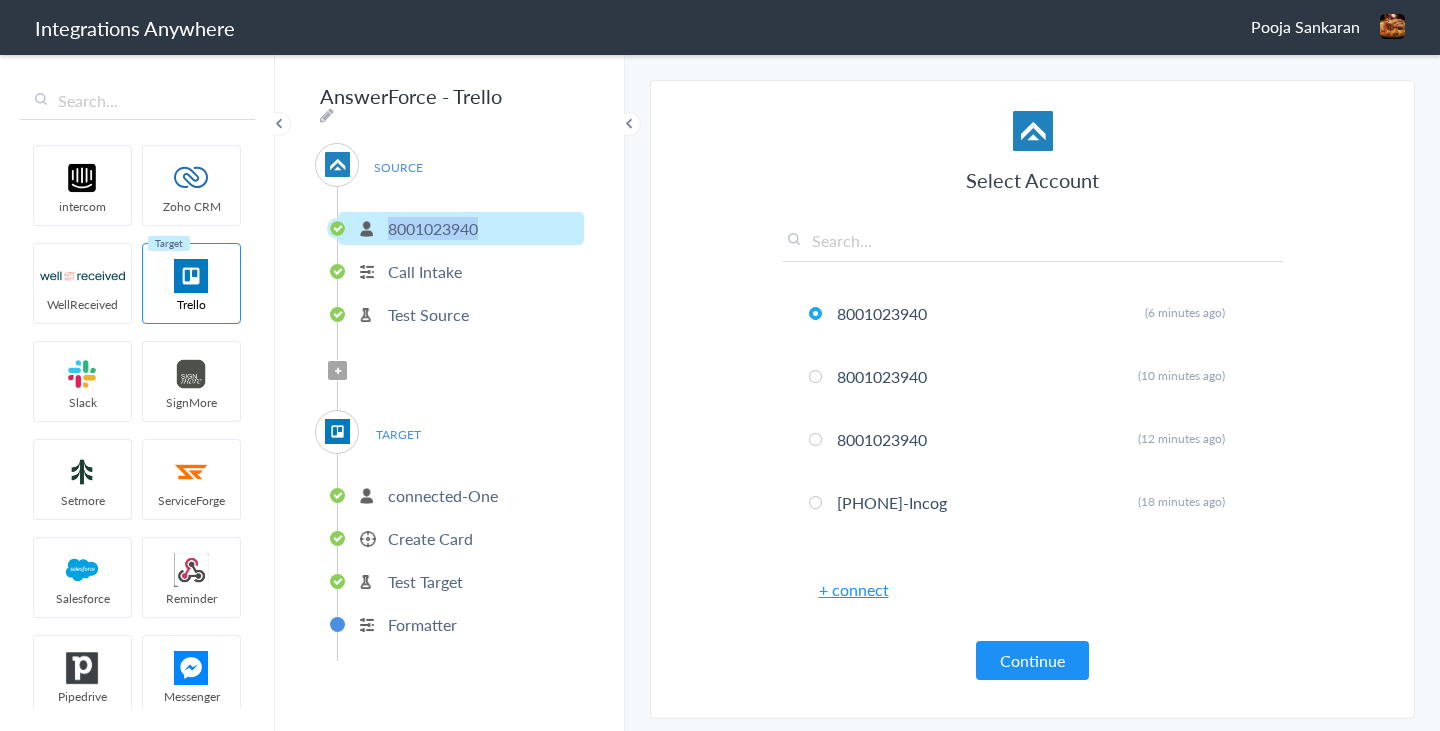 click on "8001023940" at bounding box center [433, 228] 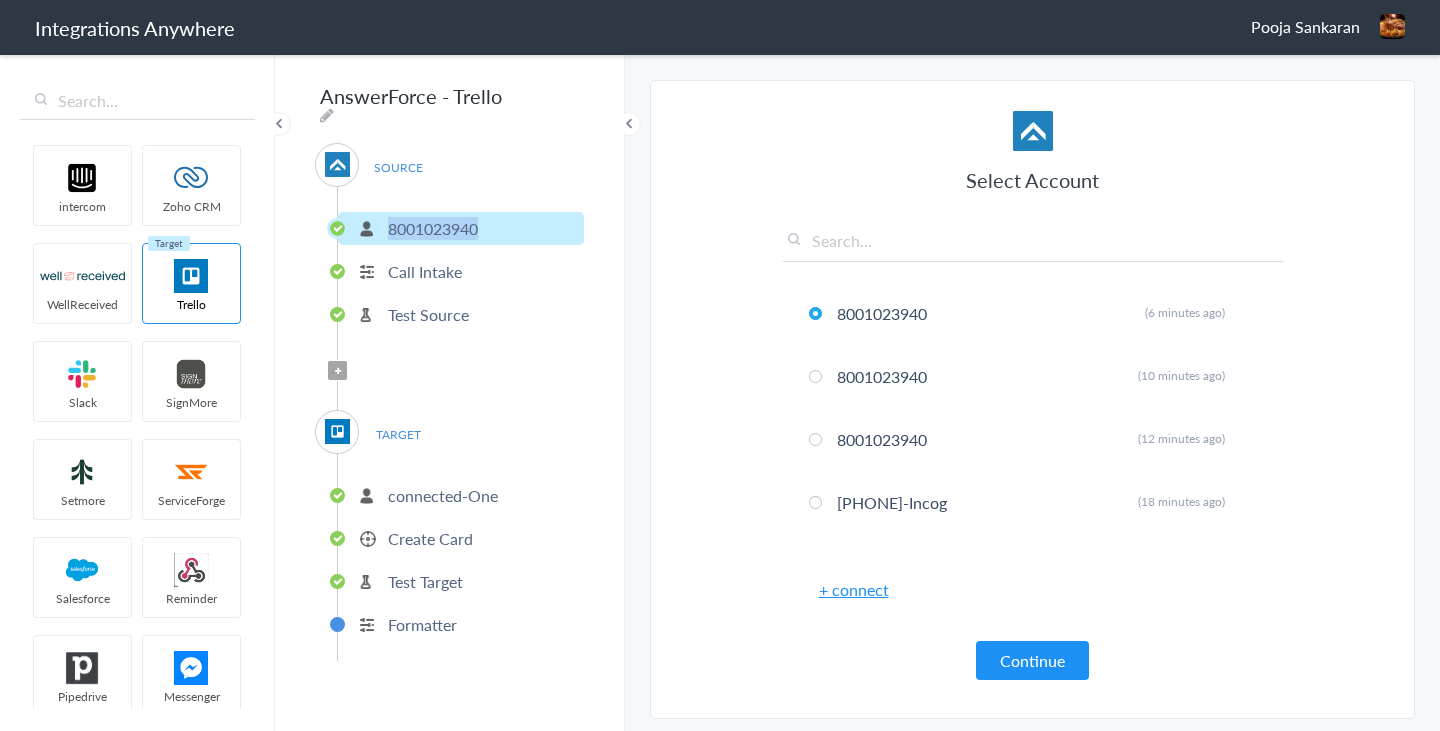 copy on "8001023940" 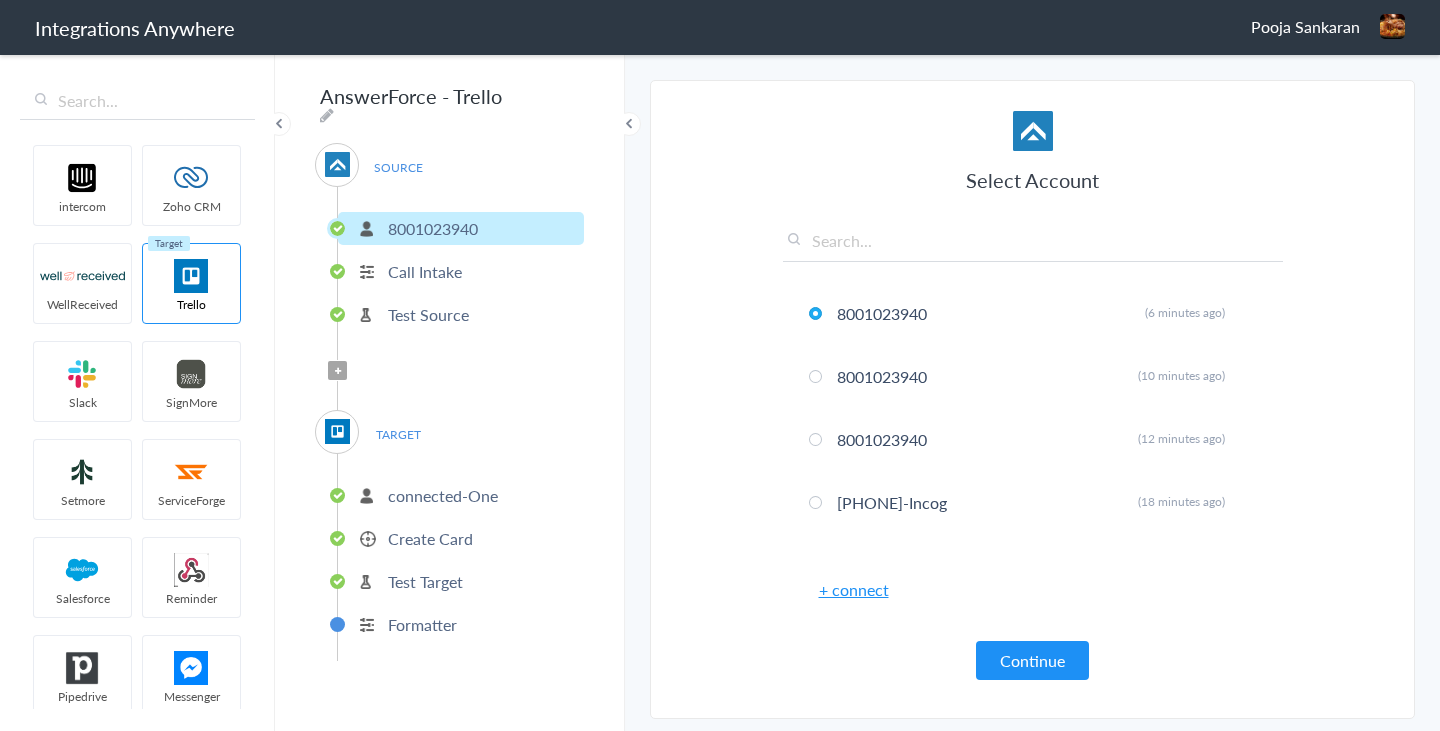 click on "+ connect" at bounding box center (854, 589) 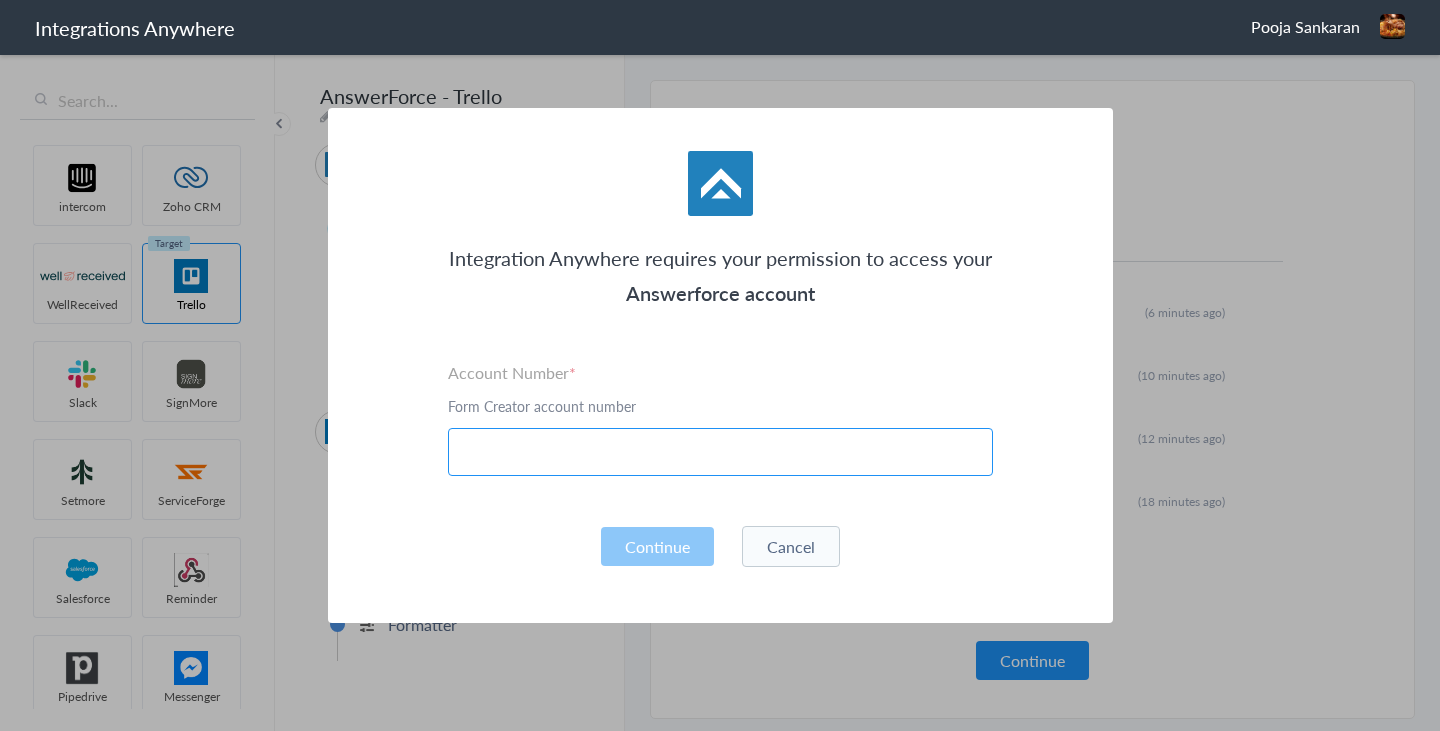 click at bounding box center [720, 452] 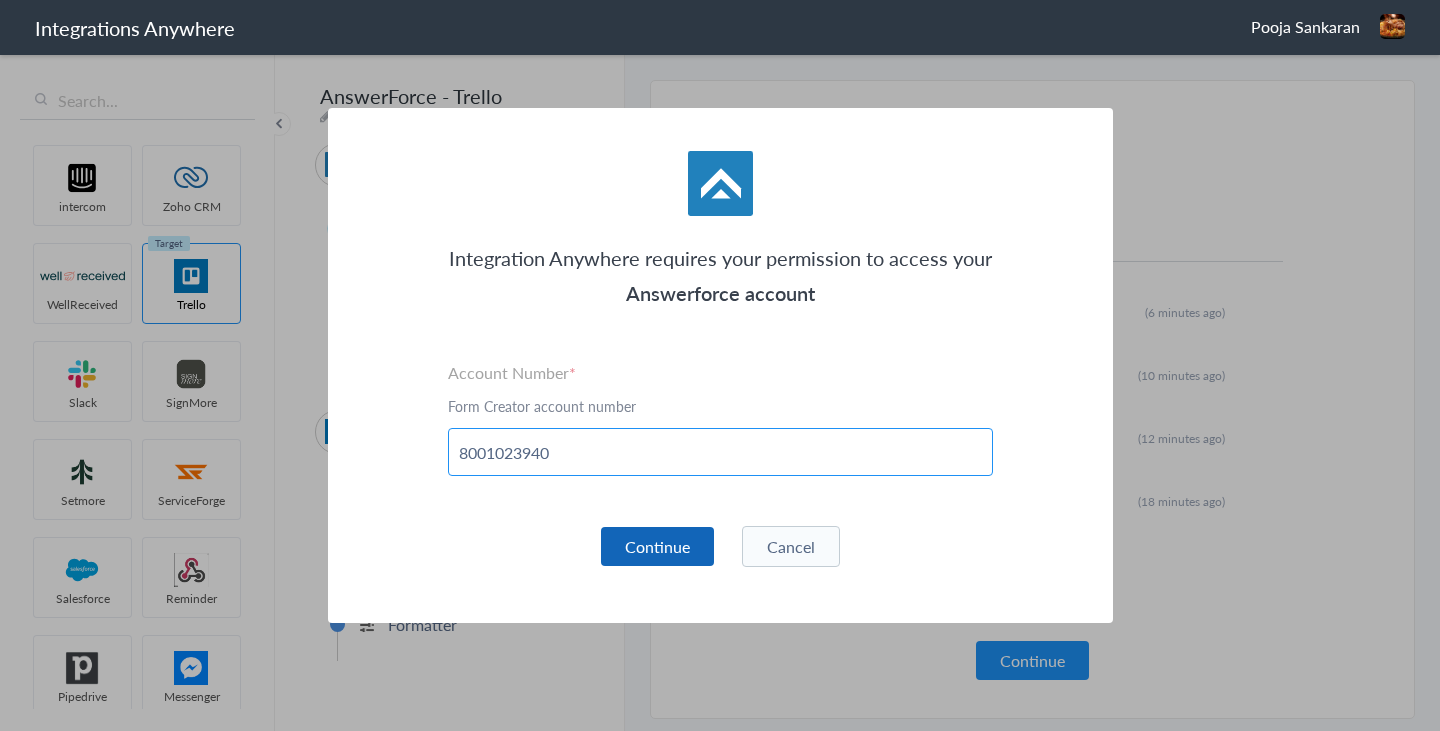 type on "8001023940" 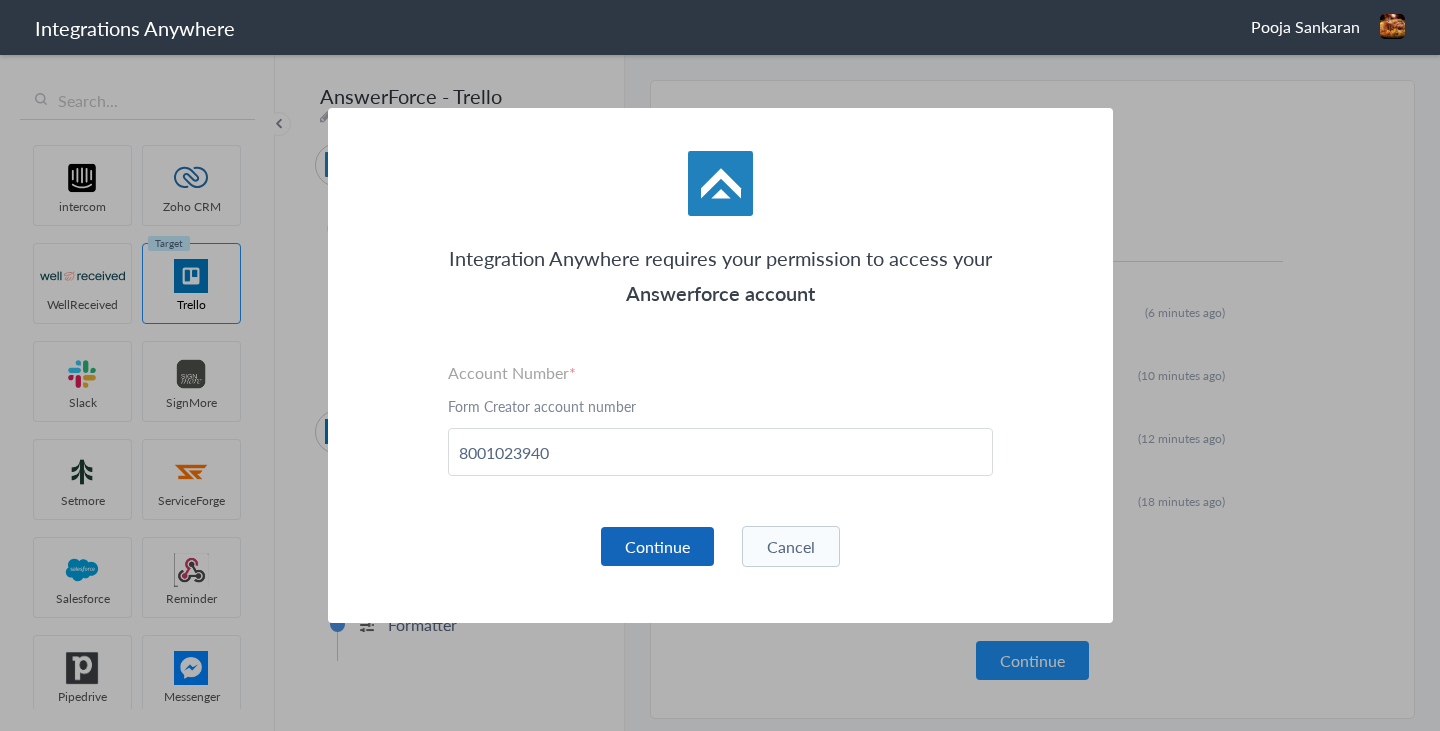 click on "Continue" at bounding box center [657, 546] 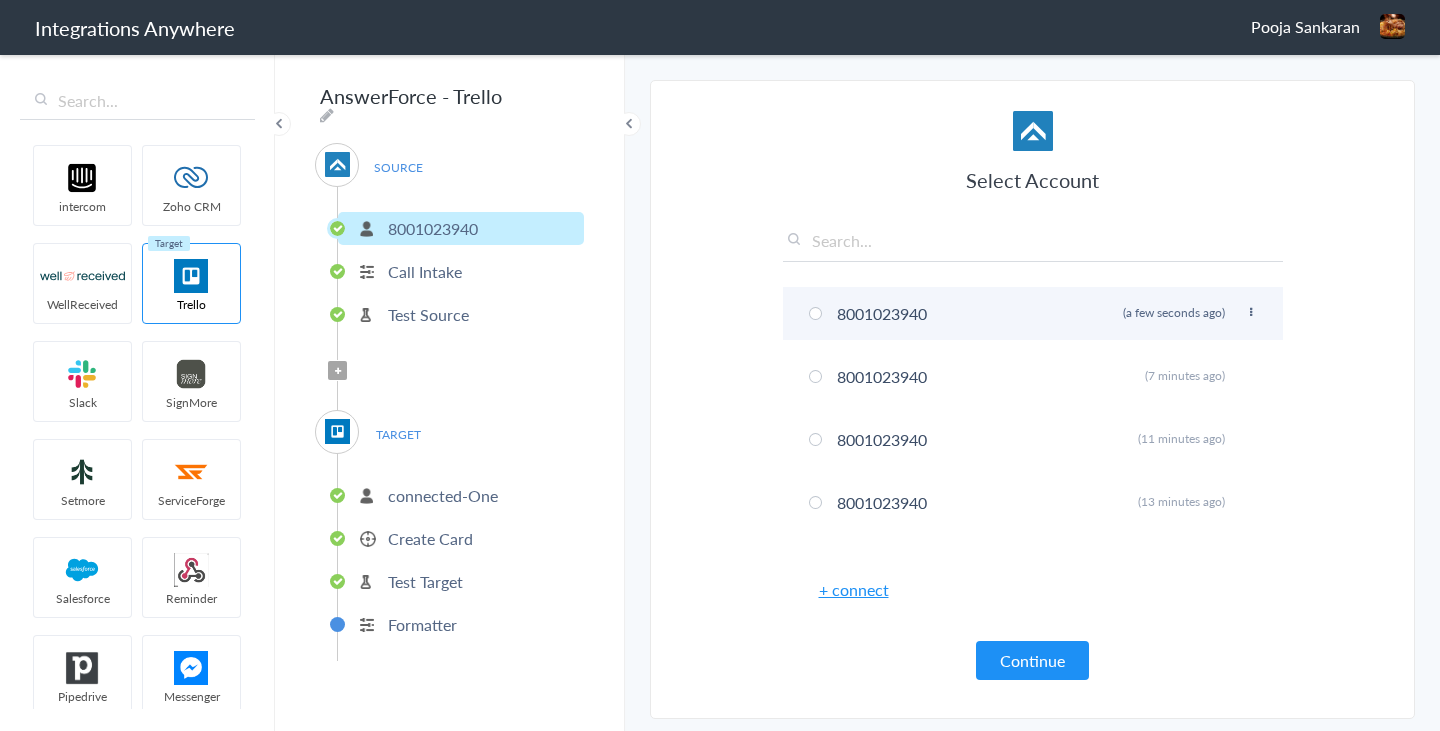 click on "8001023940       Rename   Delete   (a few seconds ago)" at bounding box center [1033, 313] 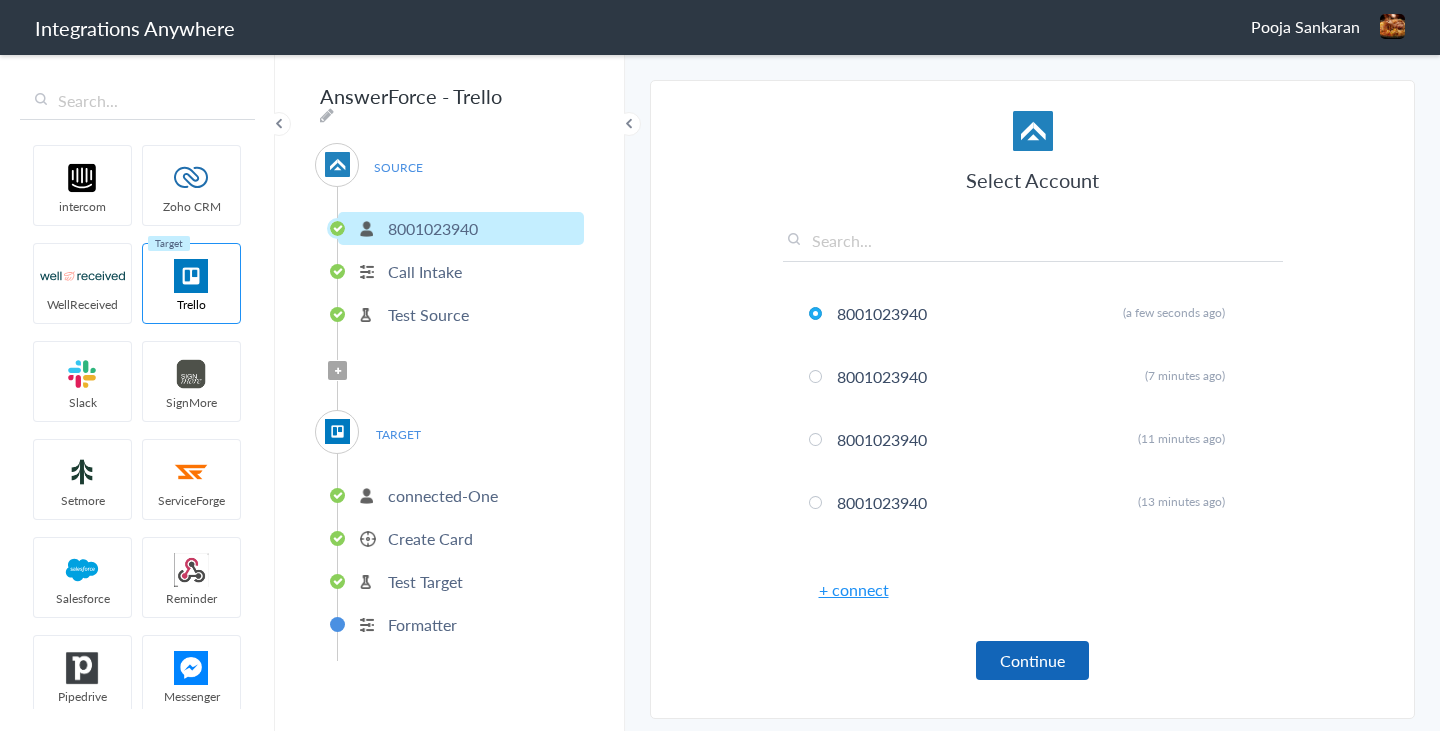 click on "Continue" at bounding box center (1032, 660) 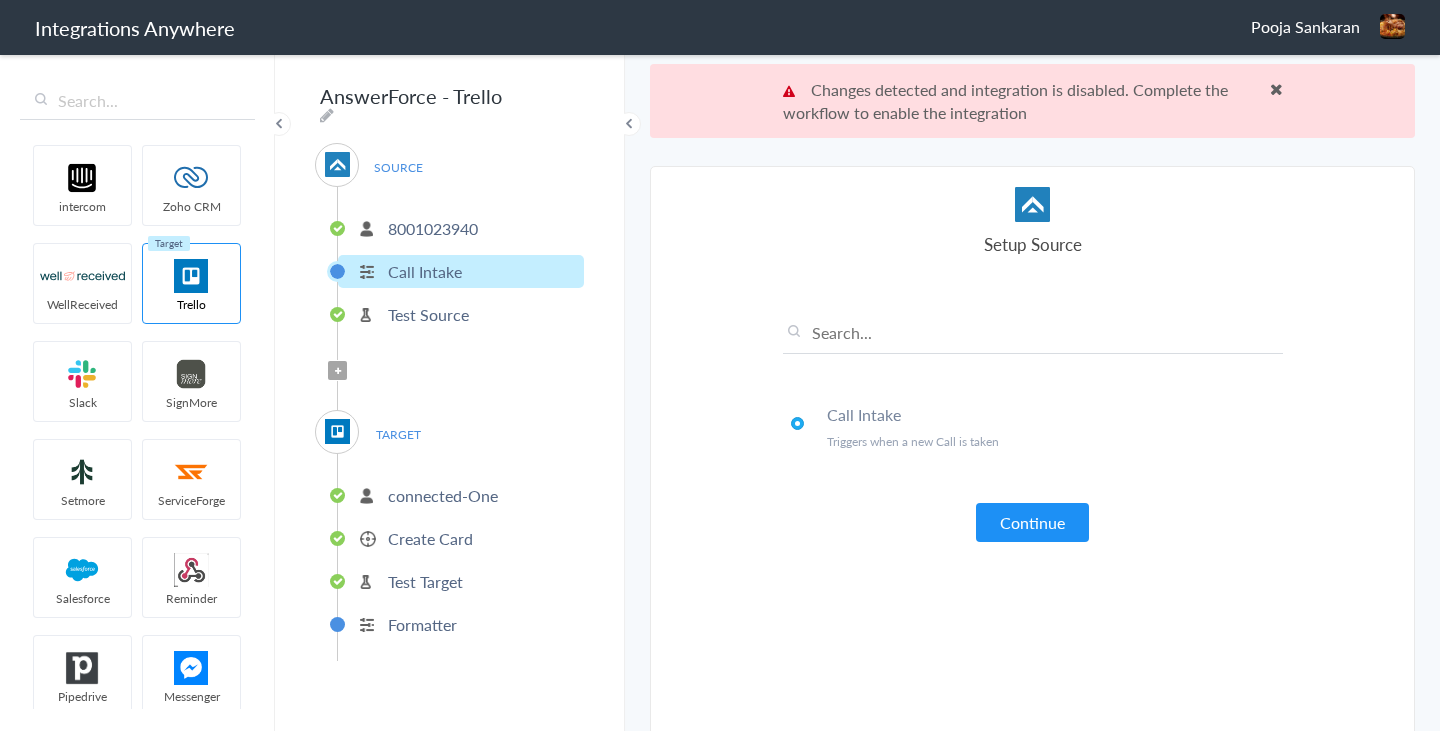 click at bounding box center (1276, 89) 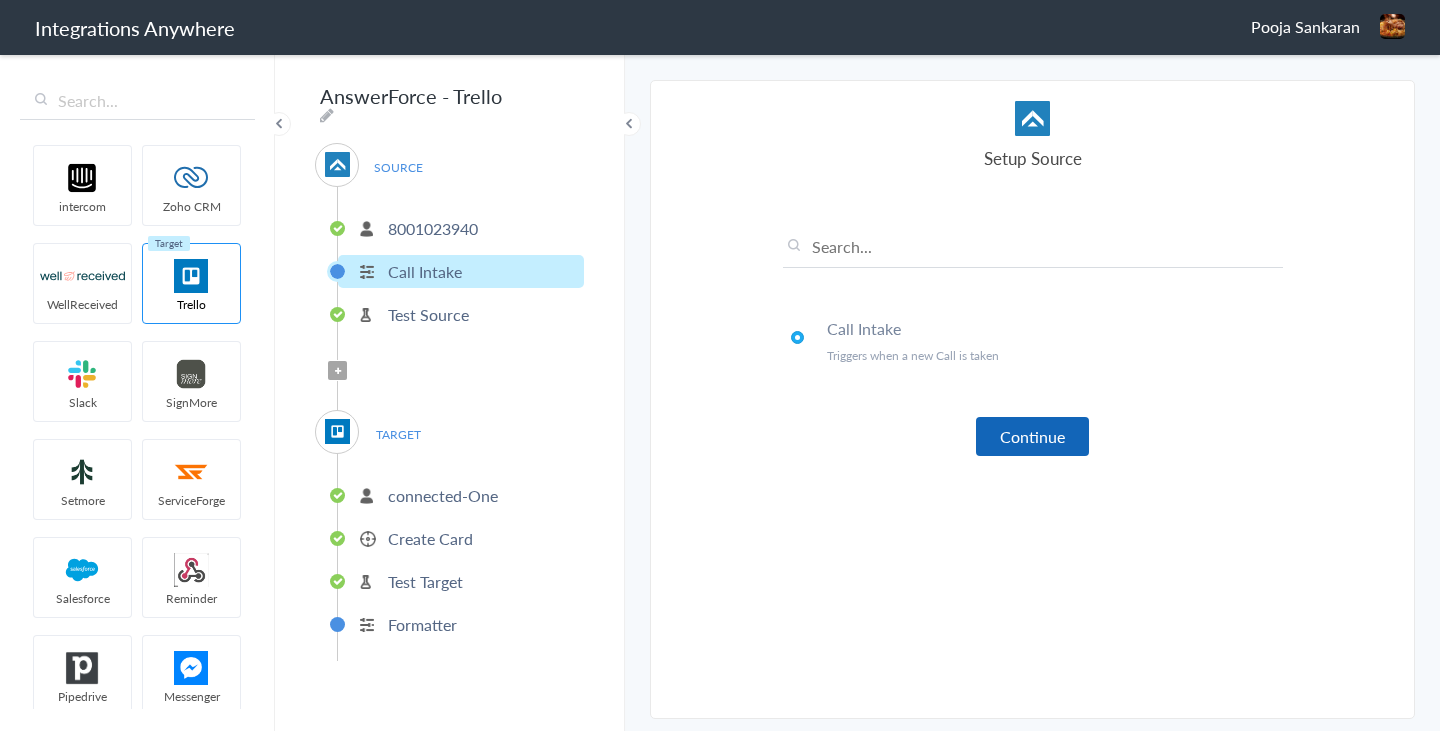 click on "Continue" at bounding box center [1032, 436] 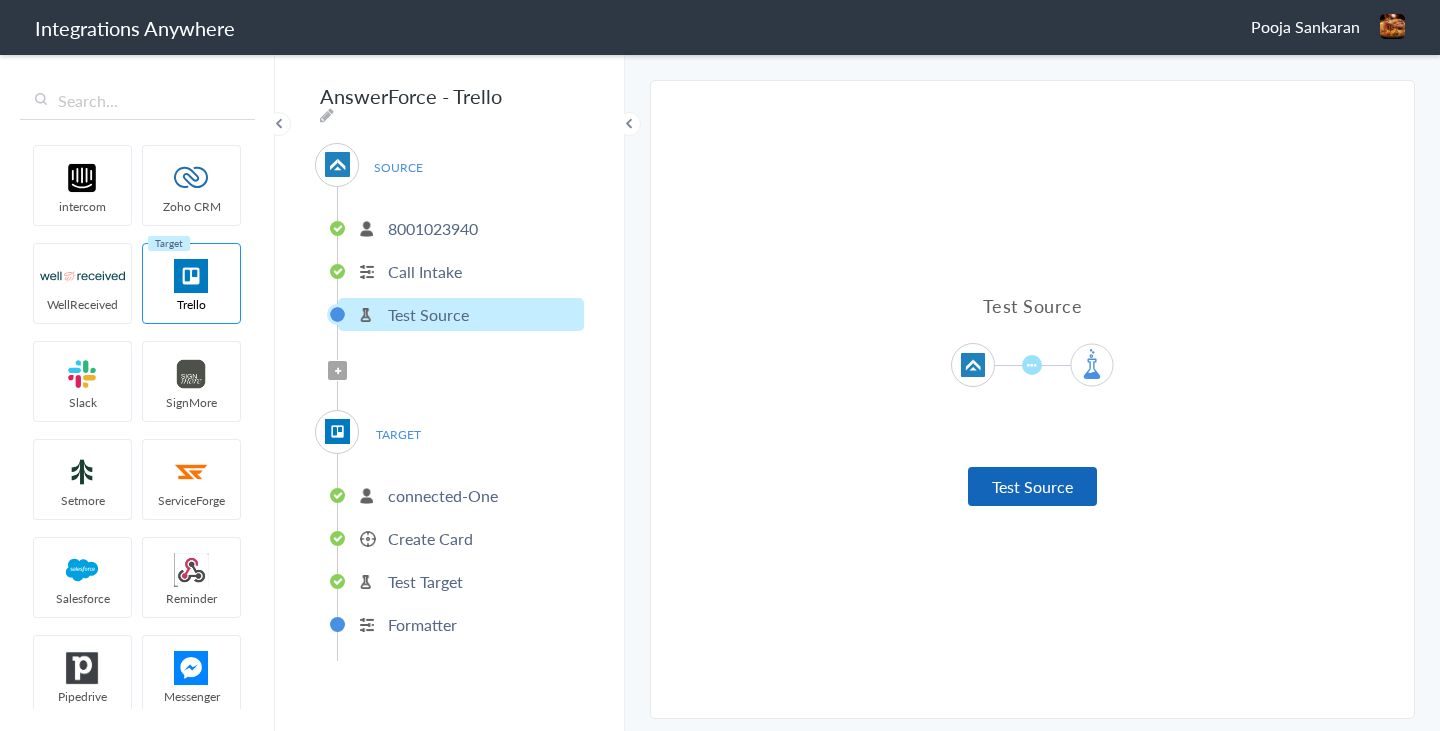 click on "Test Source" at bounding box center [1032, 486] 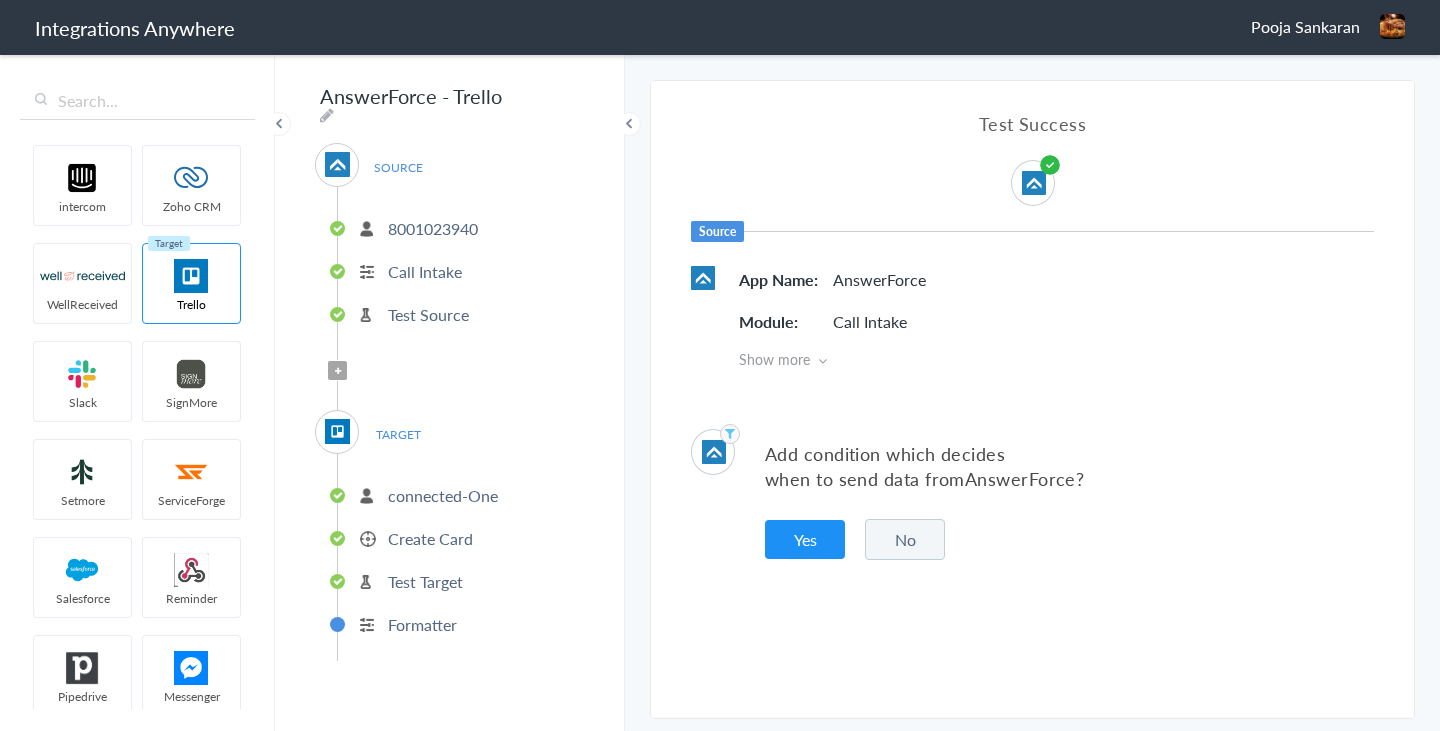 click on "No" at bounding box center [905, 539] 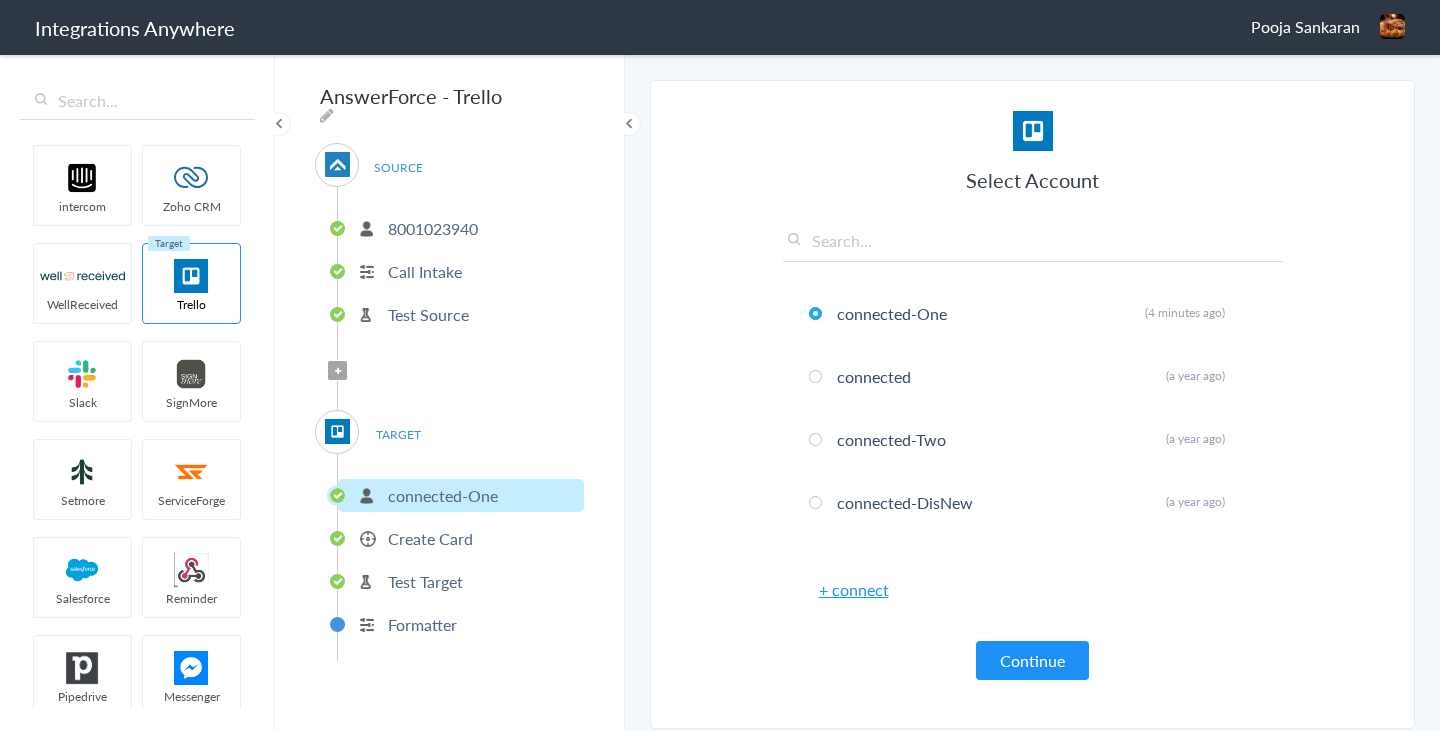click on "+ connect" at bounding box center (854, 589) 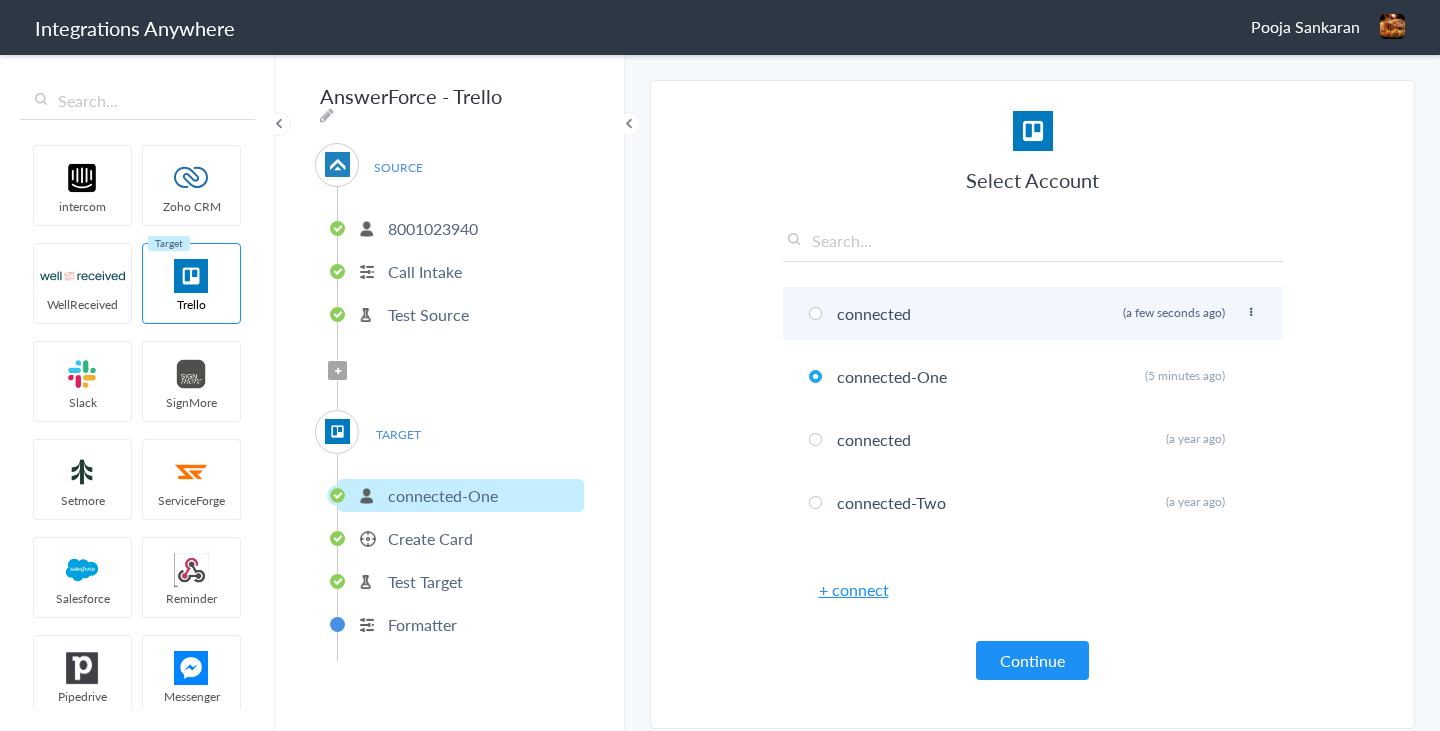 click on "connected       Rename   Delete   (a few seconds ago)" at bounding box center [1033, 313] 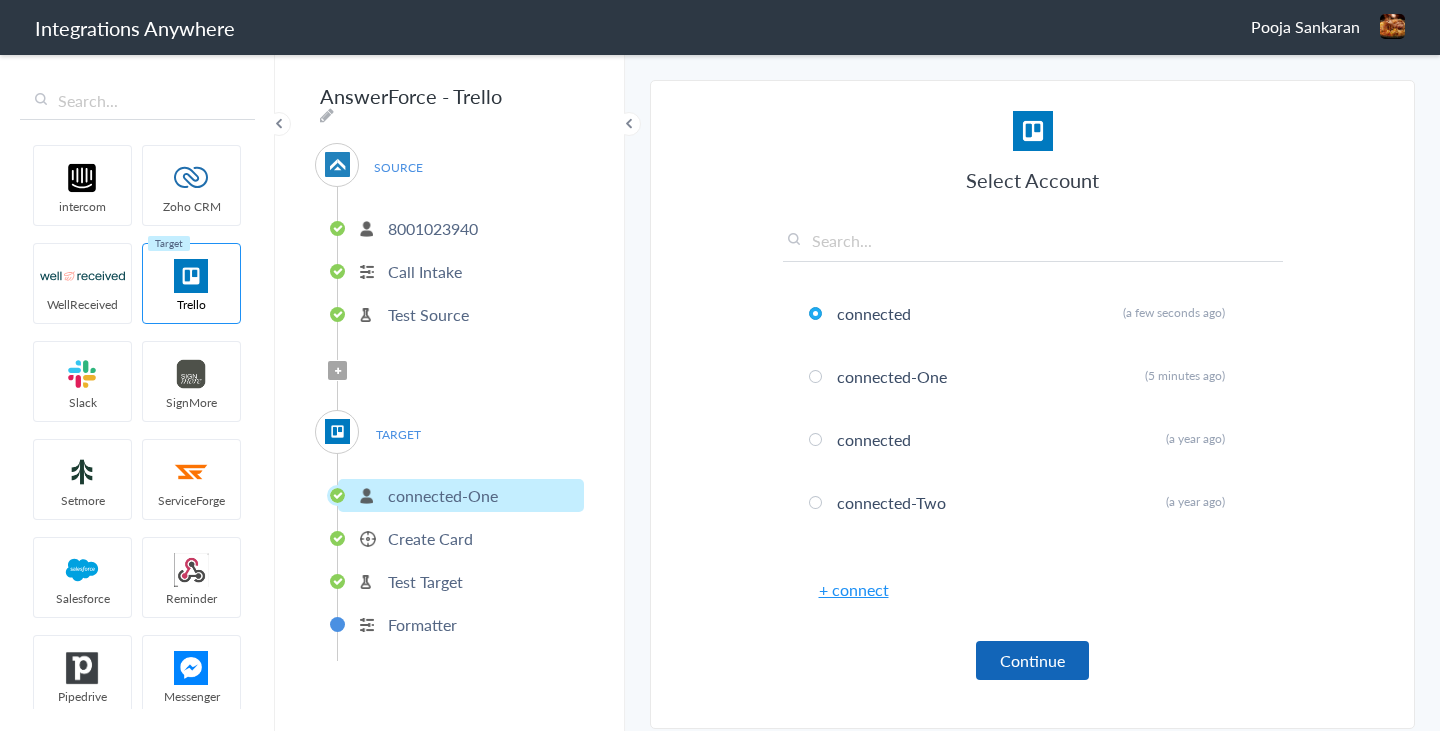 click on "Continue" at bounding box center (1032, 660) 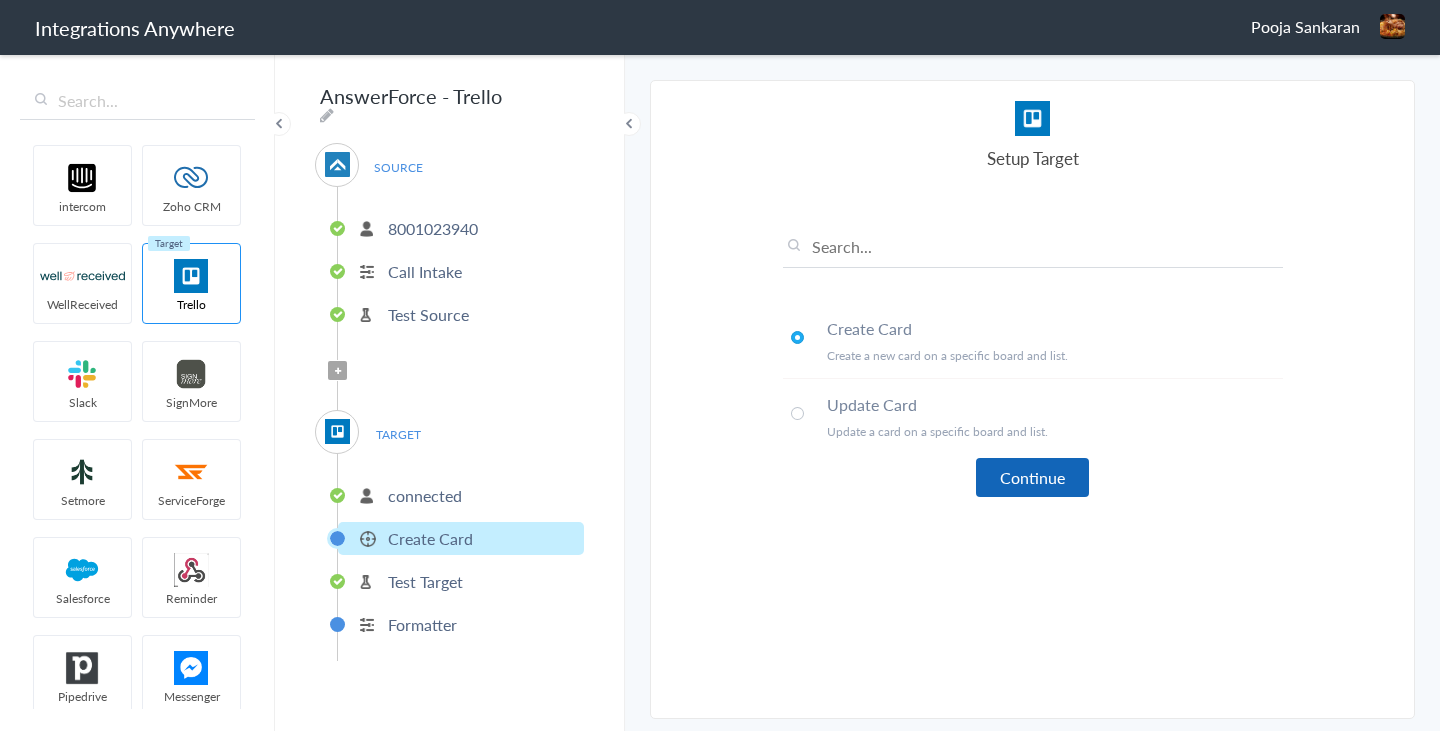 click on "Continue" at bounding box center [1032, 477] 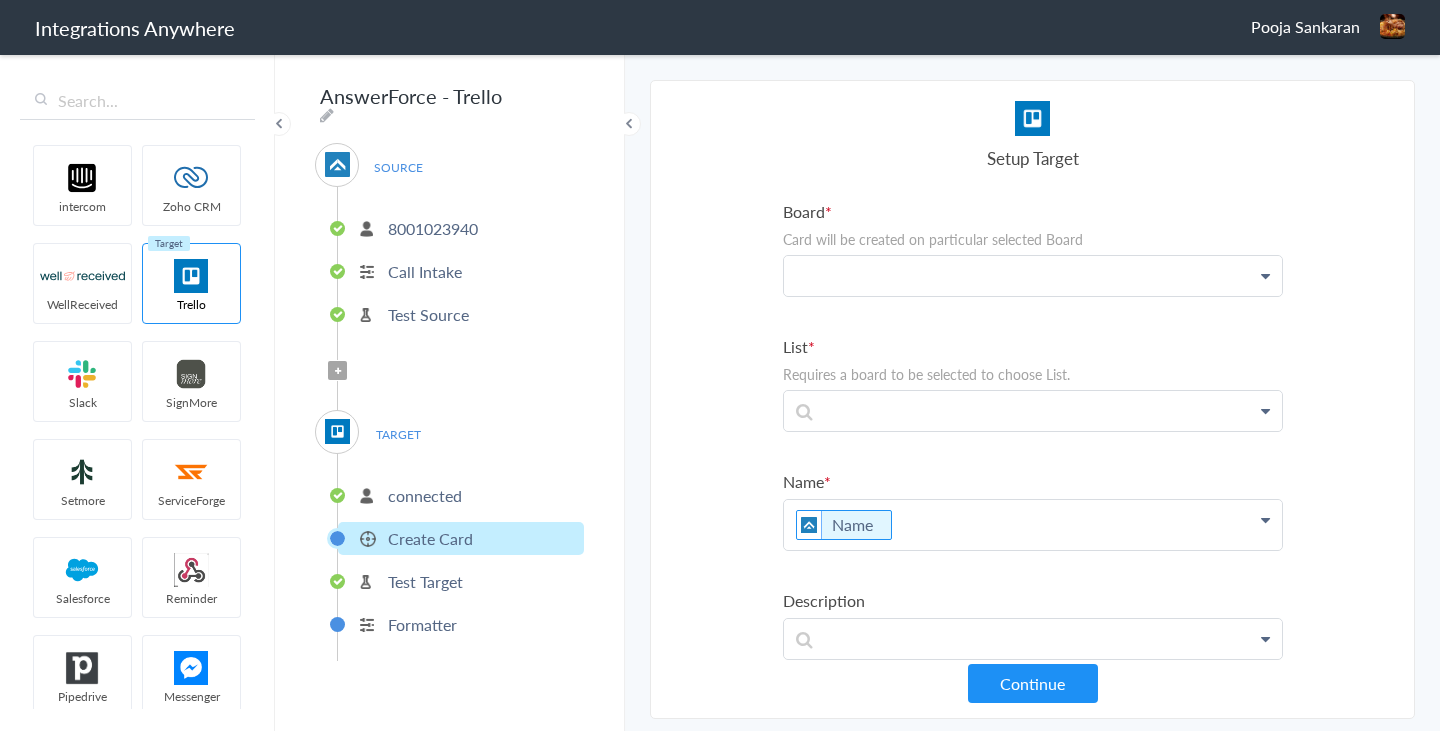 click at bounding box center (1033, 276) 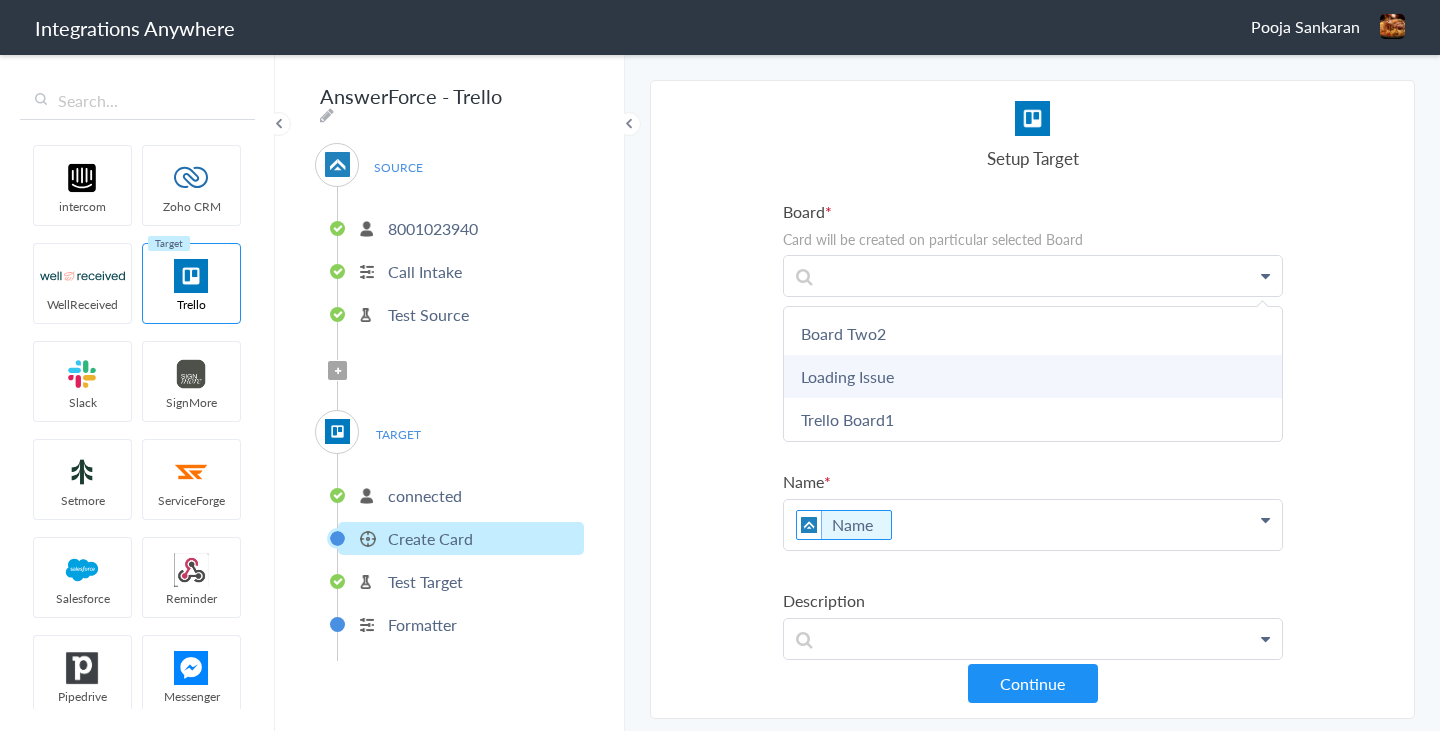 click on "Loading Issue" at bounding box center [1033, 376] 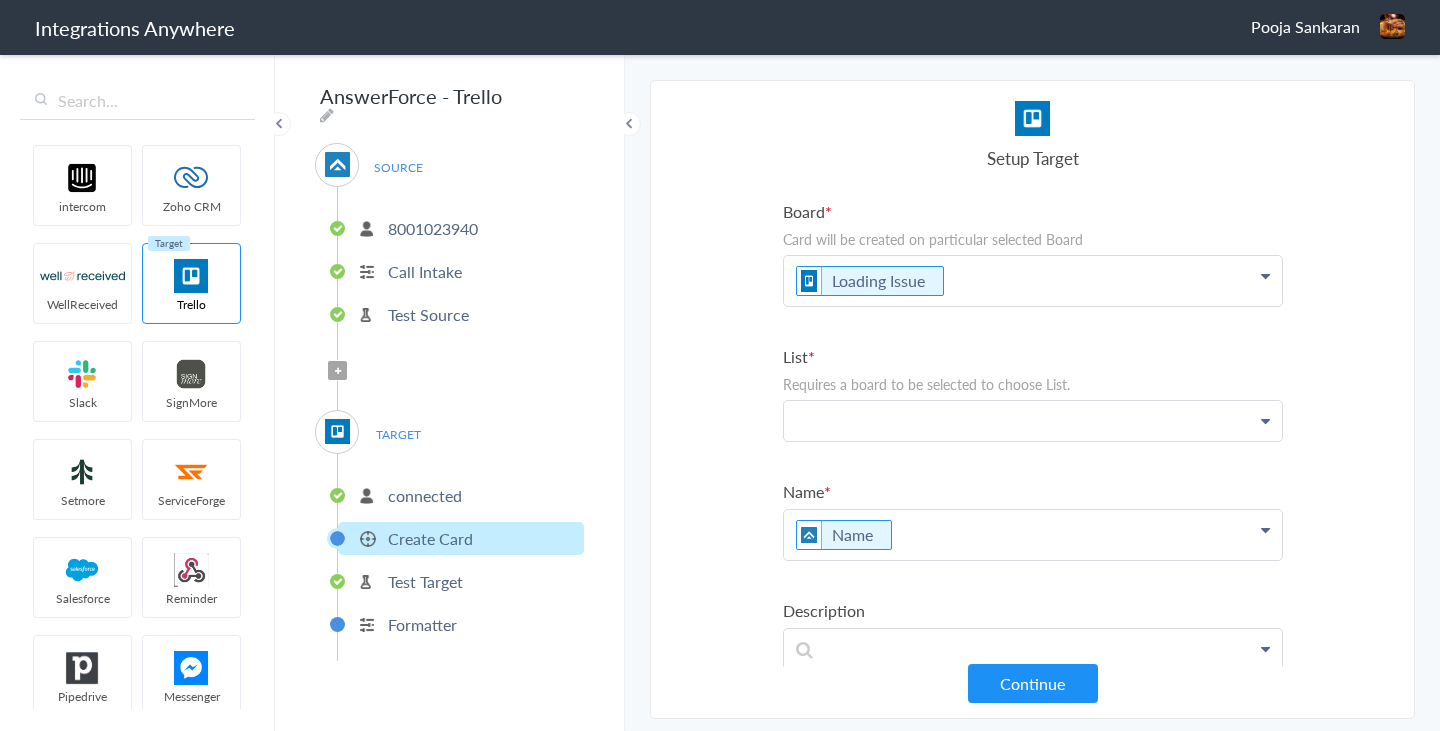 click at bounding box center (1033, 281) 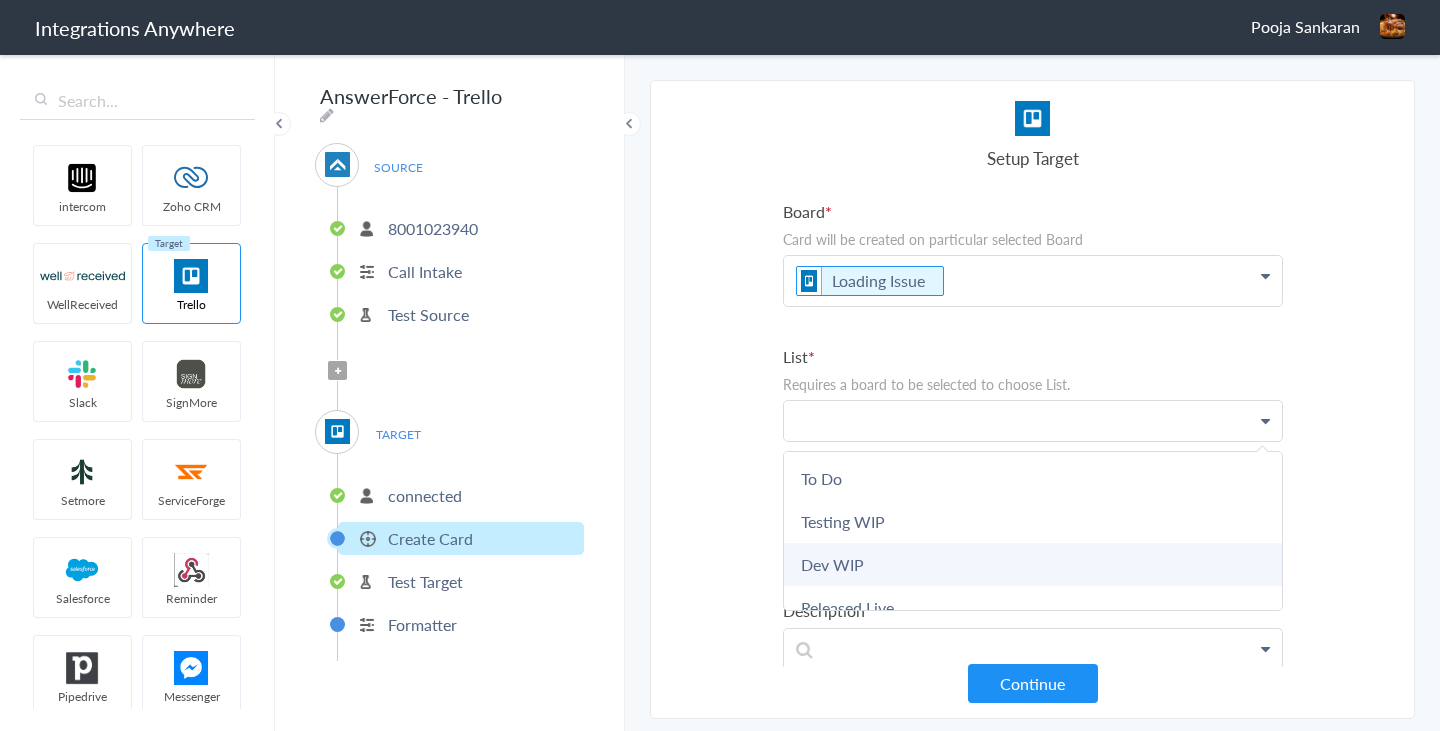 scroll, scrollTop: 19, scrollLeft: 0, axis: vertical 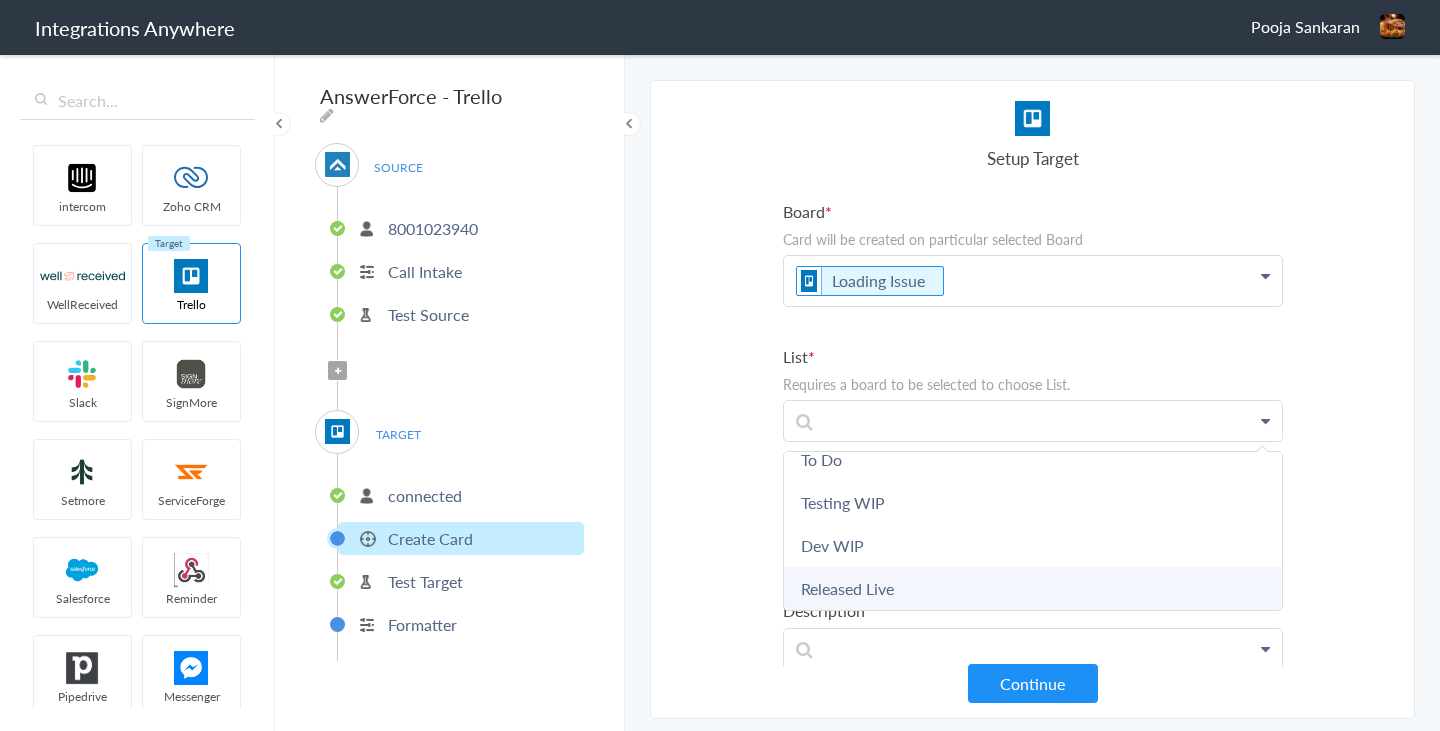 click on "Released Live" at bounding box center (1033, 588) 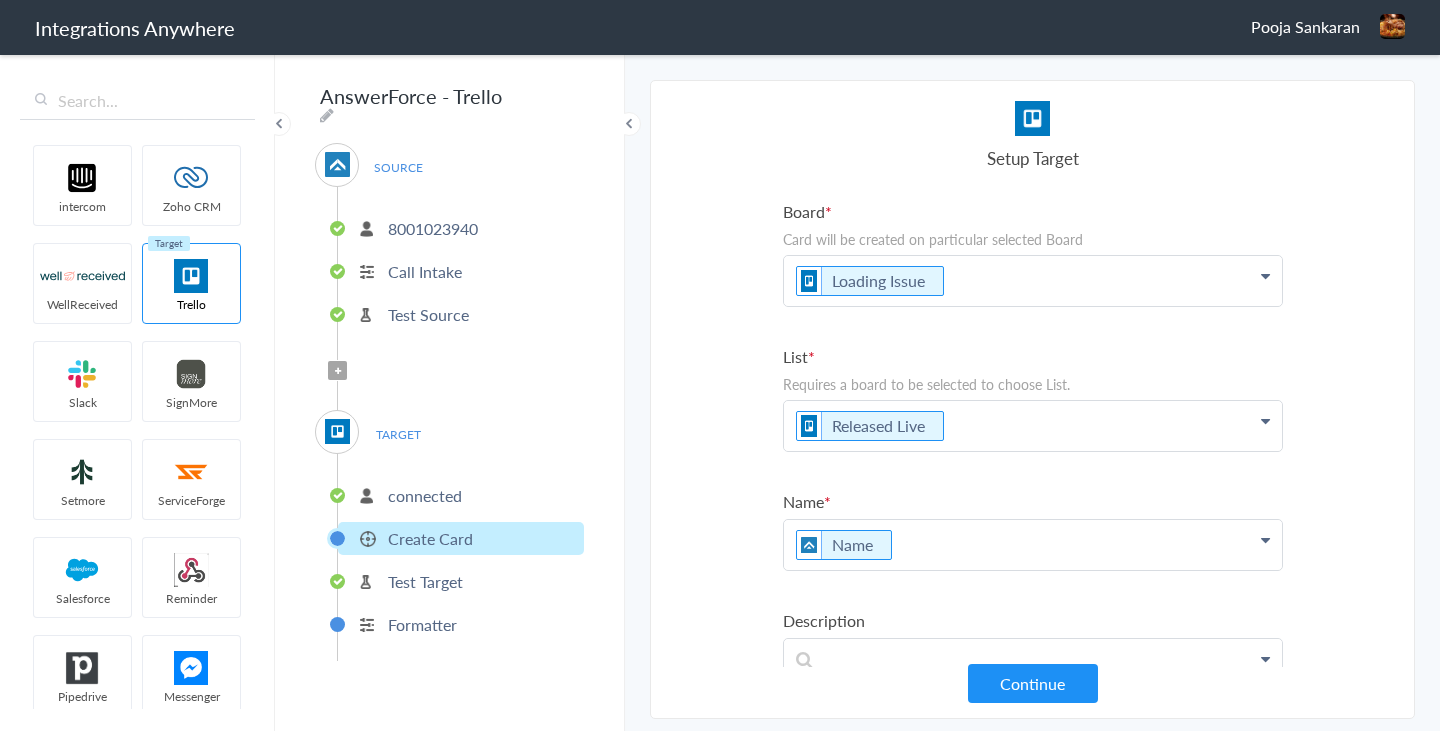 scroll, scrollTop: 129, scrollLeft: 0, axis: vertical 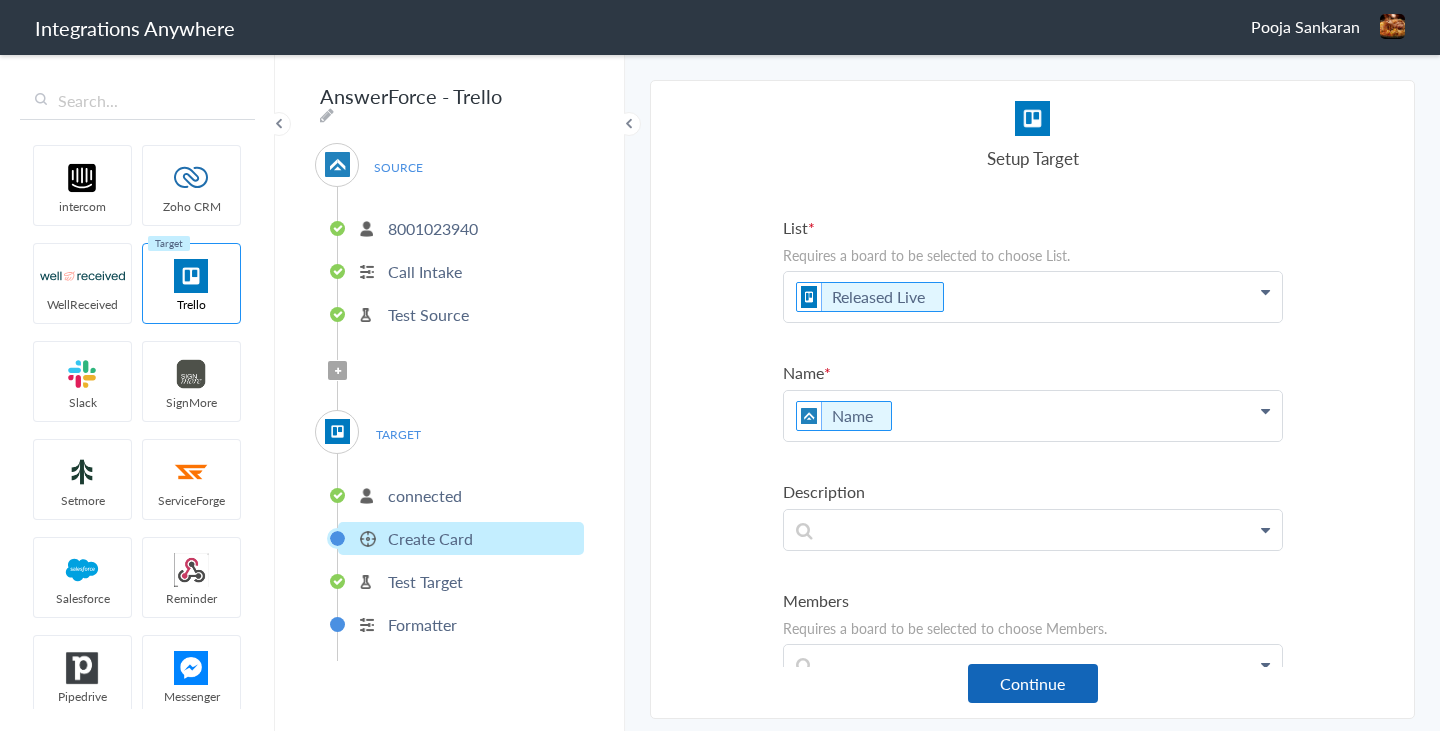 click on "Continue" at bounding box center [1033, 683] 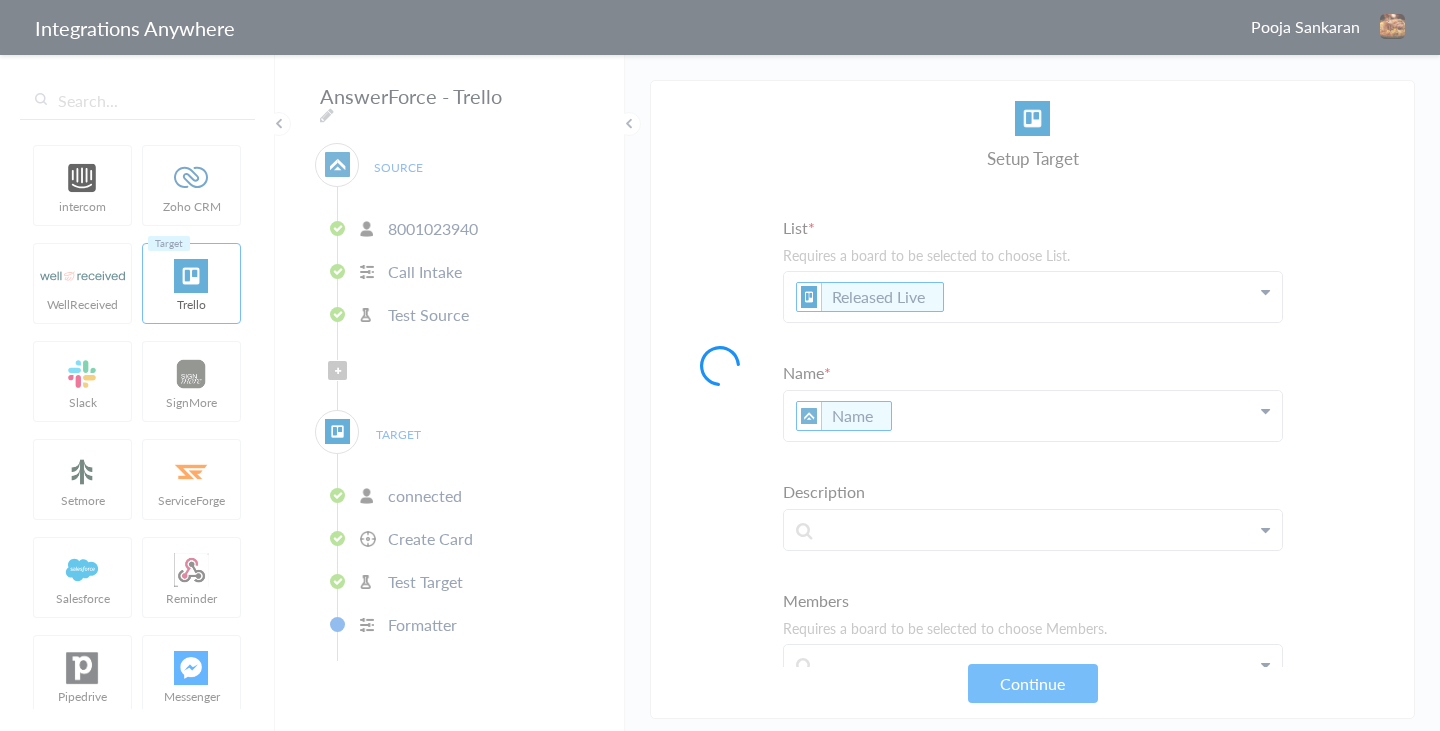 click at bounding box center (720, 365) 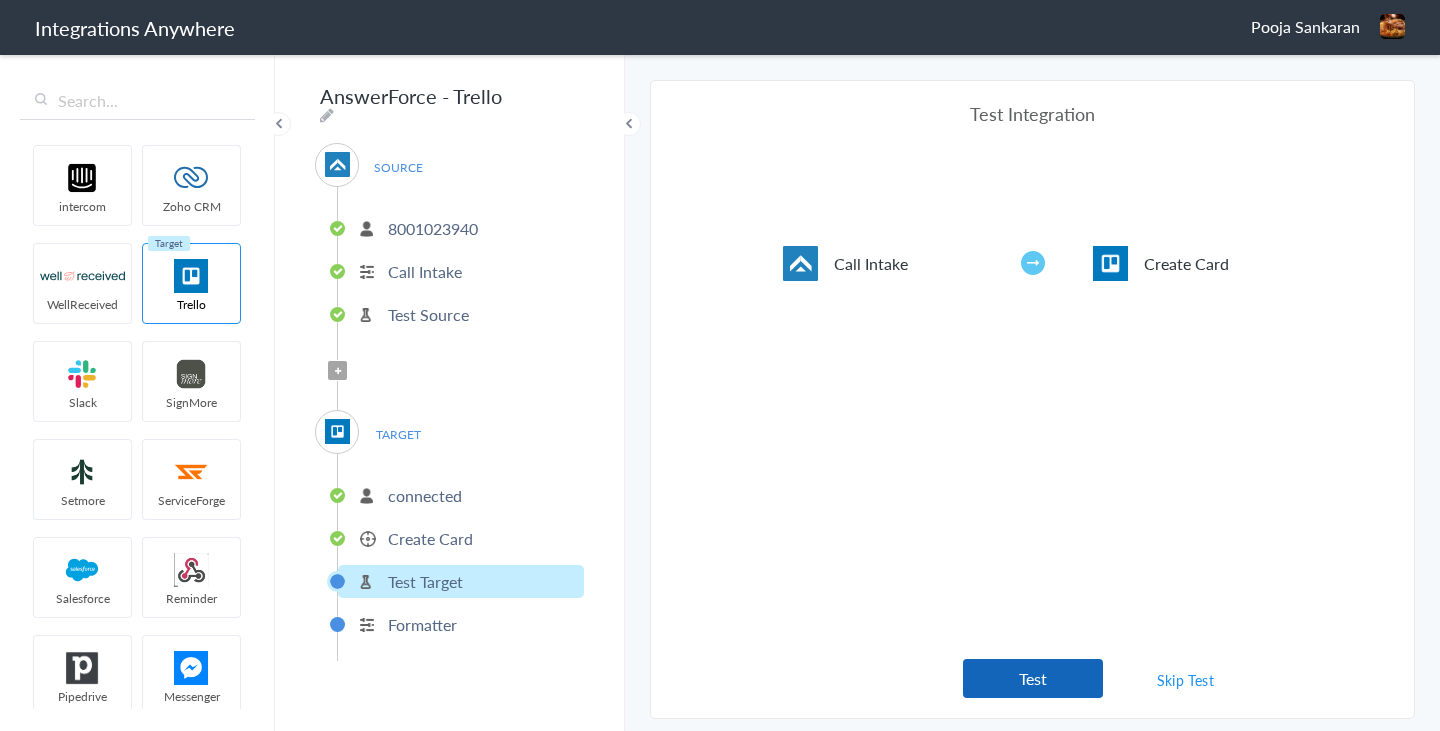 click on "Test" at bounding box center [1033, 678] 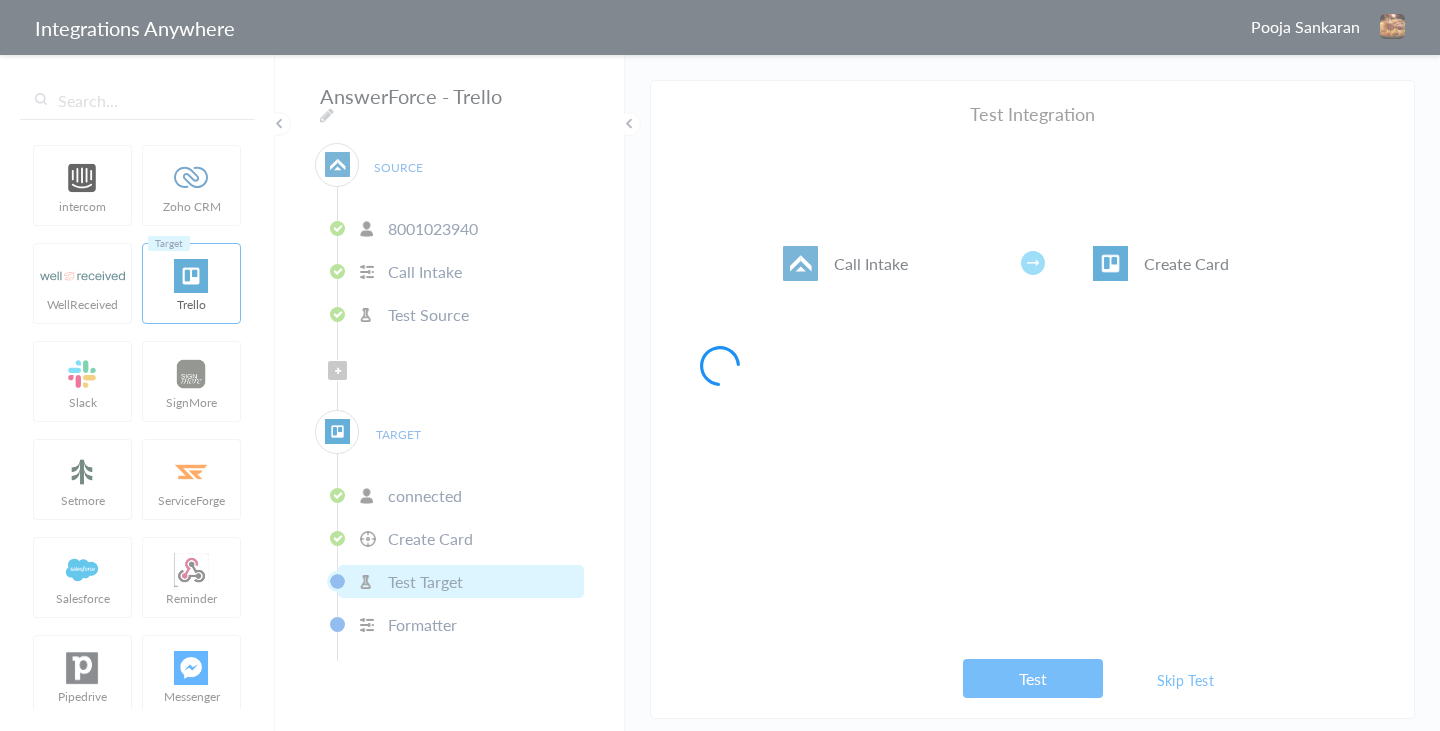 click at bounding box center (720, 365) 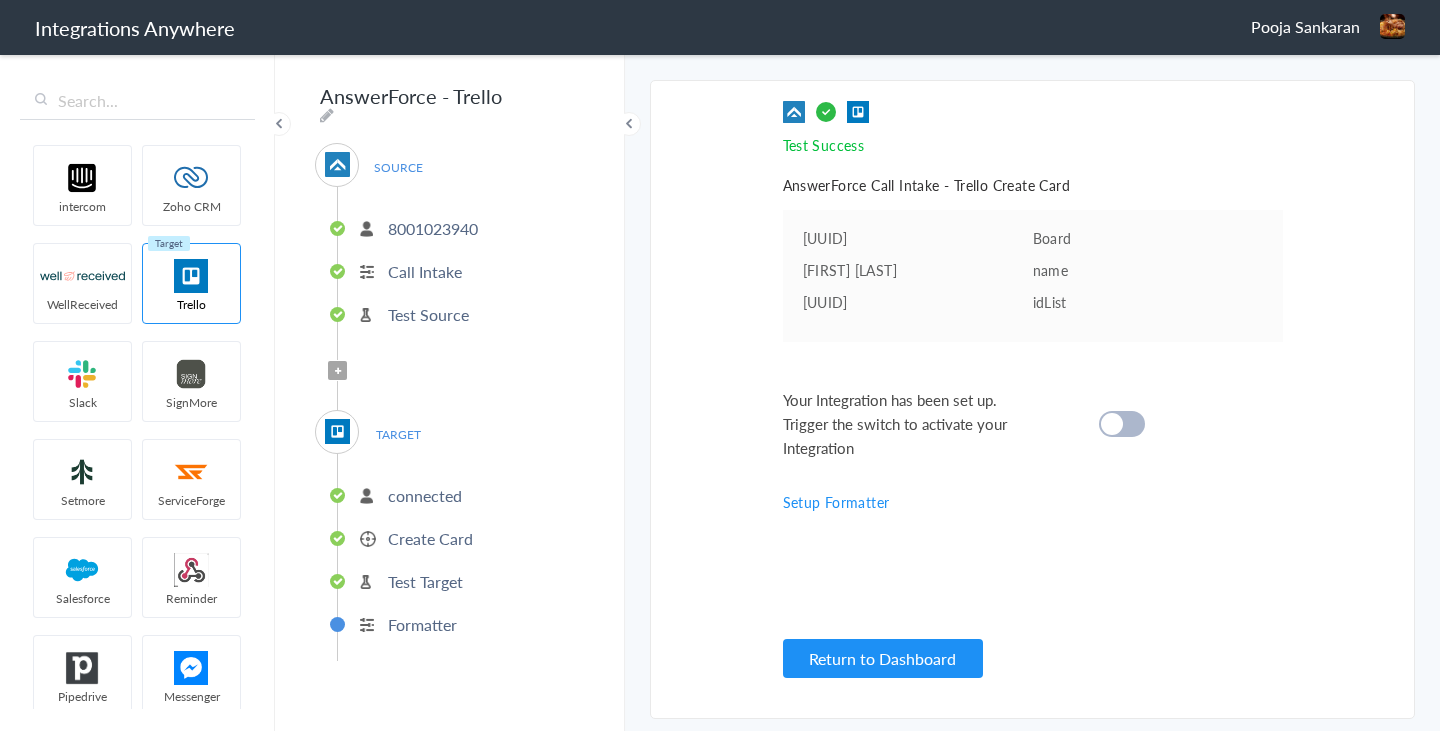 click at bounding box center [1112, 424] 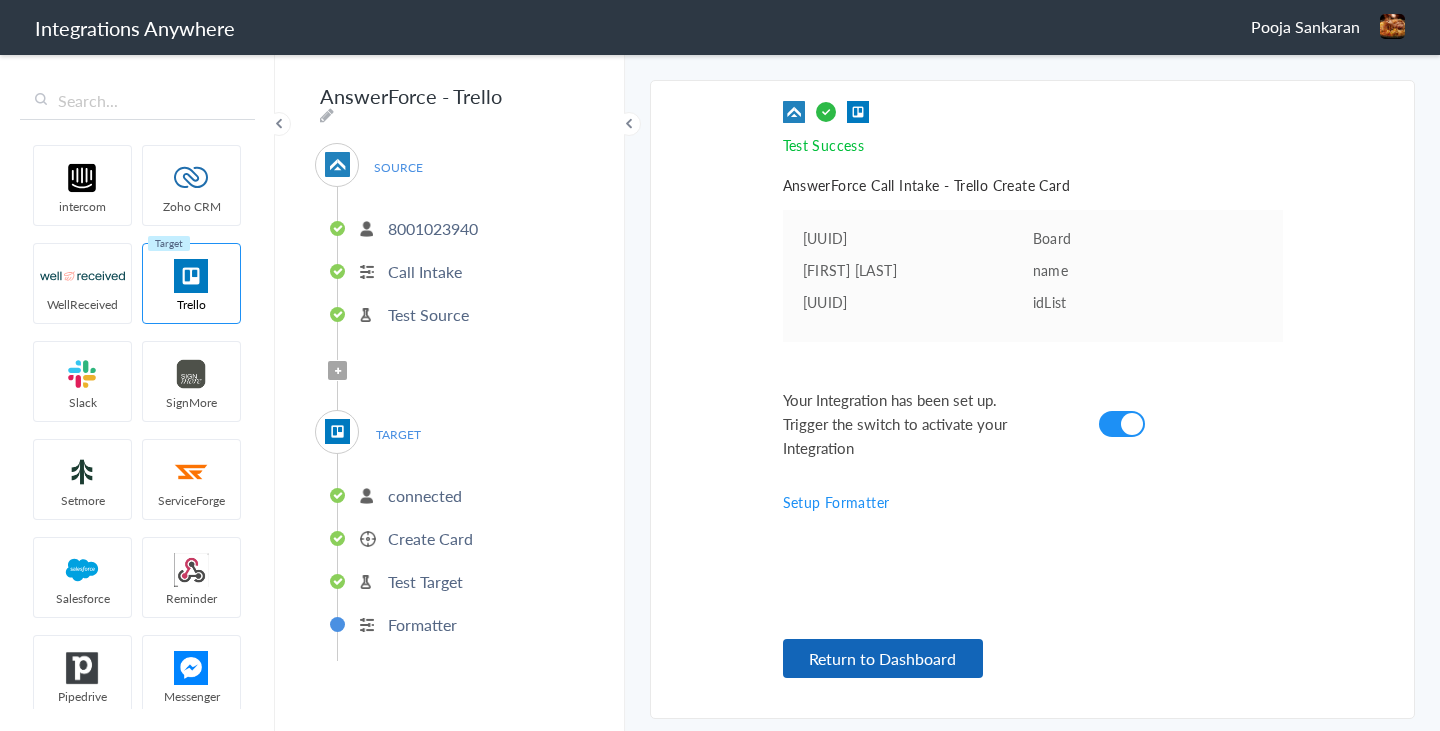 click on "Return to Dashboard" at bounding box center [883, 658] 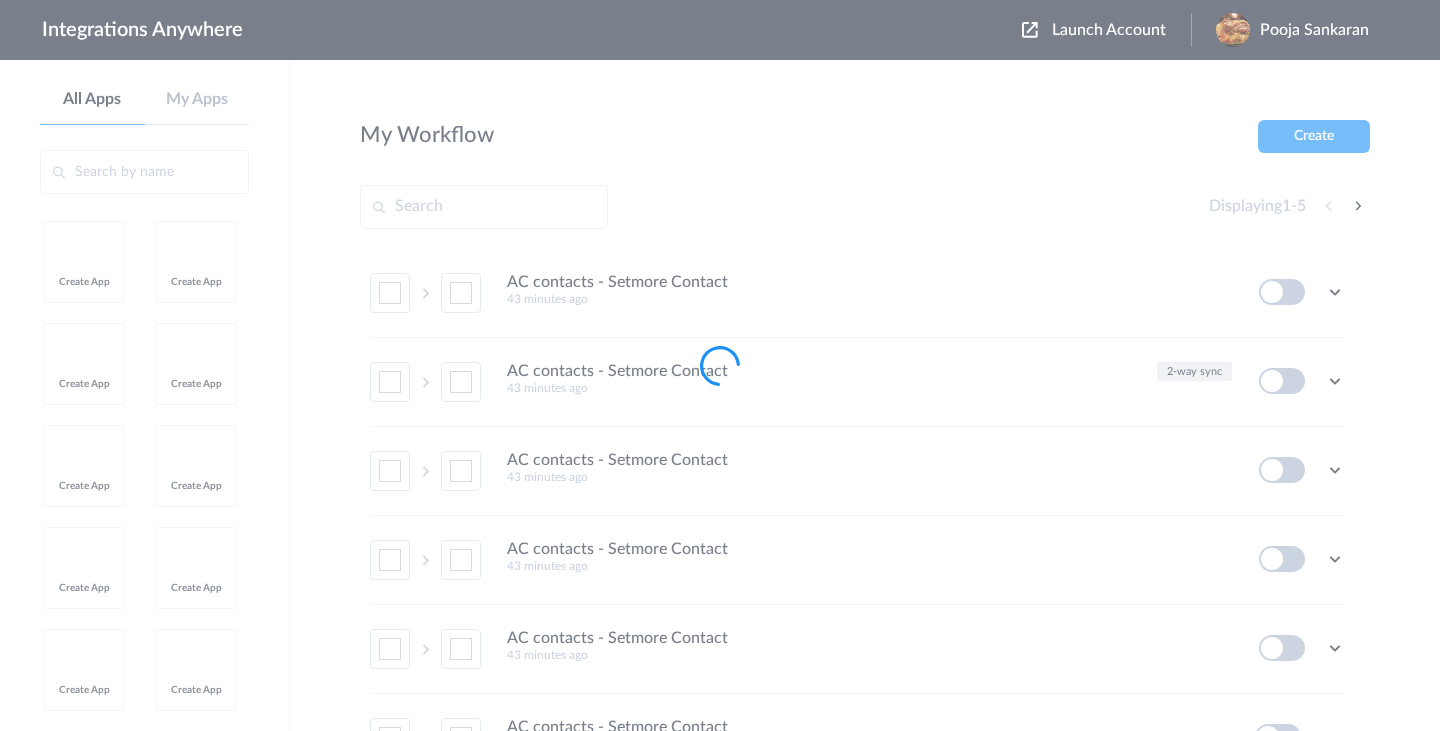 scroll, scrollTop: 0, scrollLeft: 0, axis: both 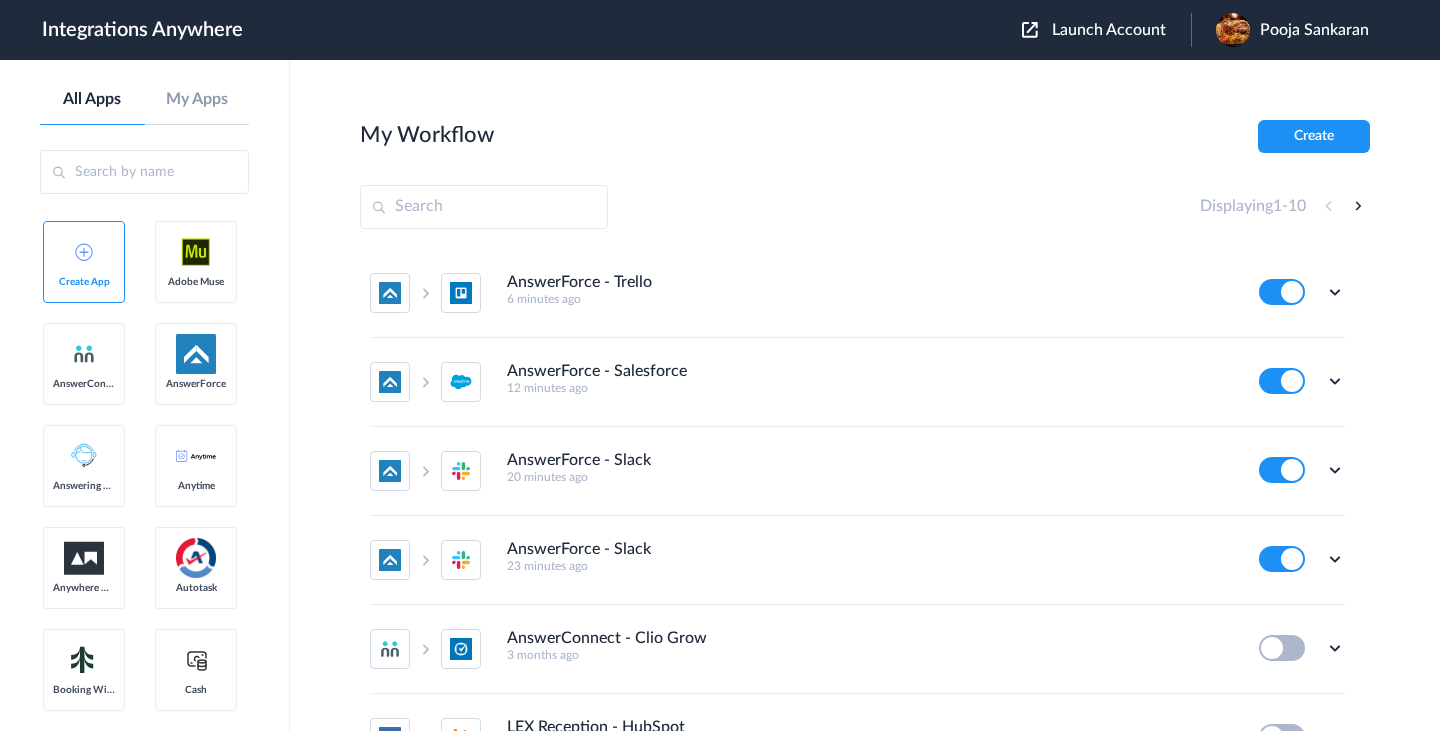 click on "AnswerConnect - Clio Grow 3 months ago Edit    Task history    Delete" at bounding box center [857, 649] 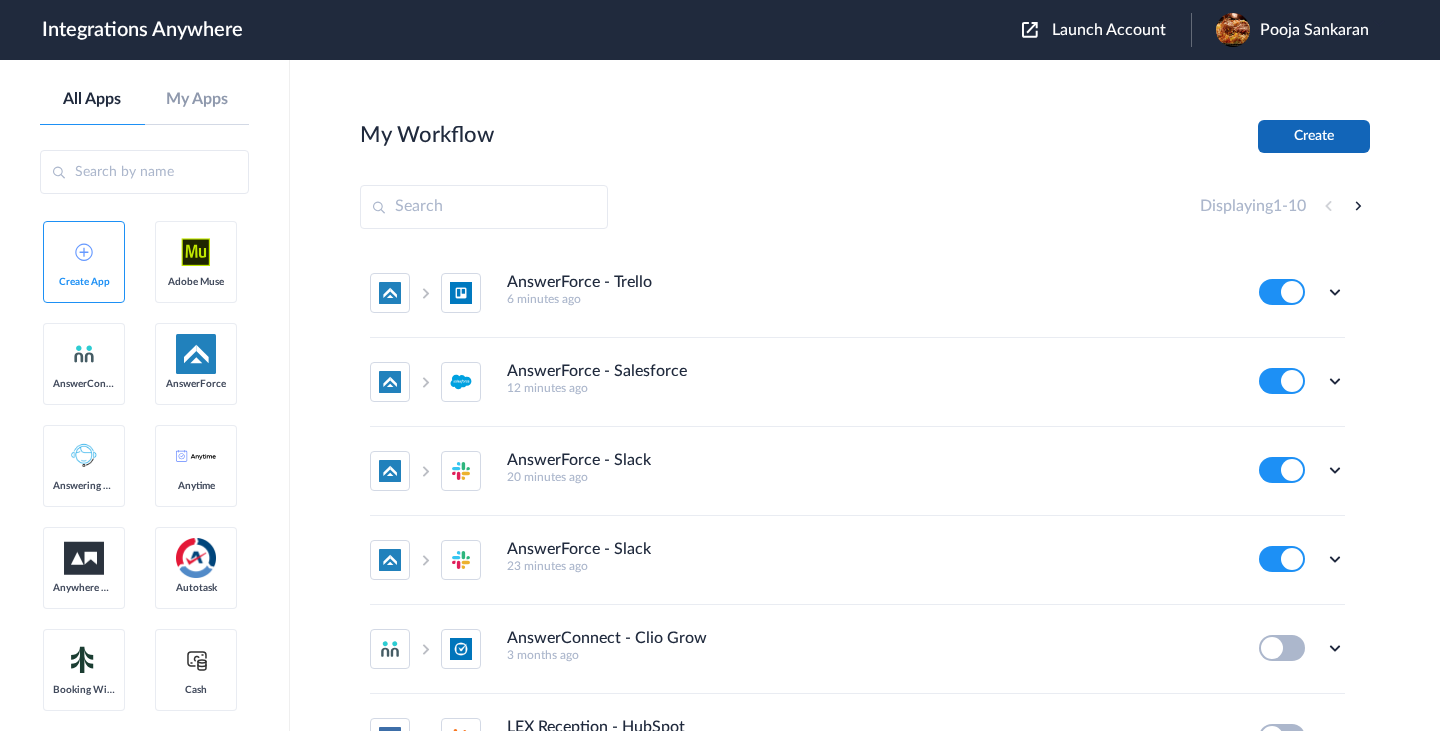 click on "Create" at bounding box center [1314, 136] 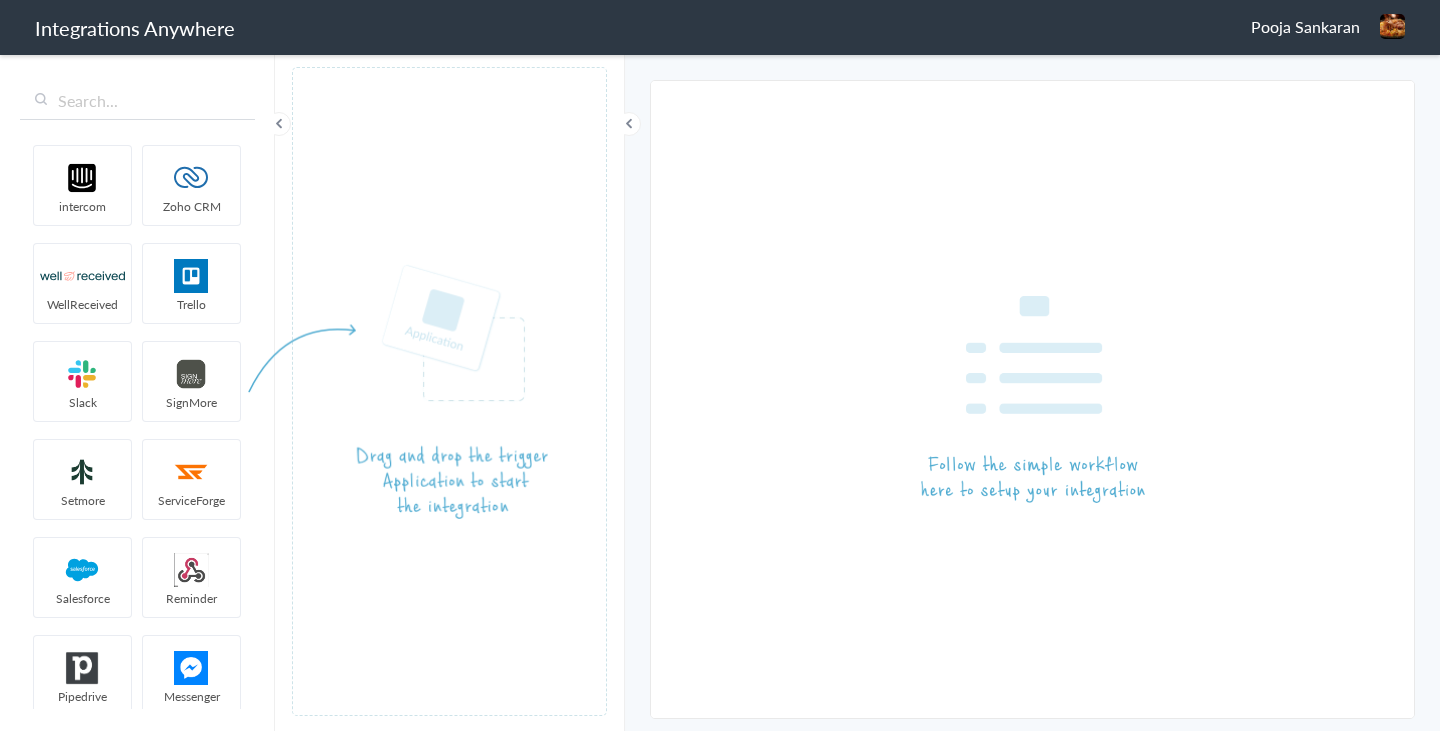 scroll, scrollTop: 0, scrollLeft: 0, axis: both 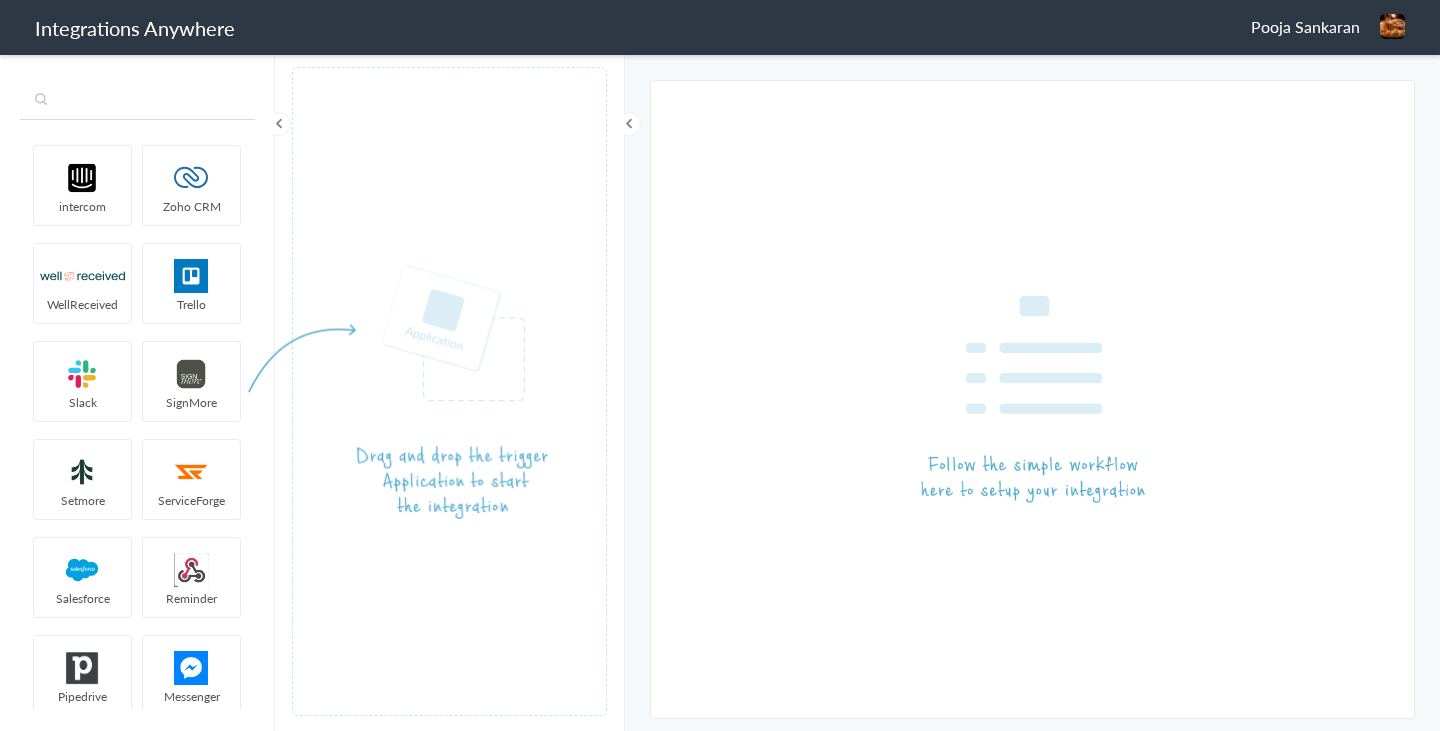 click at bounding box center [137, 101] 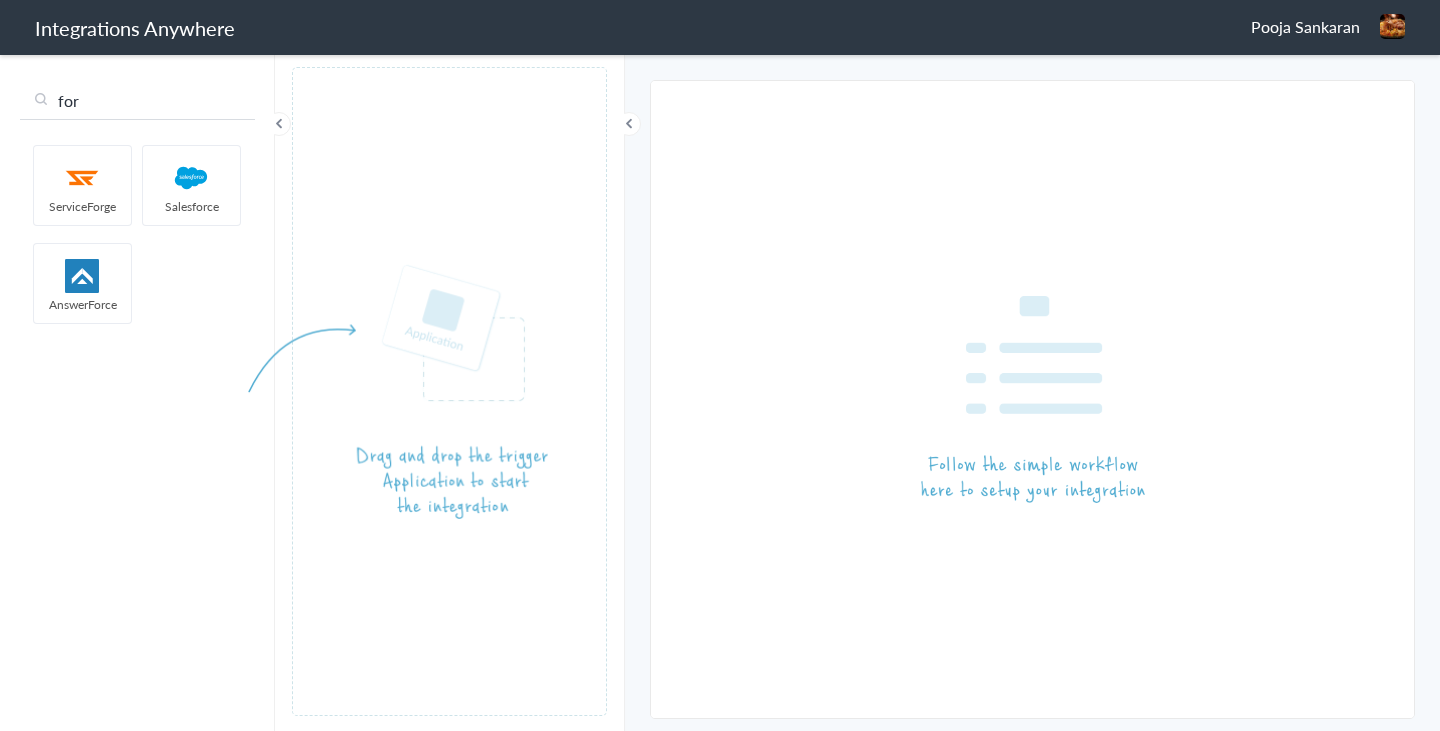 type on "for" 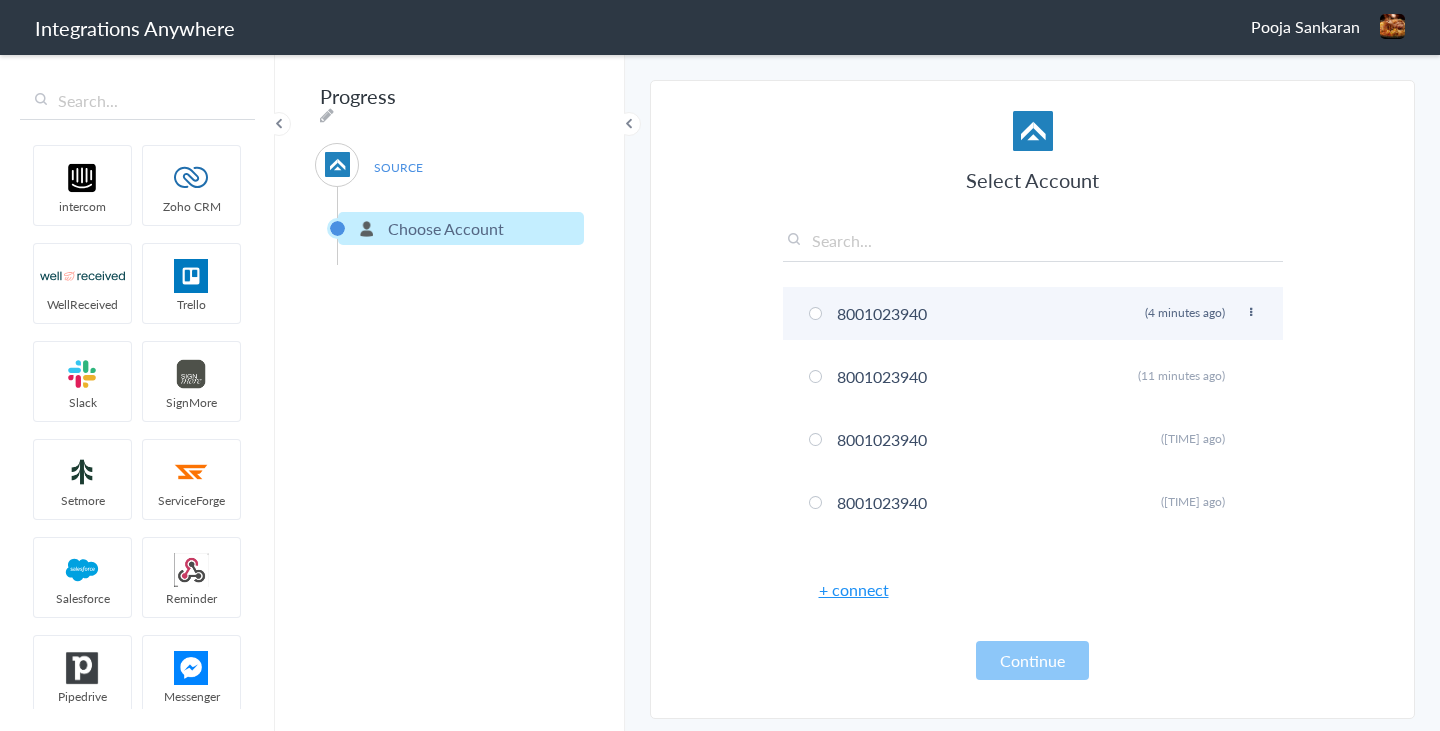 click on "[PHONE] Rename Delete ([TIME] ago)" at bounding box center (1033, 313) 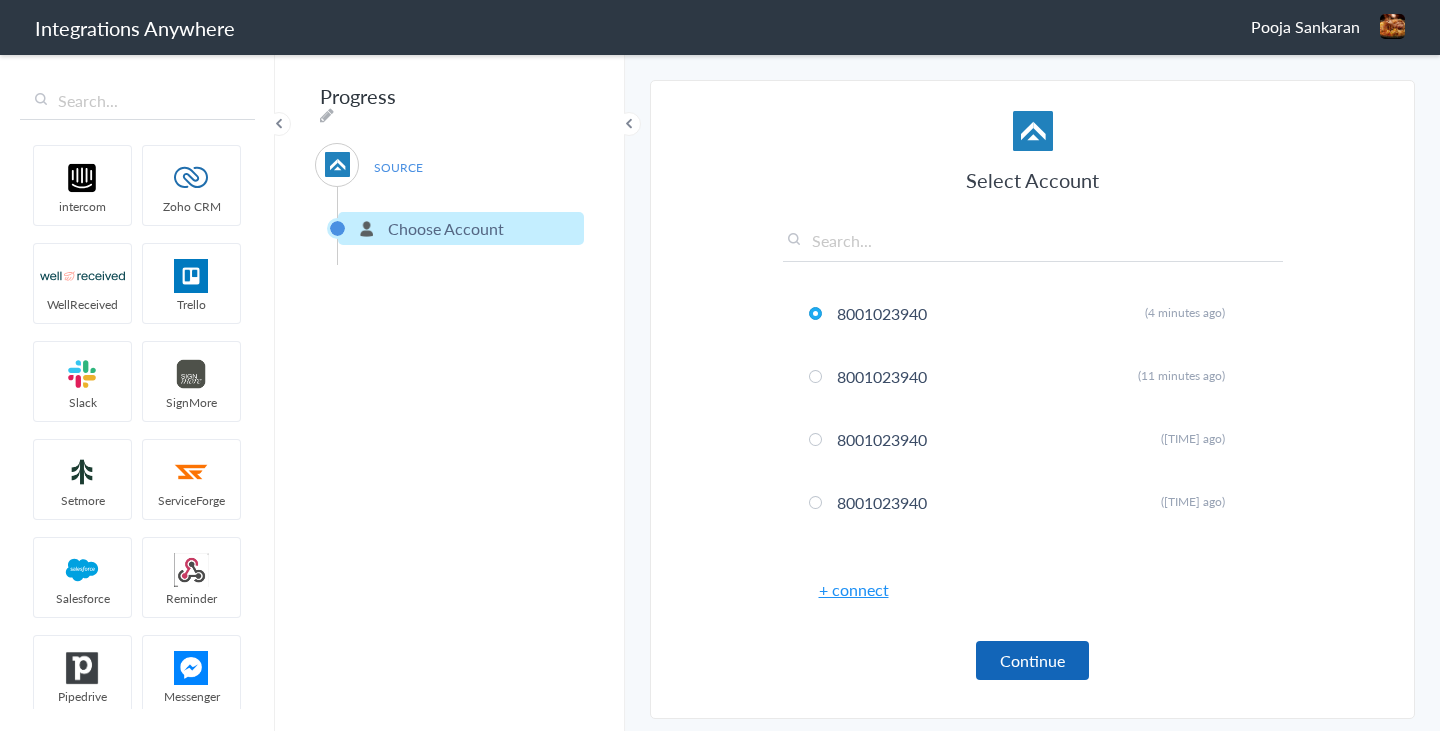 click on "Continue" at bounding box center [1032, 660] 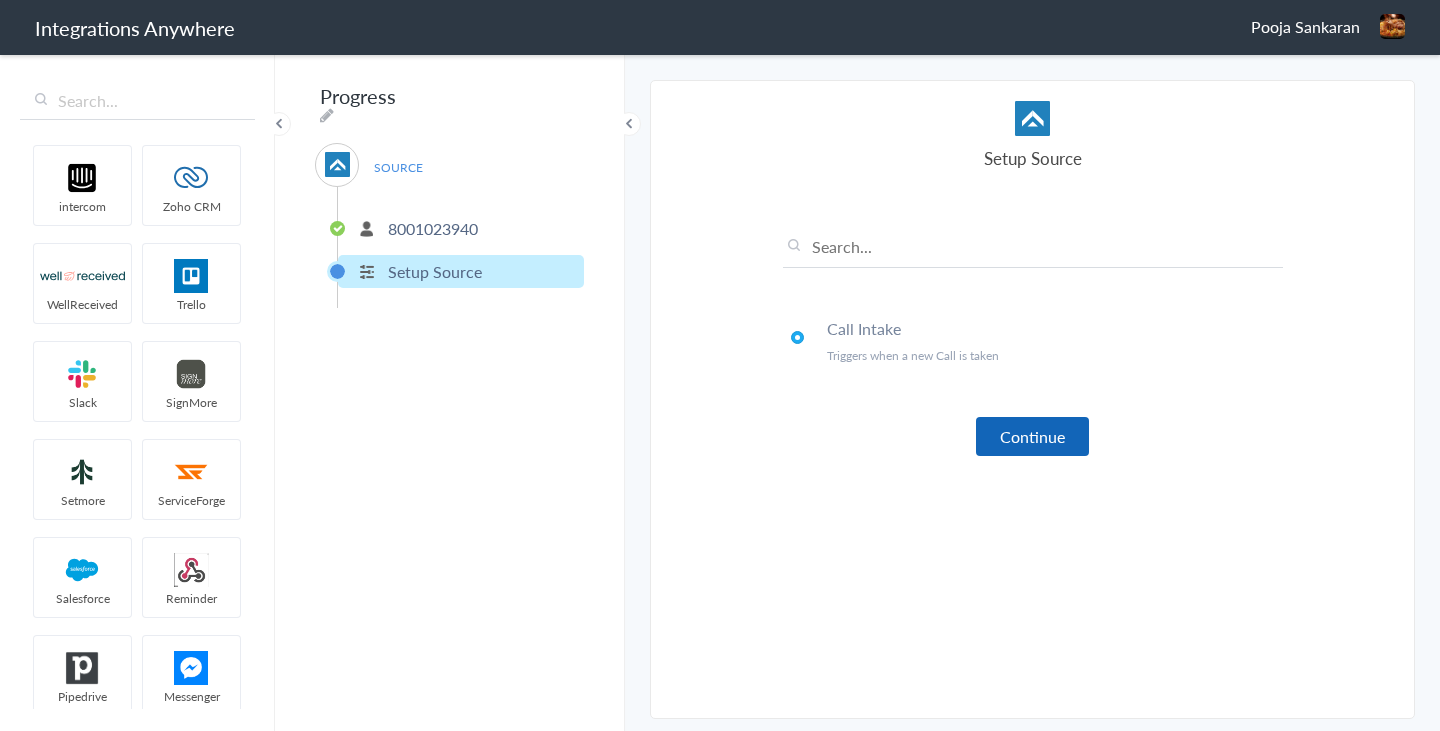click on "Continue" at bounding box center [1032, 436] 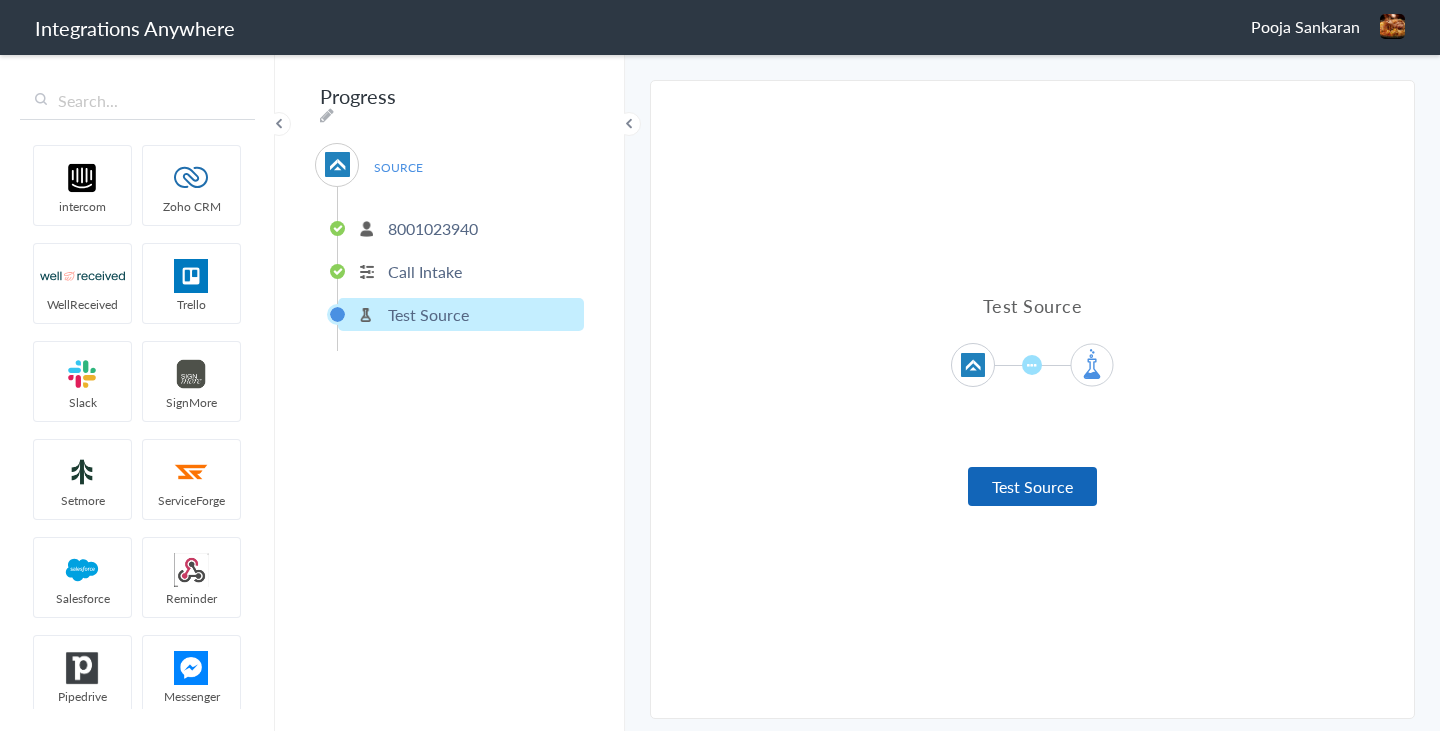 click on "Test Source" at bounding box center (1032, 486) 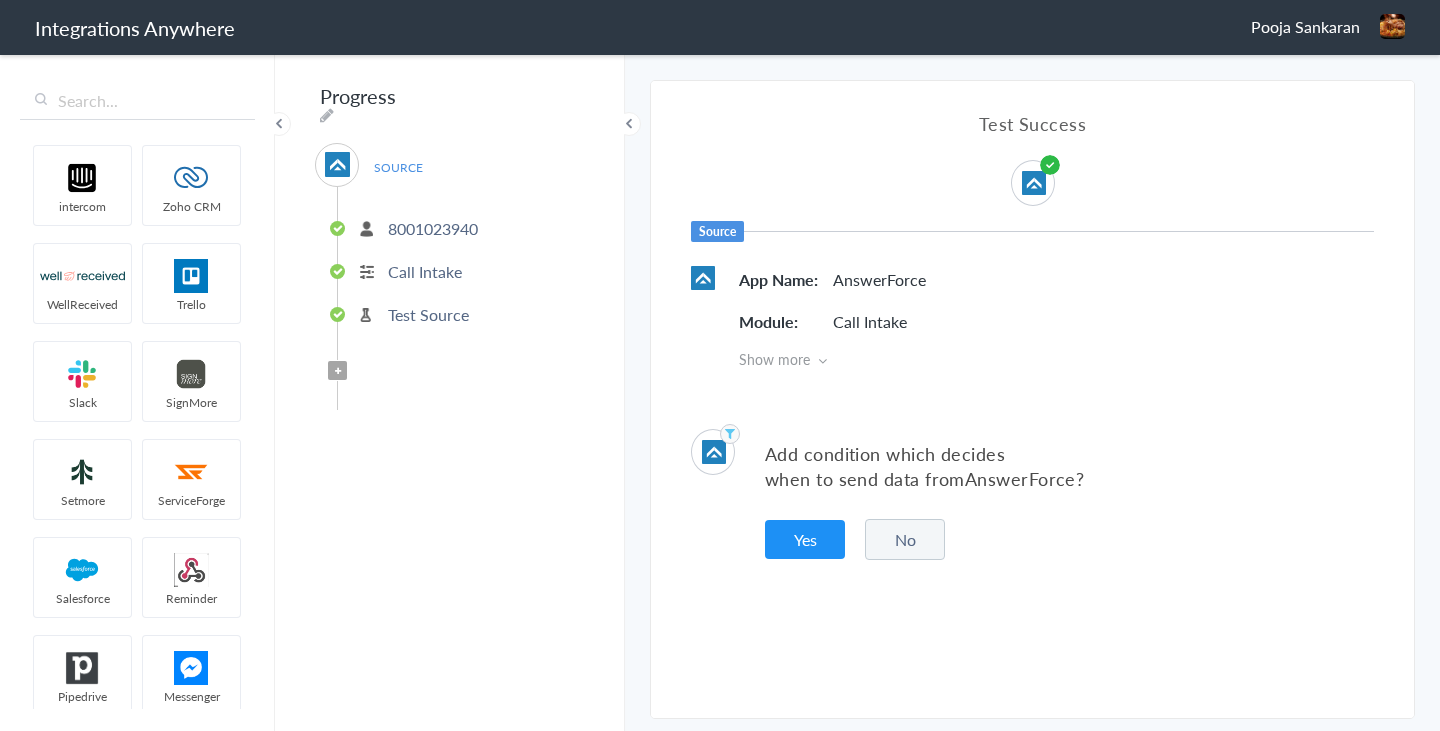click on "No" at bounding box center [905, 539] 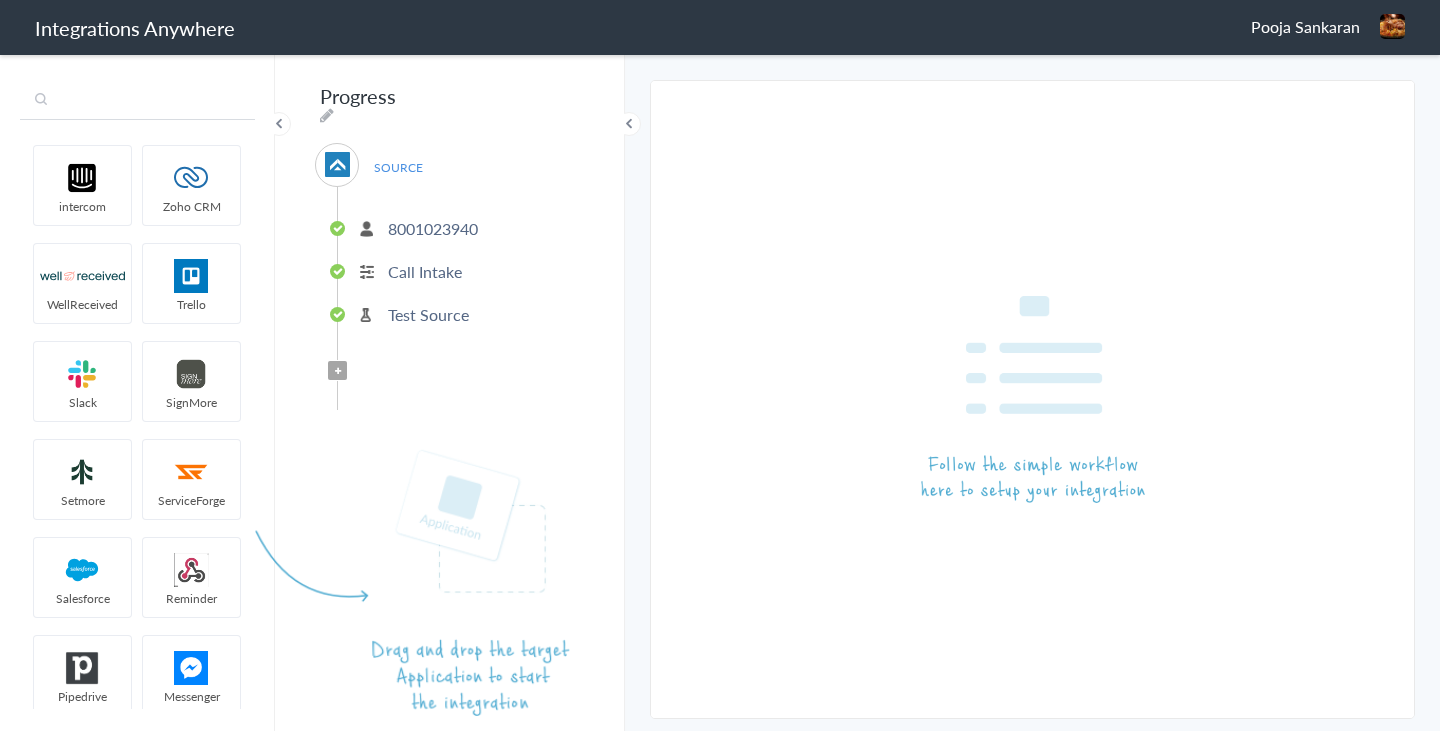 click at bounding box center [137, 101] 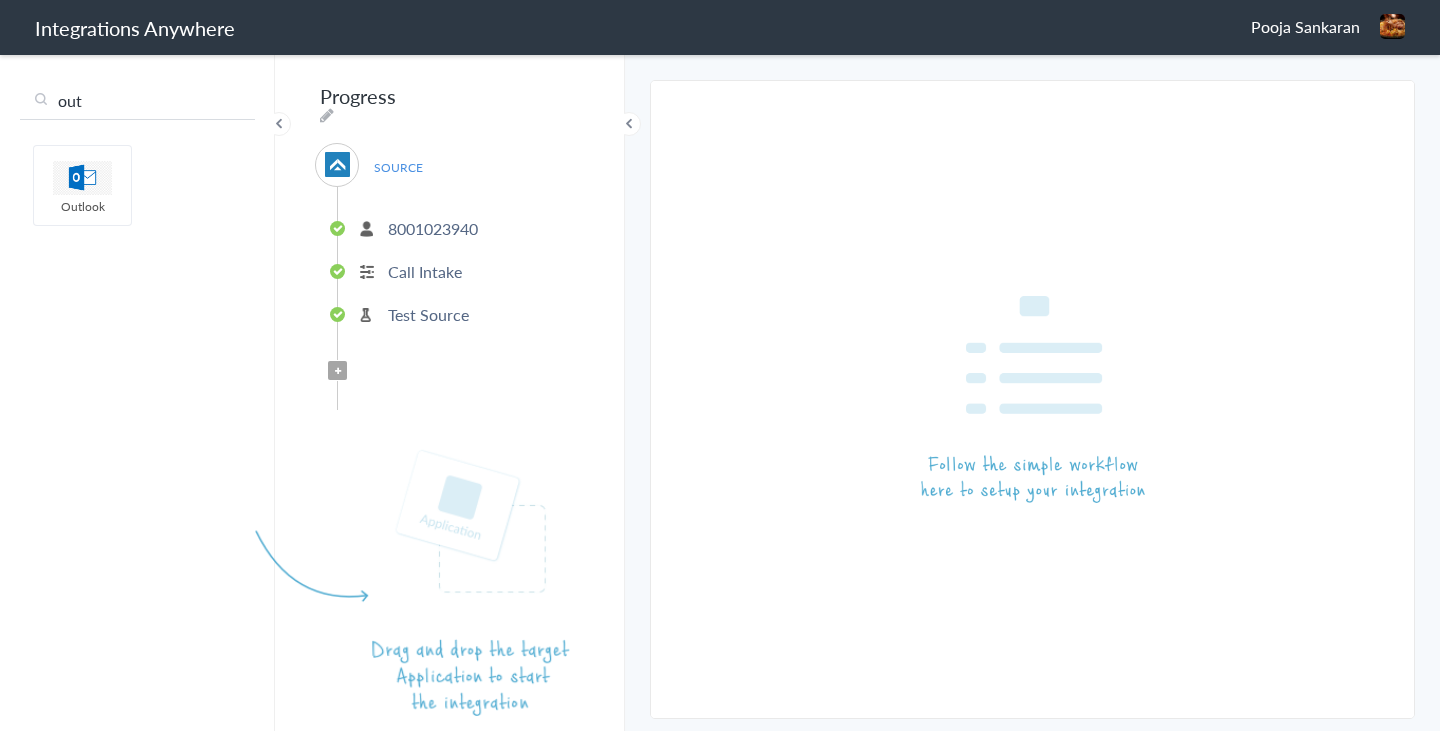 type on "out" 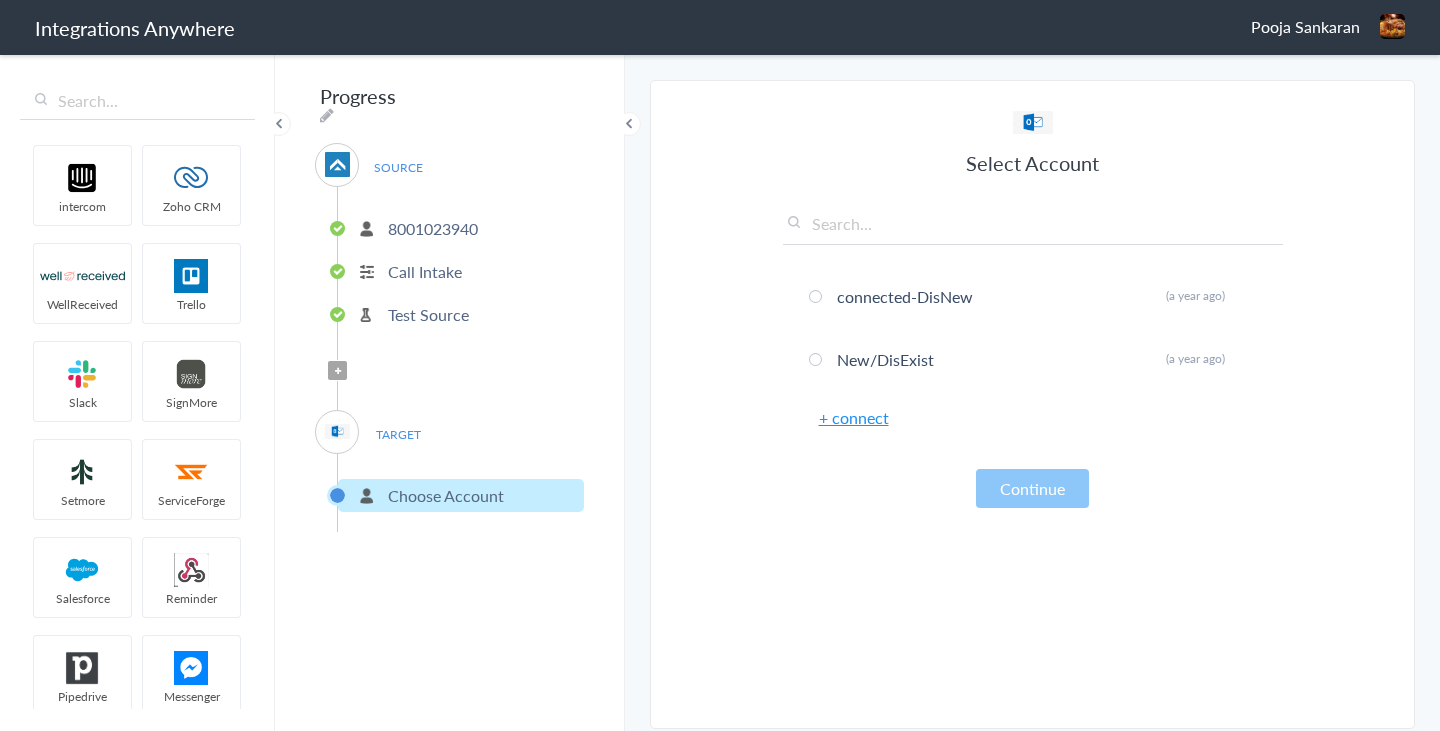 click on "+ connect" at bounding box center [854, 417] 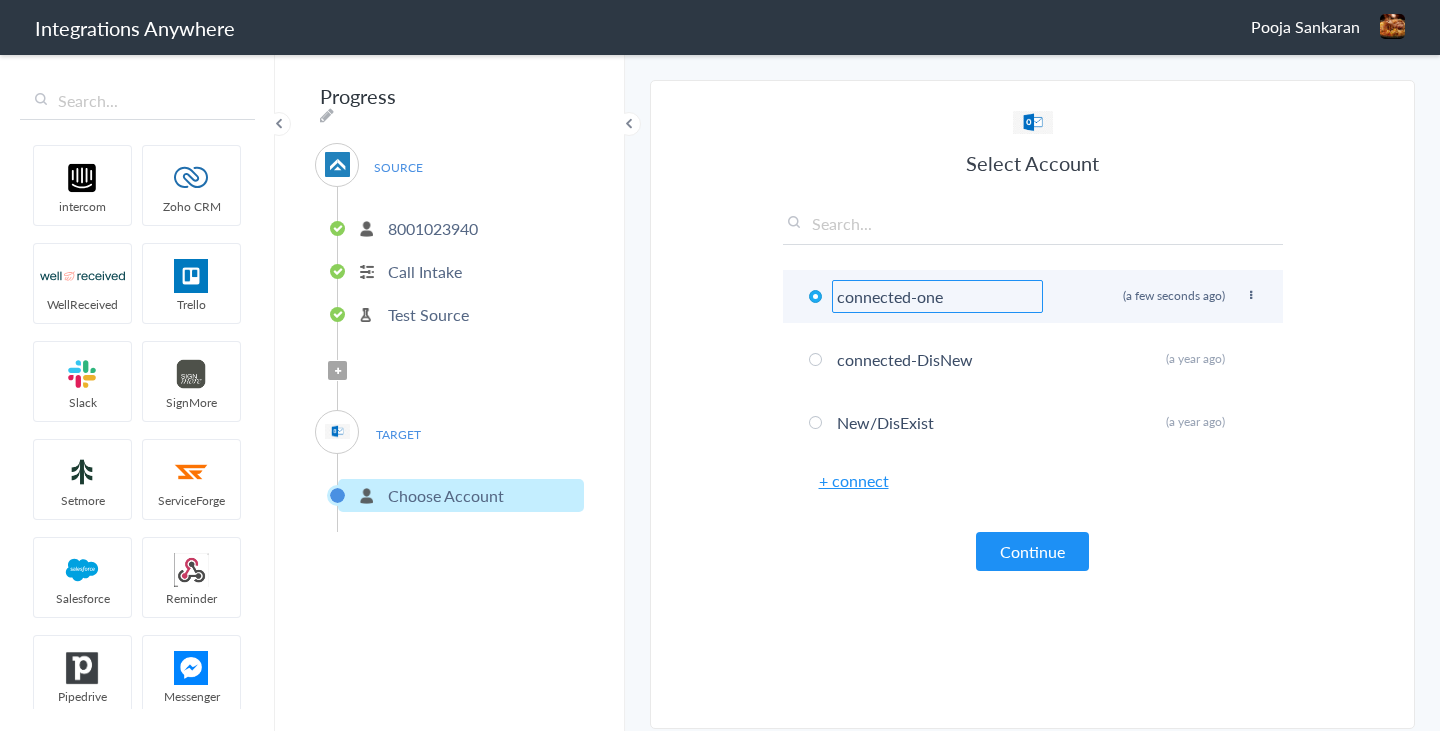 type on "connected-one" 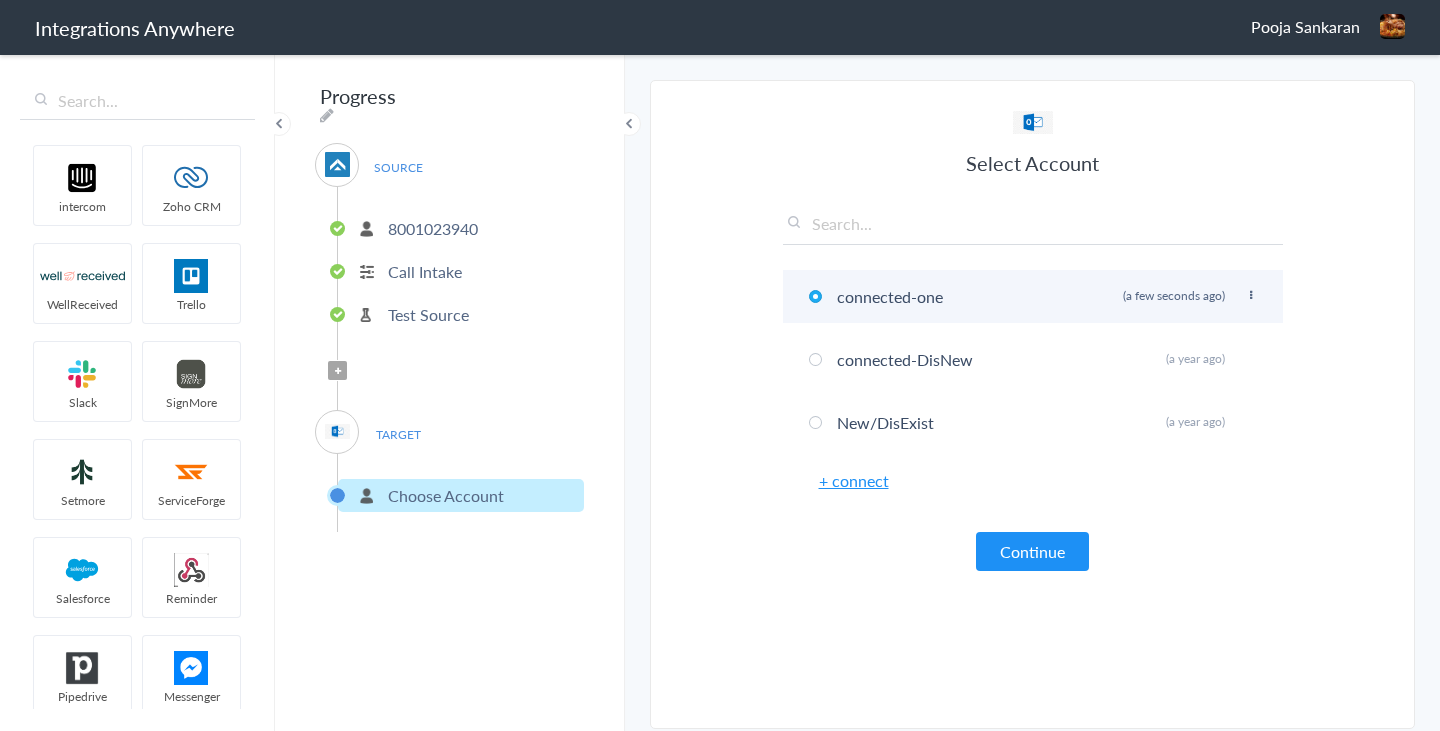 click on "connected-one       Rename   Delete   (a few seconds ago)" at bounding box center [1033, 296] 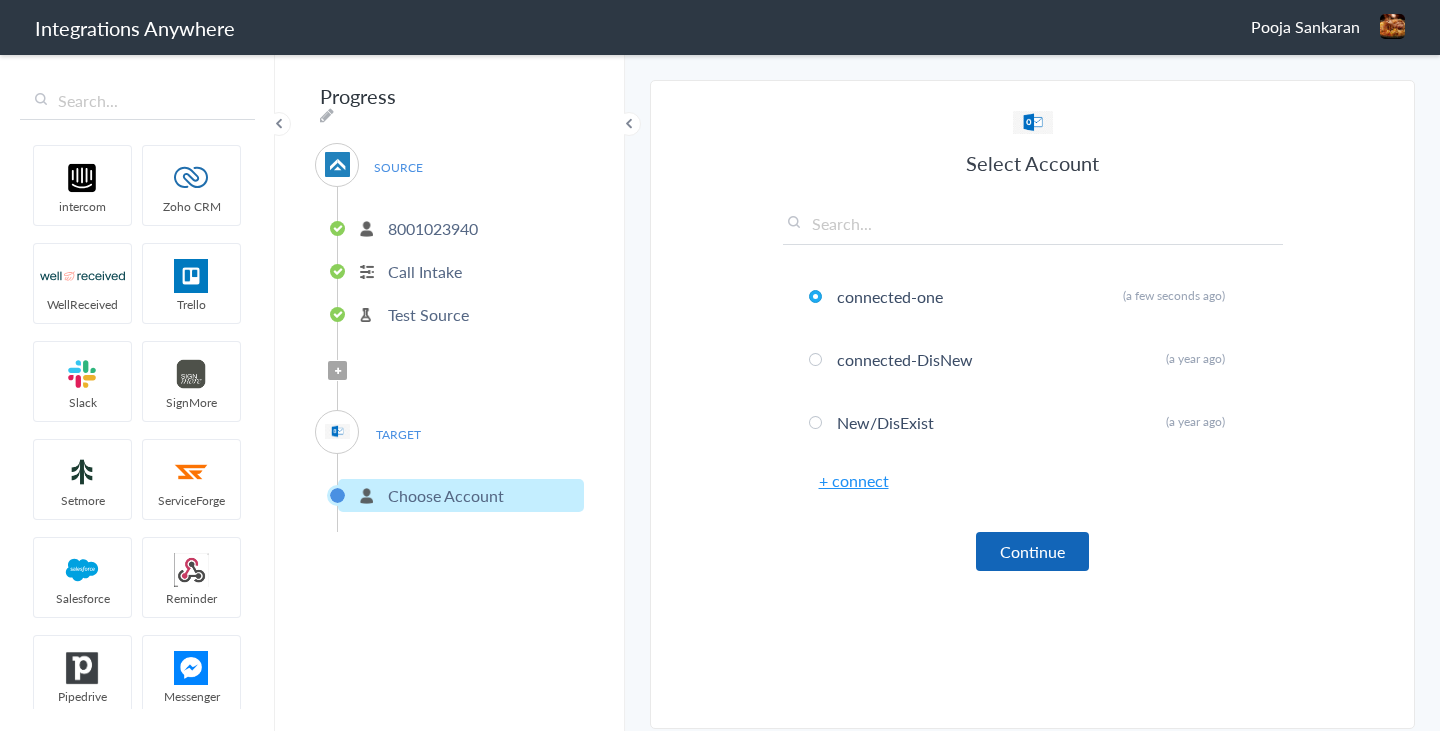 click on "Continue" at bounding box center (1032, 551) 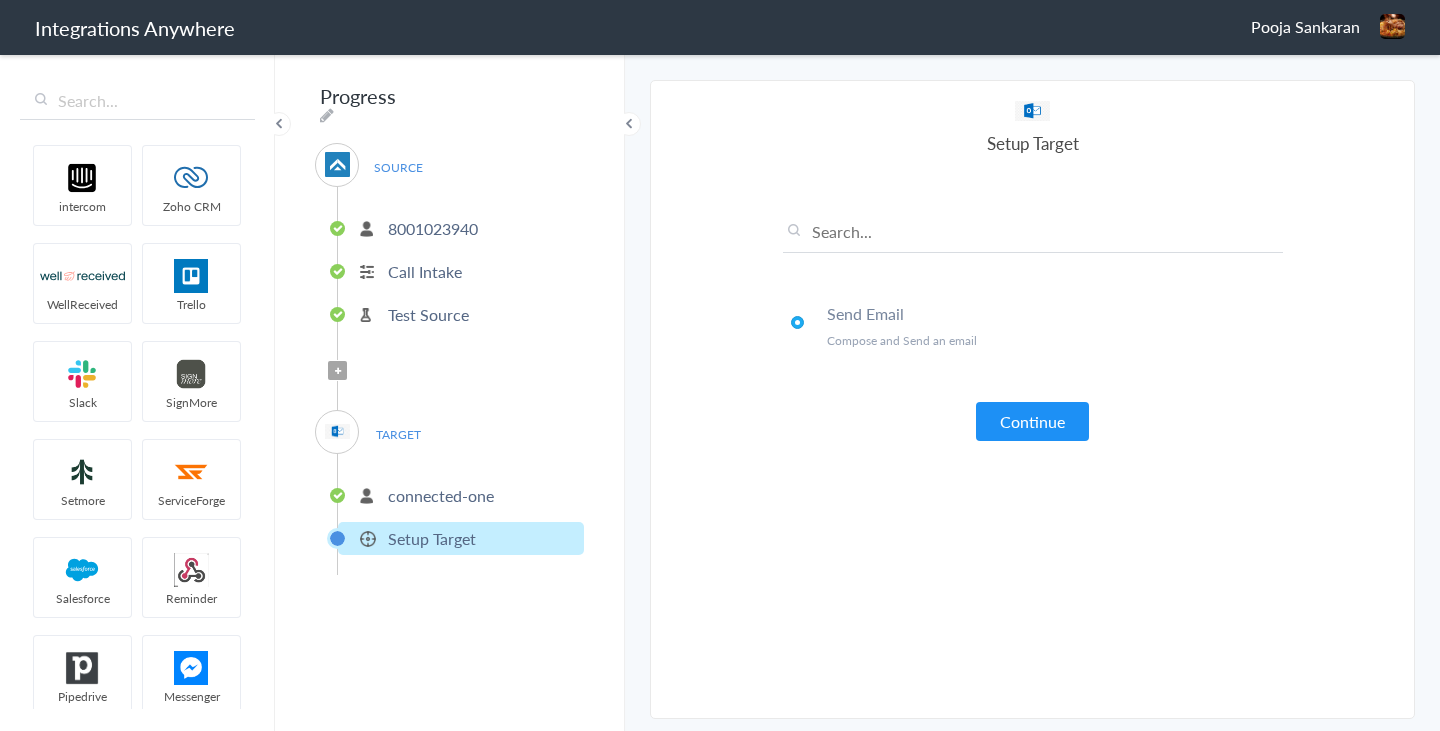 click on "Select  Account connected-one       Rename   Delete   (a few seconds ago) connected-DisNew       Rename   Delete   (a year ago) New/DisExist       Rename   Delete   (a year ago) + connect Continue Setup Target Send Email Compose and Send an email Continue" at bounding box center (1033, 399) 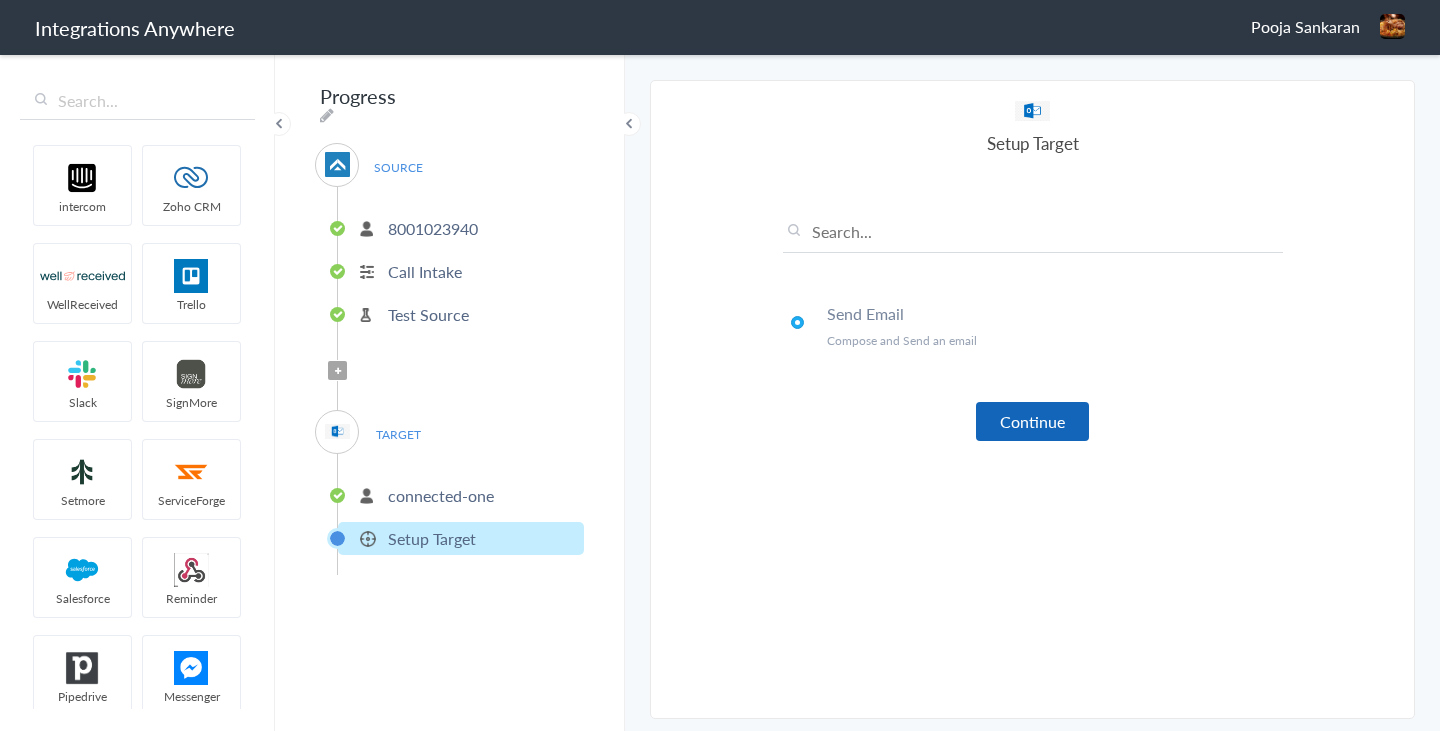 click on "Continue" at bounding box center (1032, 421) 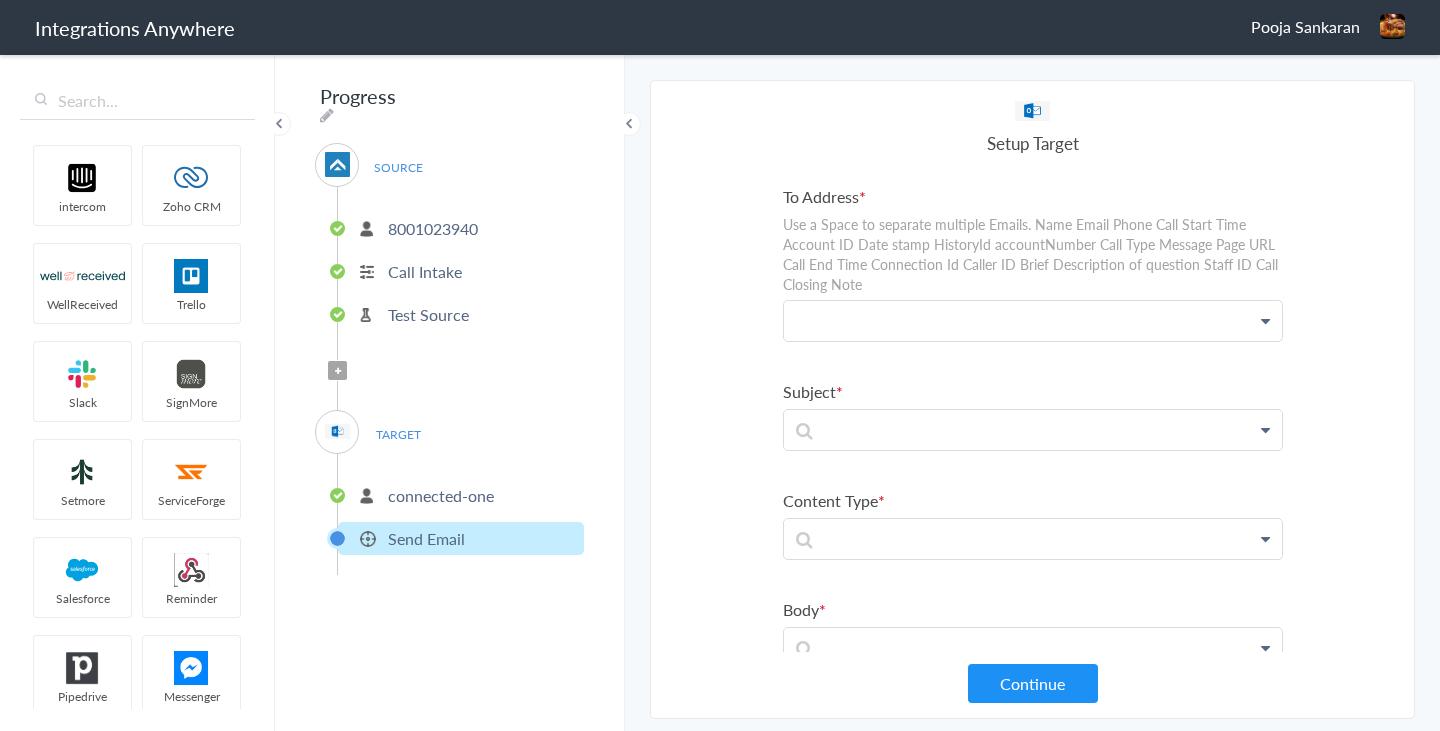 click at bounding box center (1033, 321) 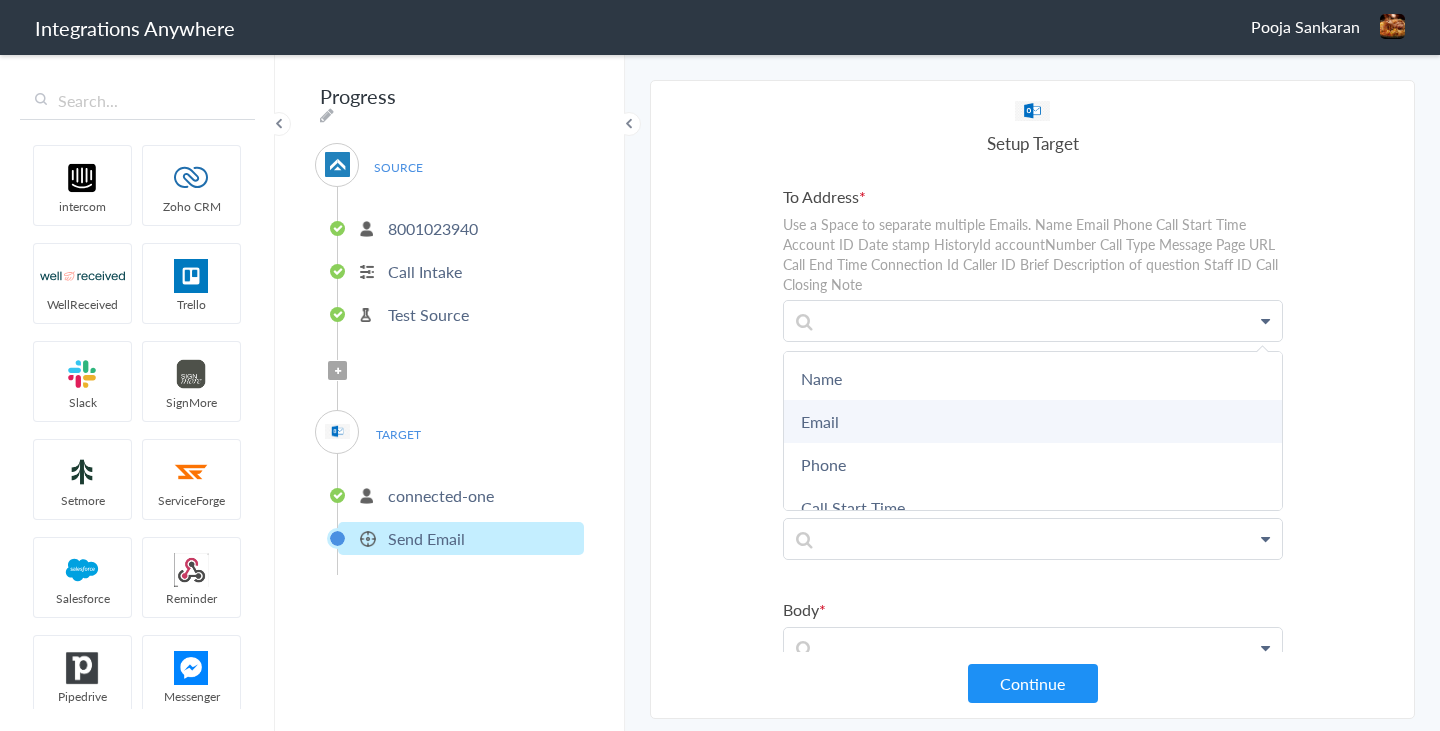 click on "Email" at bounding box center (1033, 421) 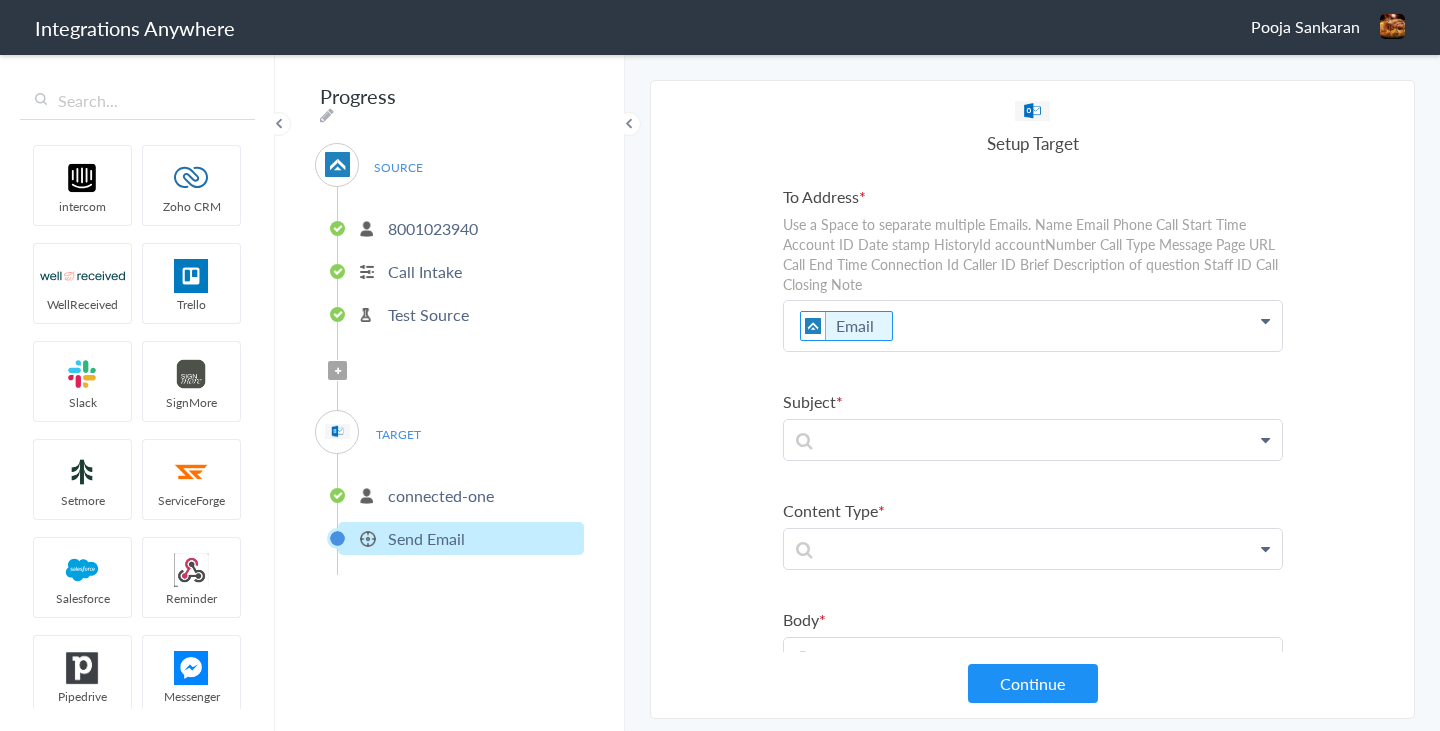 click on "To Address Use a Space to separate multiple Emails.   Email   Name Email Phone Call Start Time Account ID Date stamp HistoryId accountNumber Call Type Message Page URL Call End Time Connection Id Caller ID Brief Description of question Staff ID Call Closing Note Subject Name Email Phone Call Start Time Account ID Date stamp HistoryId accountNumber Call Type Message Page URL Call End Time Connection Id Caller ID Brief Description of question Staff ID Call Closing Note Content Type Body Name Email Phone Call Start Time Account ID Date stamp HistoryId accountNumber Call Type Message Page URL Call End Time Connection Id Caller ID Brief Description of question Staff ID Call Closing Note Bcc Recipients Use a Space to separate multiple Emails. Name Email Phone Call Start Time Account ID Date stamp HistoryId accountNumber Call Type Message Page URL Call End Time Connection Id Caller ID Brief Description of question Staff ID Call Closing Note Cc Recipients Use a Space to separate multiple Emails. Name Email Phone" at bounding box center (1033, 681) 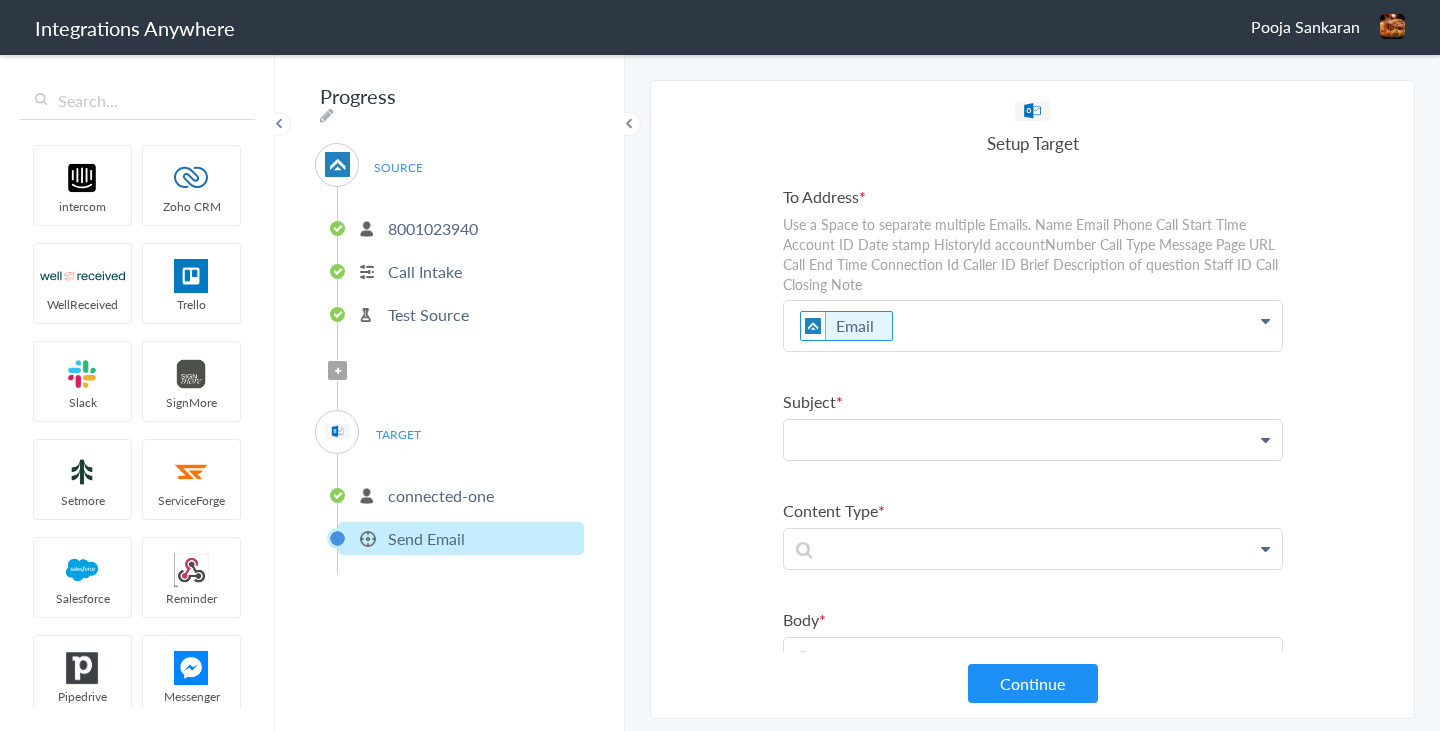 click at bounding box center (1033, 326) 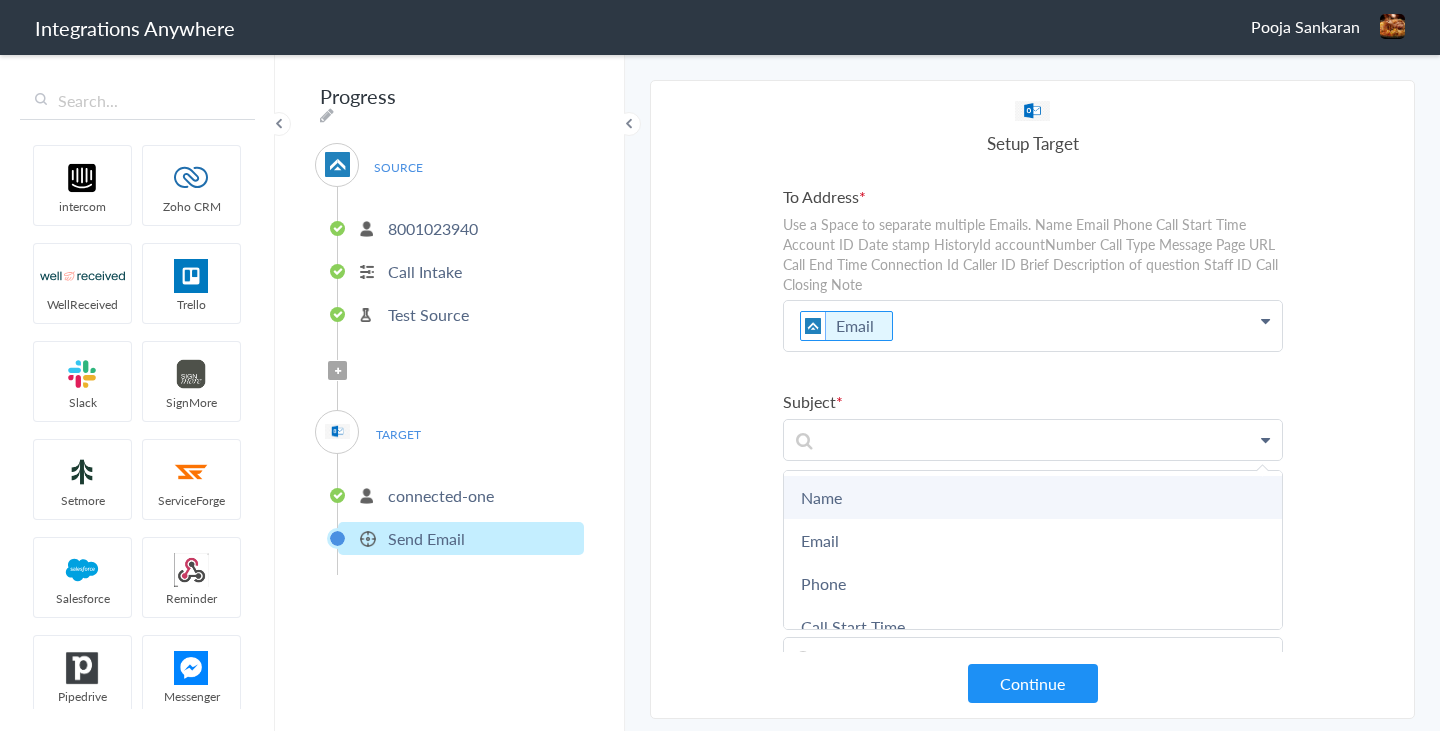 click on "Name" at bounding box center [0, 0] 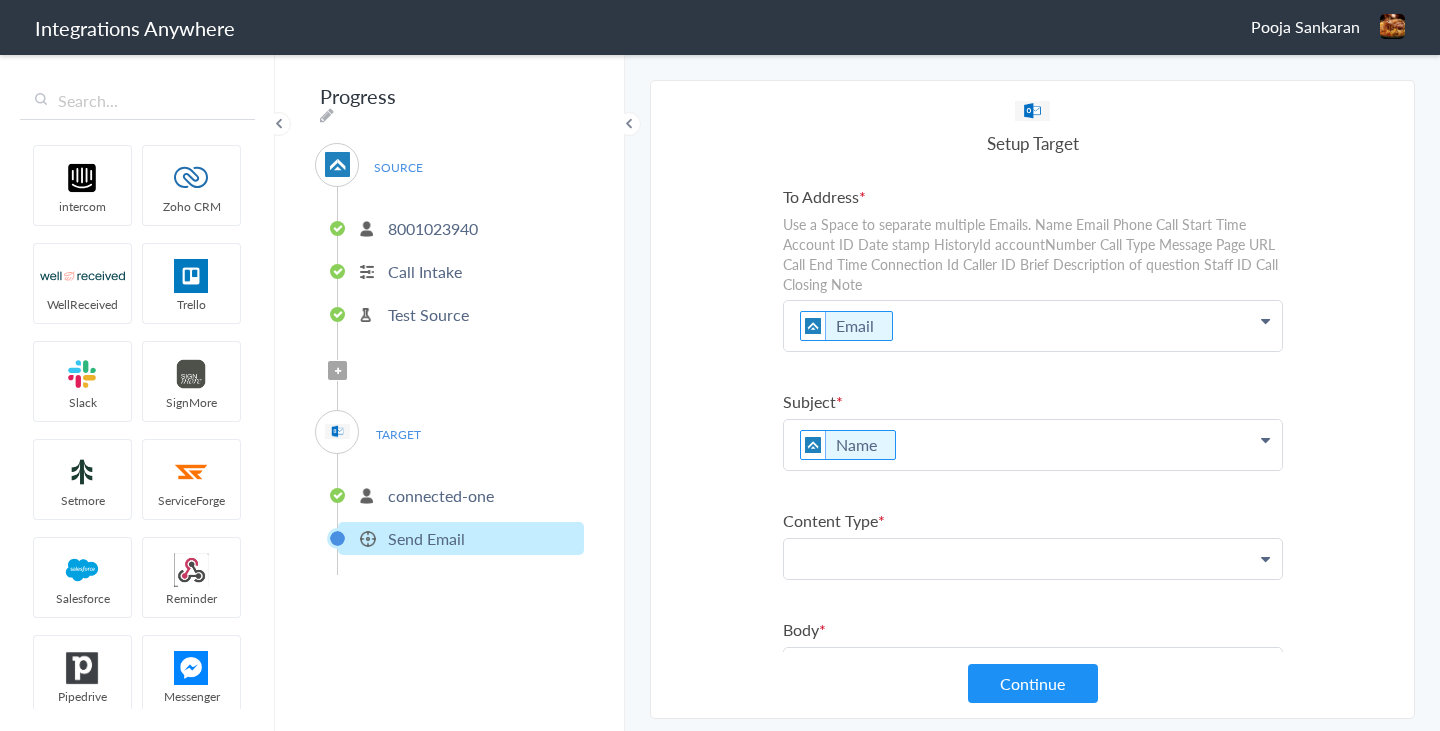 click at bounding box center (1033, 326) 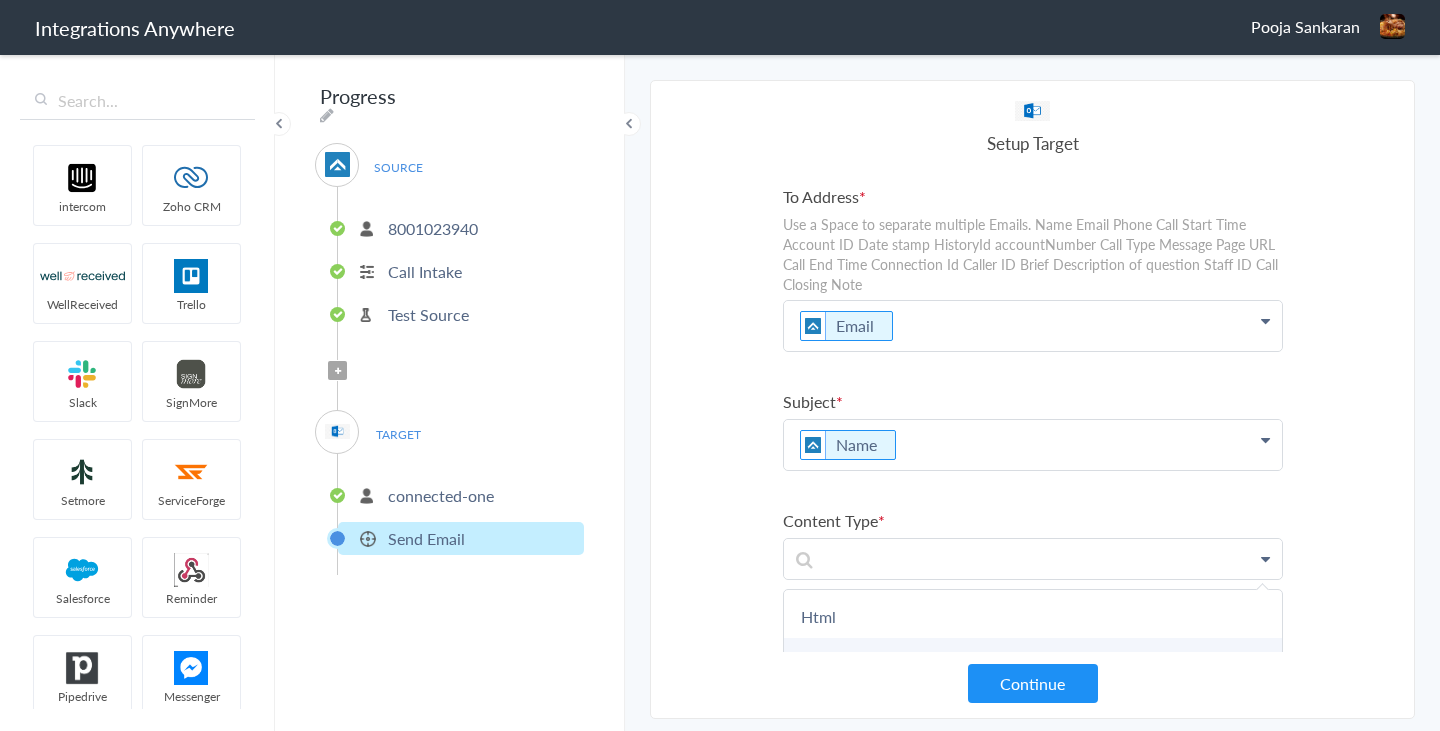 click on "Text" at bounding box center (1033, 659) 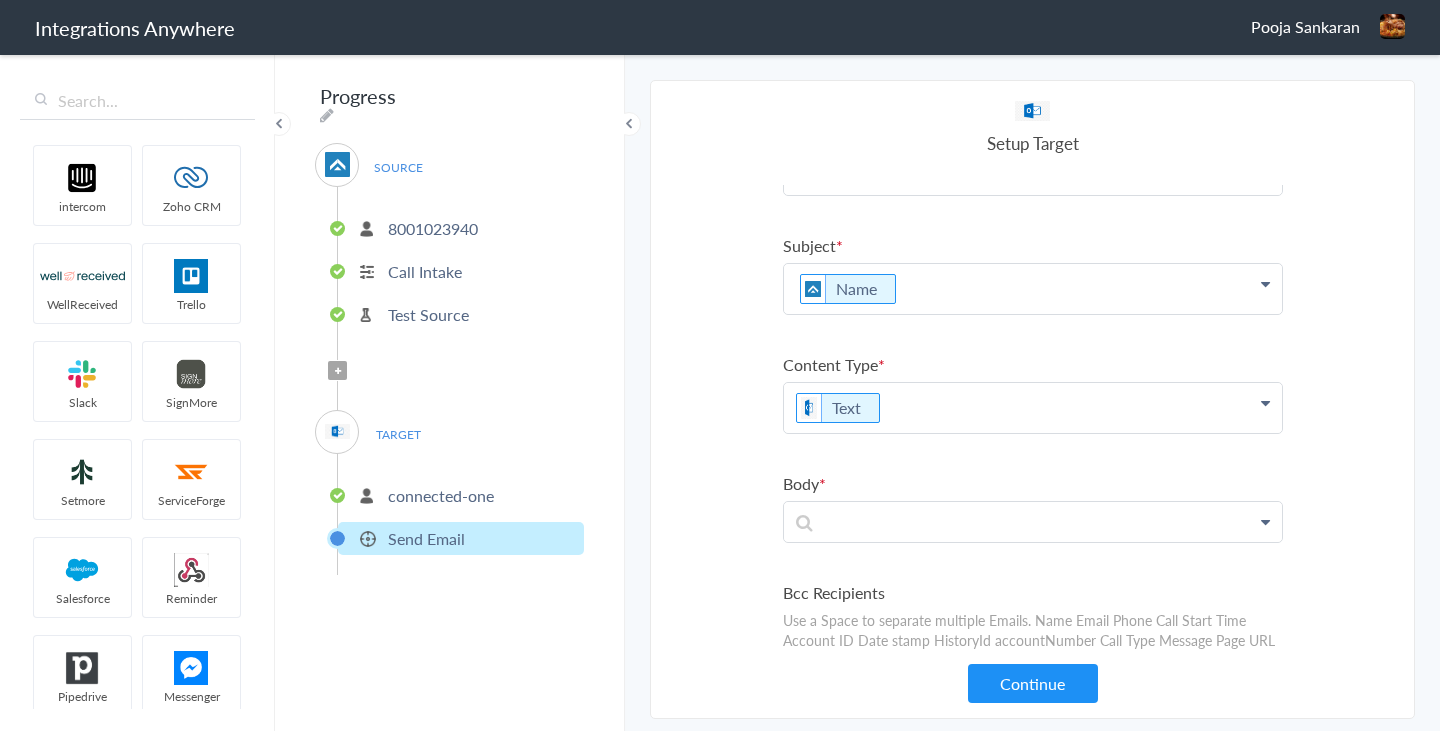 scroll, scrollTop: 217, scrollLeft: 0, axis: vertical 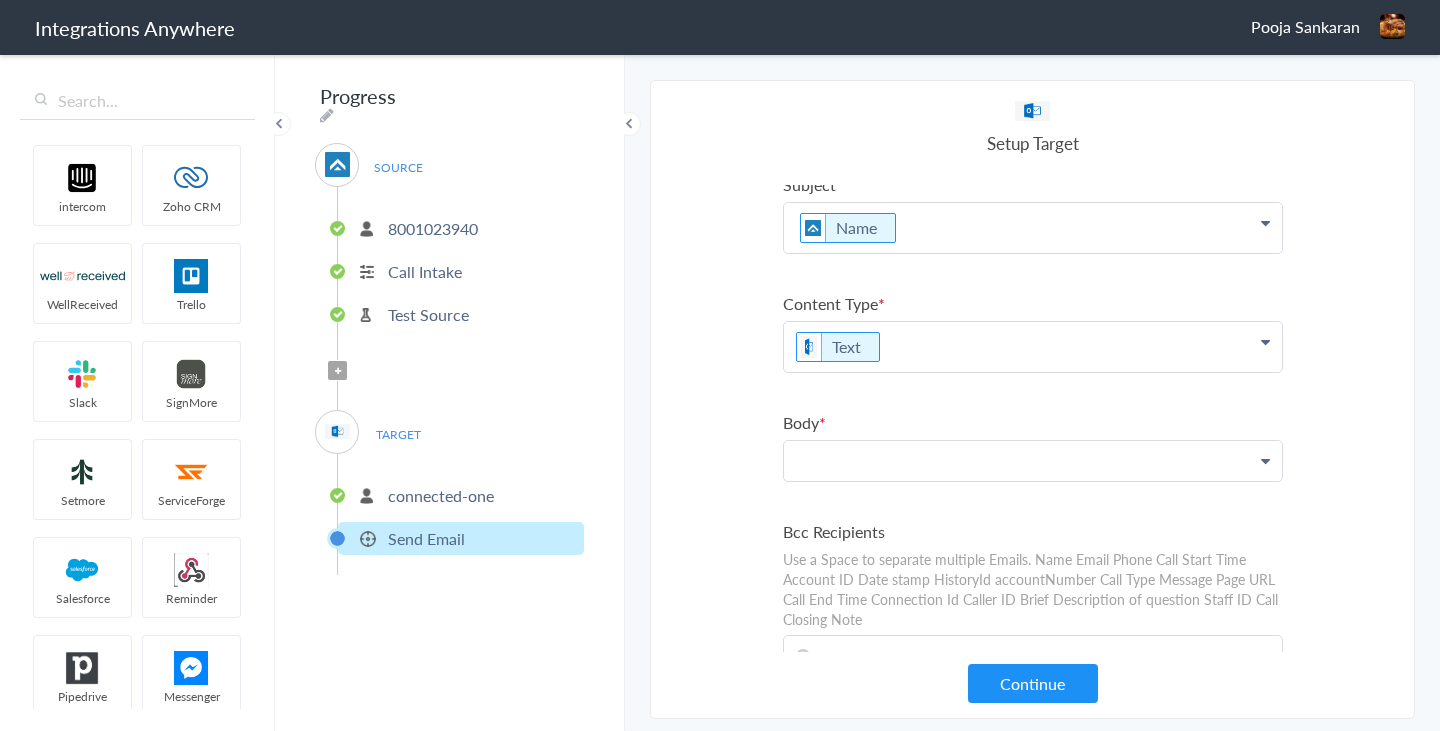 click at bounding box center [1033, 109] 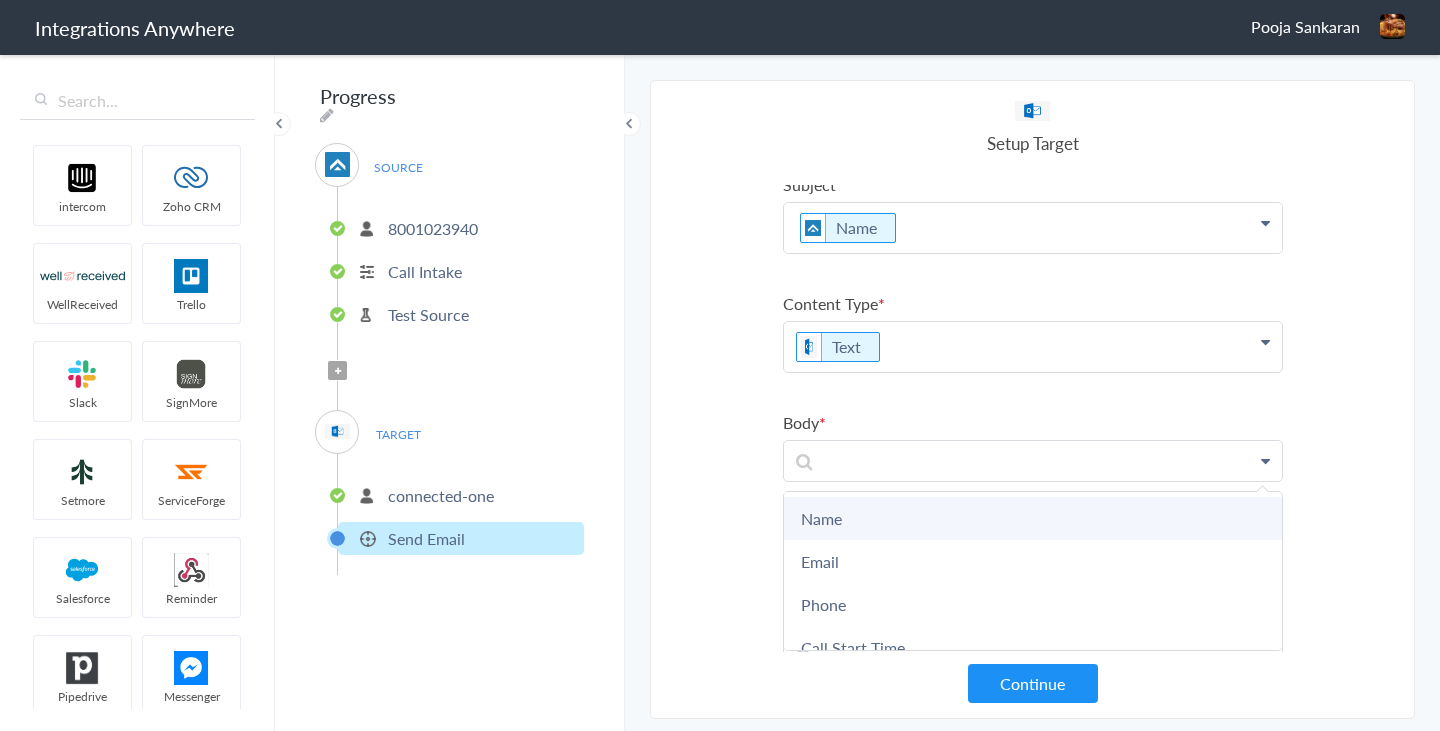 click on "Name" at bounding box center (0, 0) 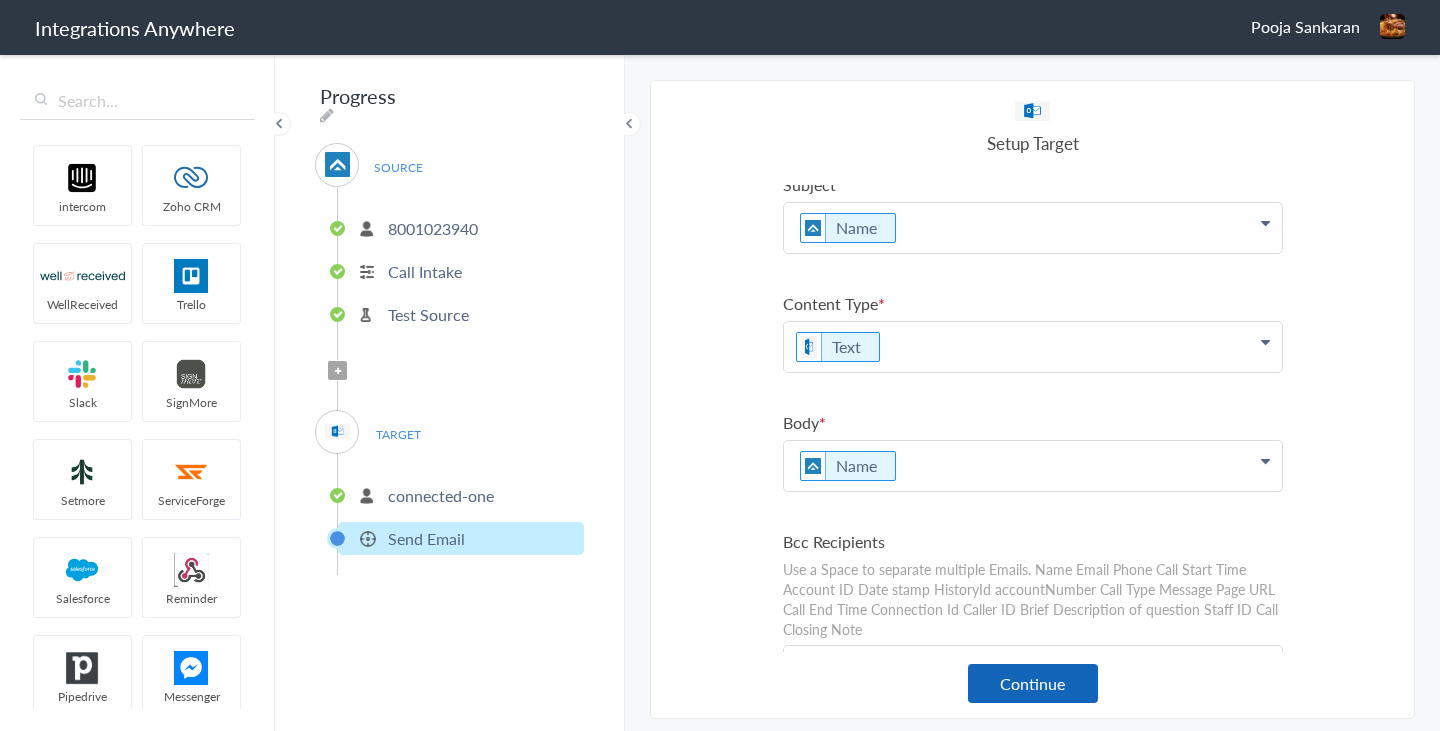 click on "Continue" at bounding box center (1033, 683) 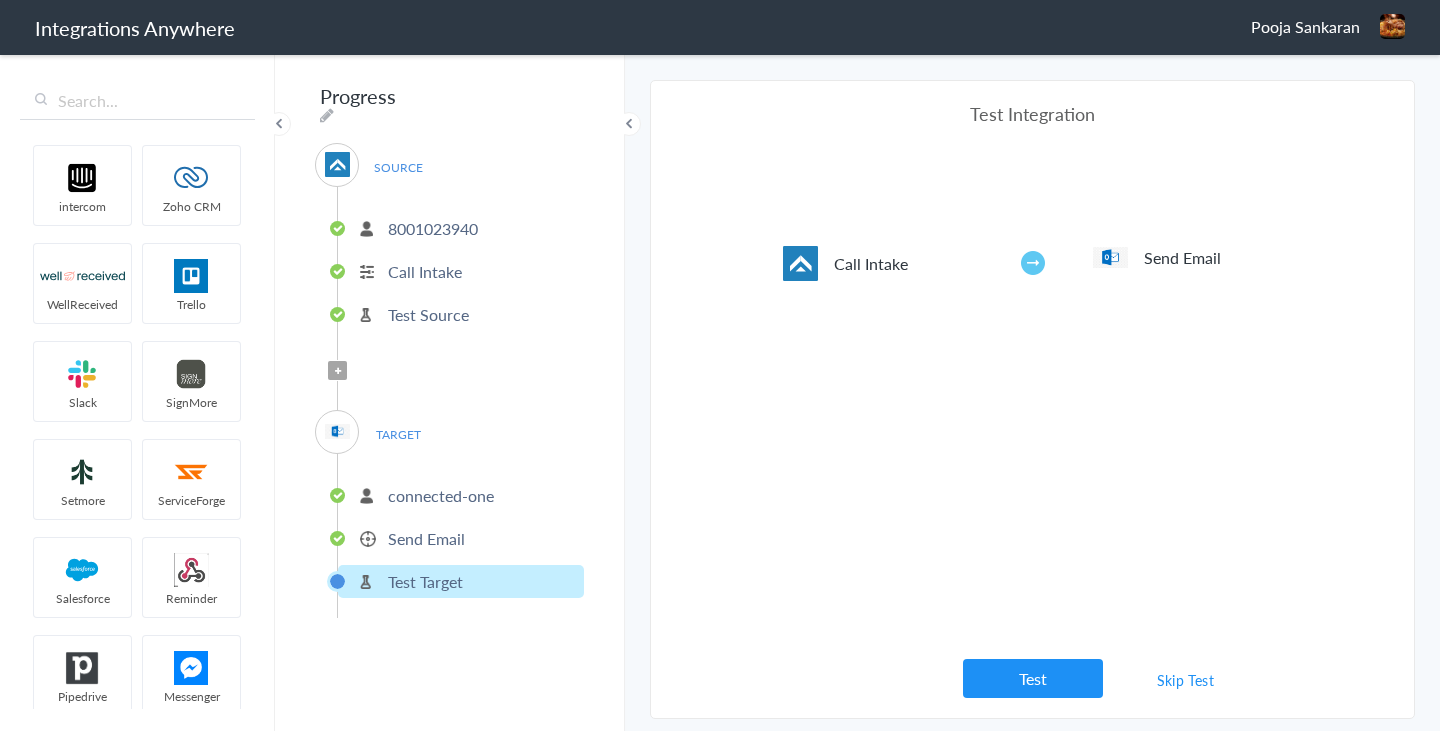 click on "Test" at bounding box center [1033, 678] 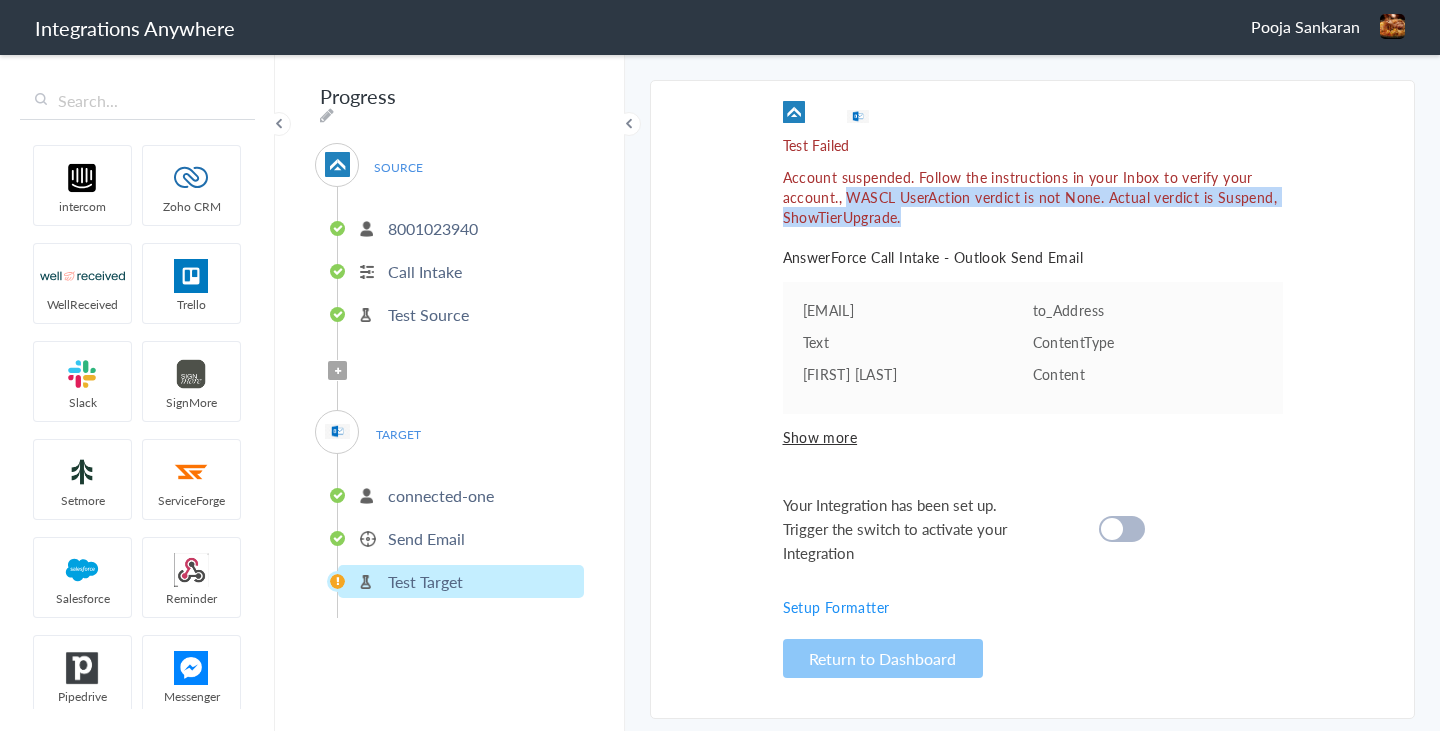 drag, startPoint x: 848, startPoint y: 196, endPoint x: 912, endPoint y: 222, distance: 69.079666 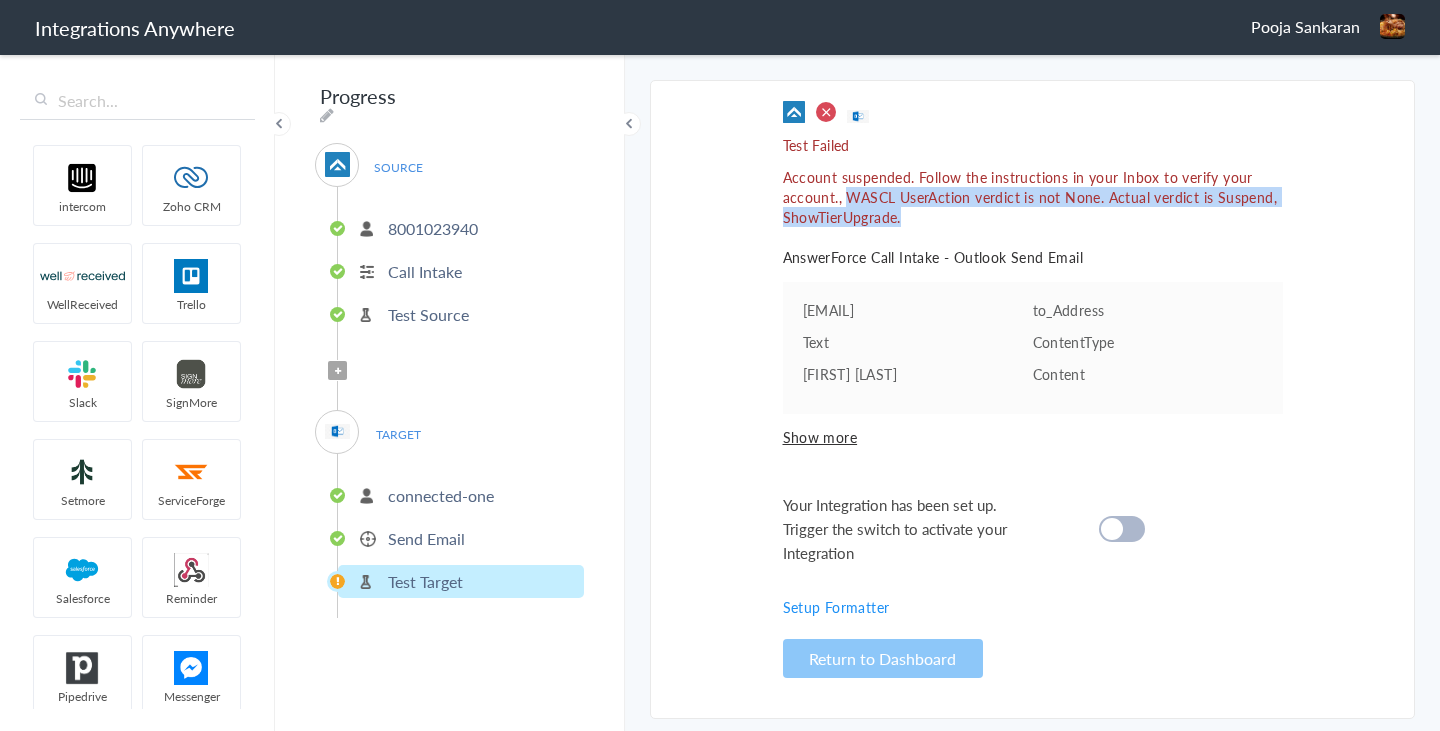 click on "Account suspended. Follow the instructions in your Inbox to verify your account., WASCL UserAction verdict is not None. Actual verdict is Suspend, ShowTierUpgrade." at bounding box center (1033, 197) 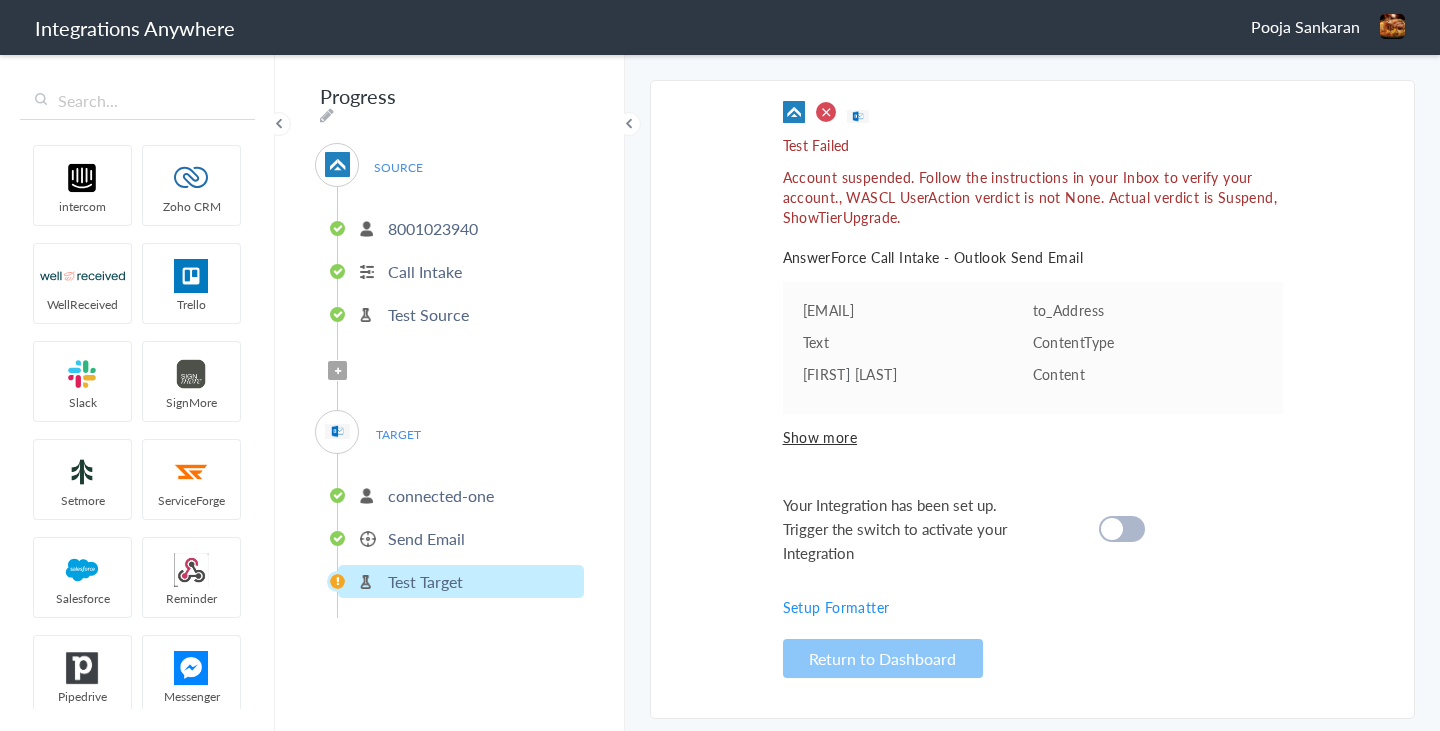 click on "Send Email" at bounding box center [426, 538] 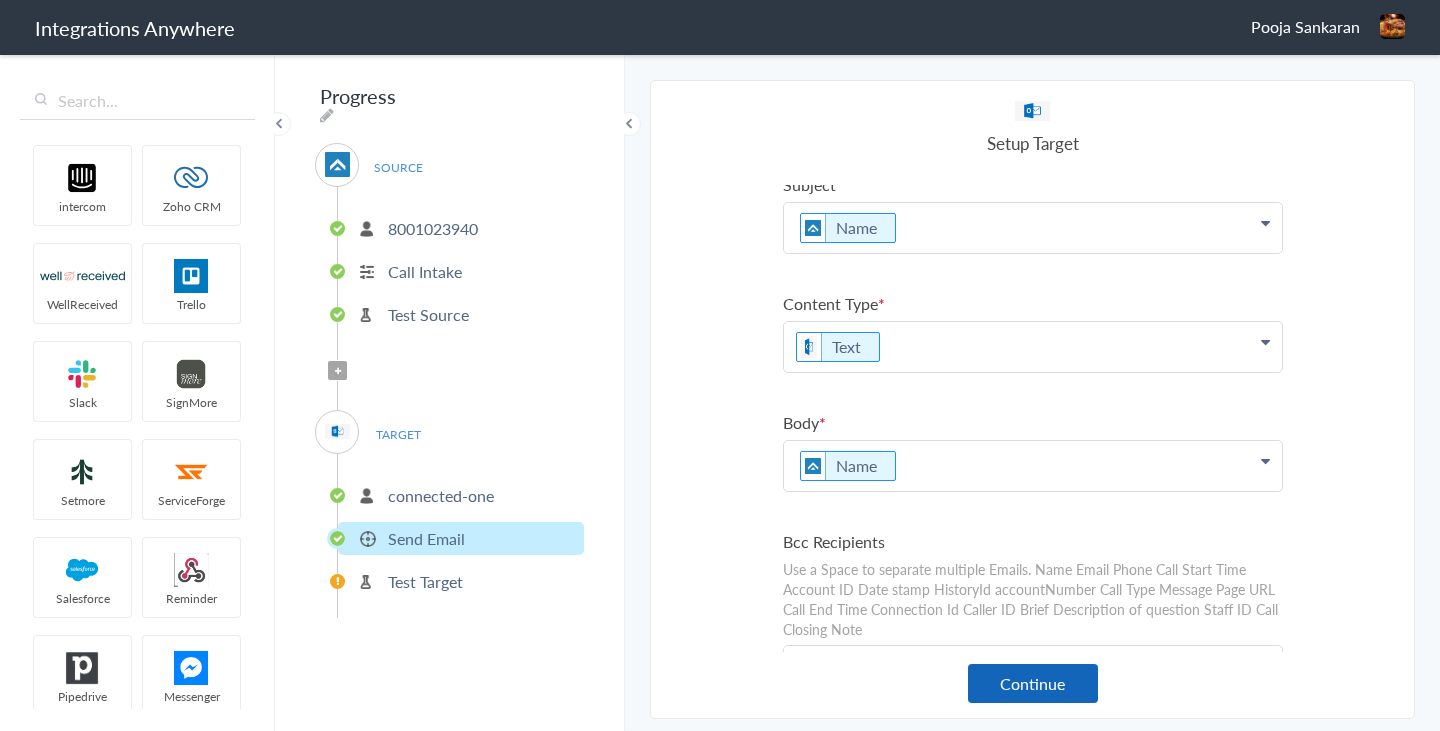 click on "Continue" at bounding box center [1033, 683] 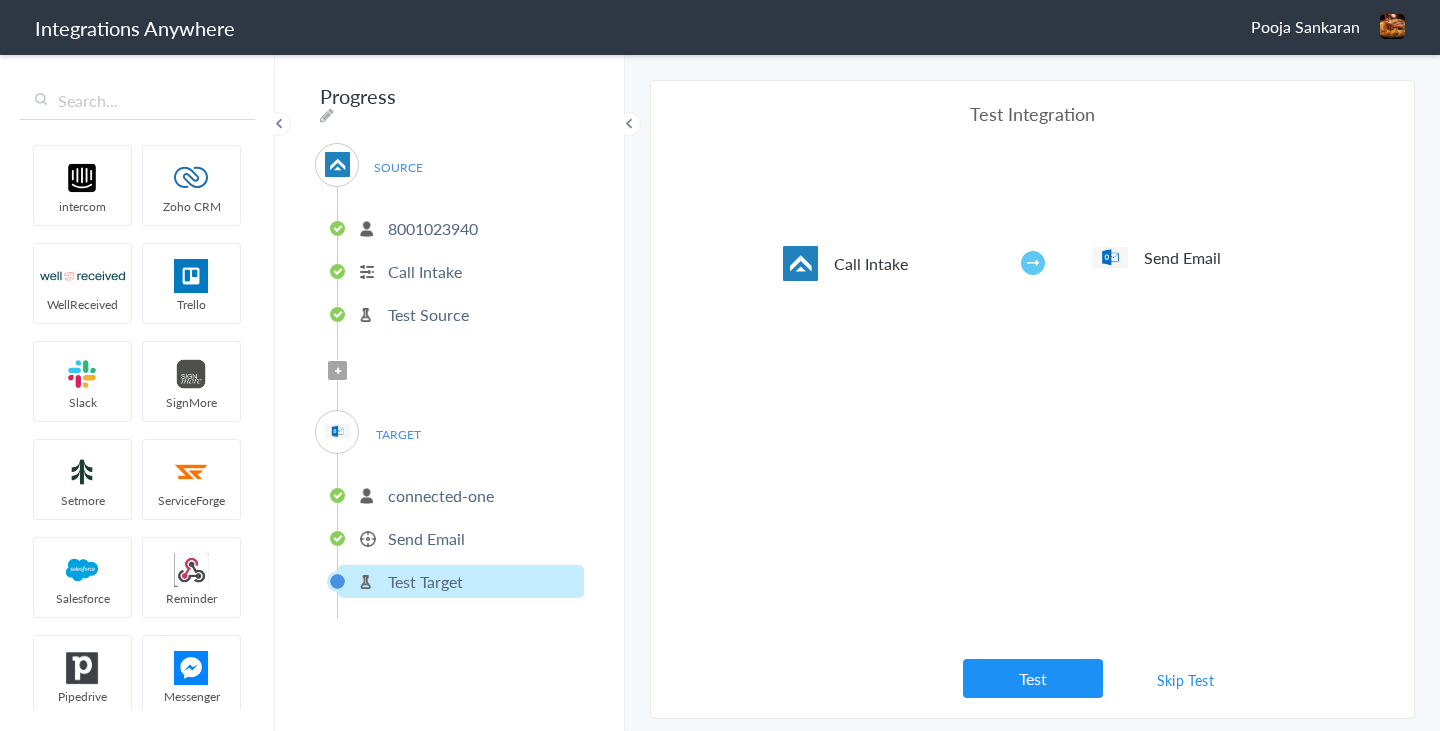 click on "Test" at bounding box center [1033, 678] 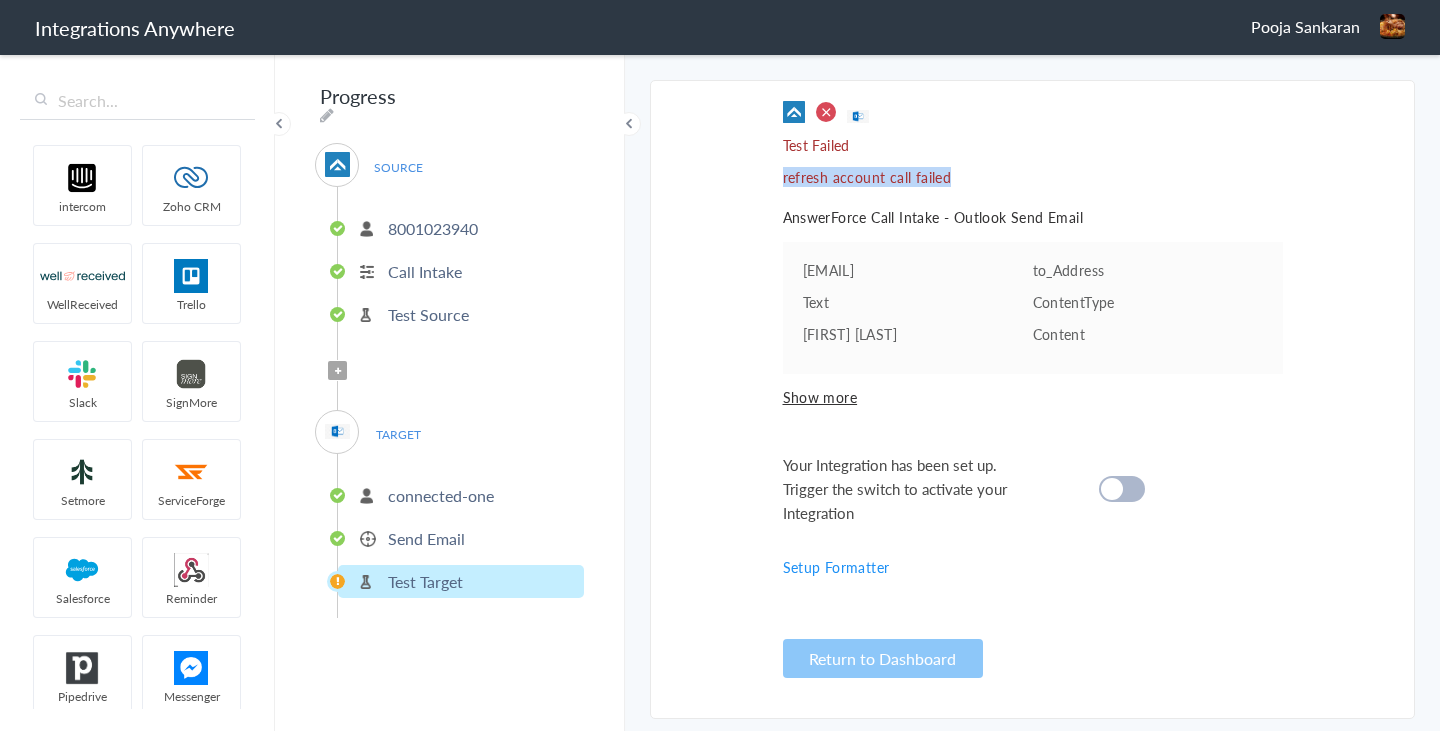 drag, startPoint x: 784, startPoint y: 178, endPoint x: 986, endPoint y: 180, distance: 202.0099 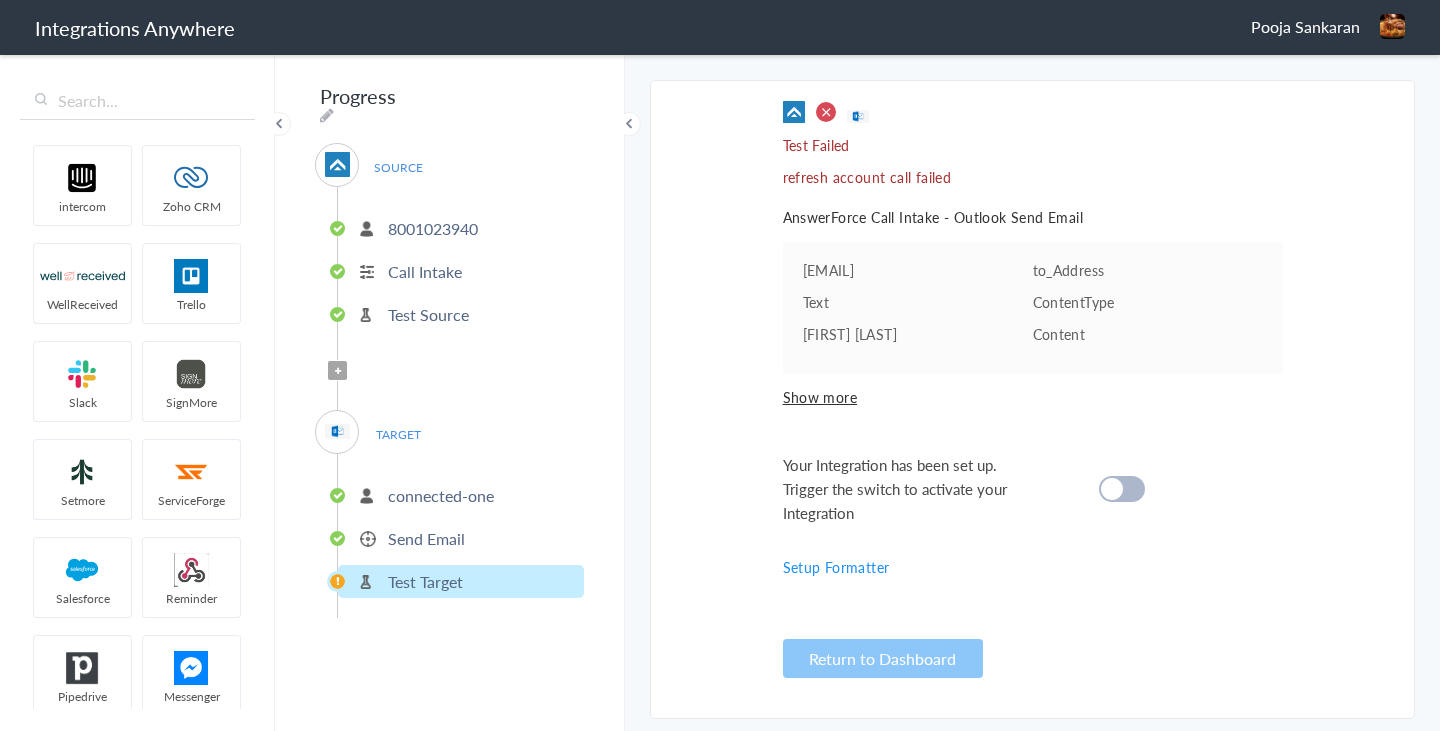 click on "connected-one" at bounding box center (441, 495) 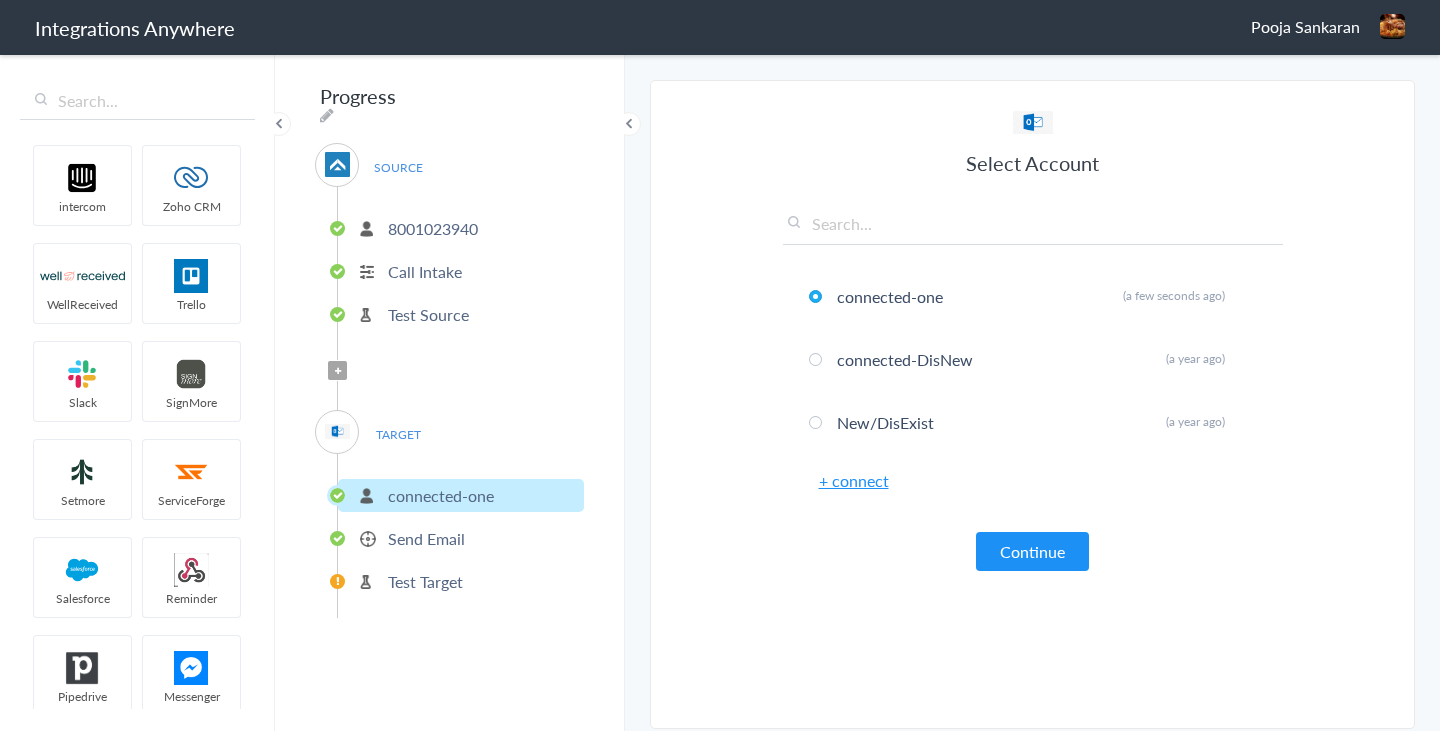 click on "+ connect" at bounding box center [854, 480] 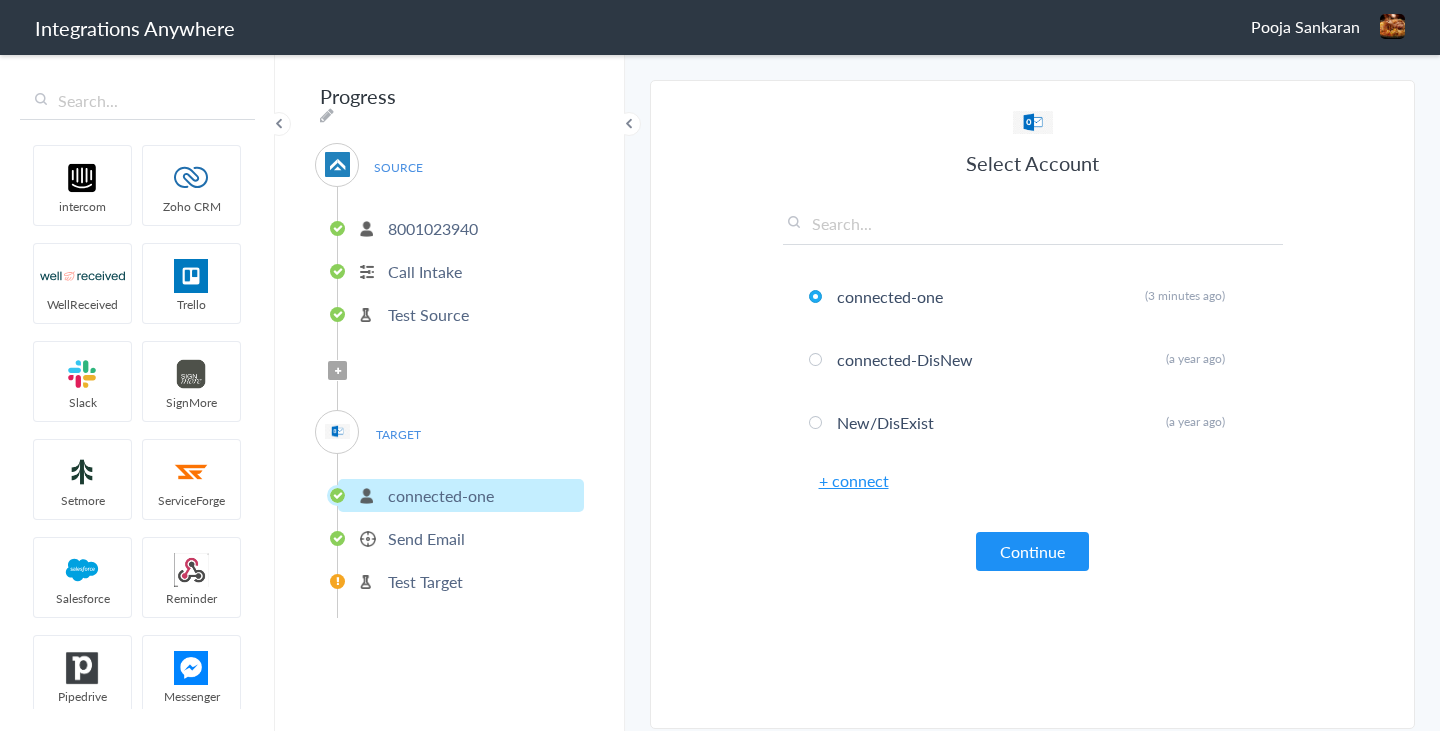 click on "Pooja Sankaran" at bounding box center [1305, 26] 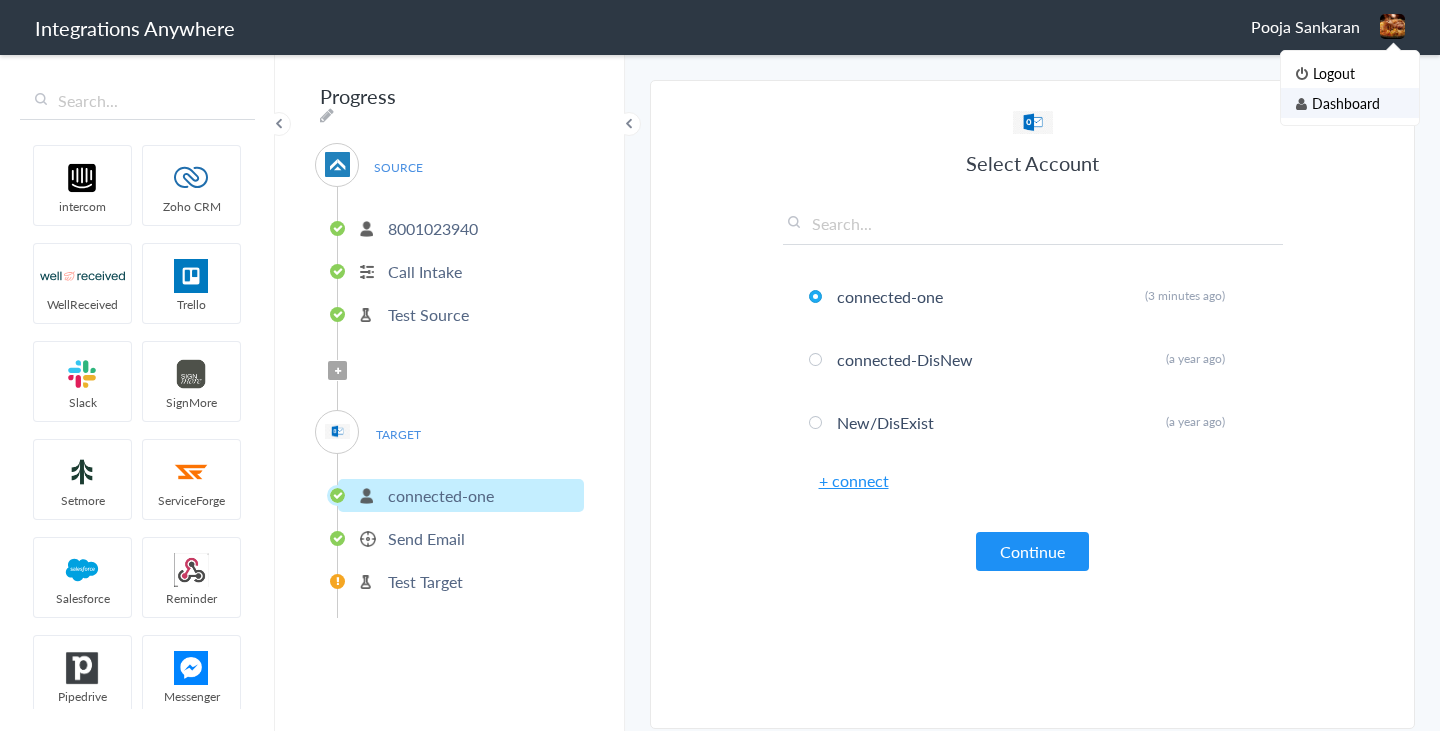 click on "Dashboard" at bounding box center (1350, 103) 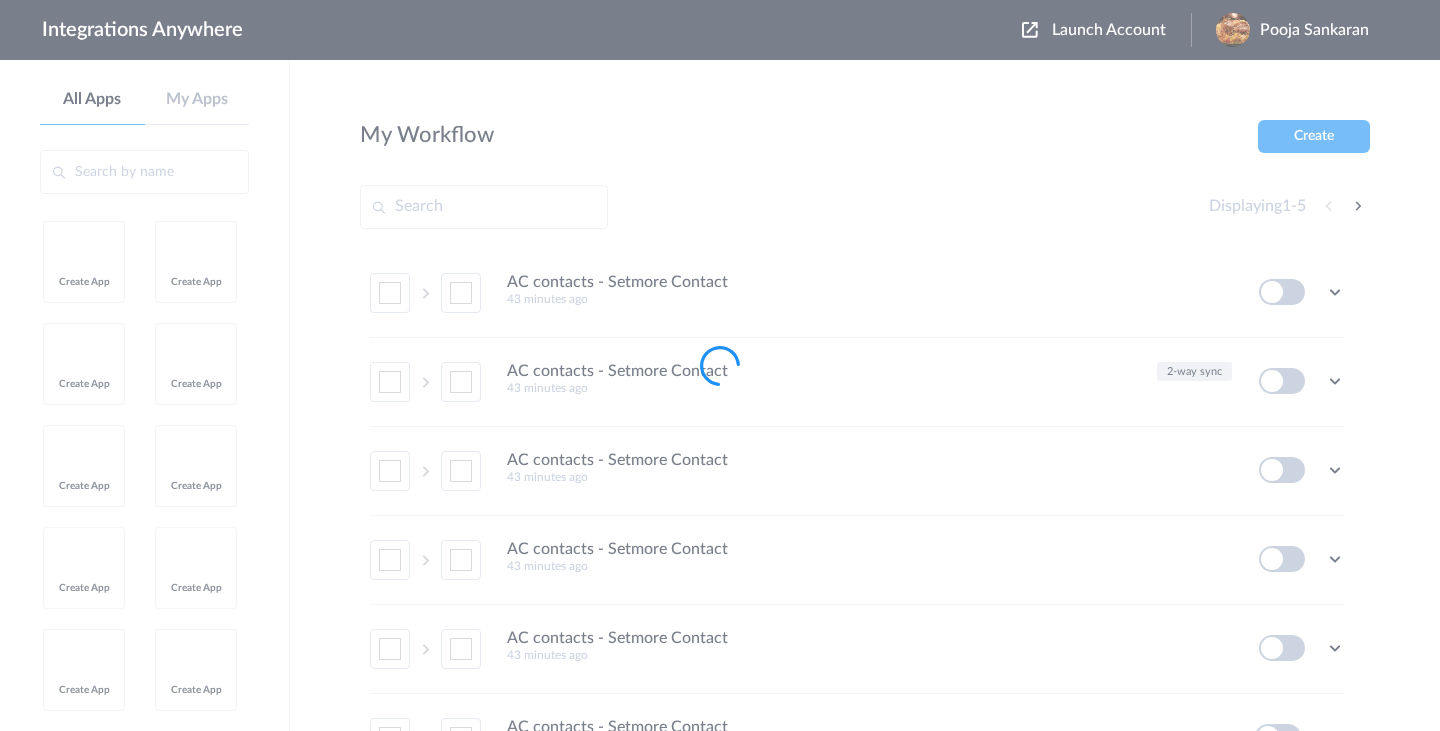 scroll, scrollTop: 0, scrollLeft: 0, axis: both 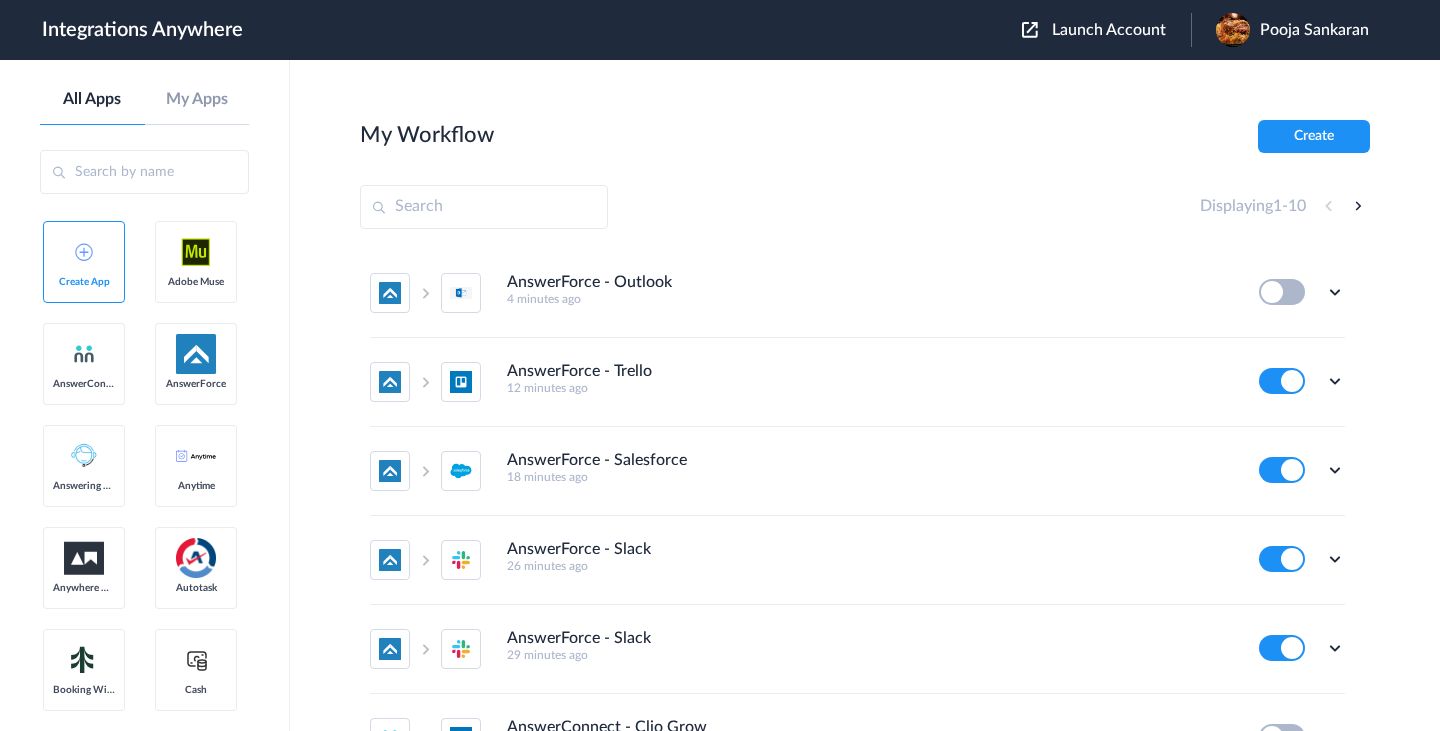 click on "Create" at bounding box center [1314, 136] 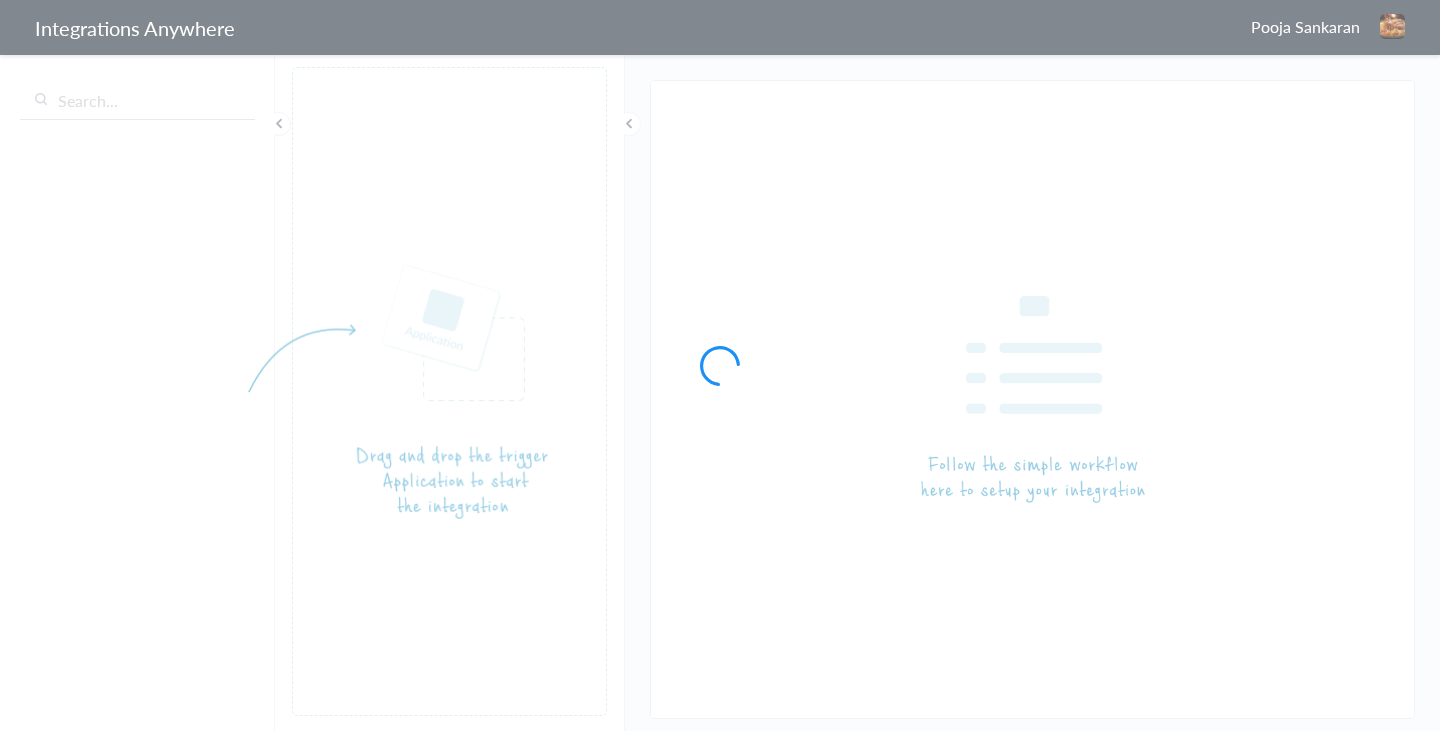 scroll, scrollTop: 0, scrollLeft: 0, axis: both 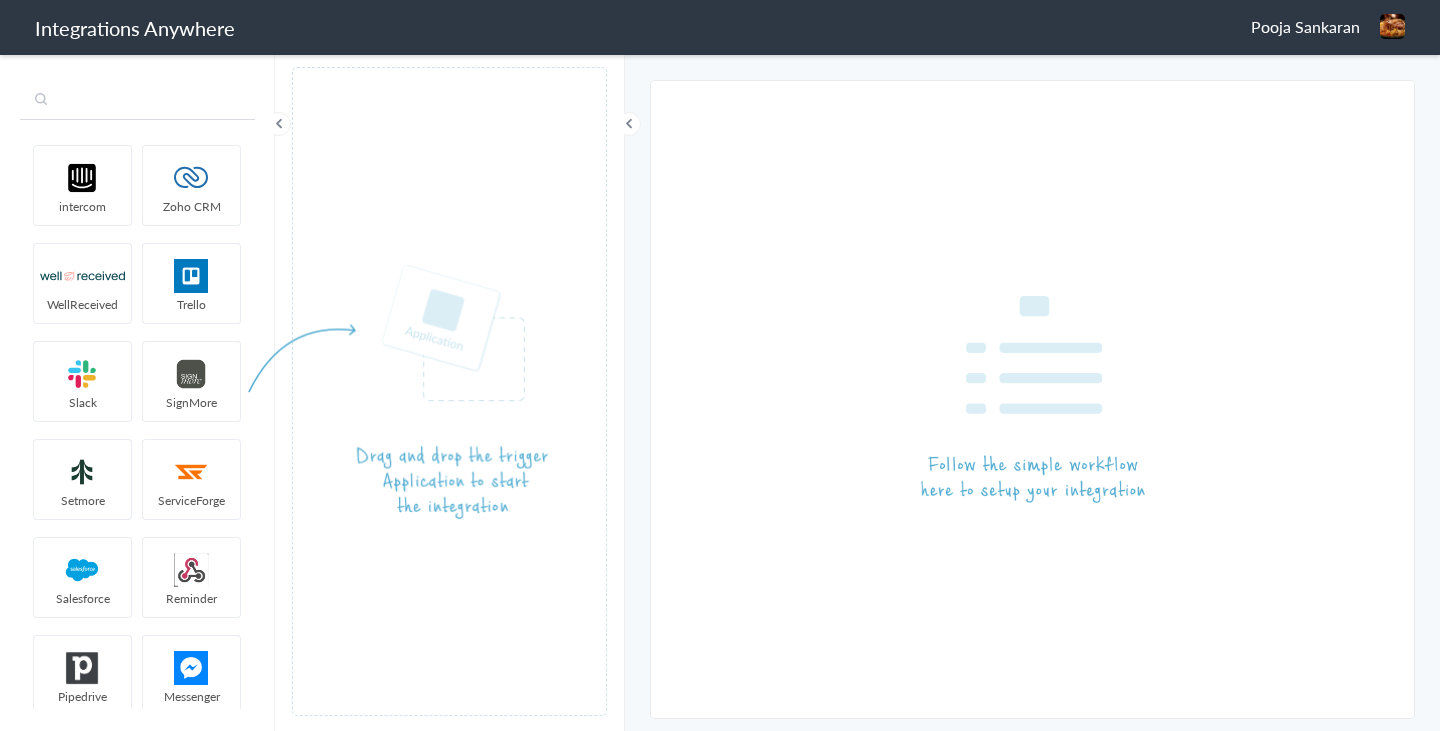 click at bounding box center (137, 101) 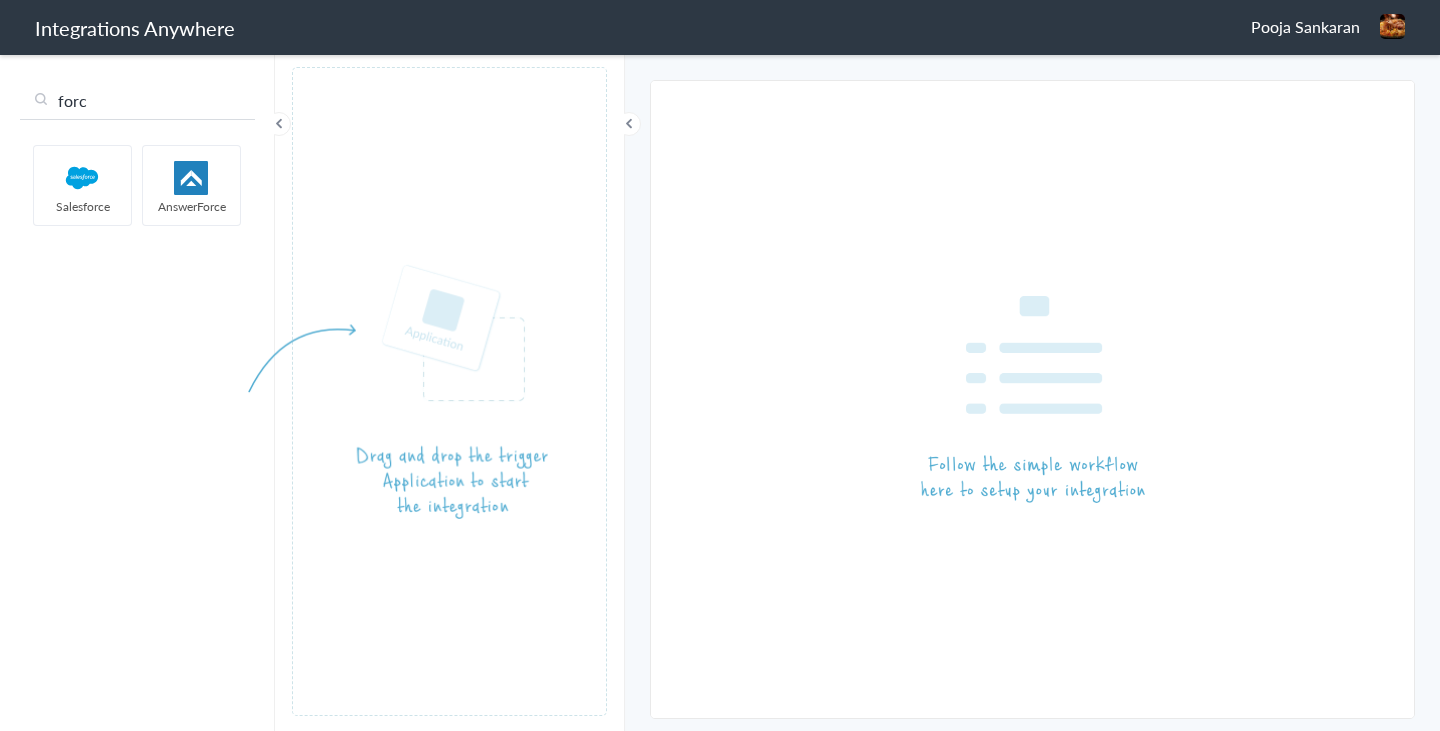 type on "forc" 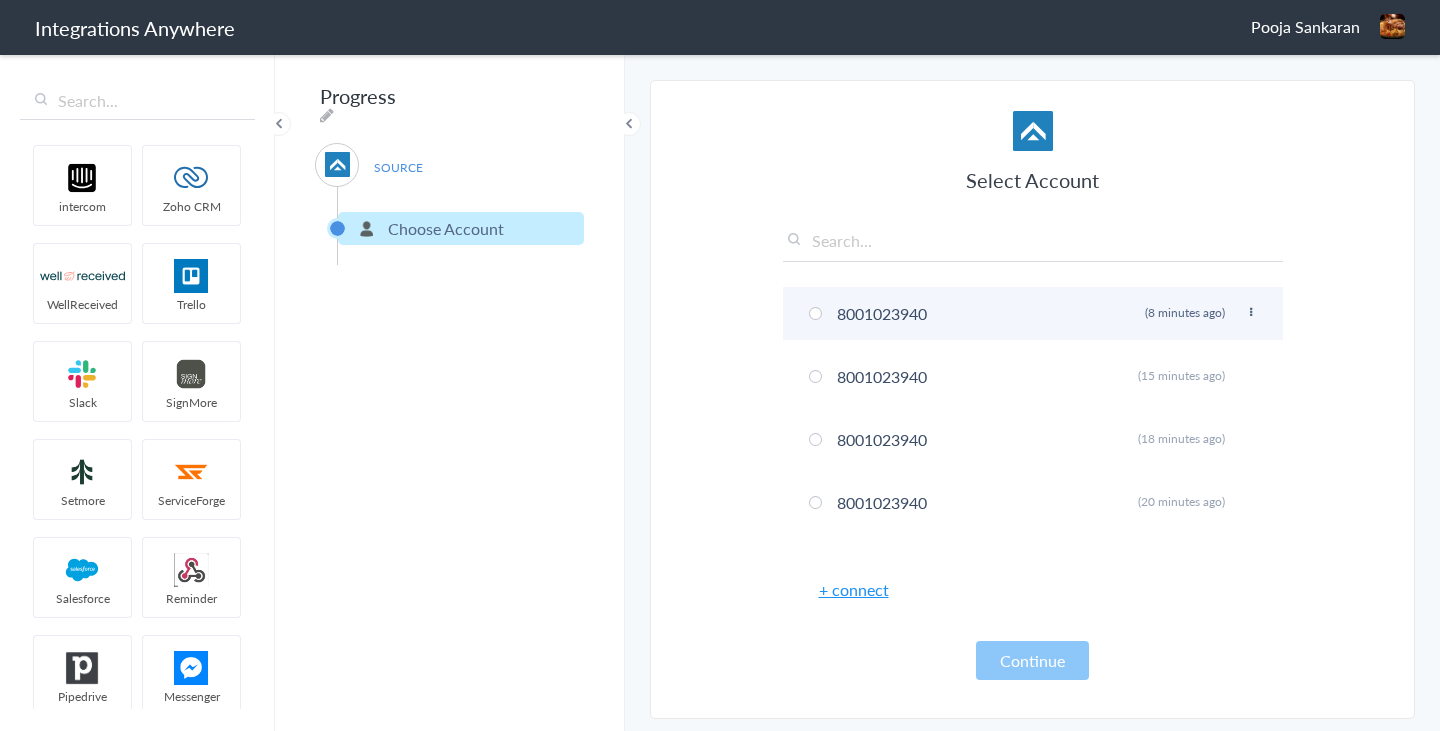click on "8001023940       Rename   Delete   (8 minutes ago)" at bounding box center (1033, 313) 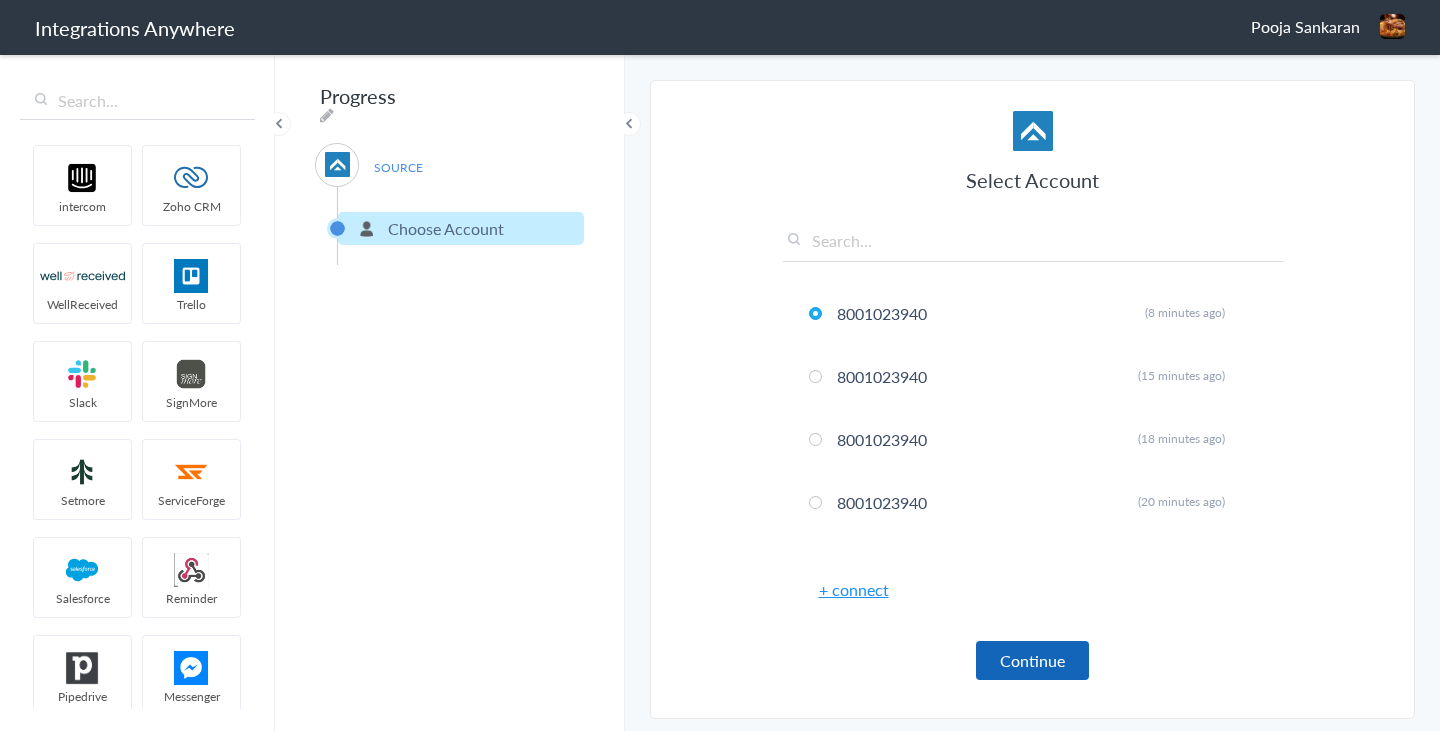 click on "Continue" at bounding box center [1032, 660] 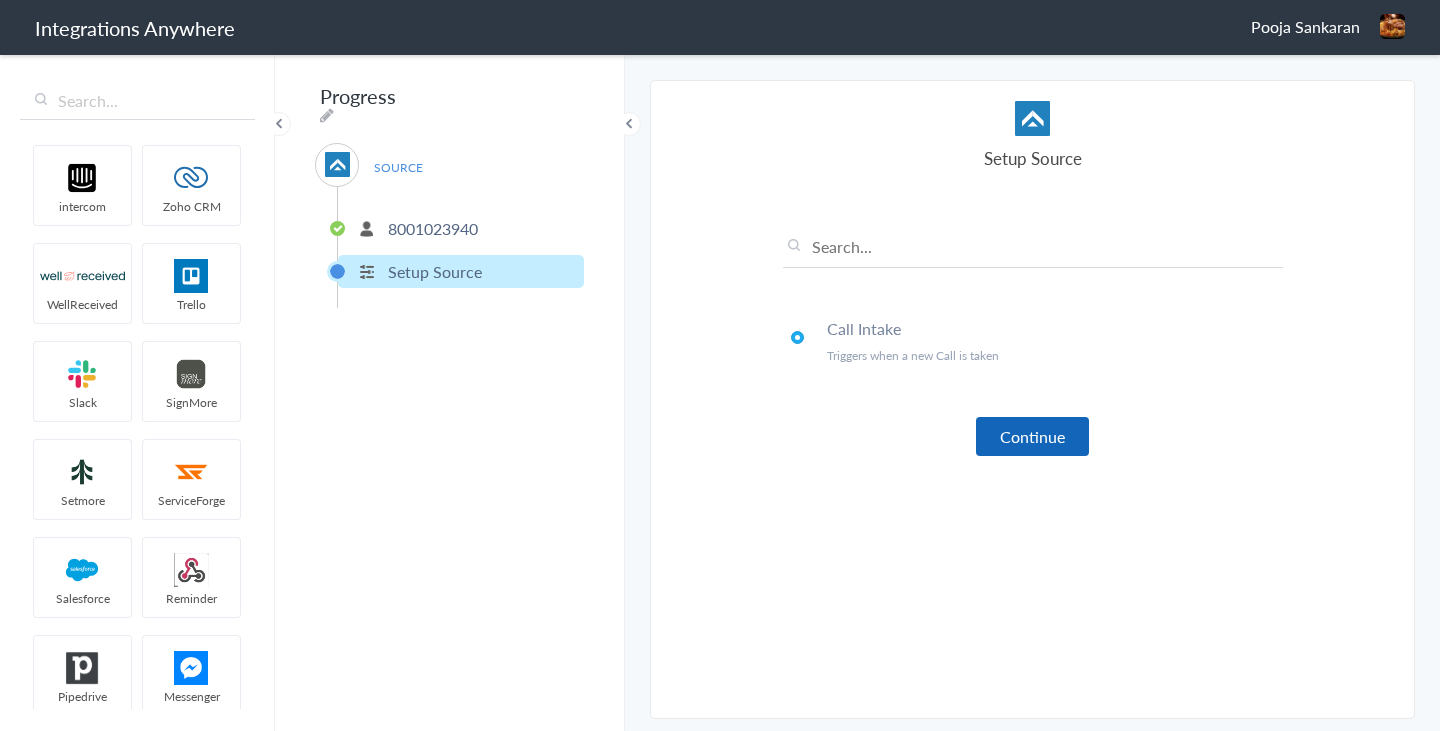click on "Continue" at bounding box center [1032, 436] 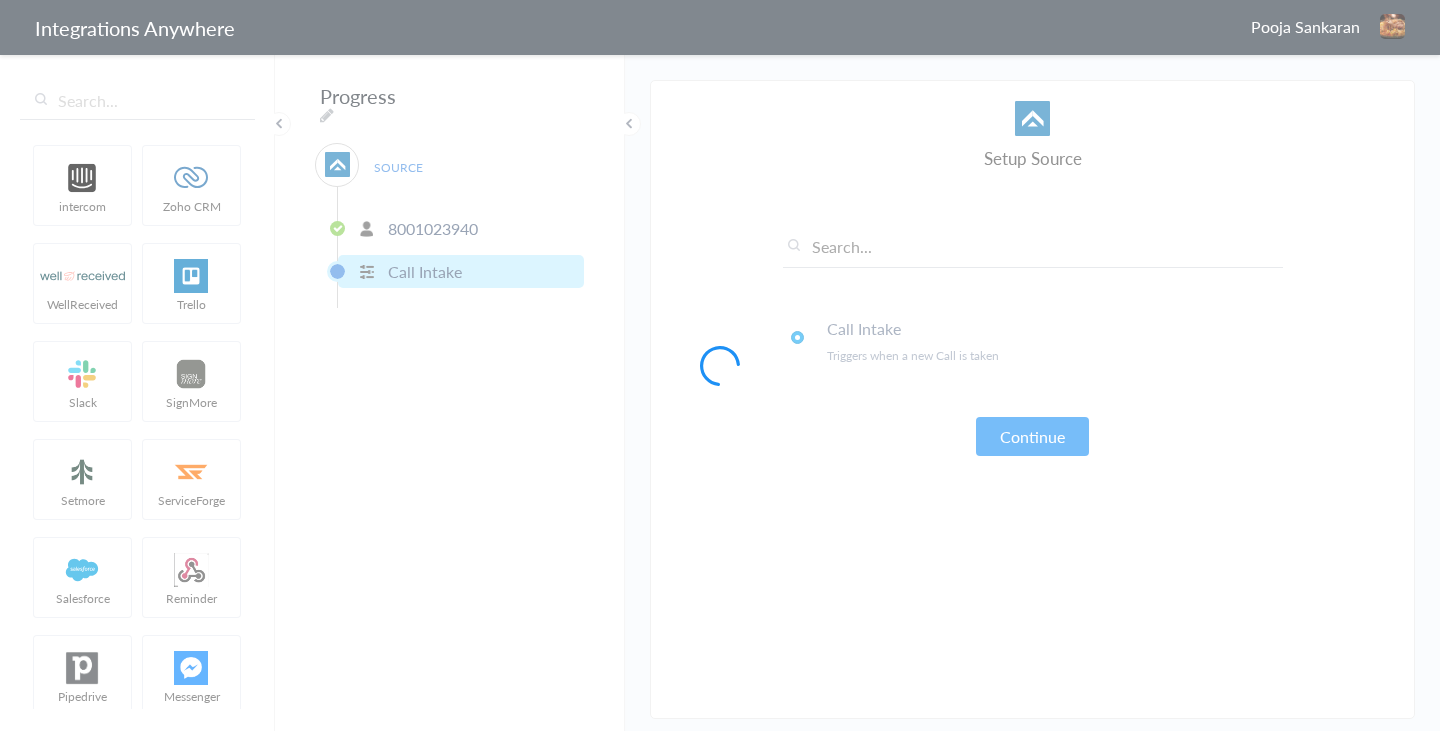 click at bounding box center (720, 365) 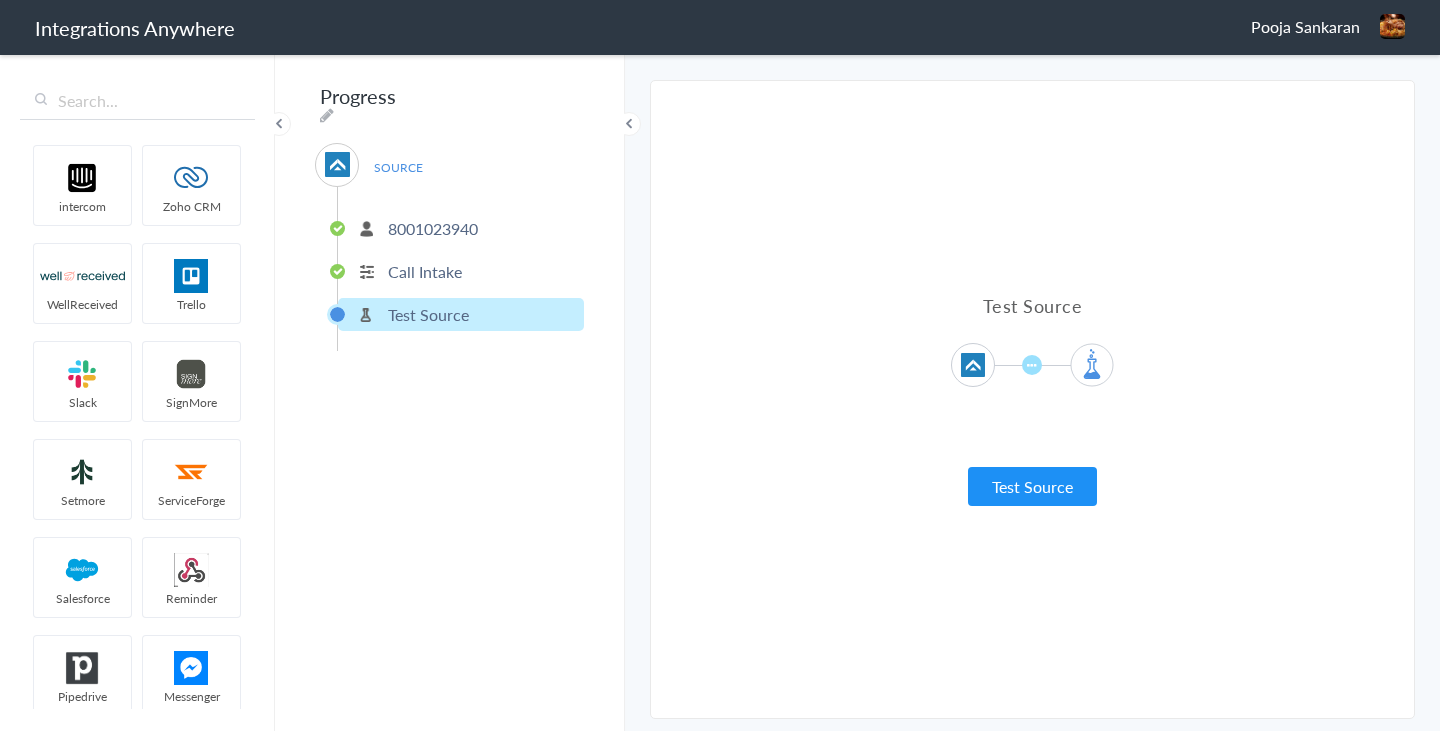 click on "Test Source Test Source Test Failed" at bounding box center [1033, 399] 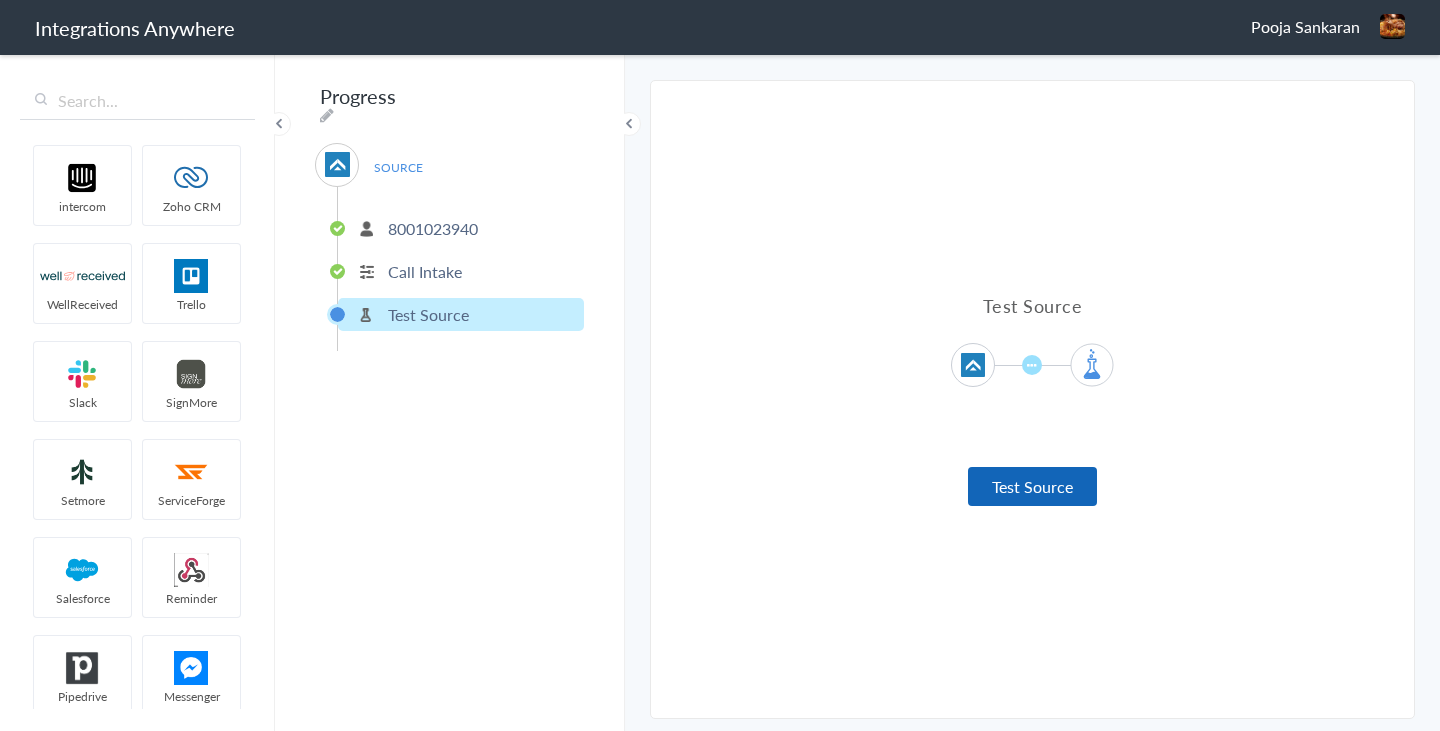 click on "Test Source" at bounding box center (1032, 486) 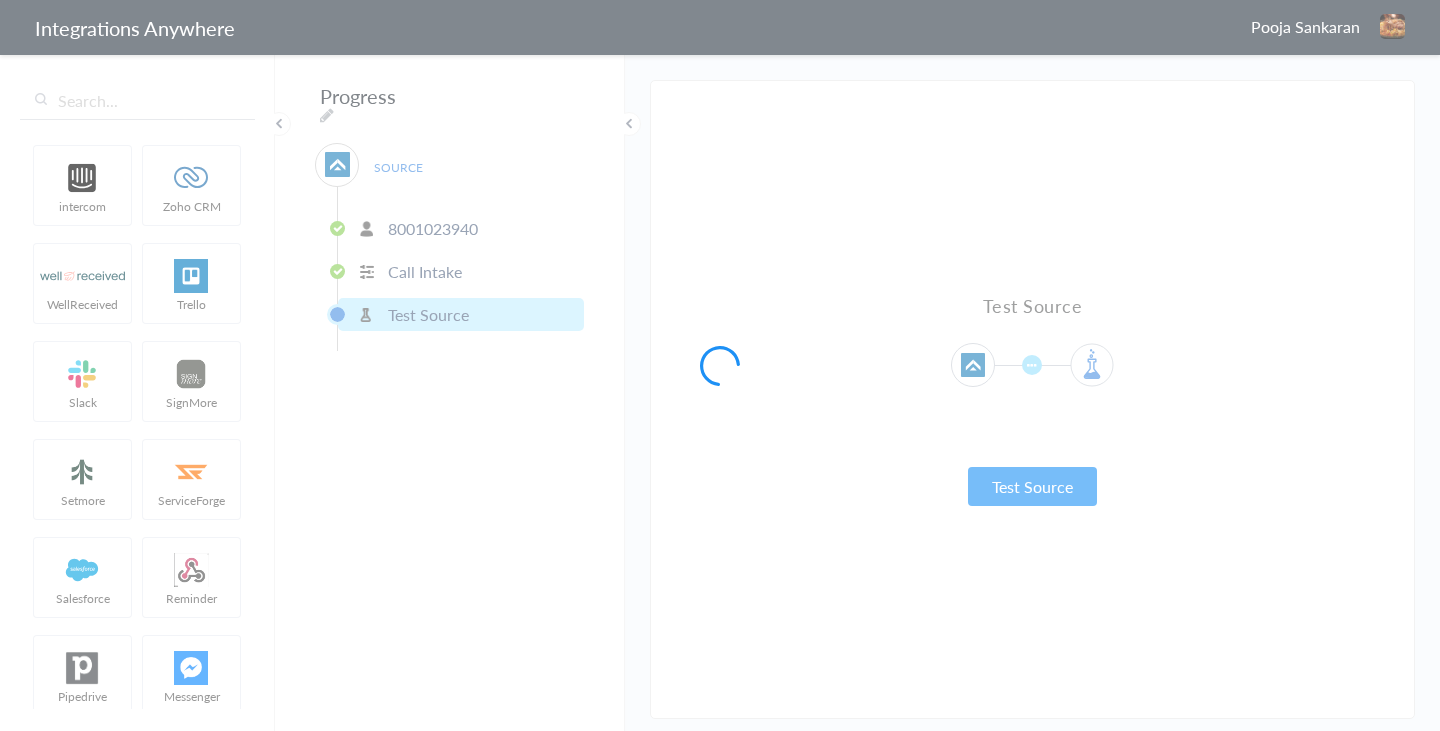 click on "Integrations Anywhere
Pooja Sankaran
Logout
Dashboard
intercom Zoho CRM WellReceived Trello Slack SignMore Setmore ServiceForge Salesforce Reminder Pipedrive Messenger LEX Reception In the Chair HubSpot HelloSells Google Contacts Gmail Github ChatSupport Anytime Answering Service AnswerForce AnswerConnect
Adobe Muse Anywhere Works Autotask Booking Widget Cash Clio Clio Grow ConnectWise Constant Contact DS Task Distributed Source Drupal Facebook Filter FranConnect Fresh Sales Freshdesk Google Analytics Google Calendar Google Meet Google Reviews Google Sheets Google Tag Manager HousecallPro Insightly Instagram Bookings Instagram Streaming Intercom Jimdo Jira Service Desk Joomla Keap Law Ruler LawPay Lawcus Lawmatics Less Annoying CRM Lexicata Mailchimp Mailerlite Maintech test Microsoft Teams Movoto - Uservoice MyCase Office 365 Calendar Open Dental Outlook PSA PayPal PepCloud Podio PracticePanther QuickBooks RazorSync Rocket Matter" at bounding box center [720, 0] 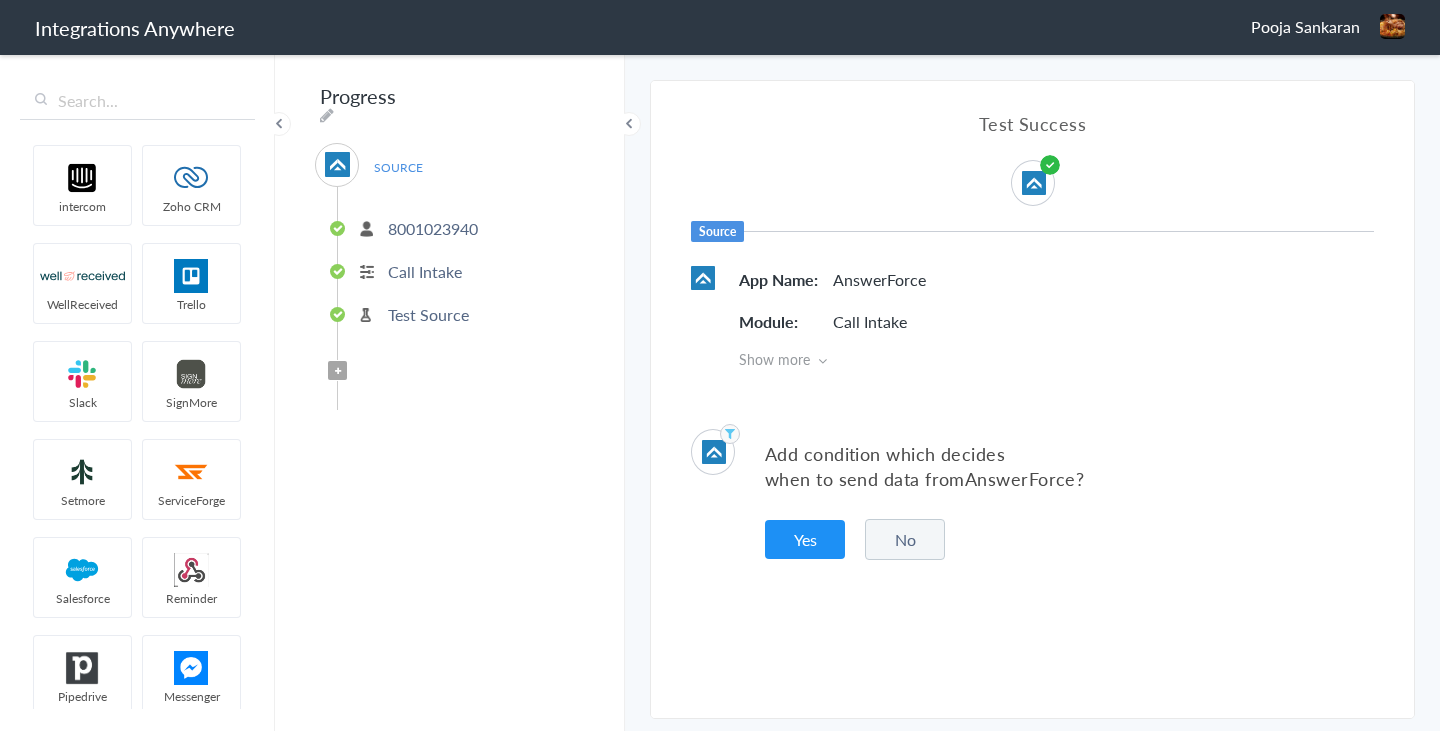 click on "No" at bounding box center (905, 539) 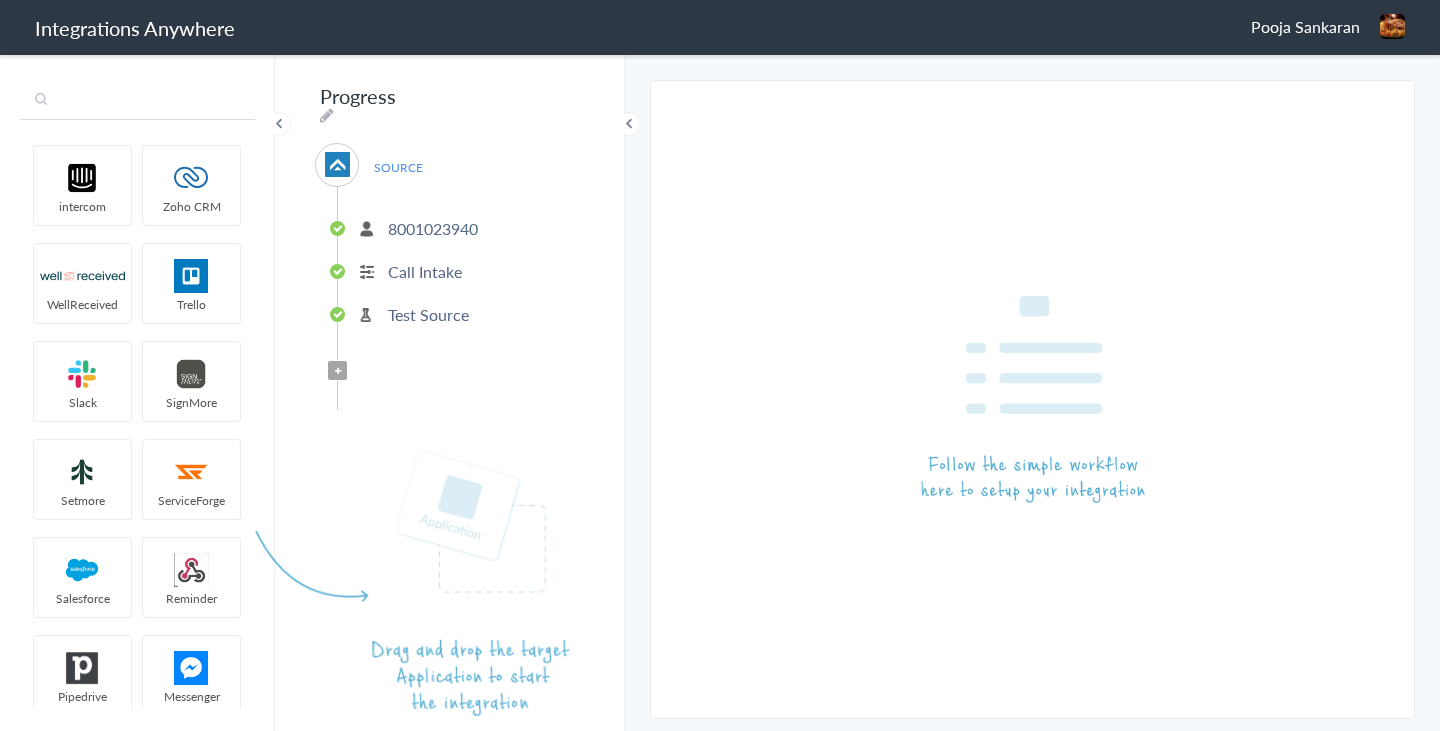 click at bounding box center (137, 101) 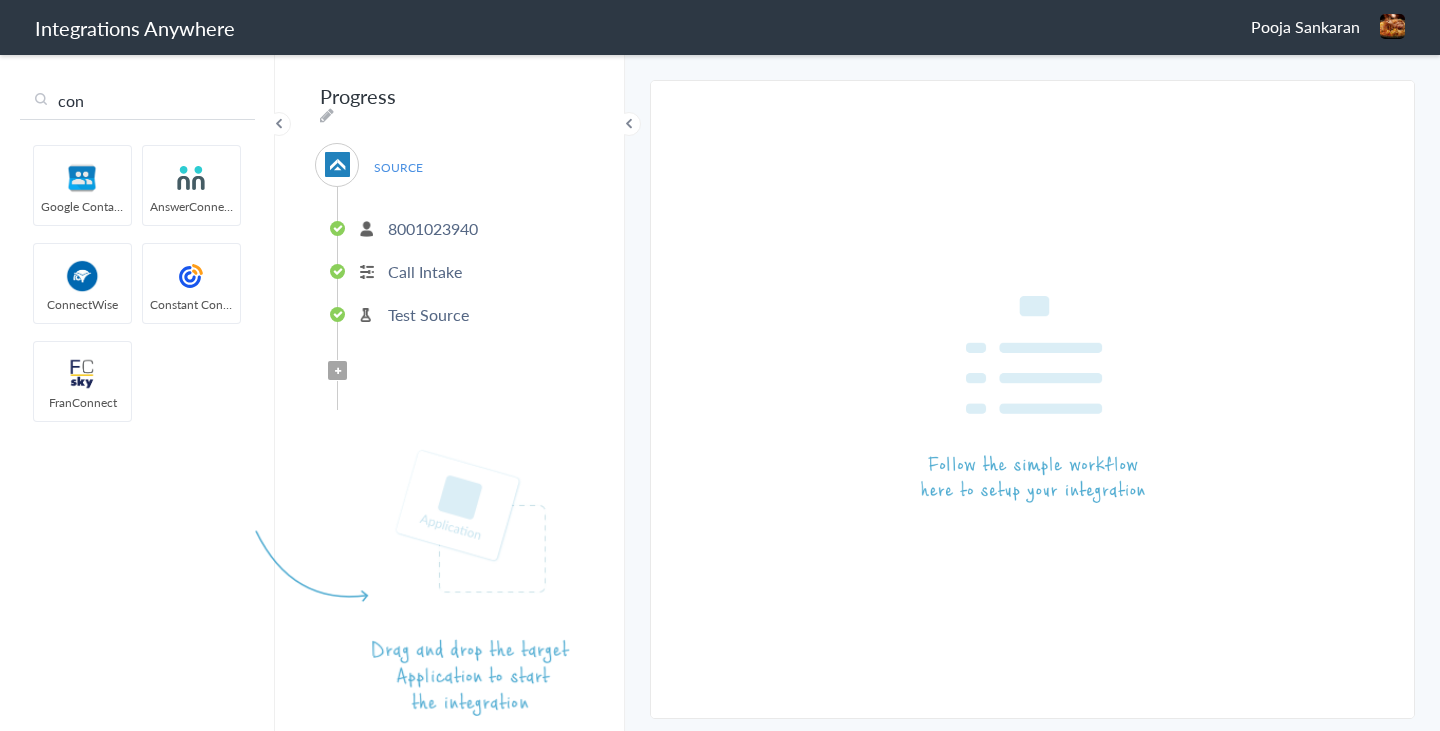 type on "con" 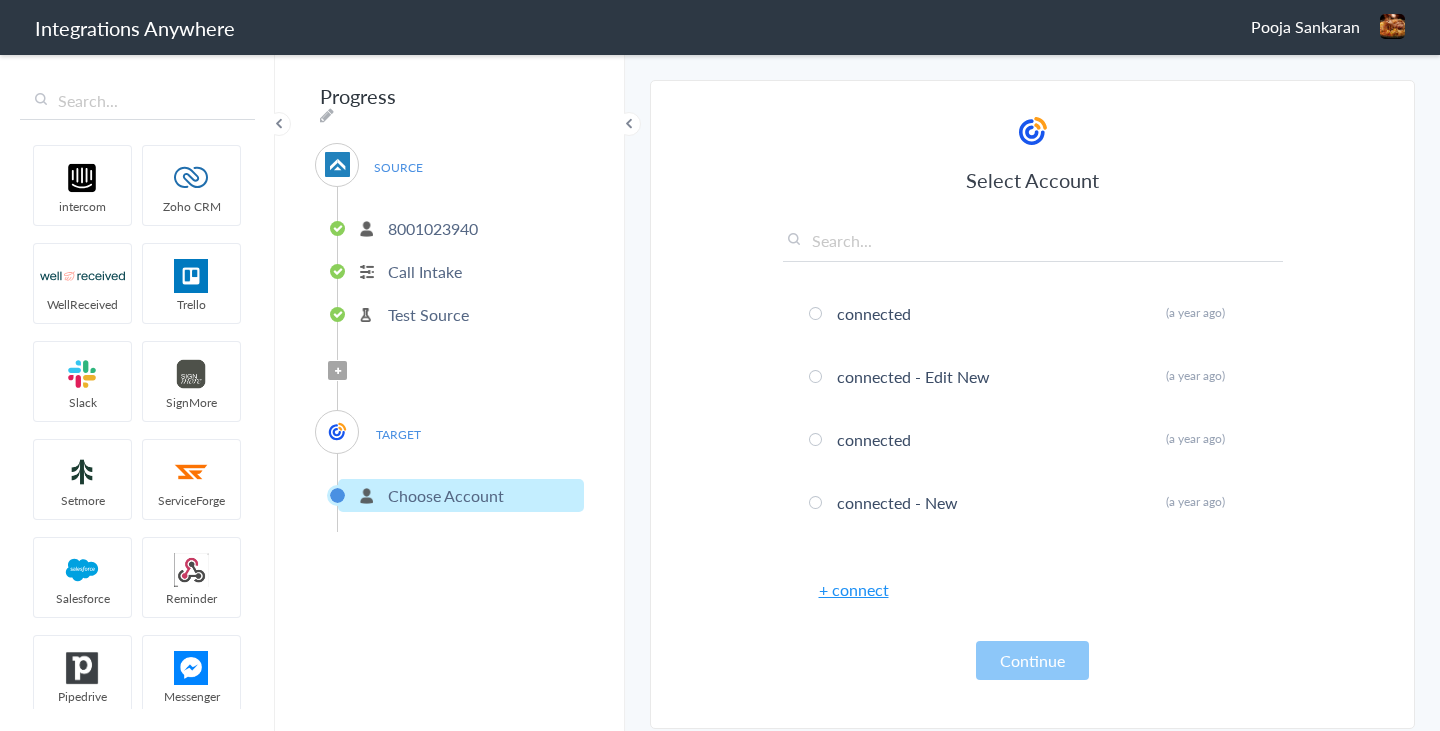 click on "+ connect" at bounding box center [854, 589] 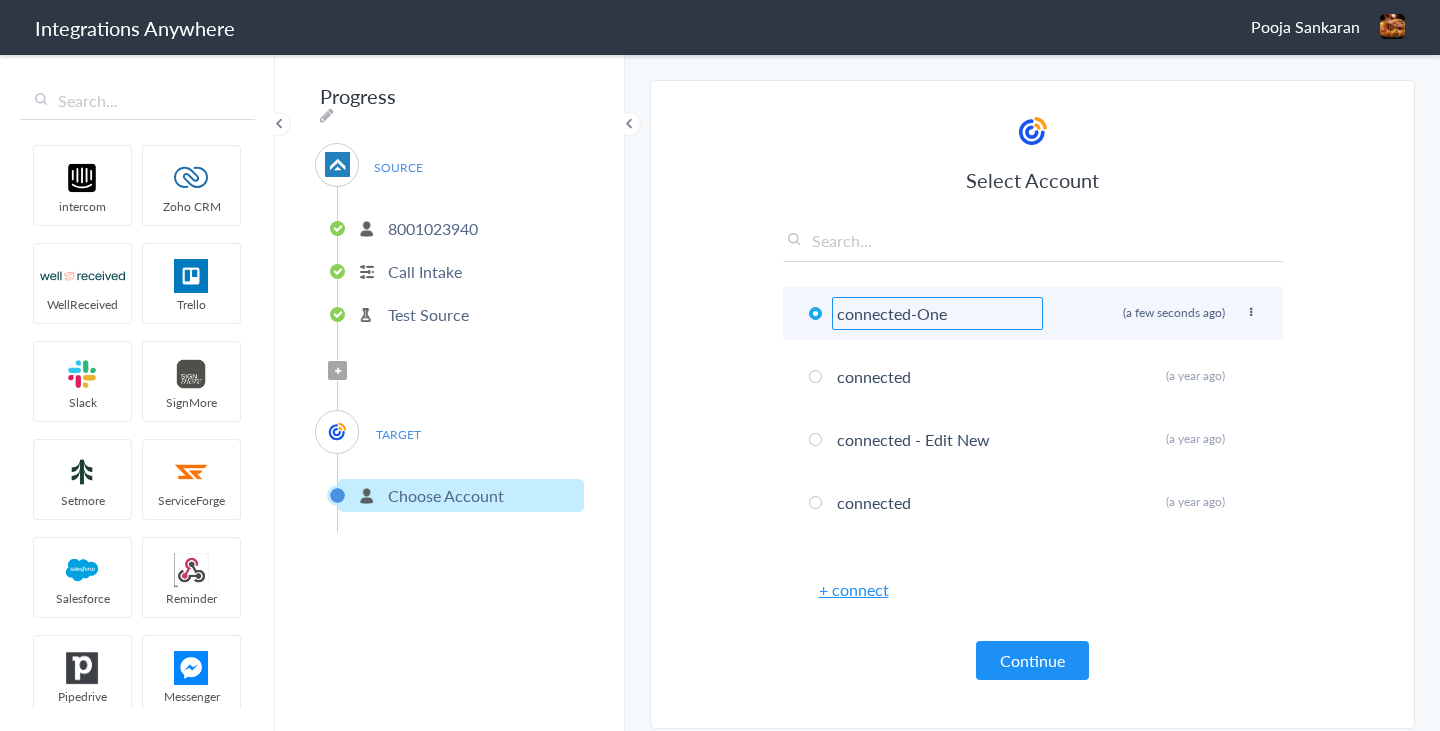 type on "connected-One" 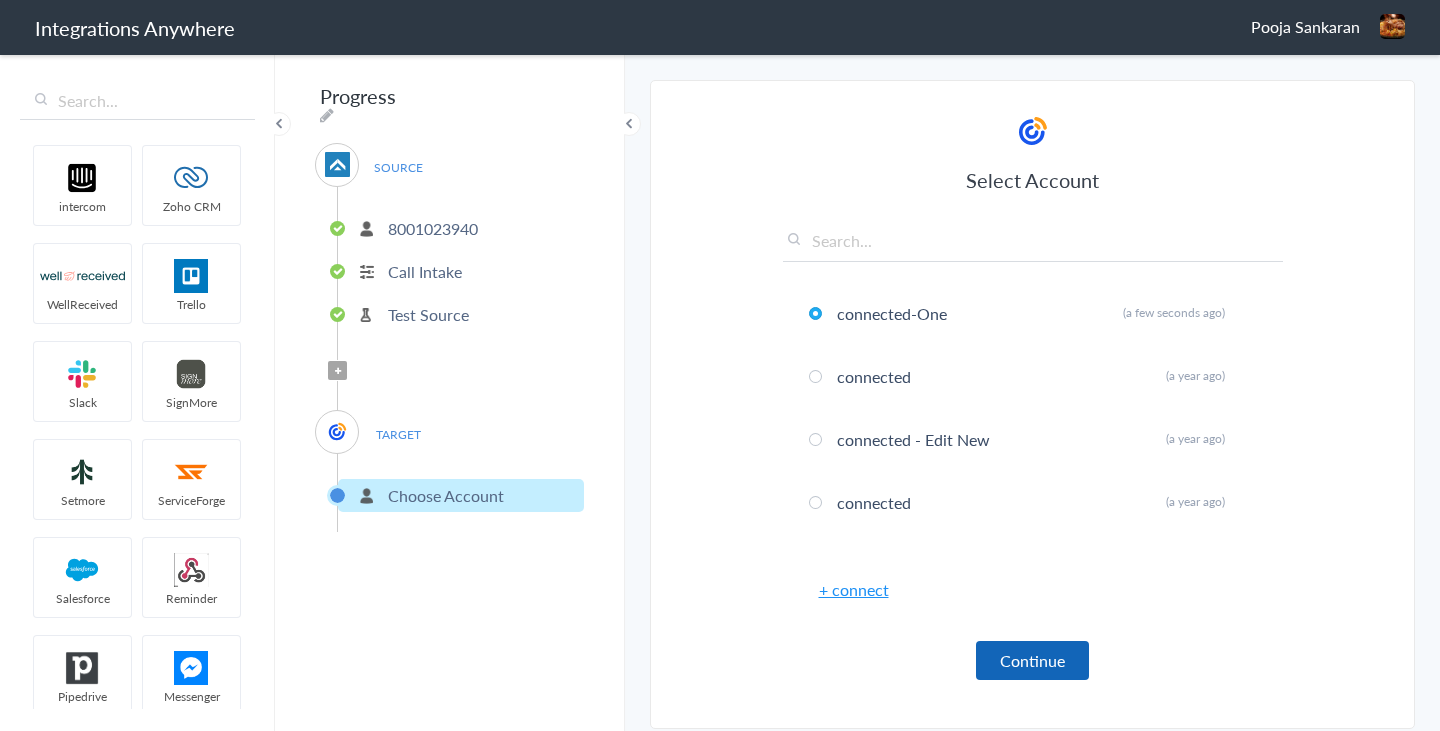 click on "Continue" at bounding box center (1032, 660) 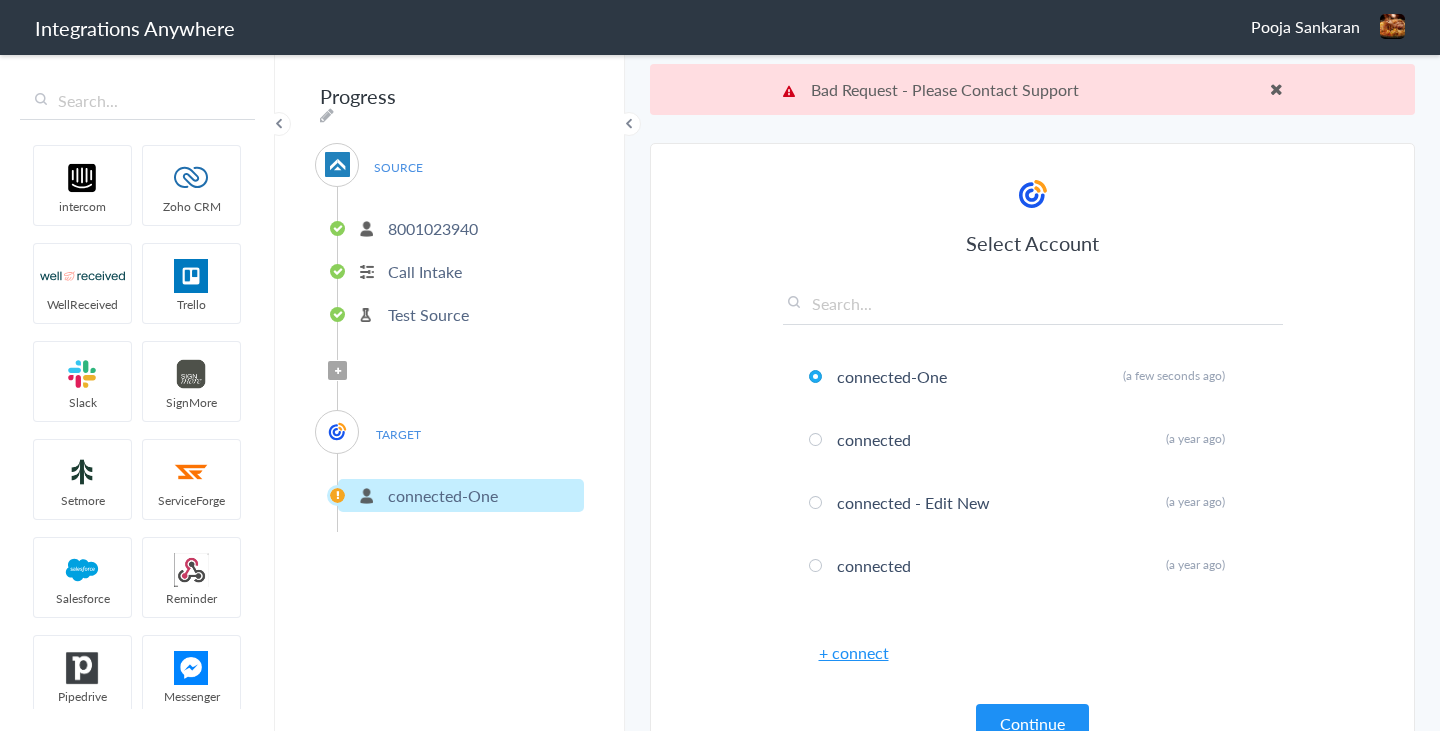 type 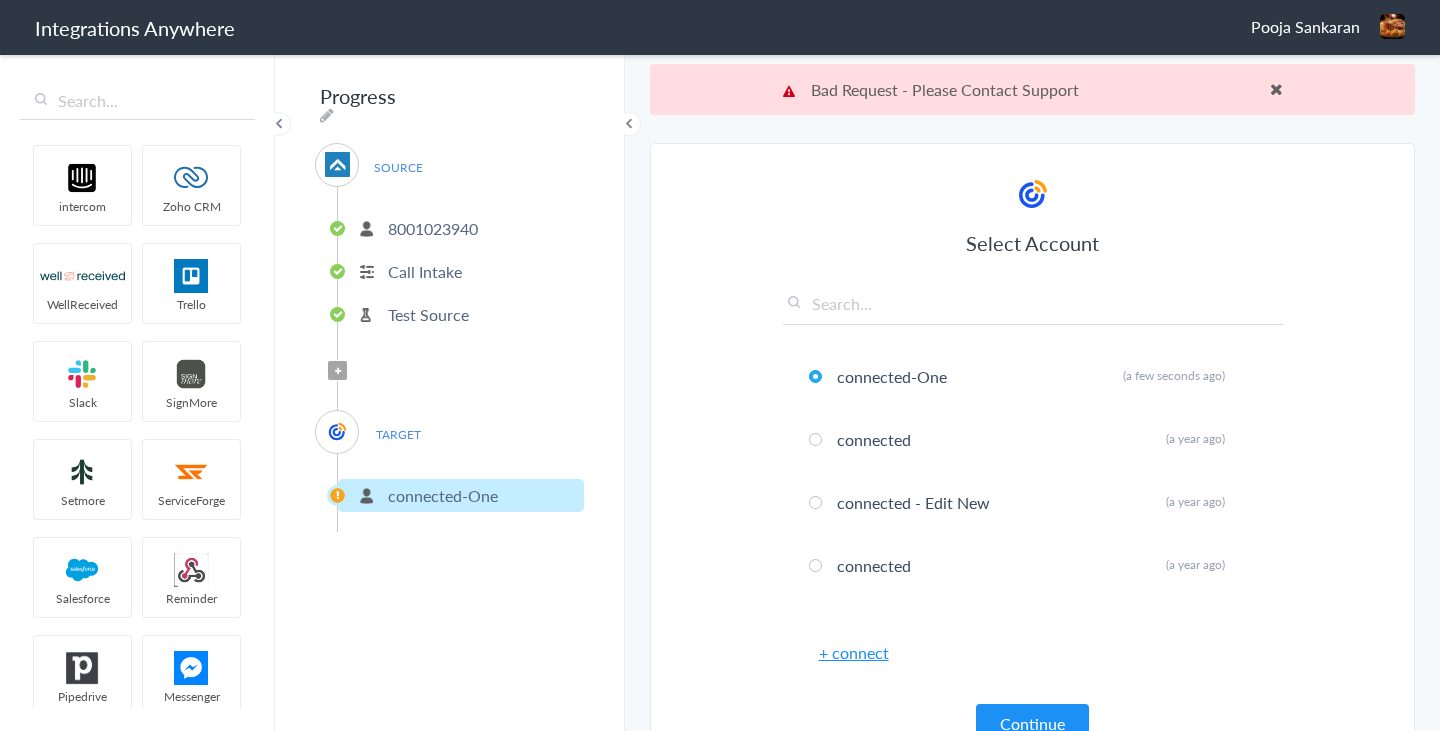 click at bounding box center [1276, 89] 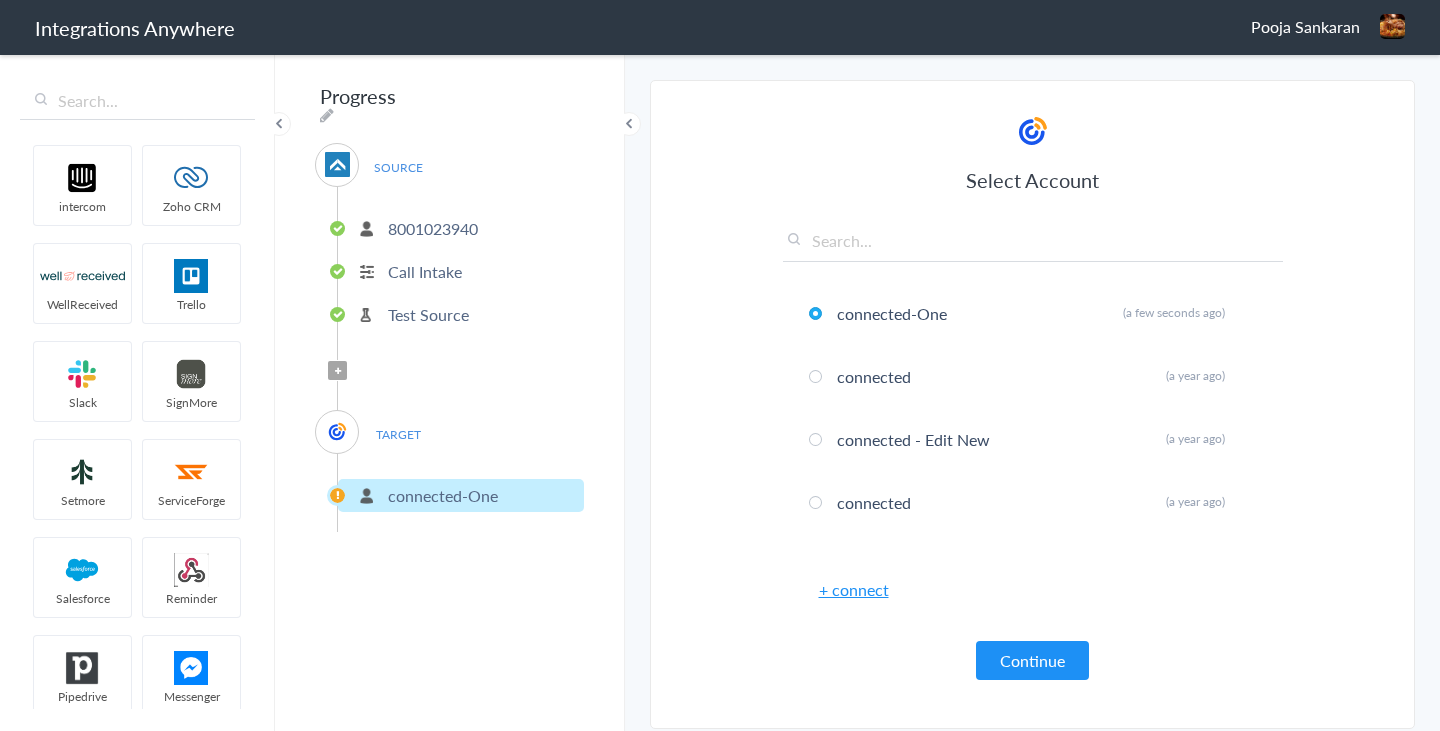 click on "+ connect" at bounding box center [854, 589] 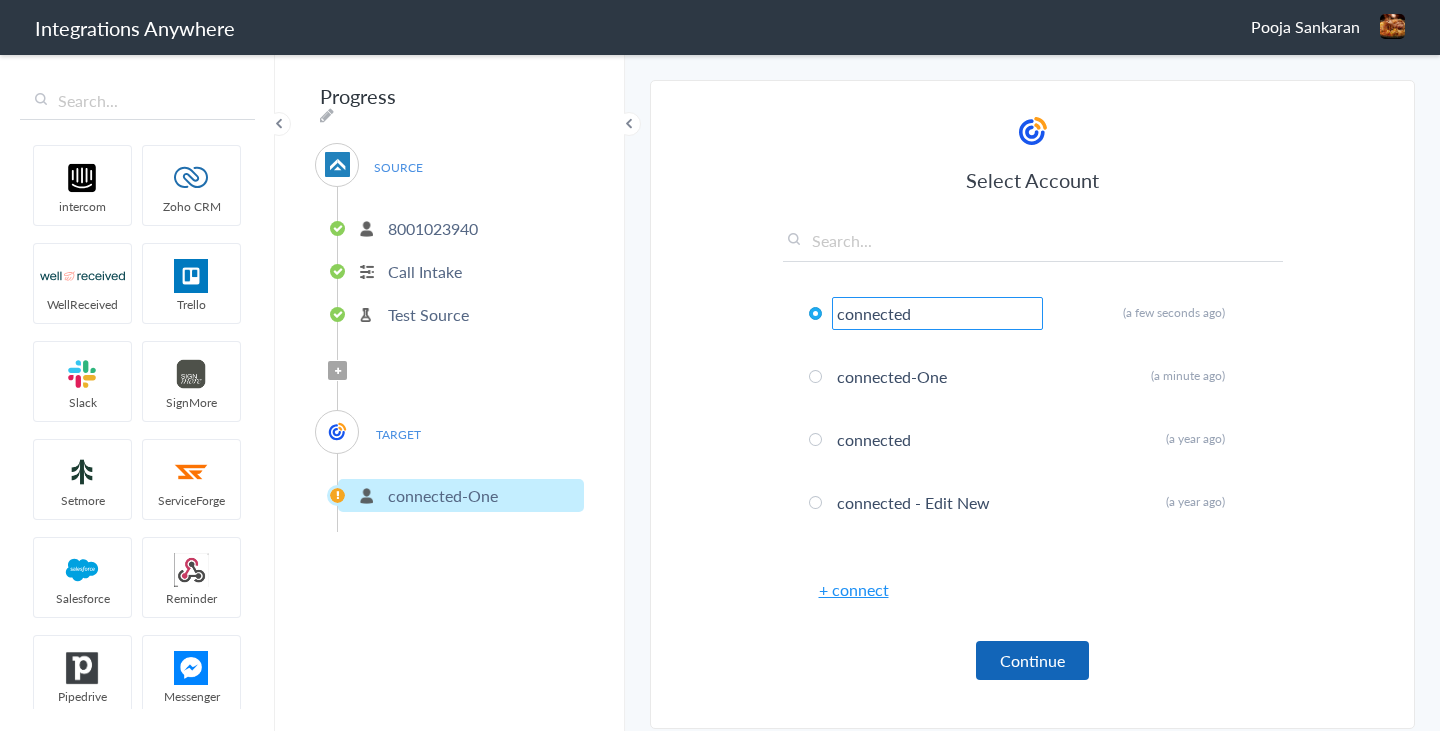 click on "Continue" at bounding box center [1032, 660] 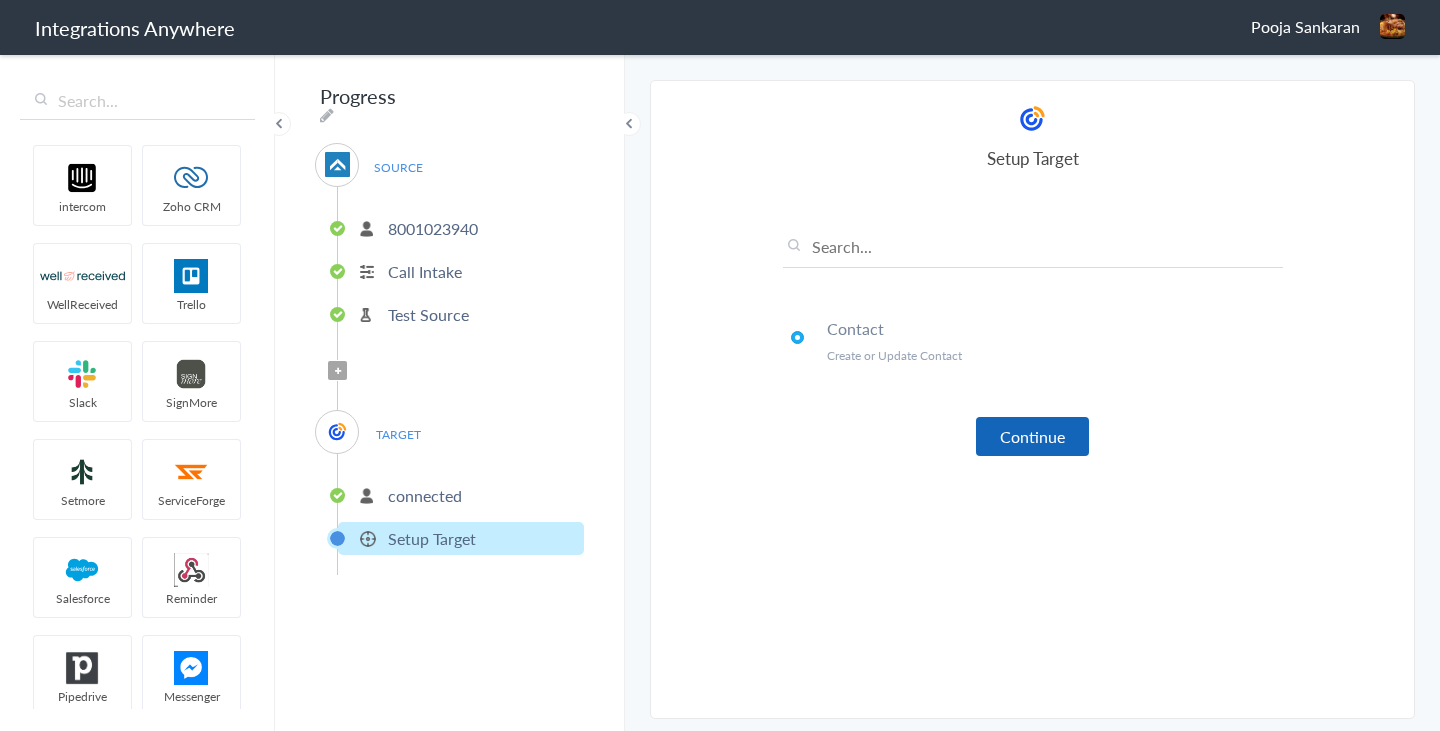 click on "Continue" at bounding box center [1032, 436] 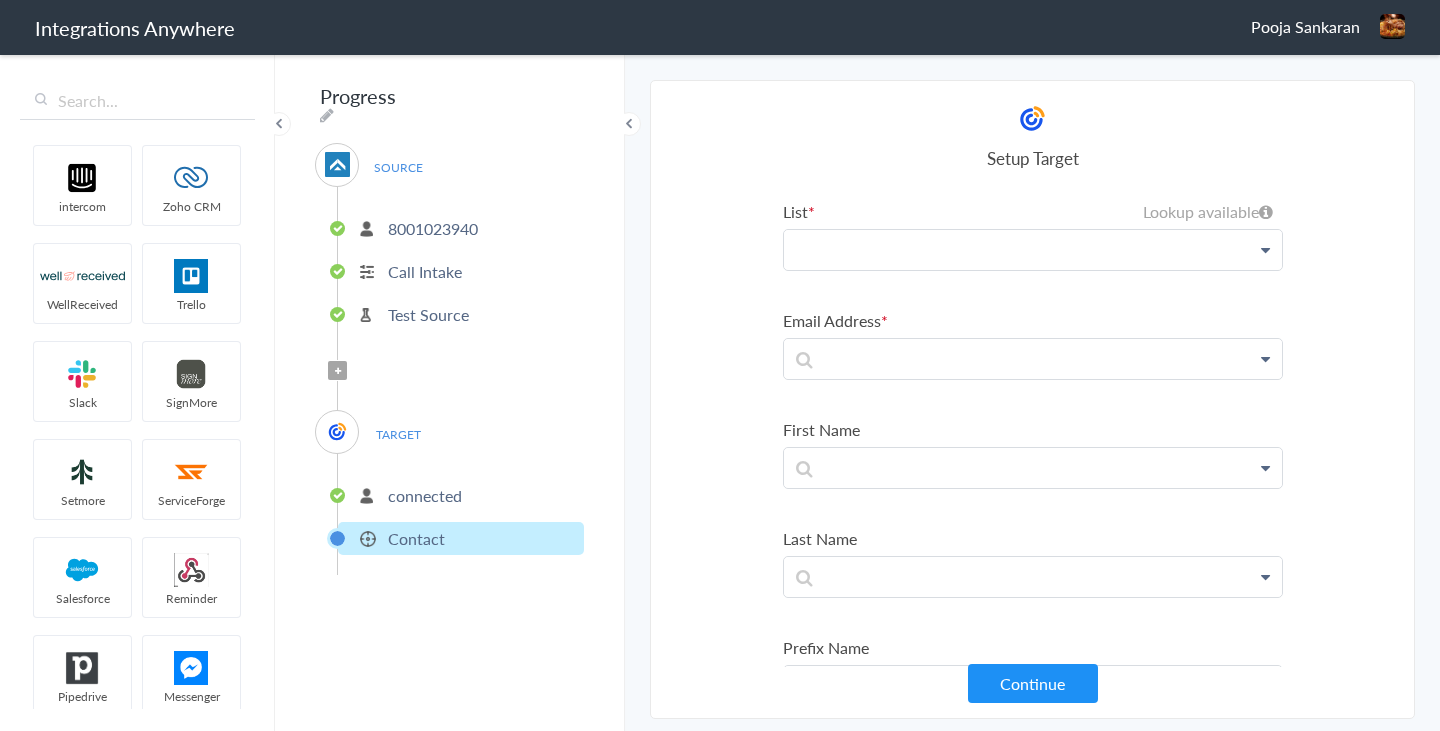 click at bounding box center [1033, 250] 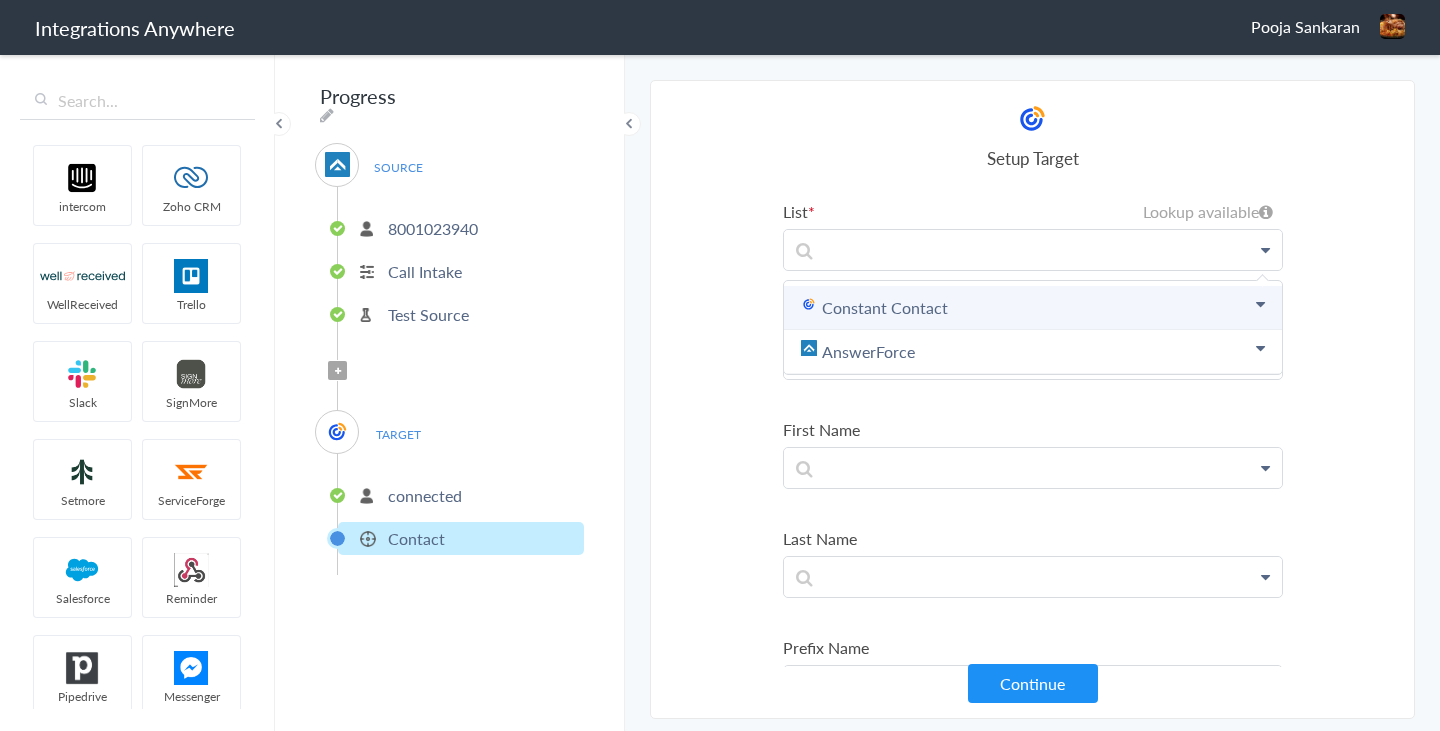 click on "Constant Contact" at bounding box center (1033, 308) 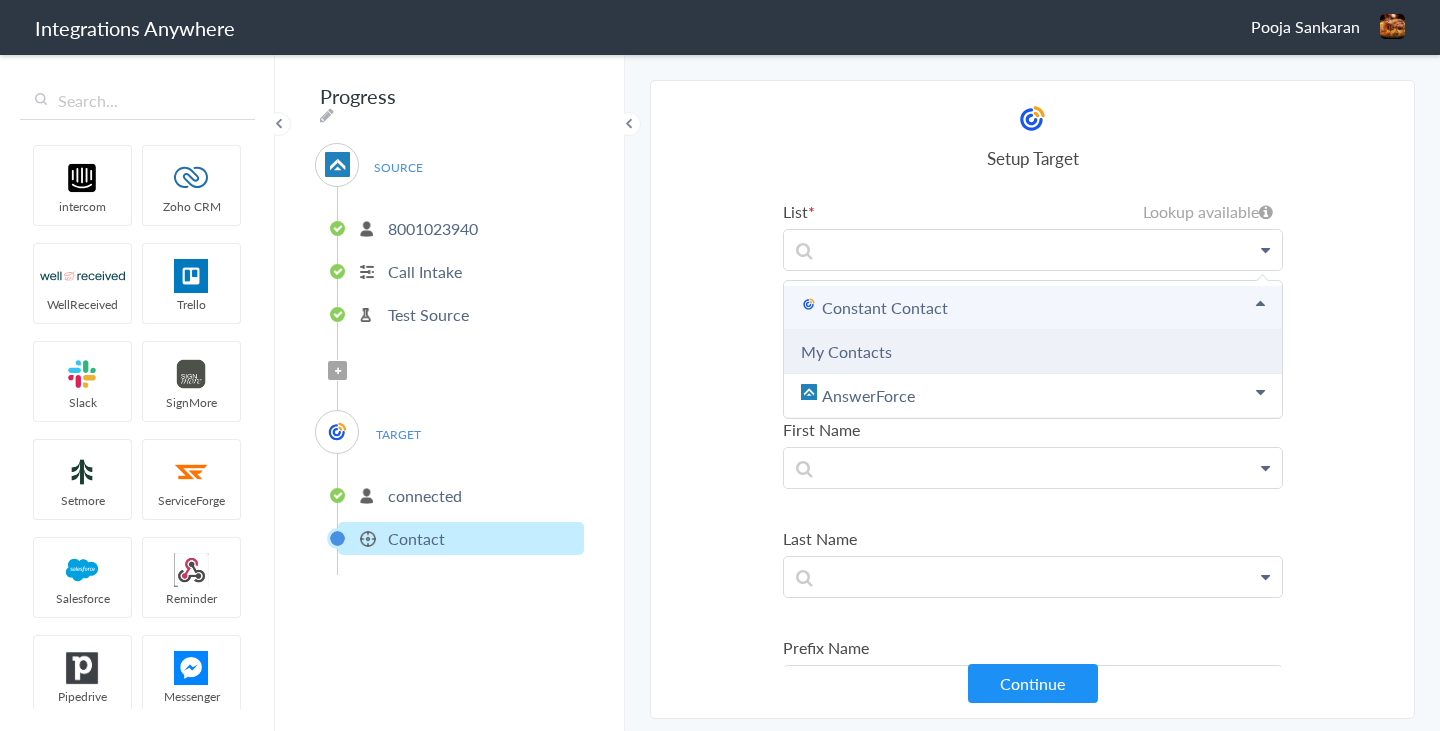 click on "My Contacts" at bounding box center [1033, 352] 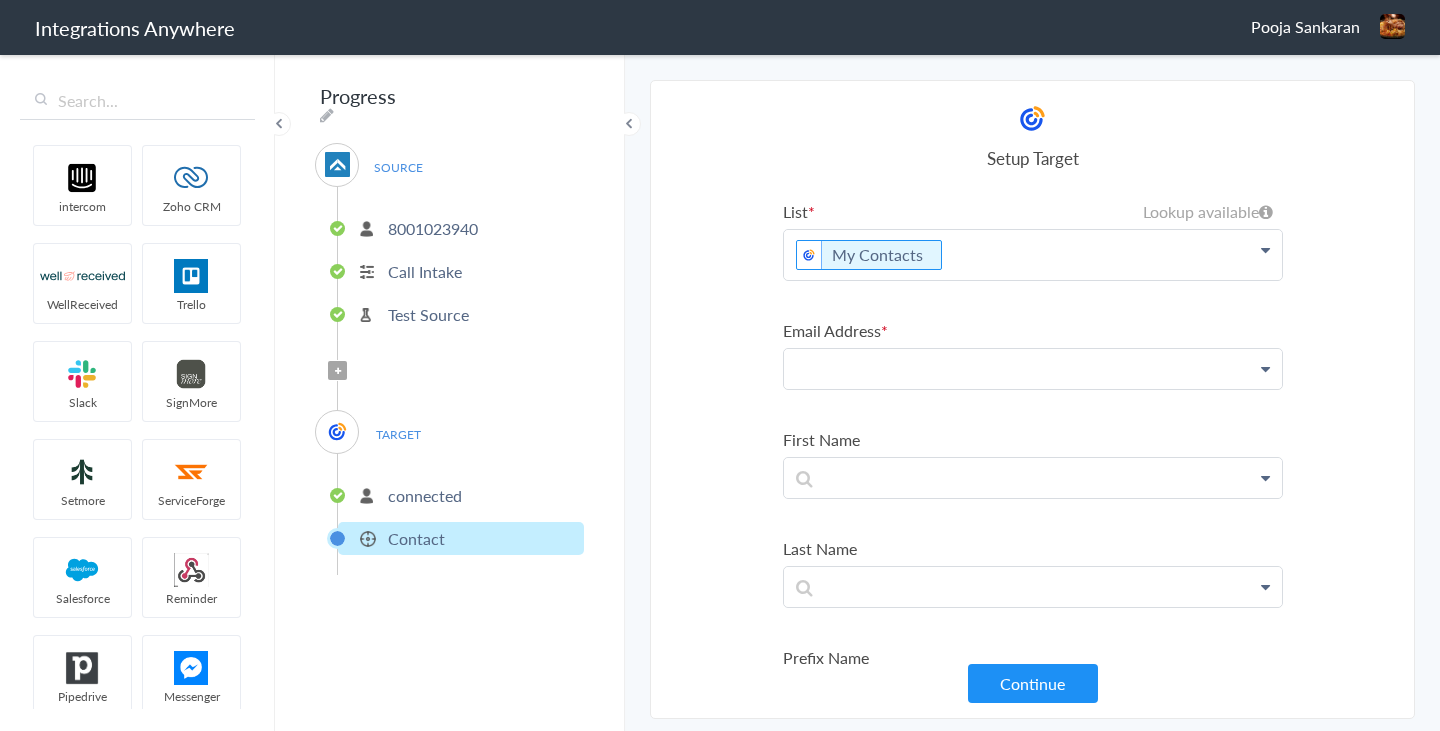 click at bounding box center [1033, 255] 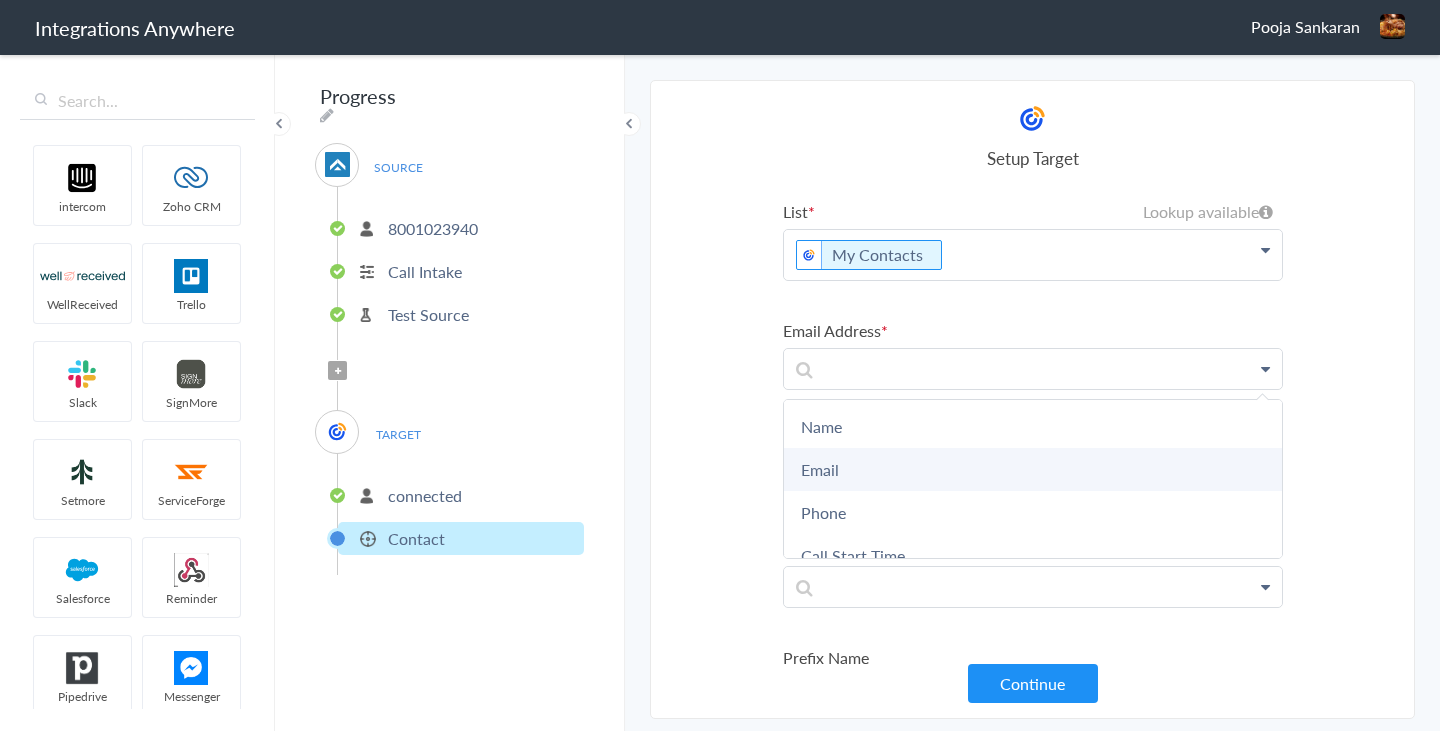 click on "Email" at bounding box center [0, 0] 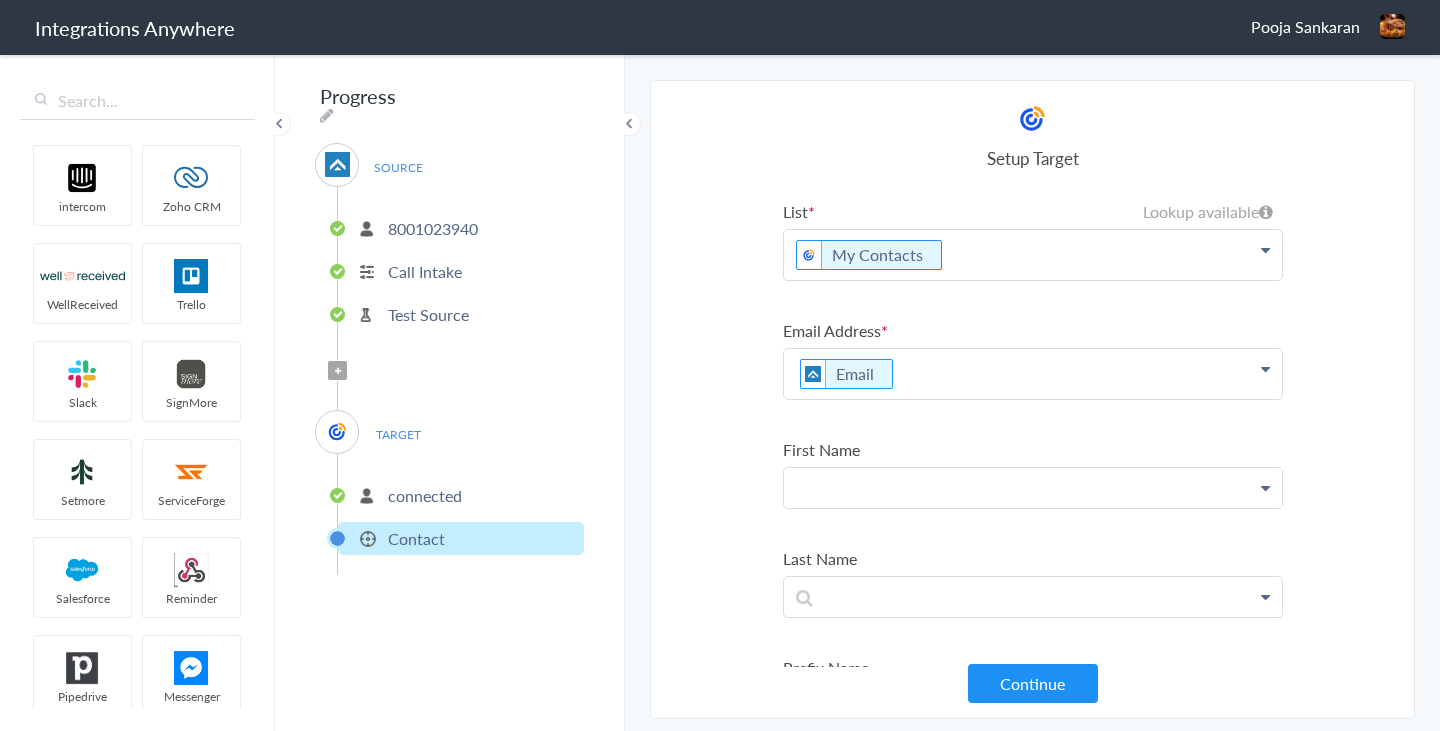 click at bounding box center [1033, 255] 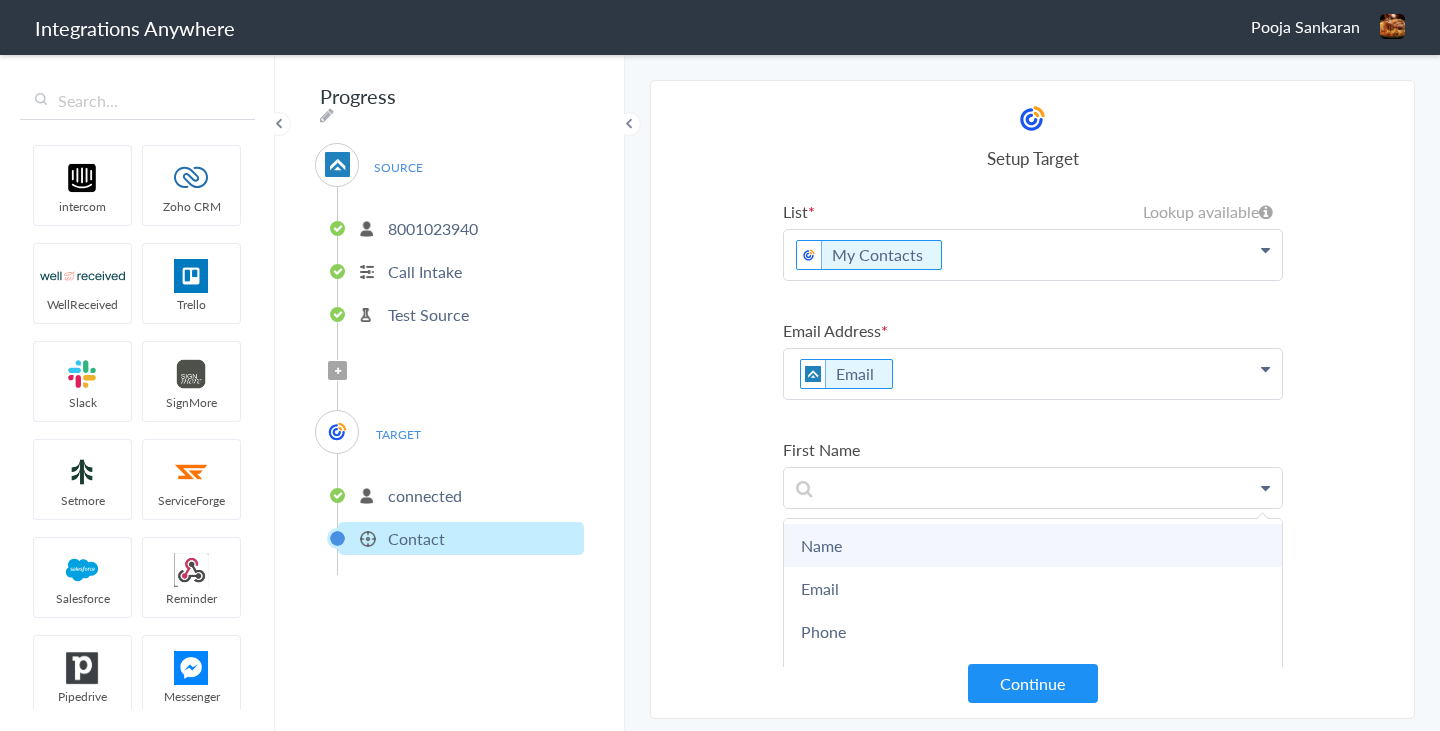 click on "Name" at bounding box center [0, 0] 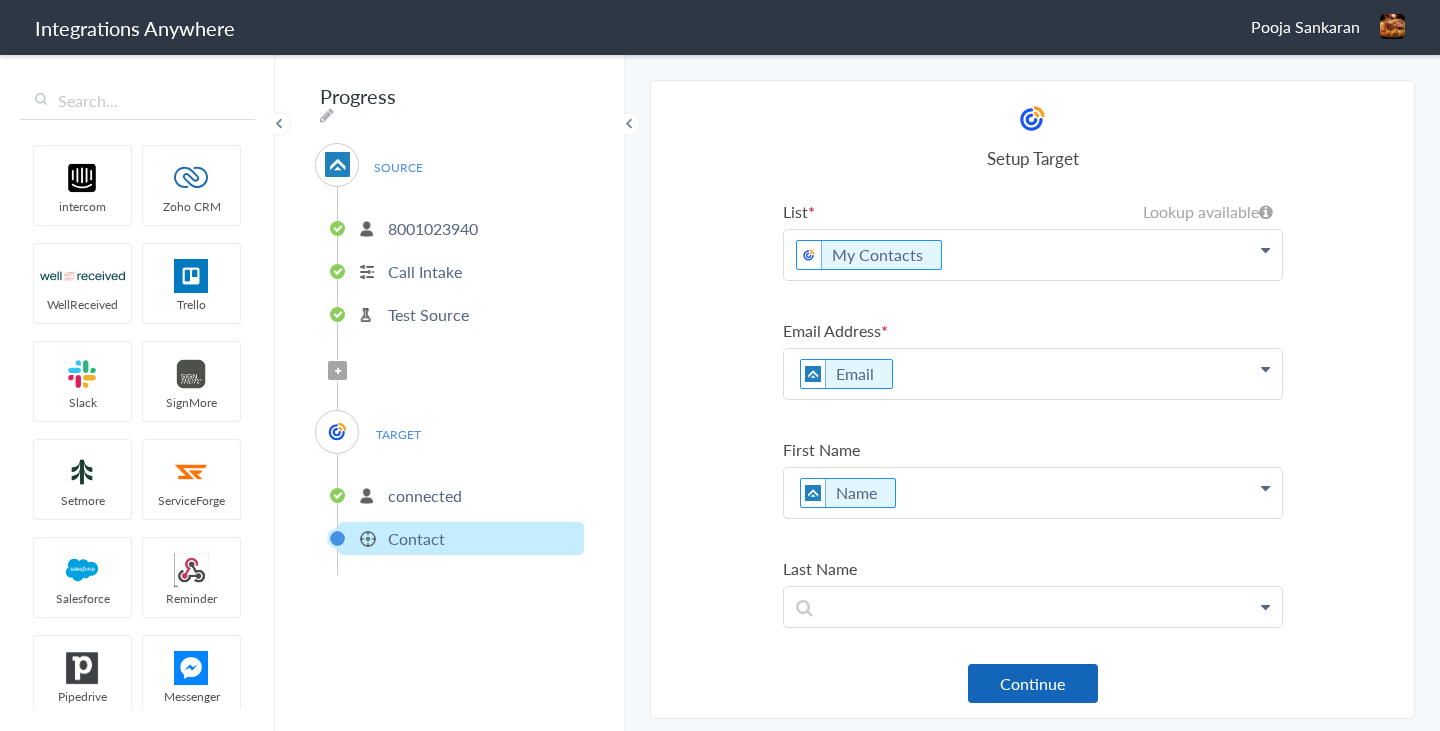 click on "Continue" at bounding box center (1033, 683) 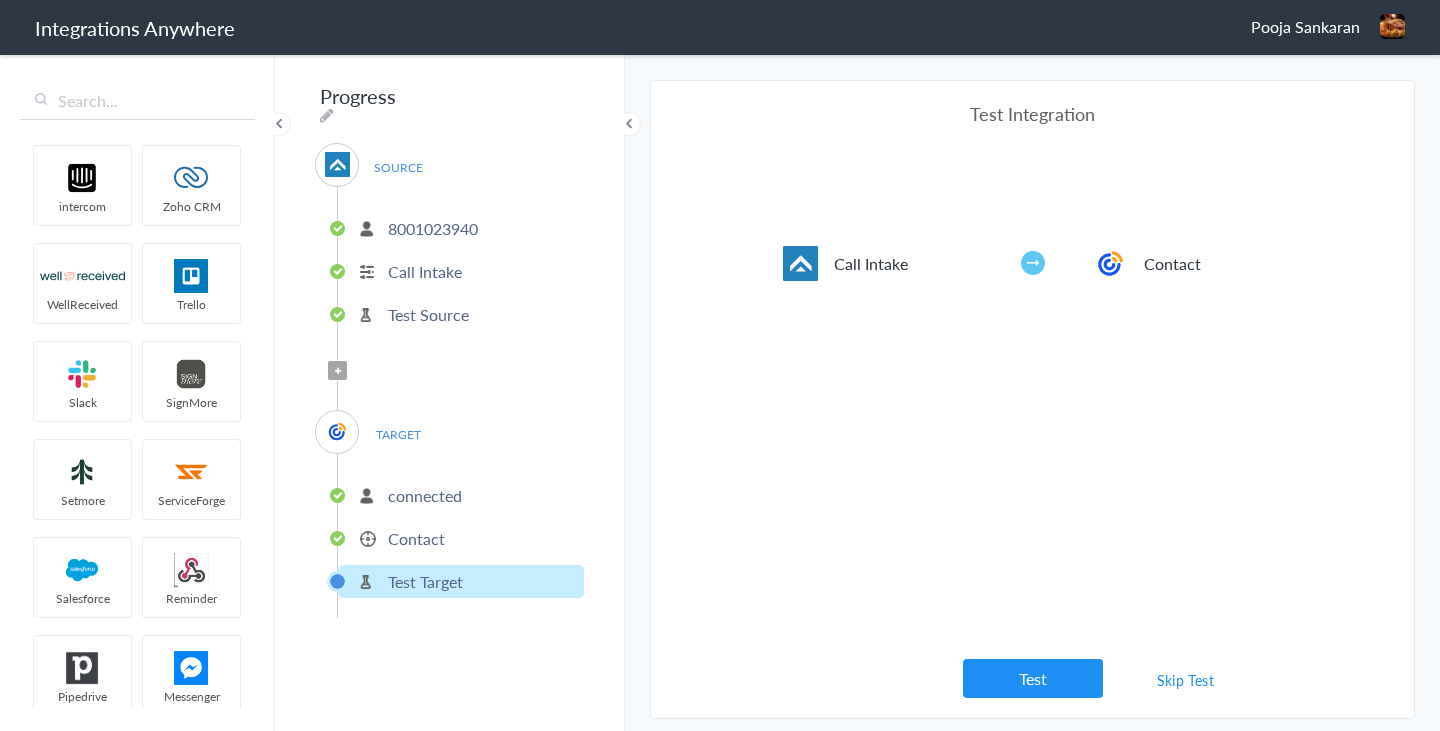 click on "Test" at bounding box center [1033, 678] 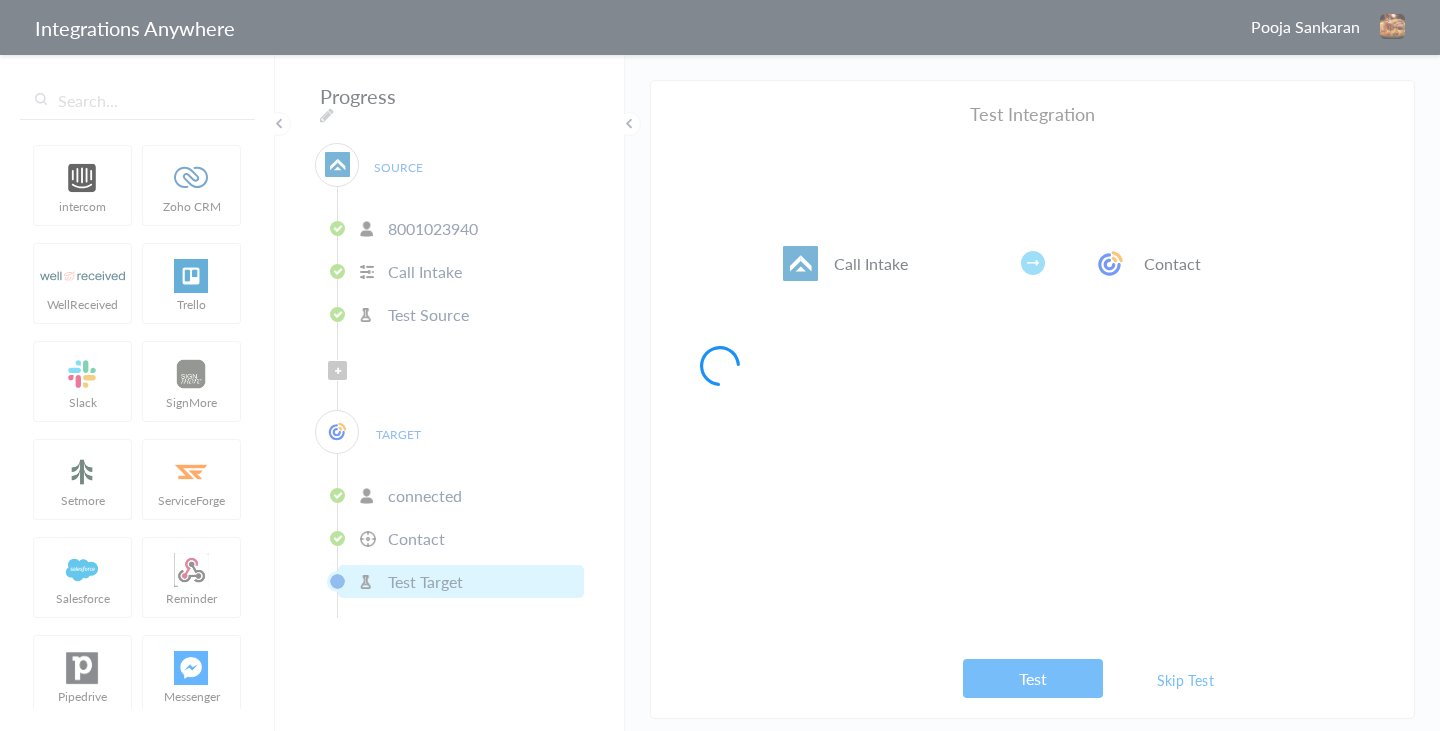 type 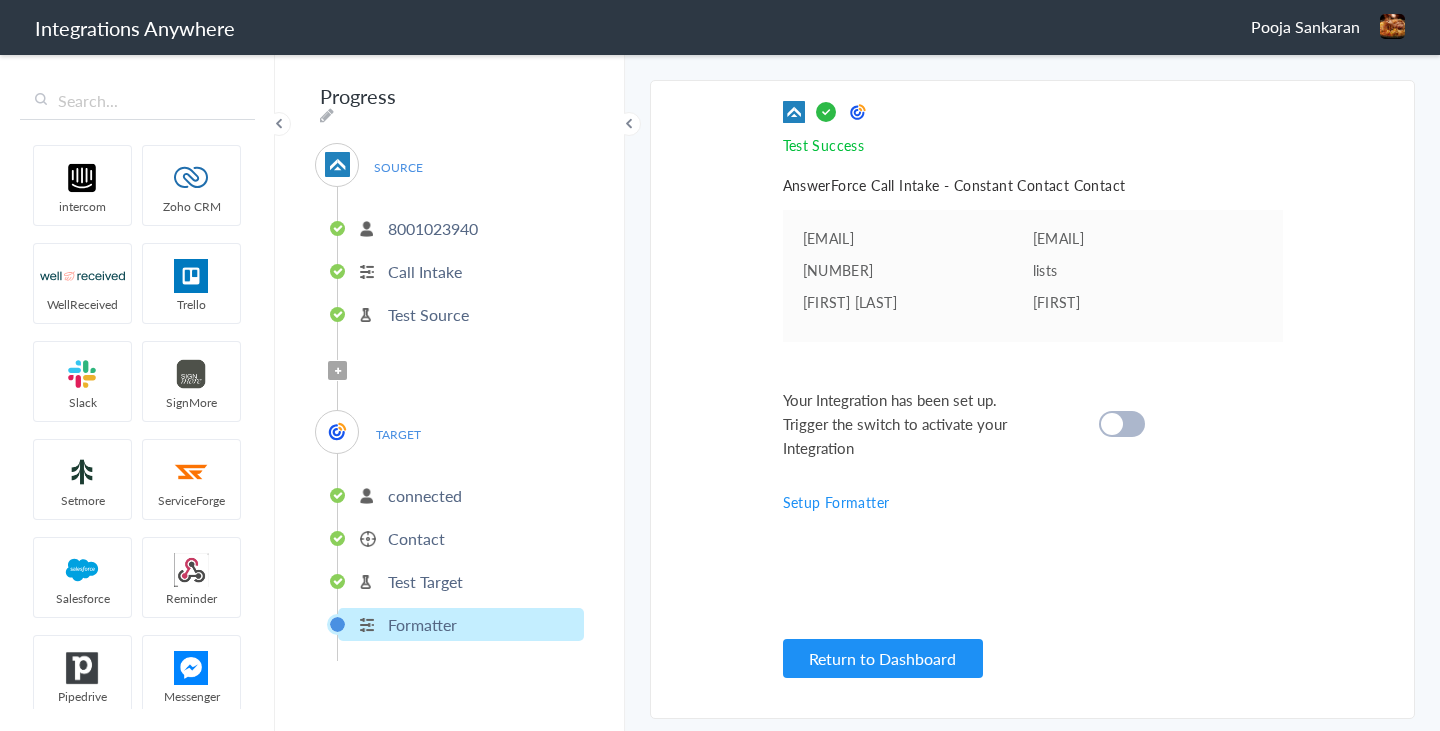 click on "Your Integration has been set up. Trigger the switch to activate your Integration" at bounding box center (1008, 424) 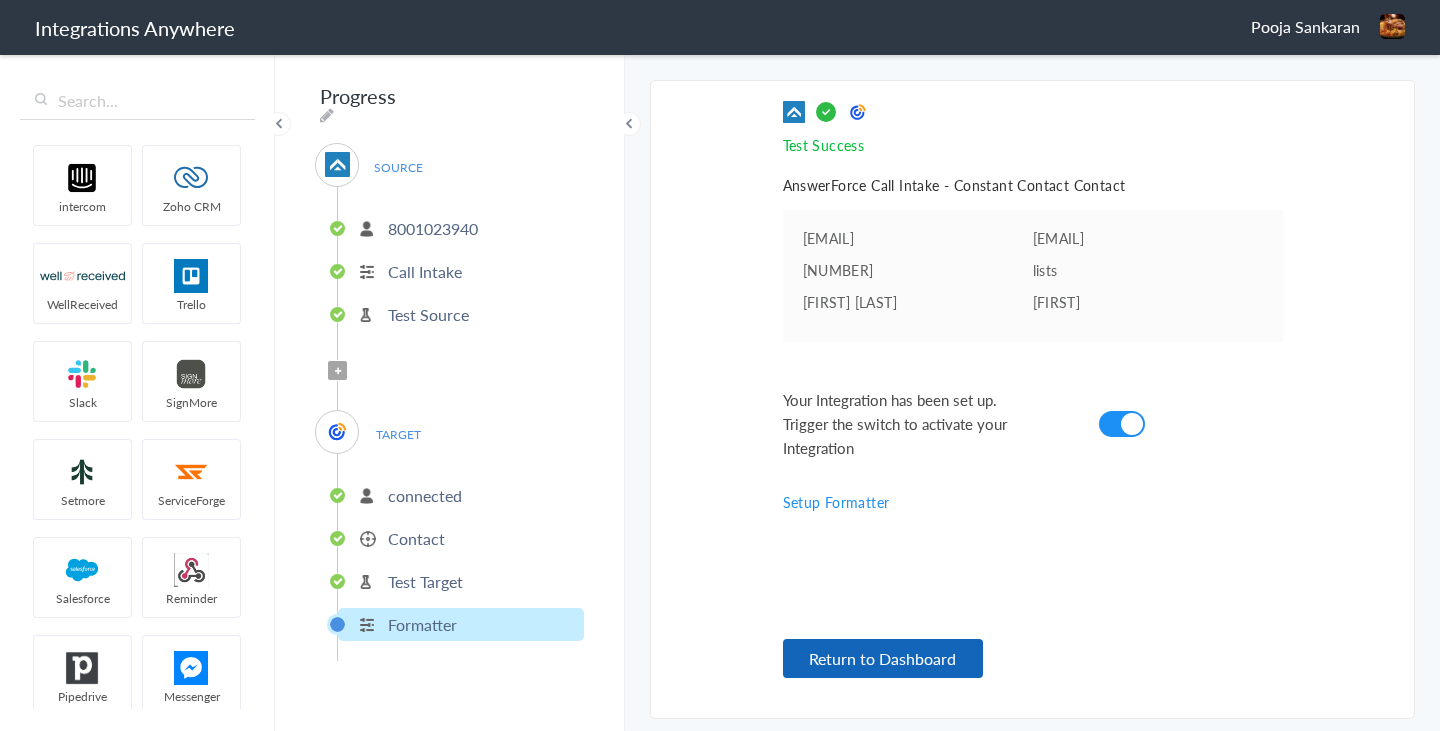 click on "Return to Dashboard" at bounding box center (883, 658) 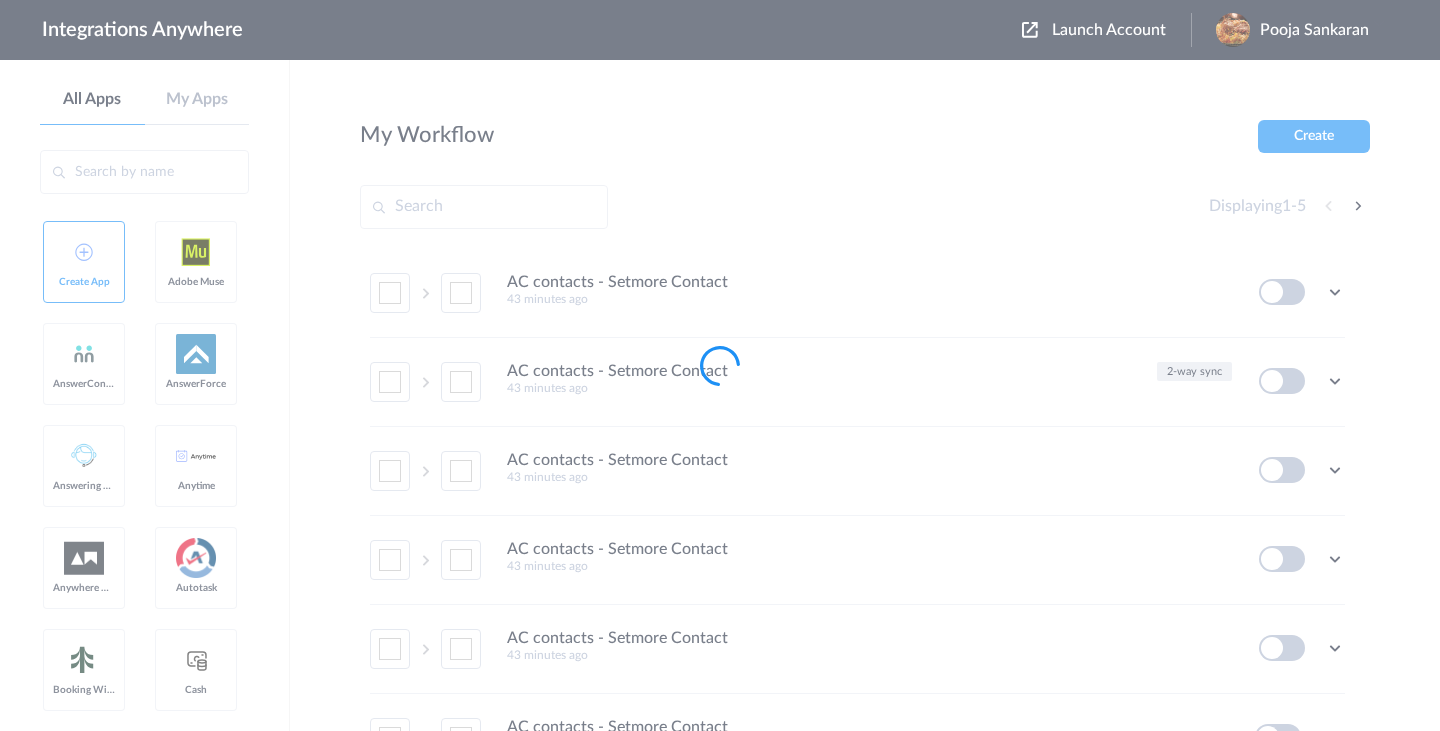 scroll, scrollTop: 0, scrollLeft: 0, axis: both 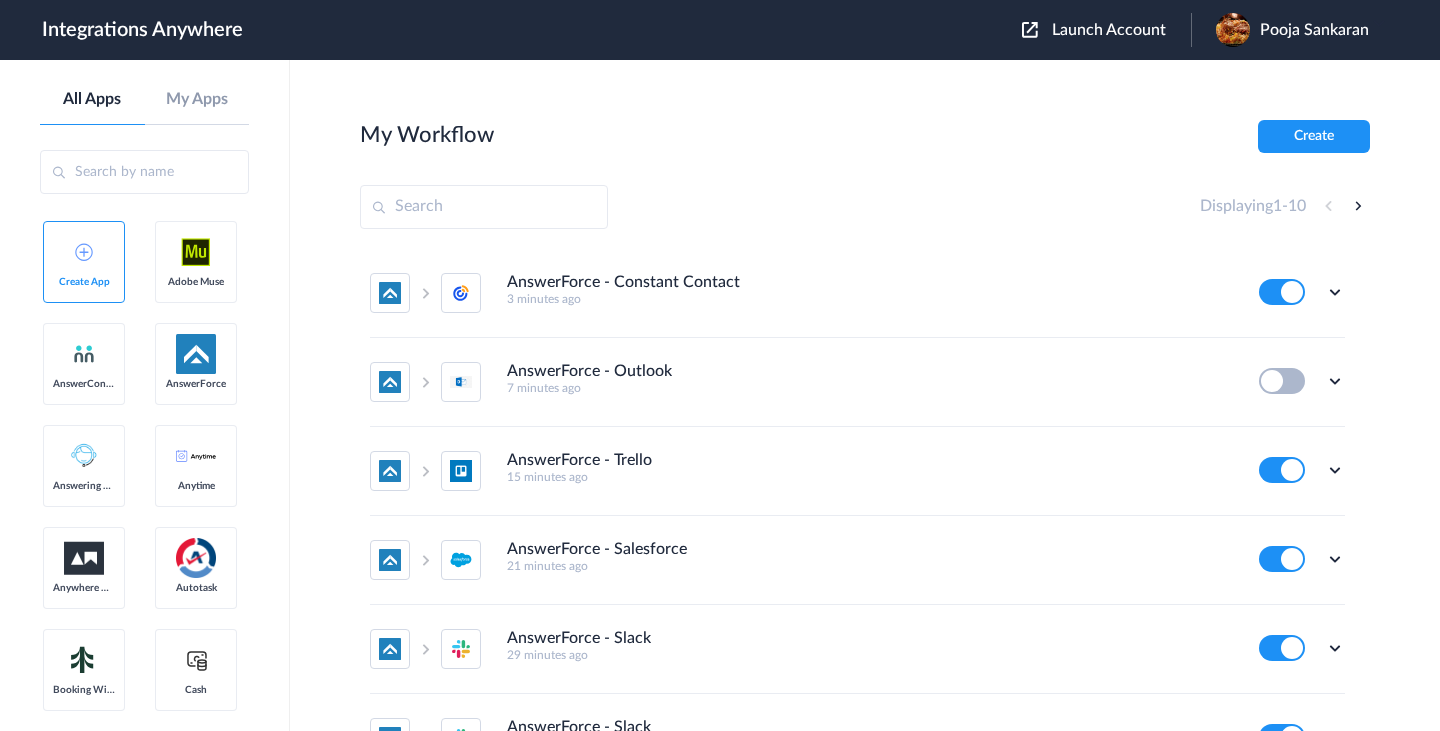 click on "AnswerForce - Slack 29 minutes ago Edit    Task history    Delete" at bounding box center [857, 649] 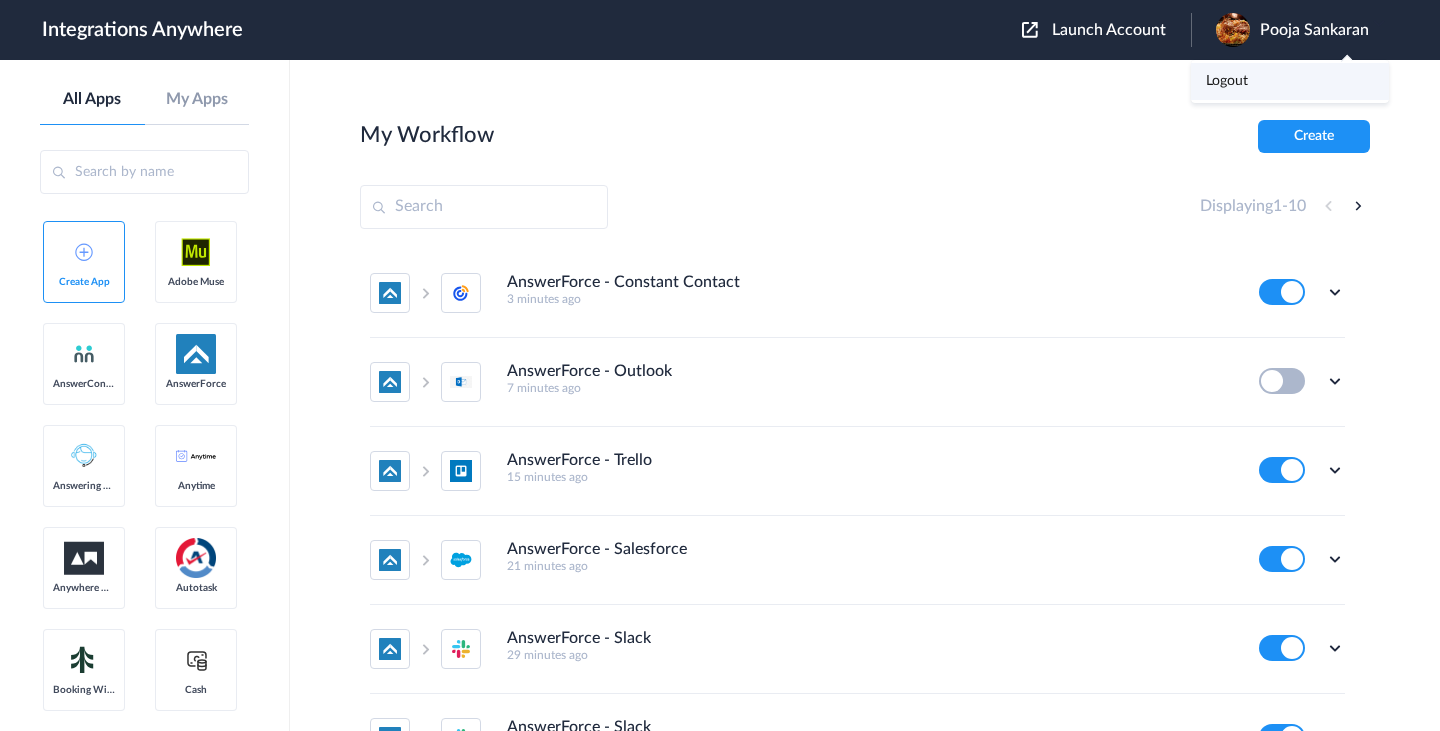 click on "Logout" at bounding box center [1290, 81] 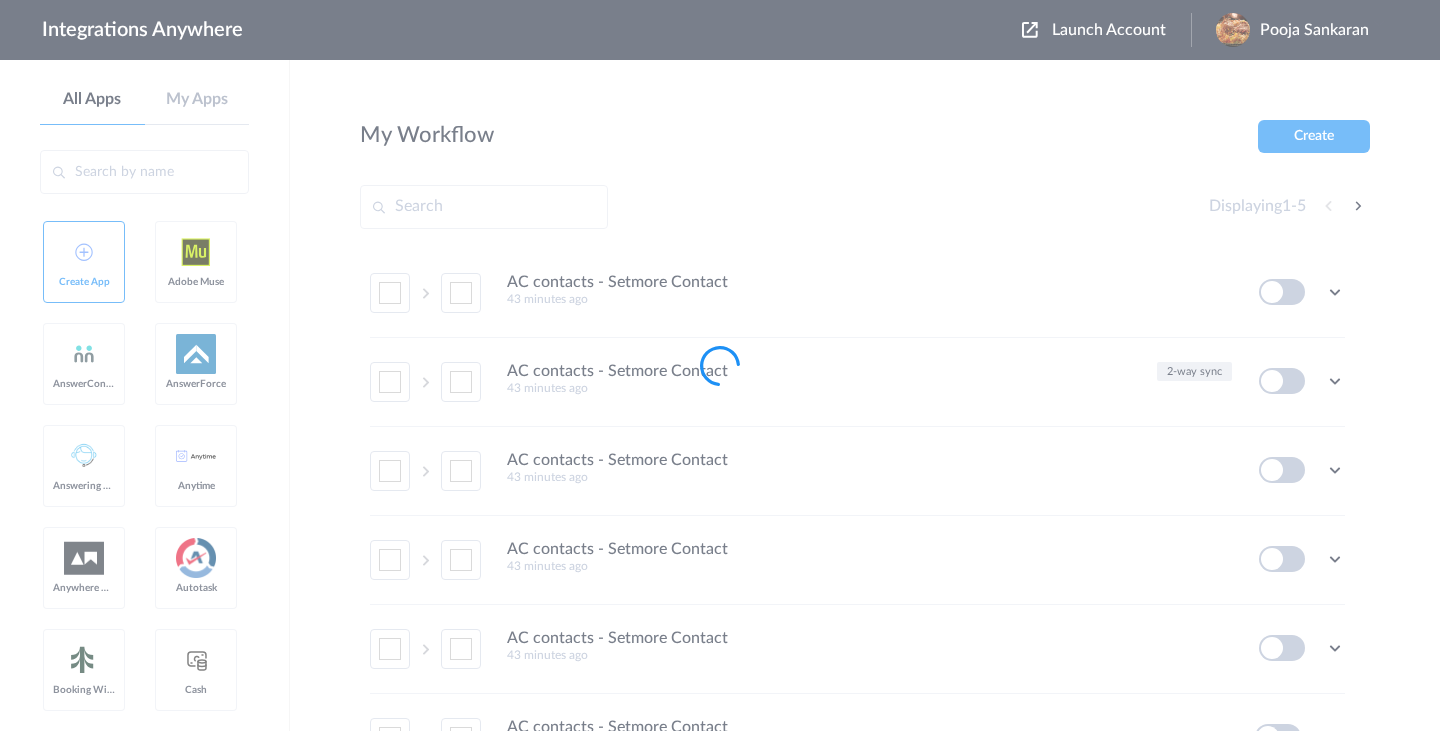 scroll, scrollTop: 0, scrollLeft: 0, axis: both 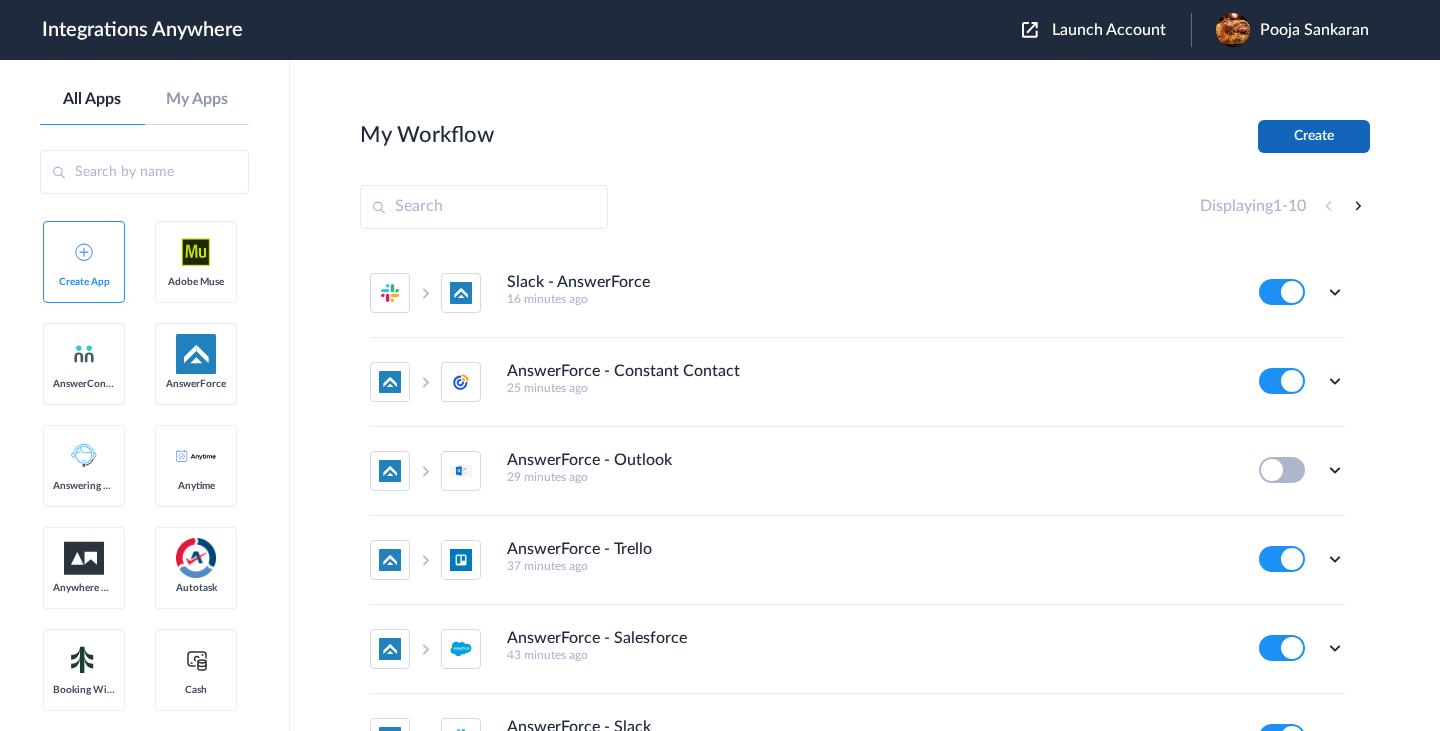 click on "Create" at bounding box center (1314, 136) 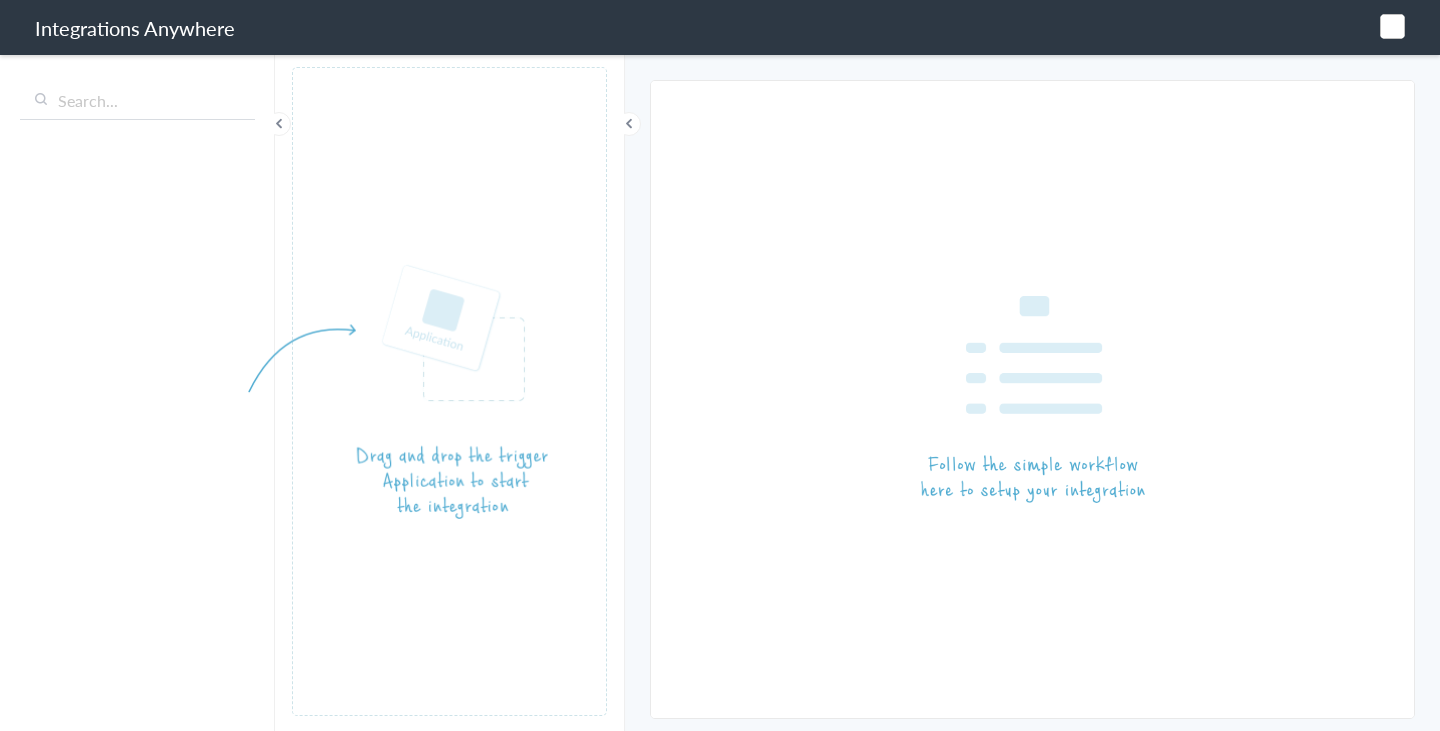 scroll, scrollTop: 0, scrollLeft: 0, axis: both 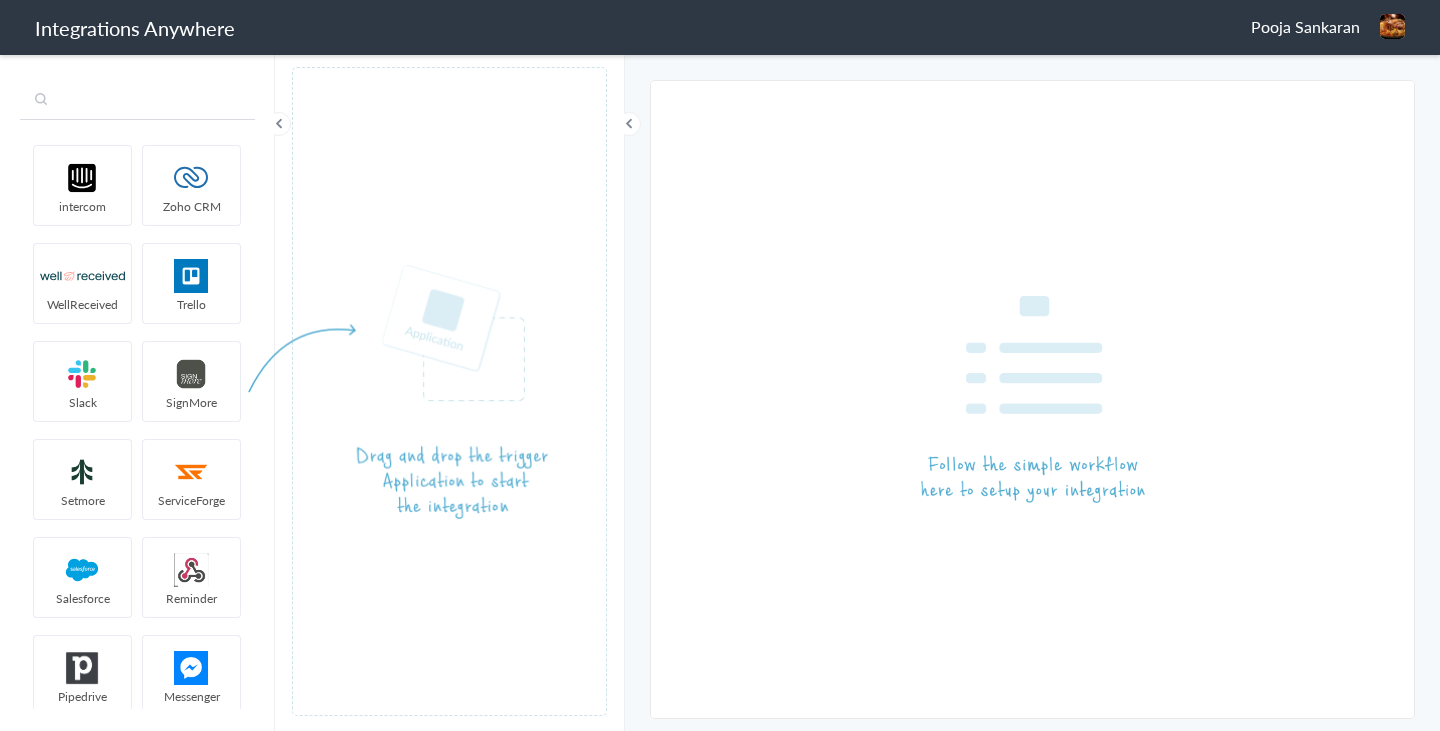 click at bounding box center (137, 101) 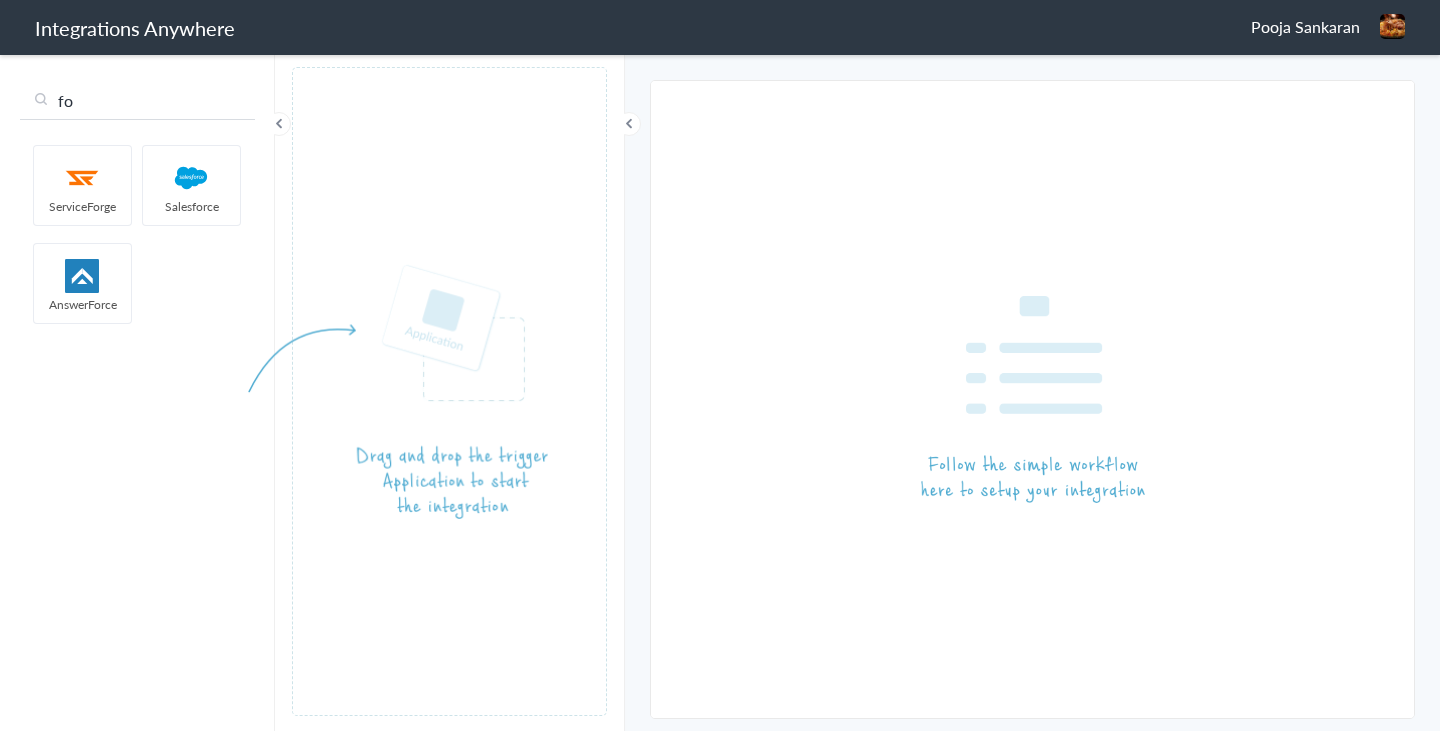 type on "f" 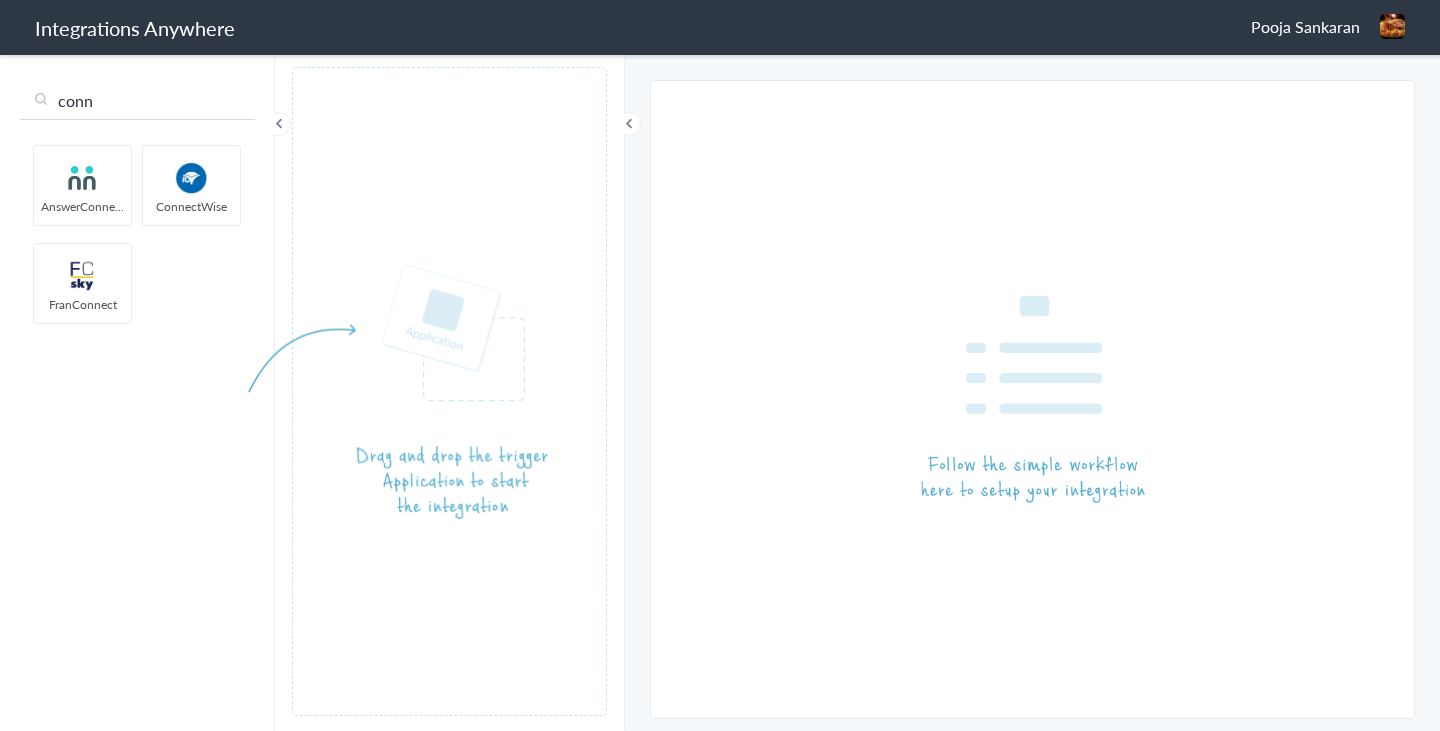 type on "conn" 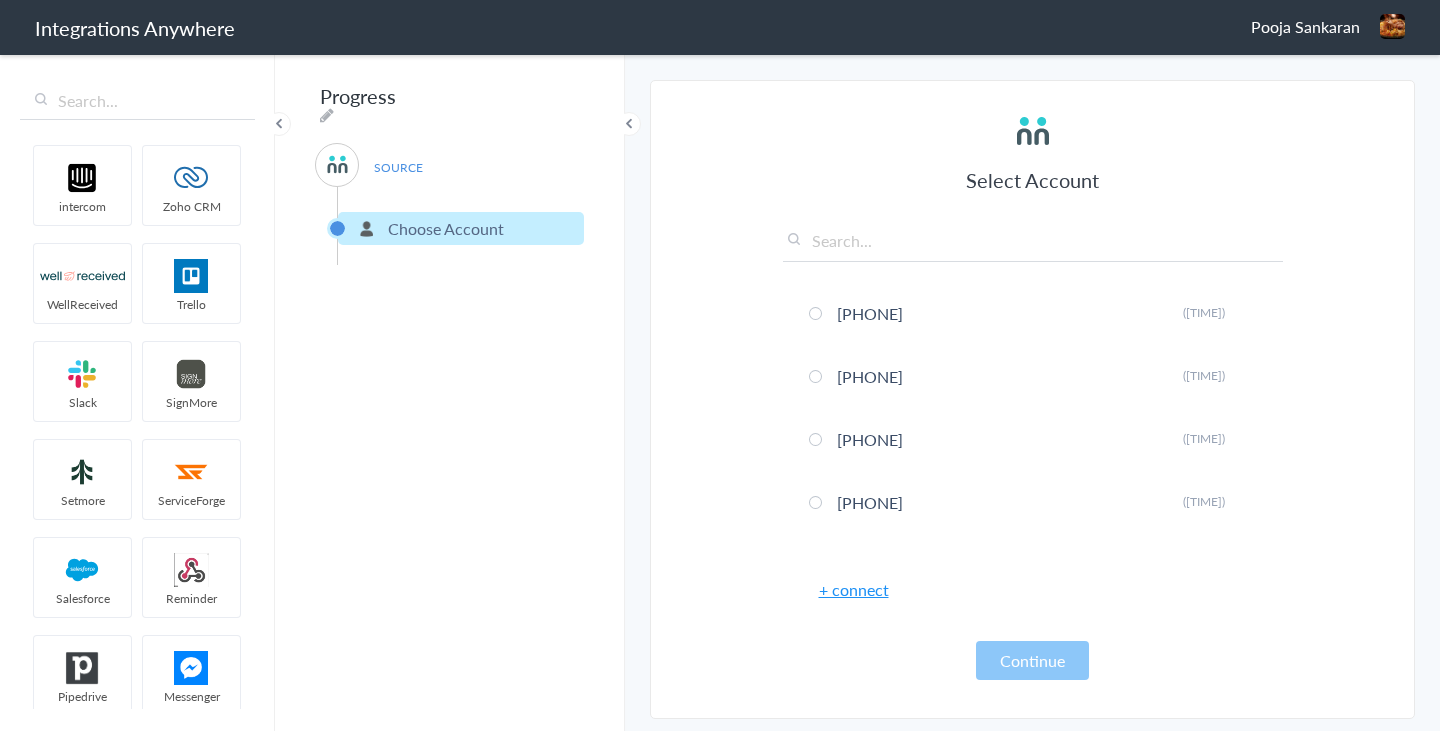 click on "+ connect" at bounding box center (854, 589) 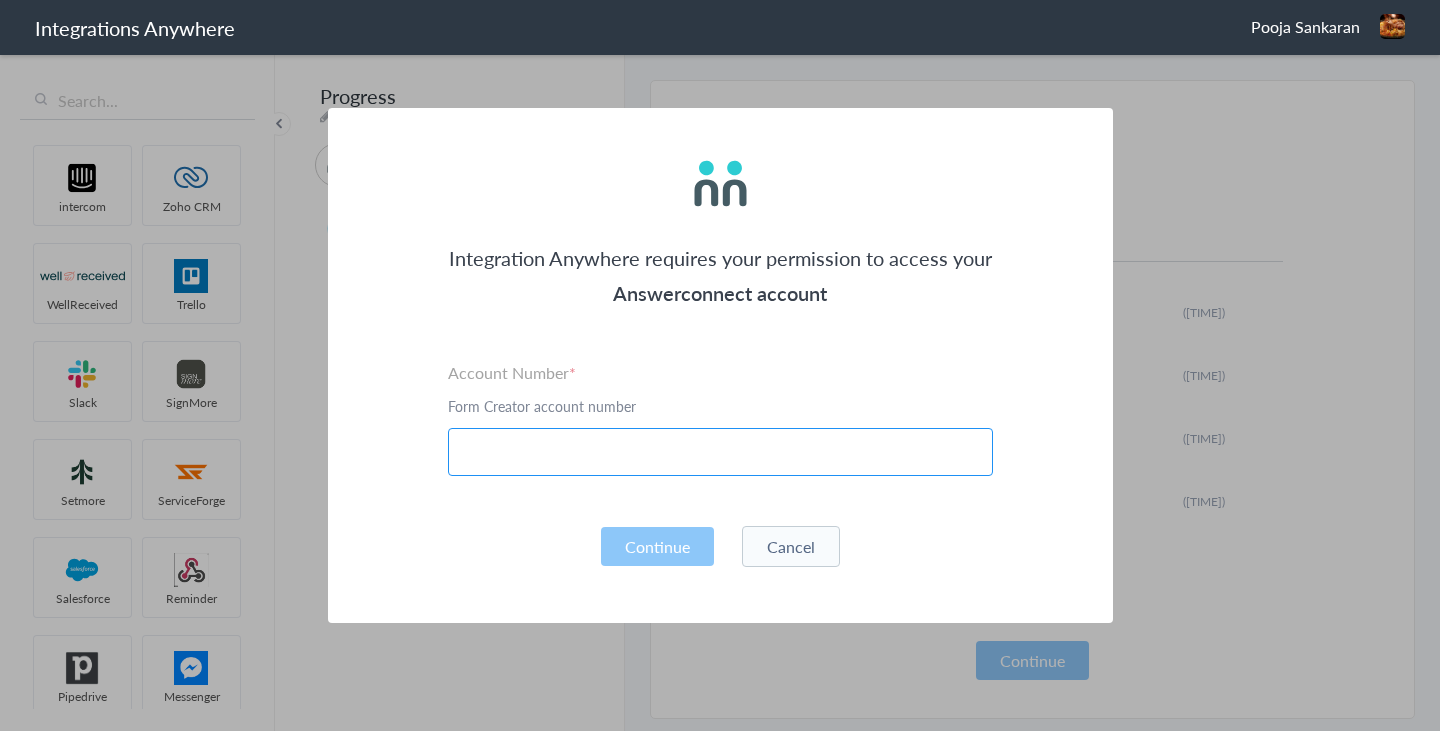 click at bounding box center (720, 452) 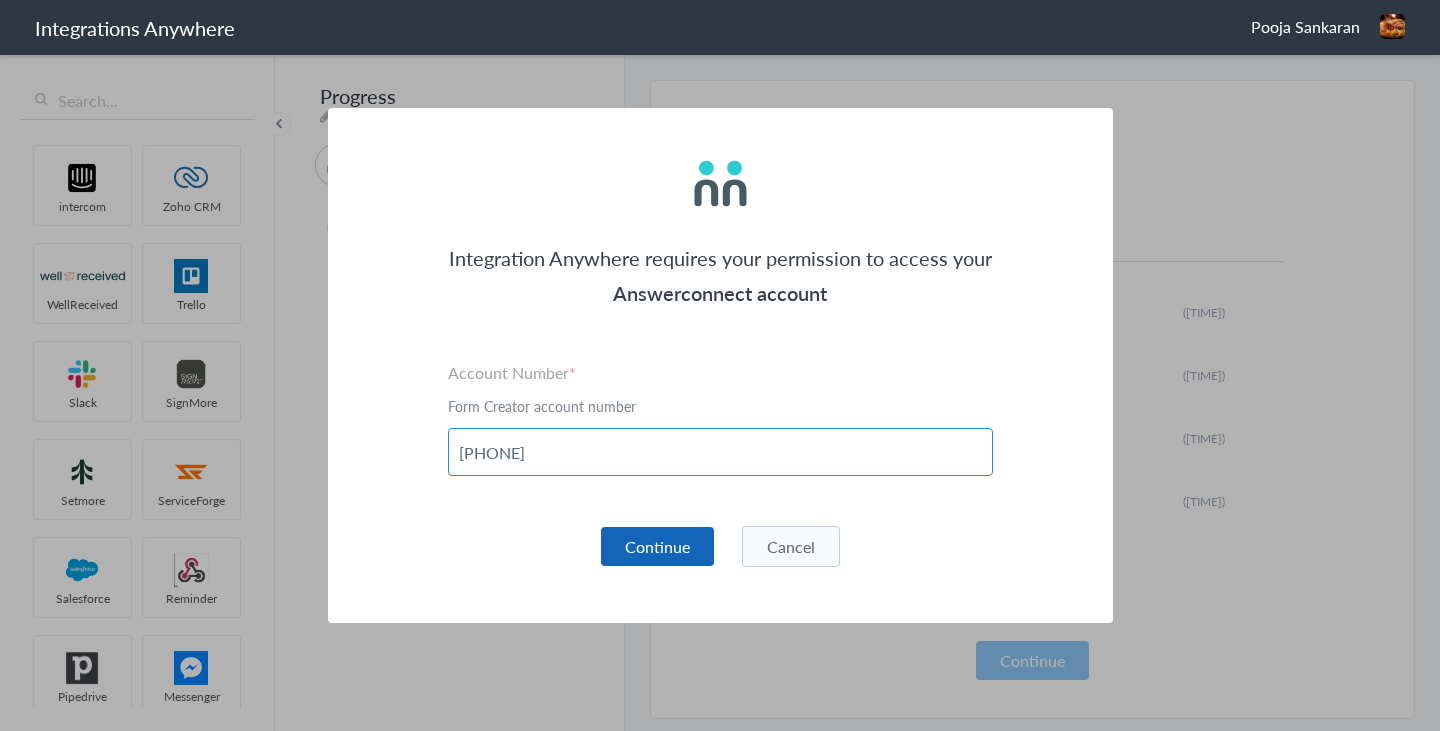 type on "[PHONE]" 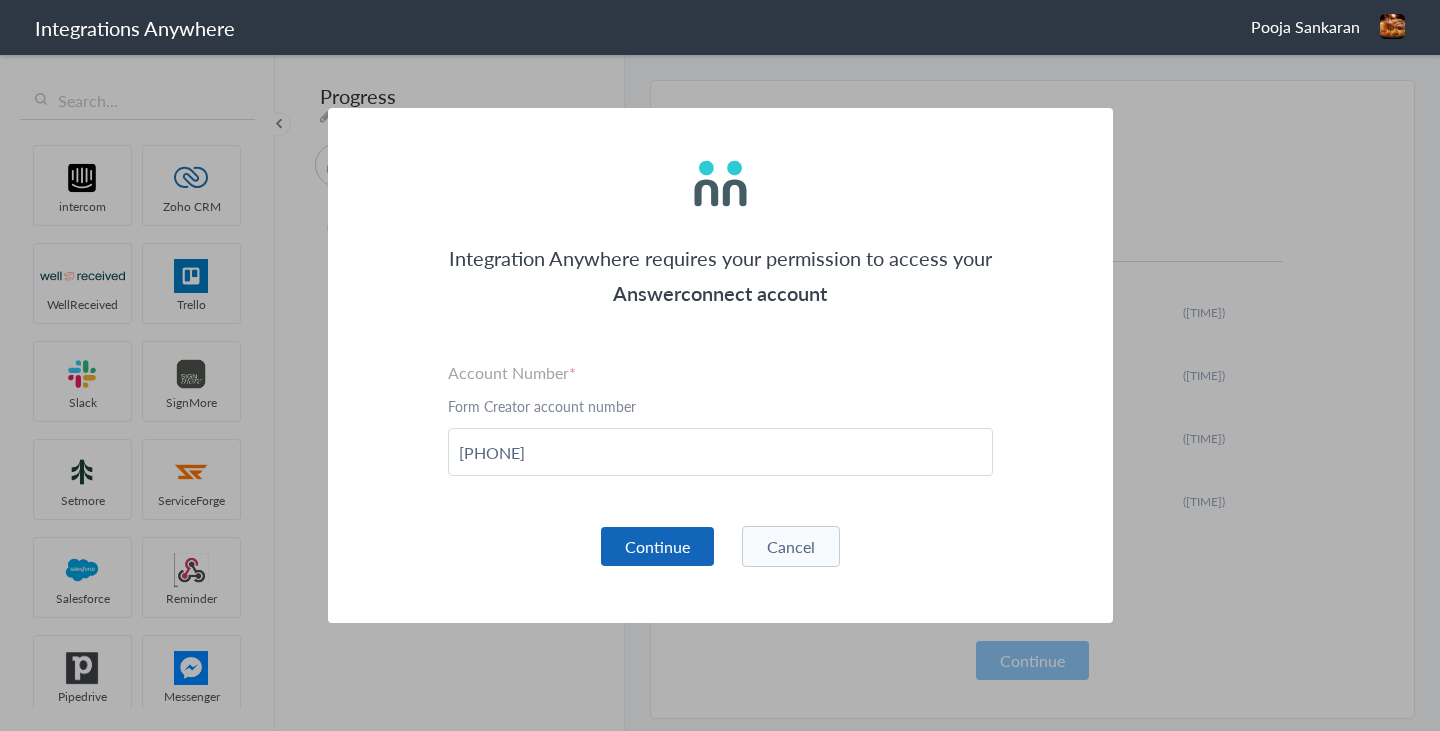 click on "Continue" at bounding box center (657, 546) 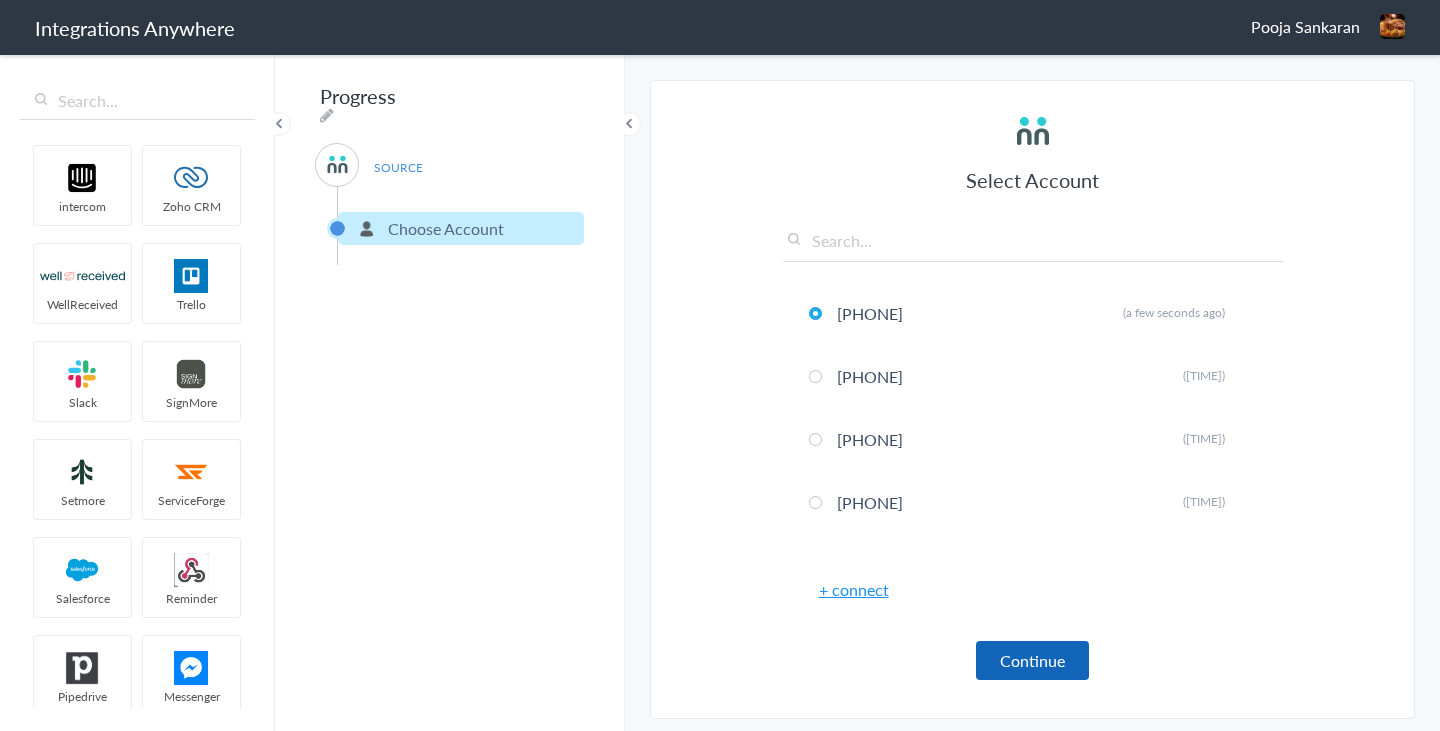 click on "Continue" at bounding box center [1032, 660] 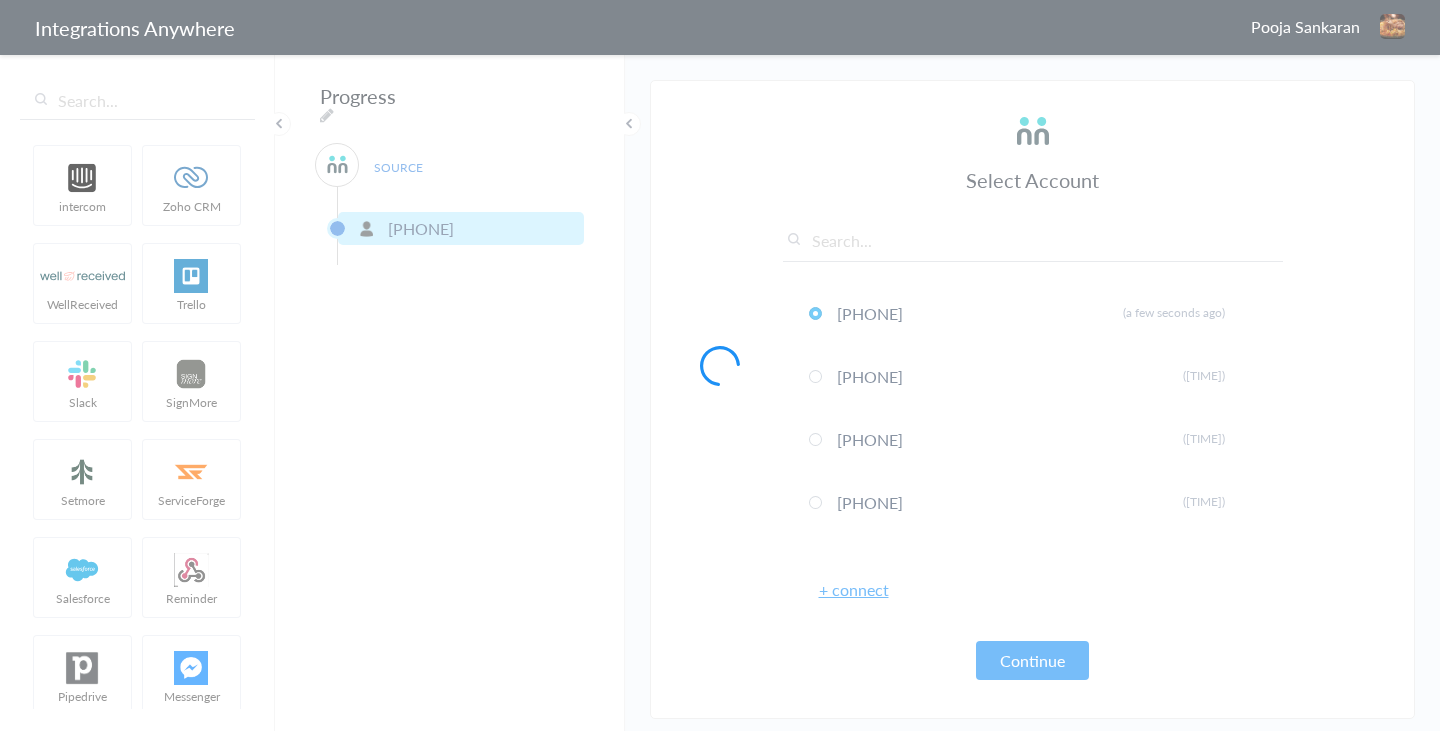 type 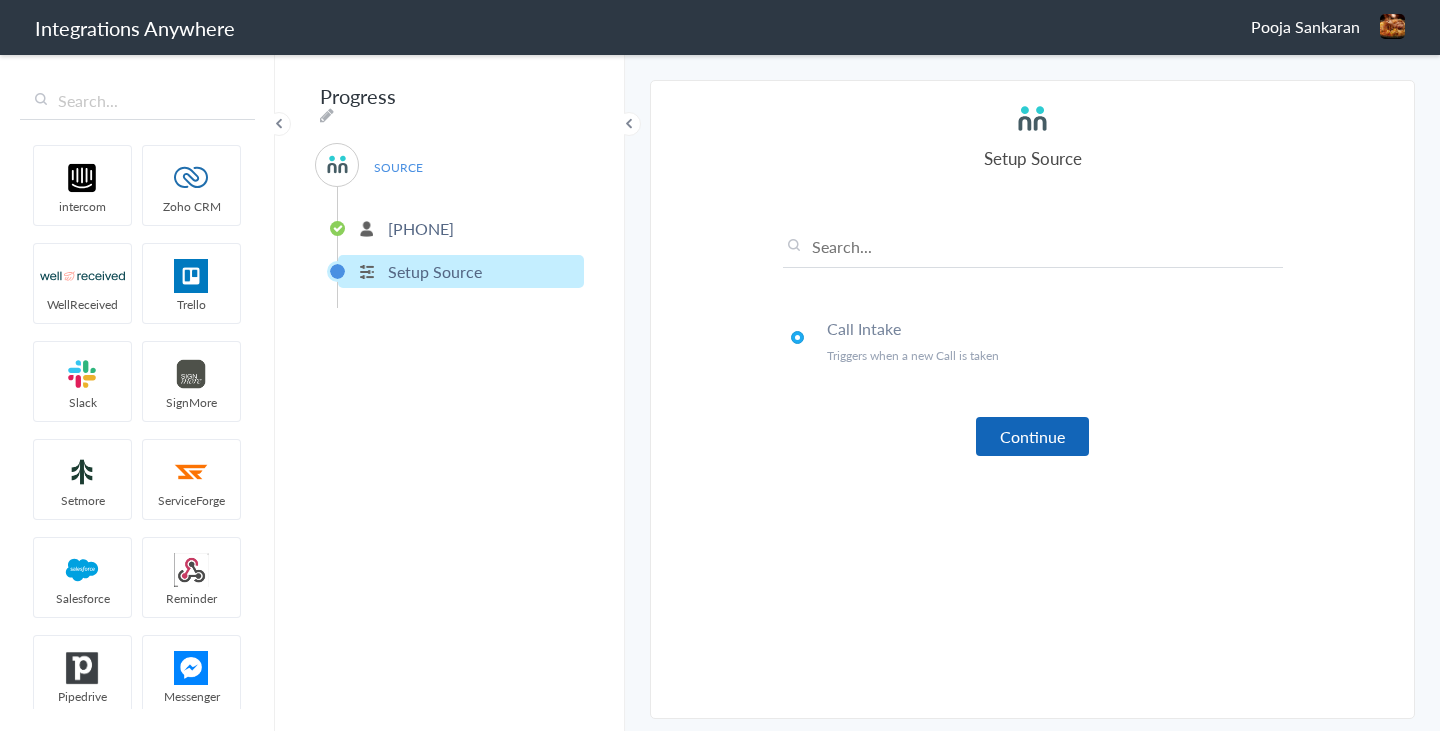 click on "Continue" at bounding box center (1032, 436) 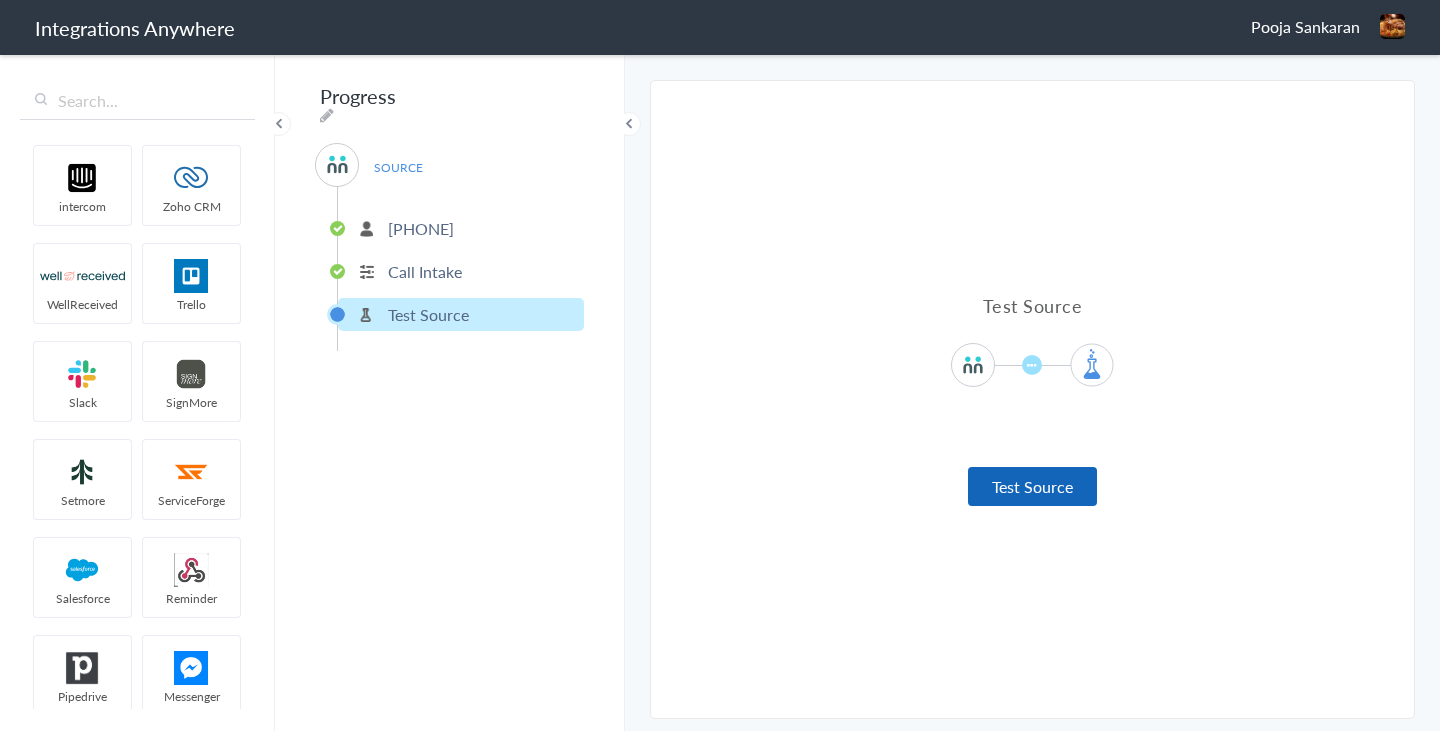 click on "Test Source" at bounding box center [1032, 486] 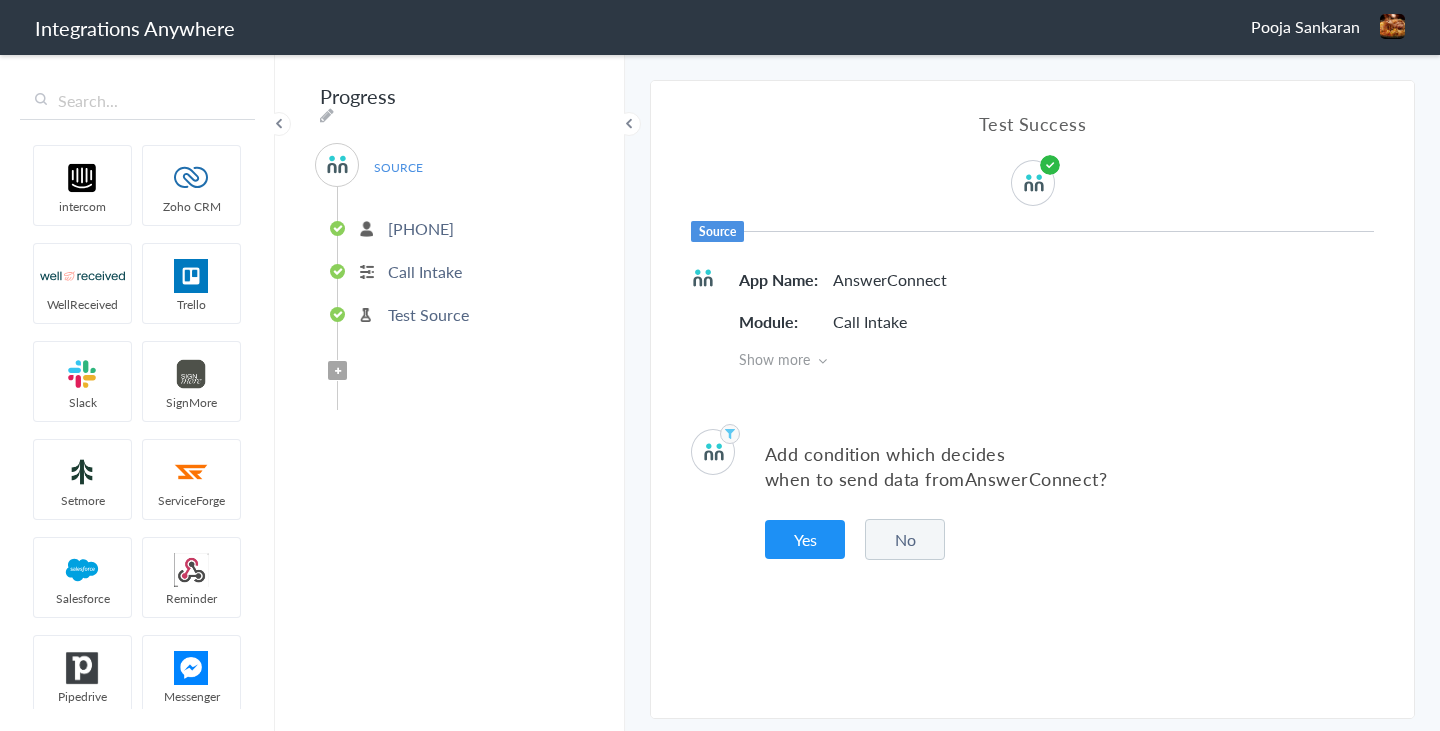 click on "No" at bounding box center (905, 539) 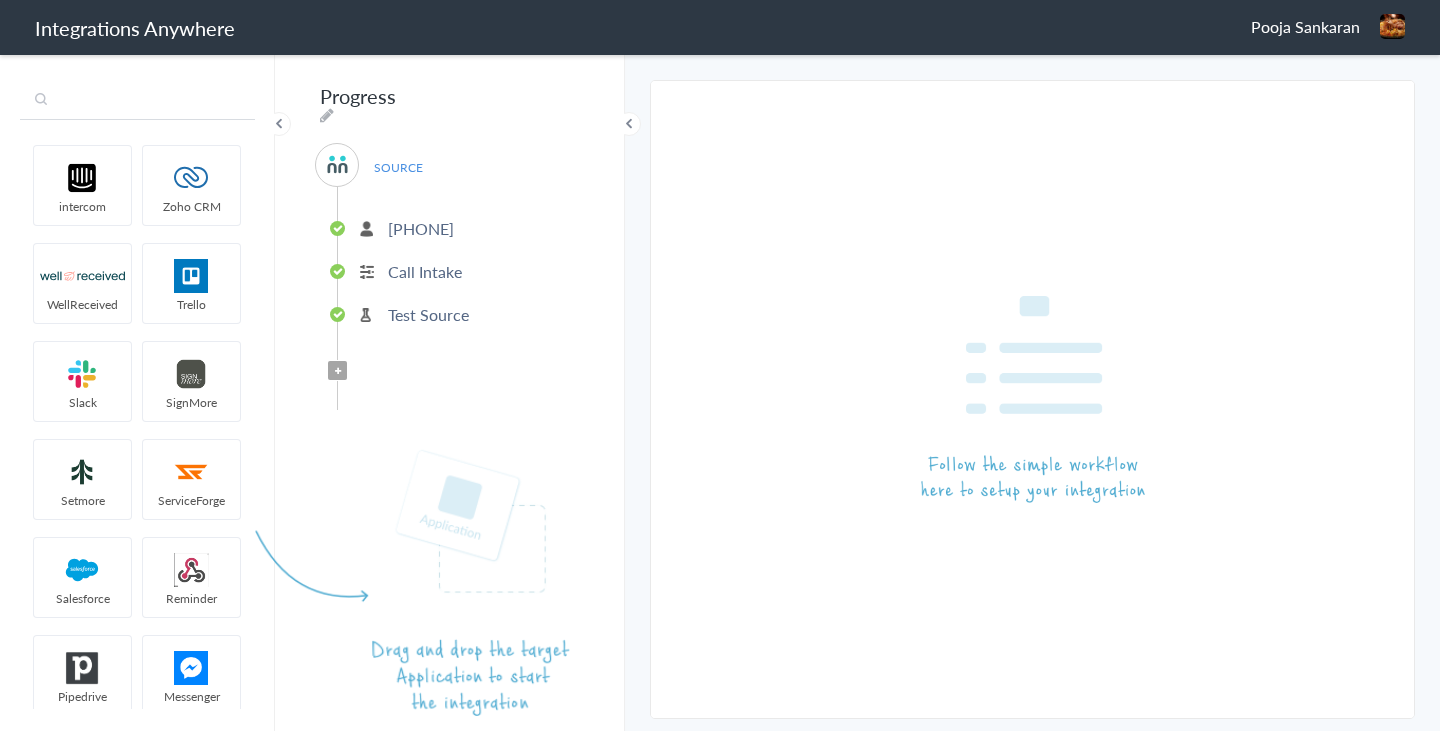 click at bounding box center [137, 101] 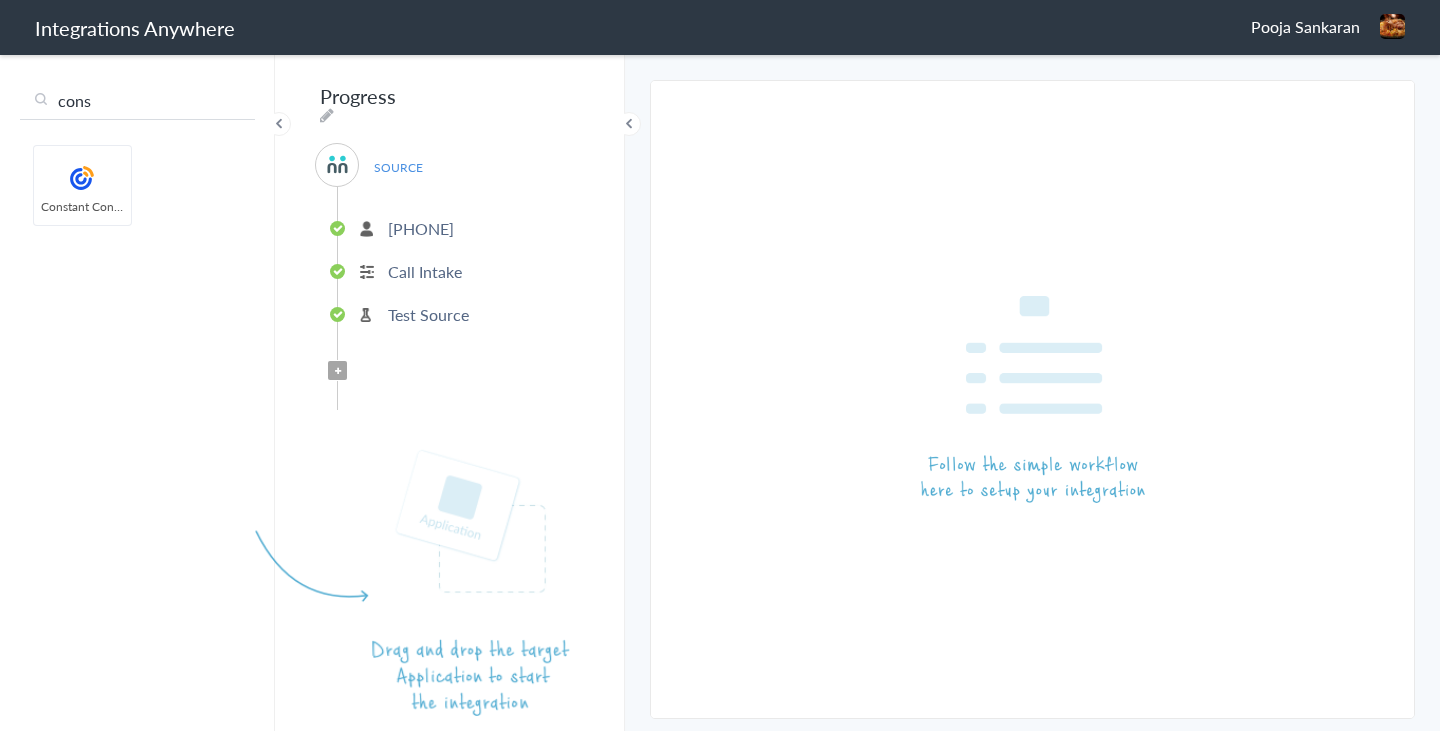 type on "cons" 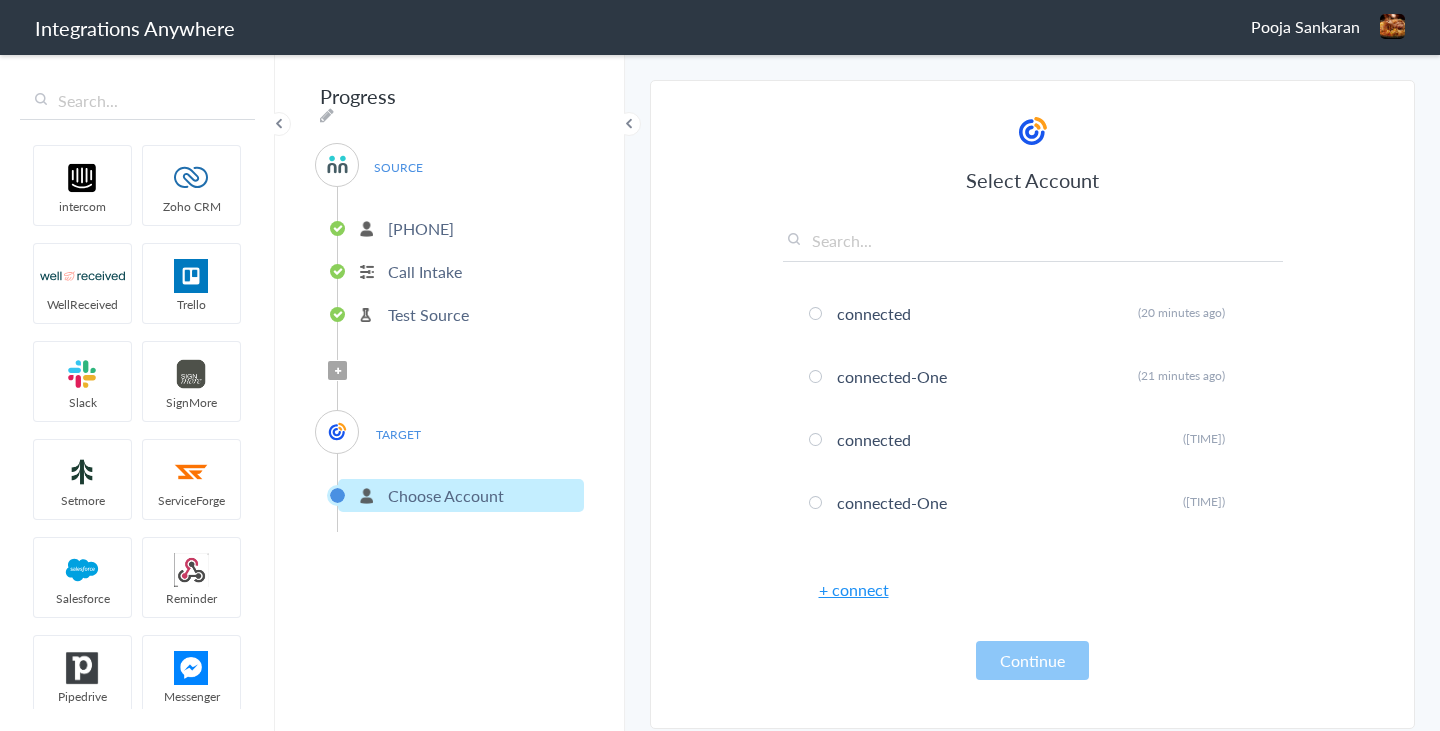 click on "+ connect" at bounding box center [854, 589] 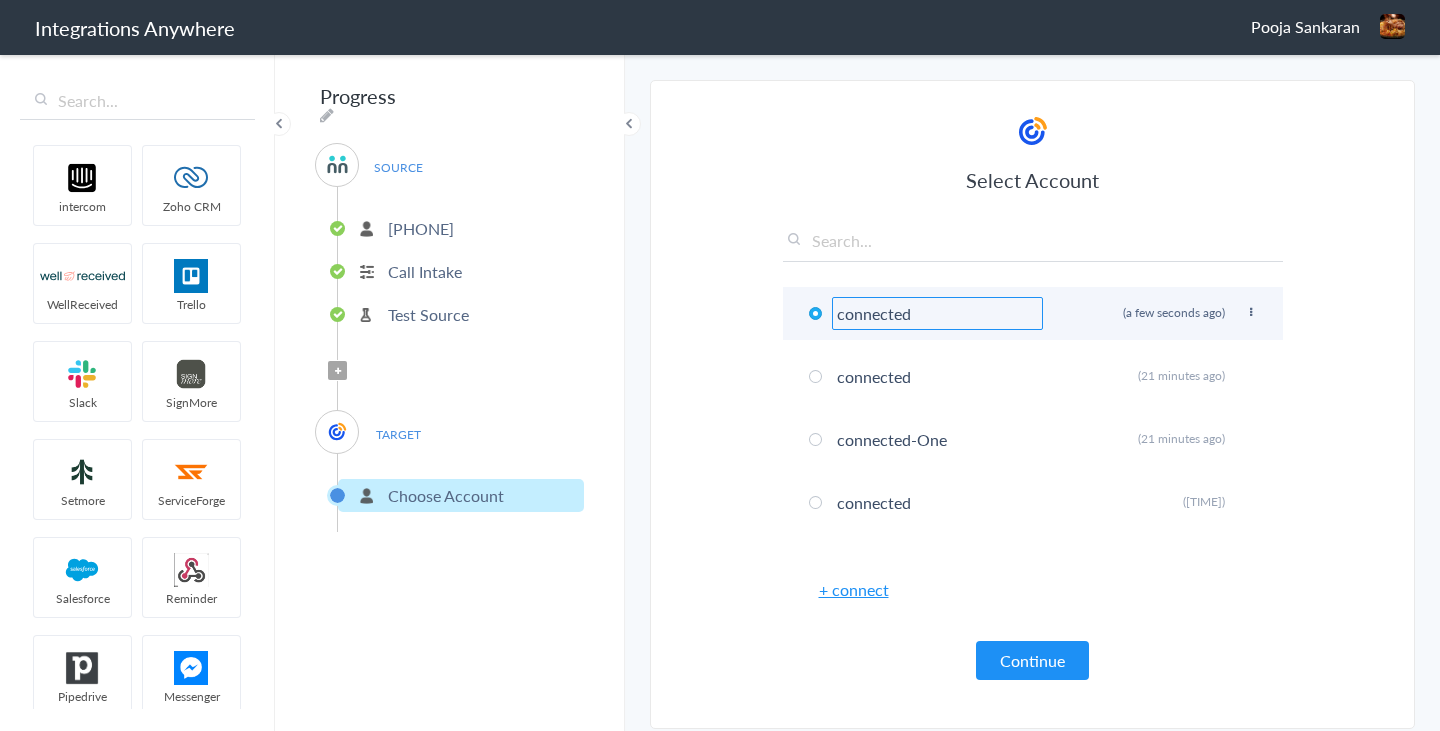 click on "connected       Rename   Delete   (a few seconds ago)" at bounding box center (1033, 313) 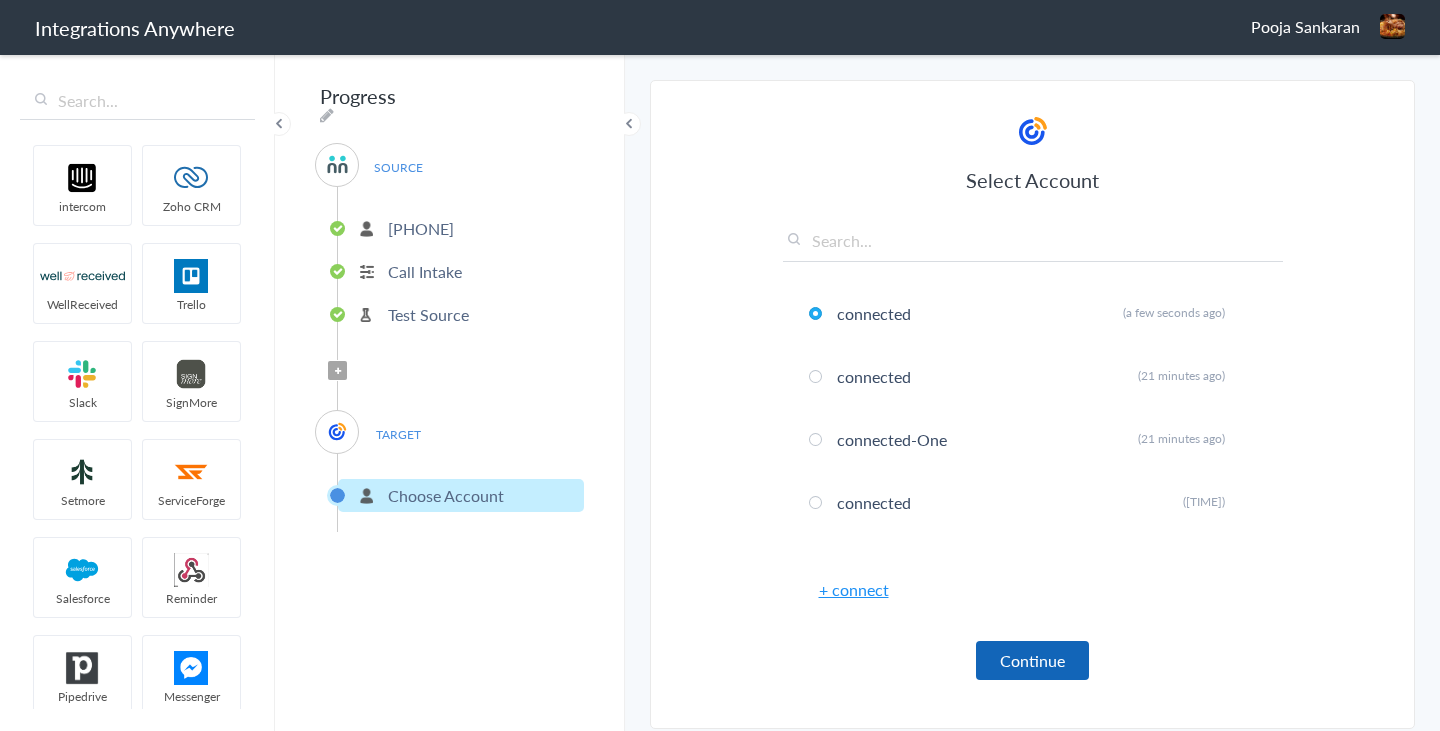click on "Continue" at bounding box center (1032, 660) 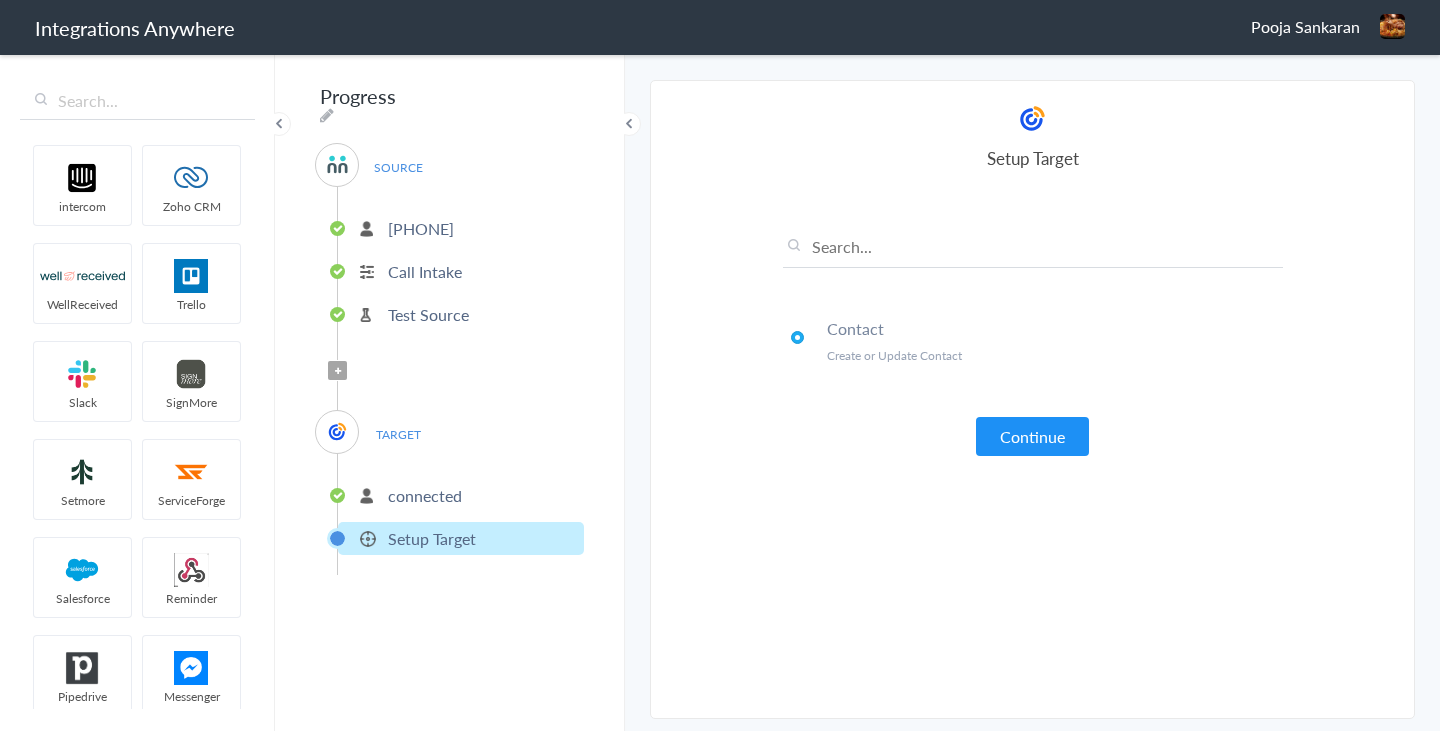 click on "connected" at bounding box center [425, 495] 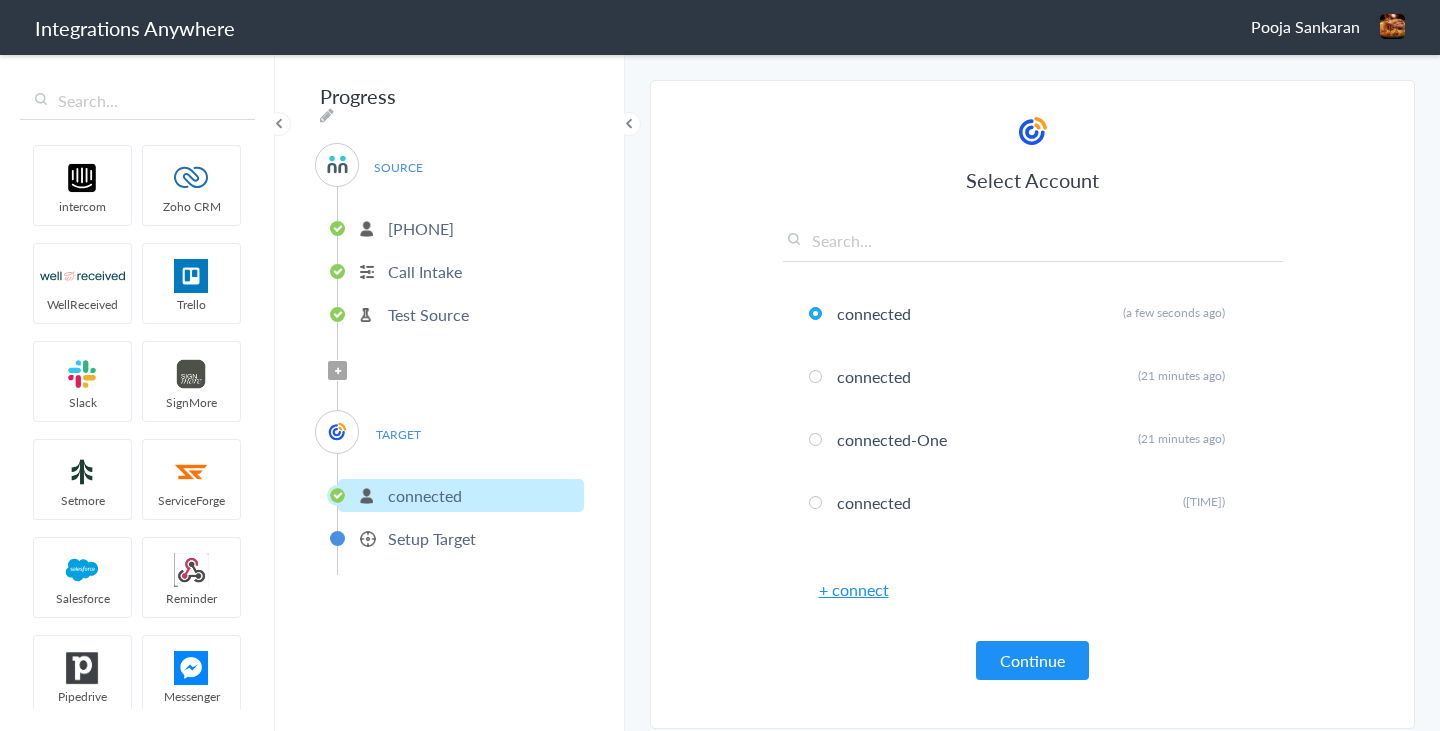 click on "+ connect" at bounding box center [854, 589] 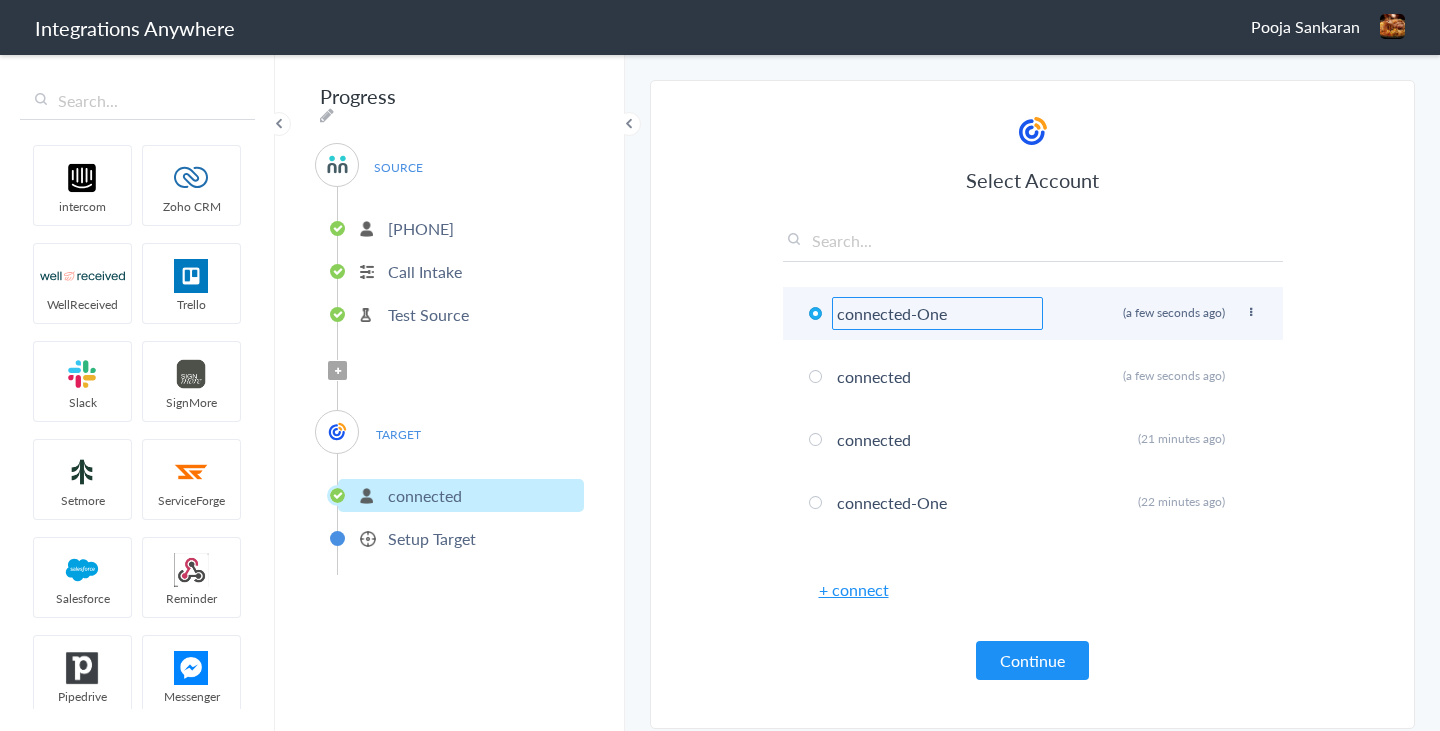 type on "connected-One" 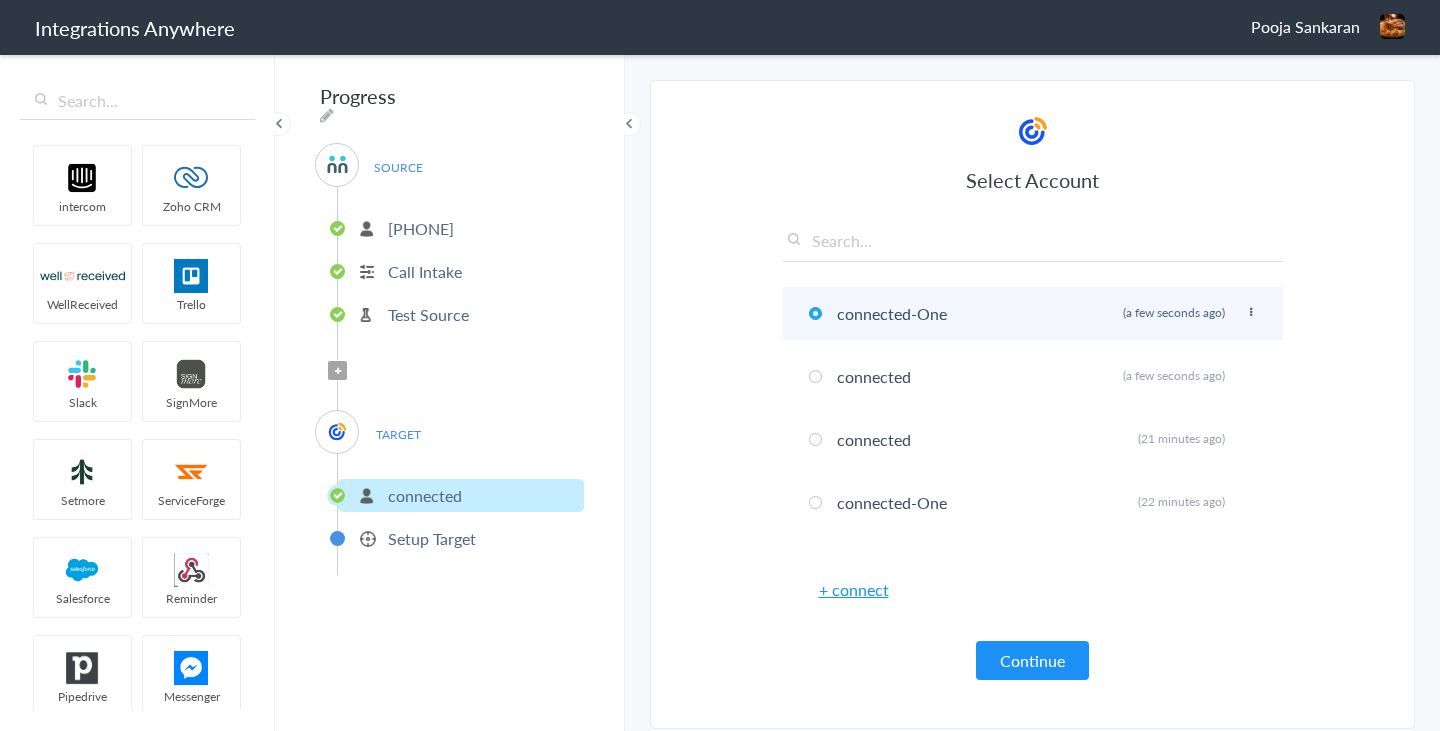 click on "connected-One       Rename   Delete   (a few seconds ago)" at bounding box center [1033, 313] 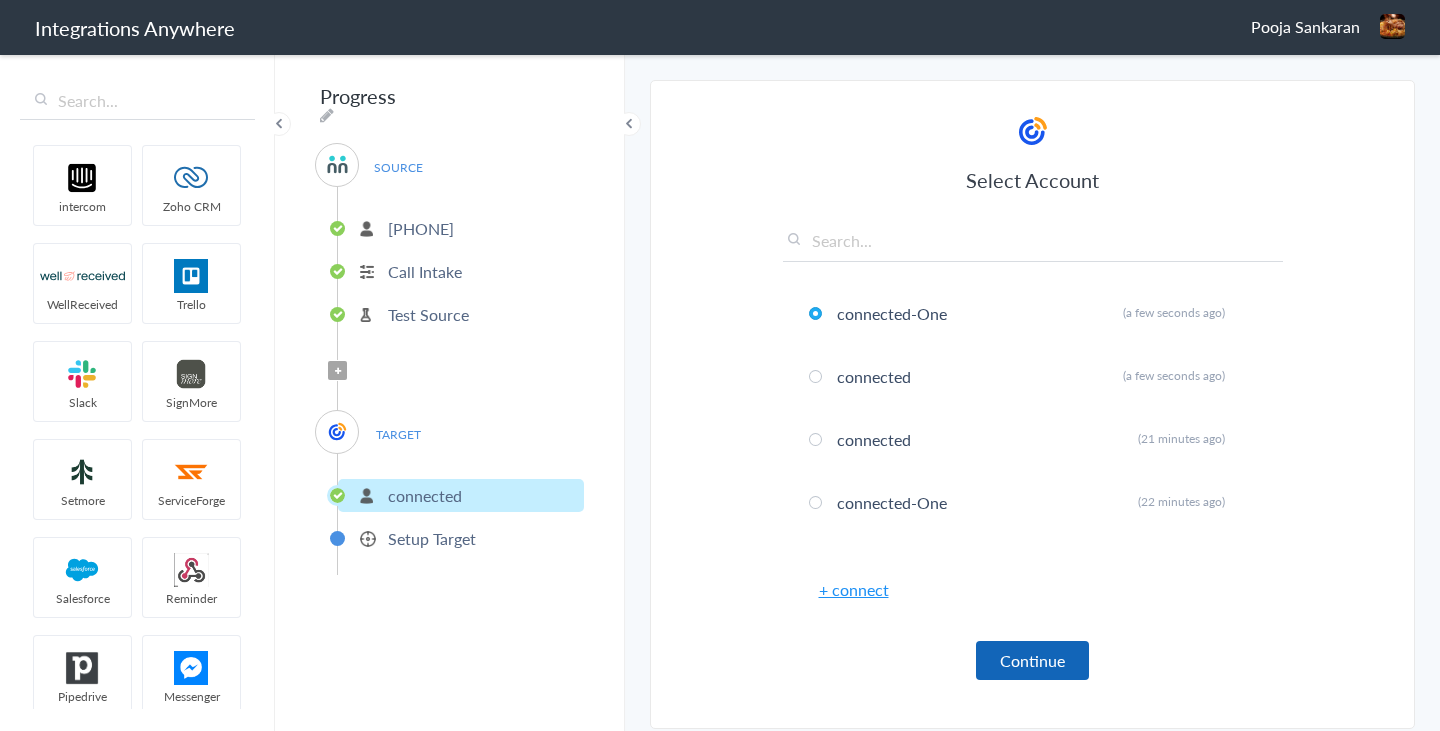 click on "Continue" at bounding box center [1032, 660] 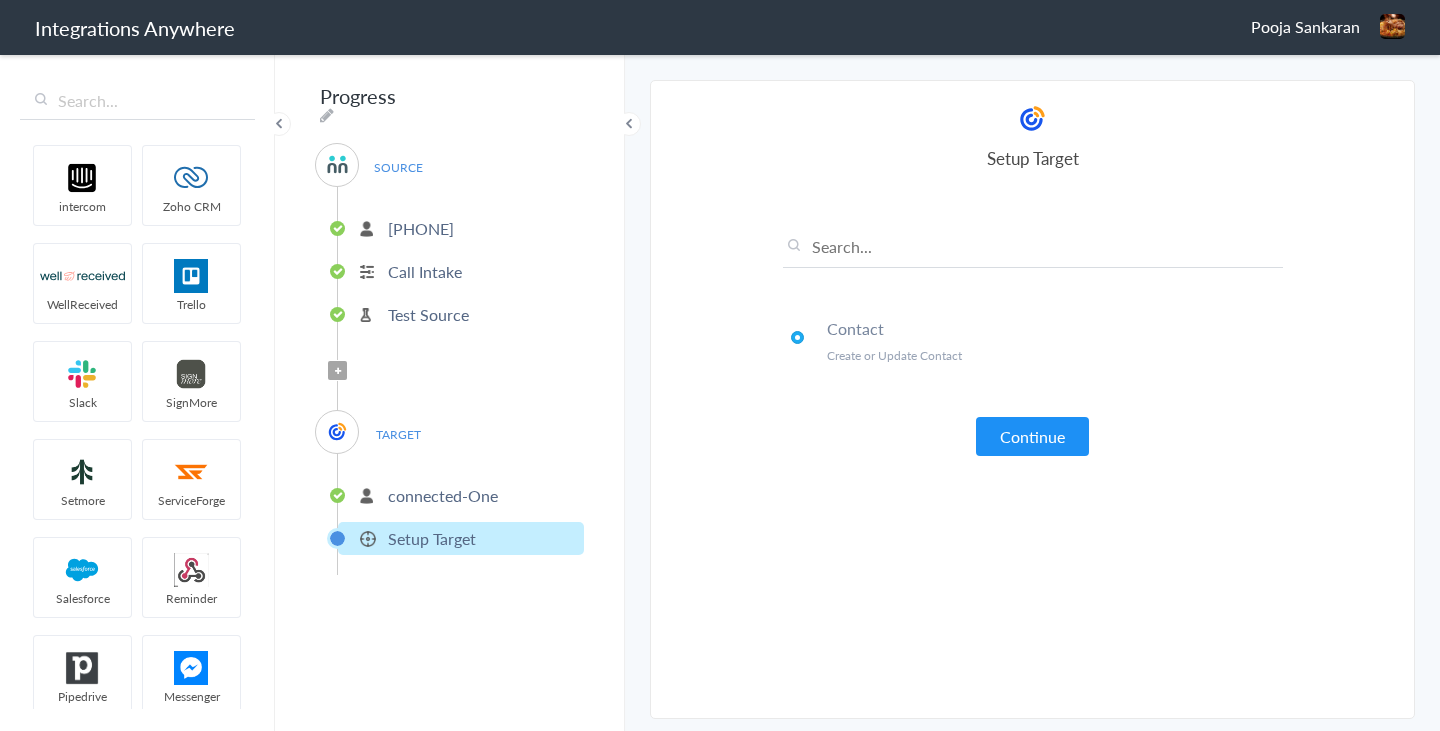 click on "connected-One" at bounding box center [443, 495] 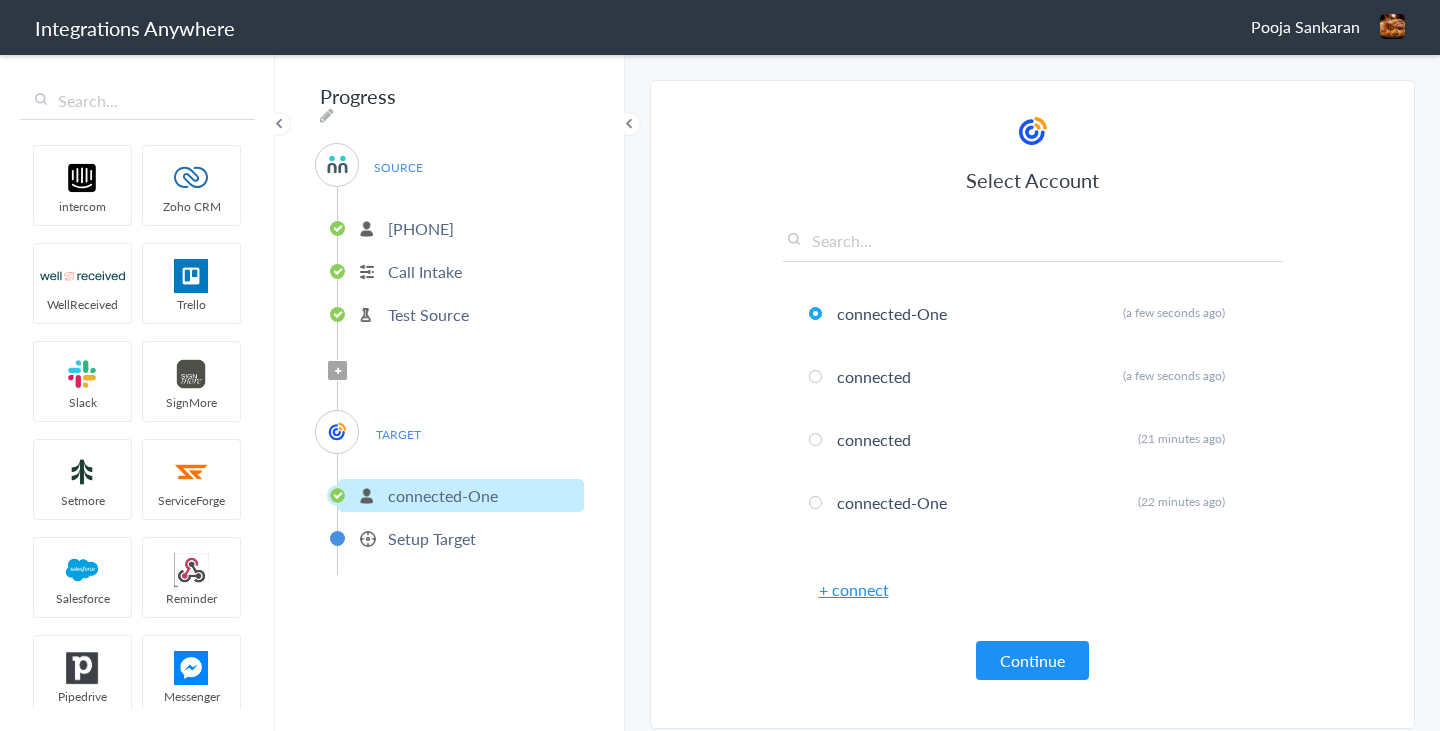 click on "+ connect" at bounding box center [854, 589] 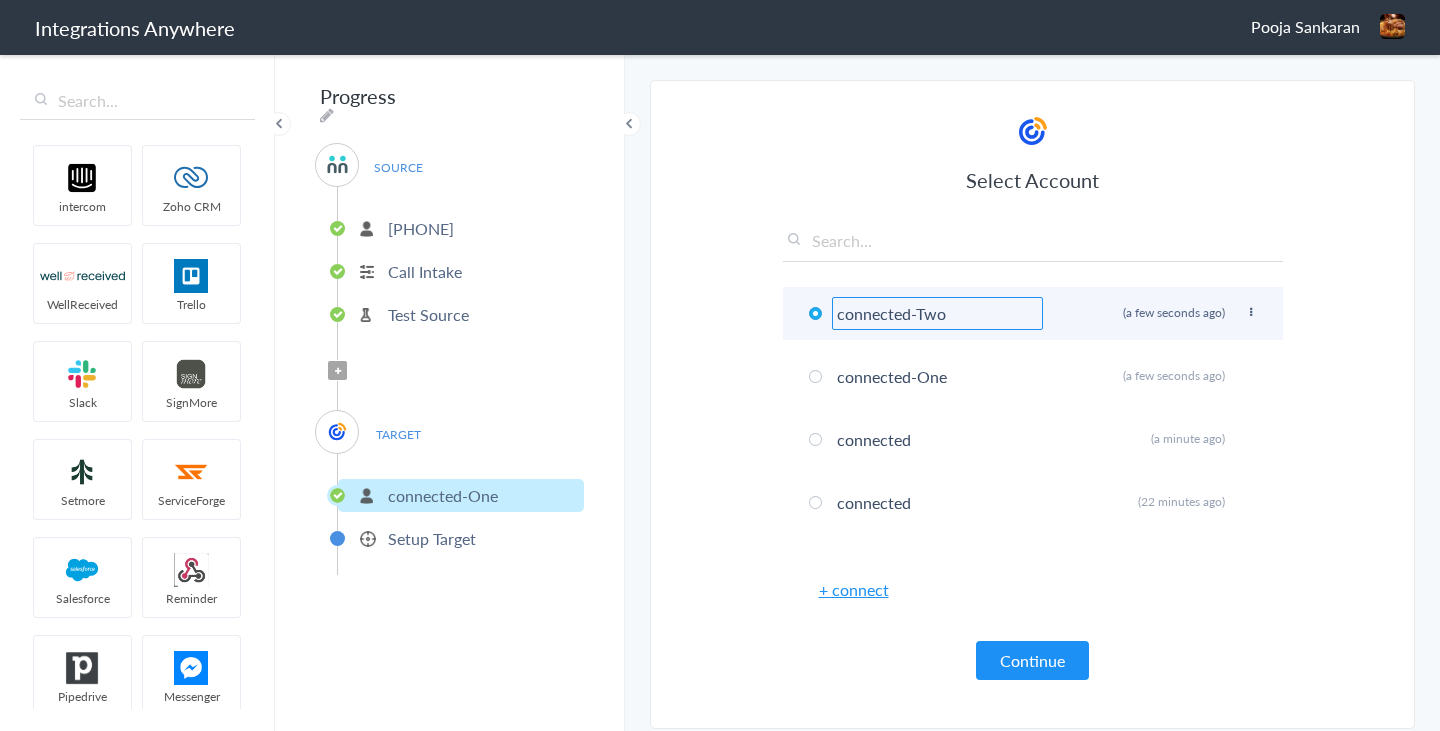 type on "connected-Two" 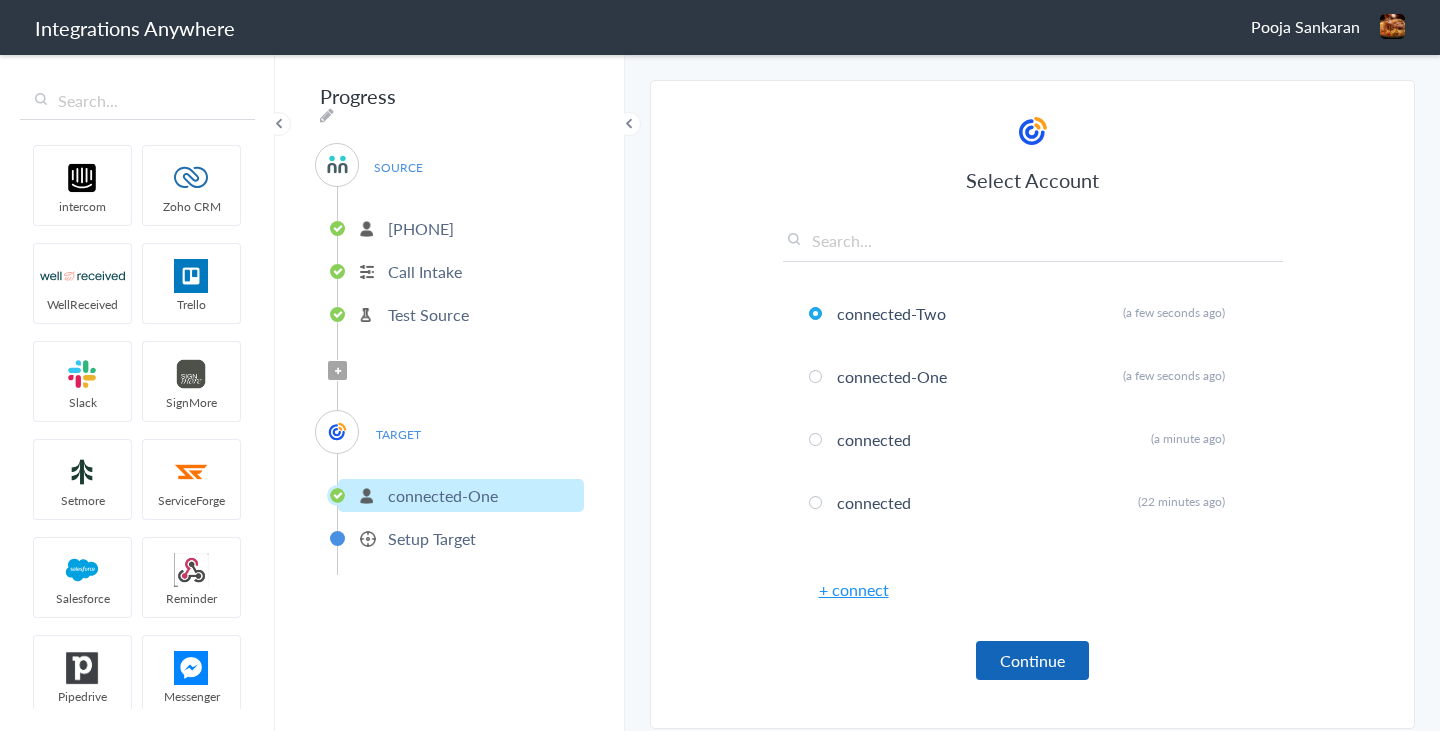 click on "Continue" at bounding box center (1032, 660) 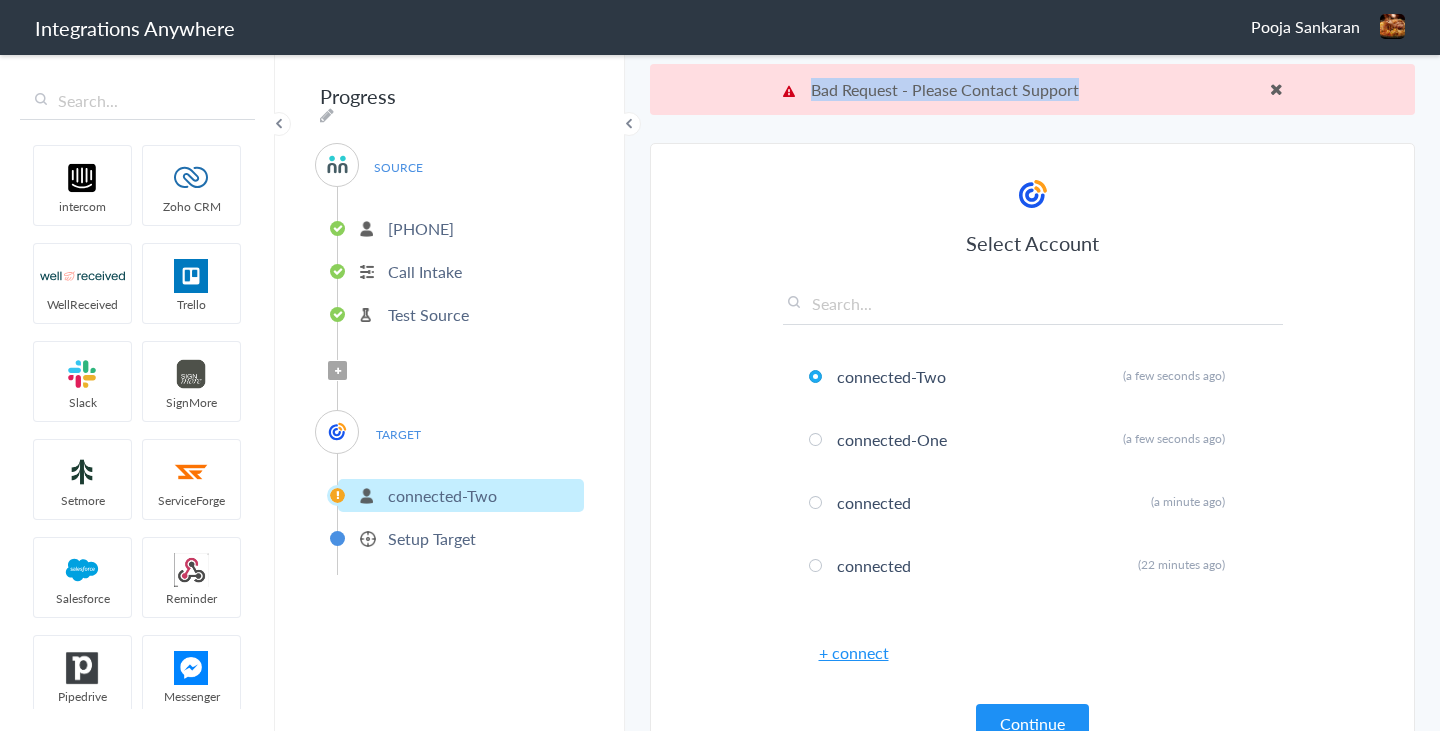 drag, startPoint x: 805, startPoint y: 86, endPoint x: 1120, endPoint y: 86, distance: 315 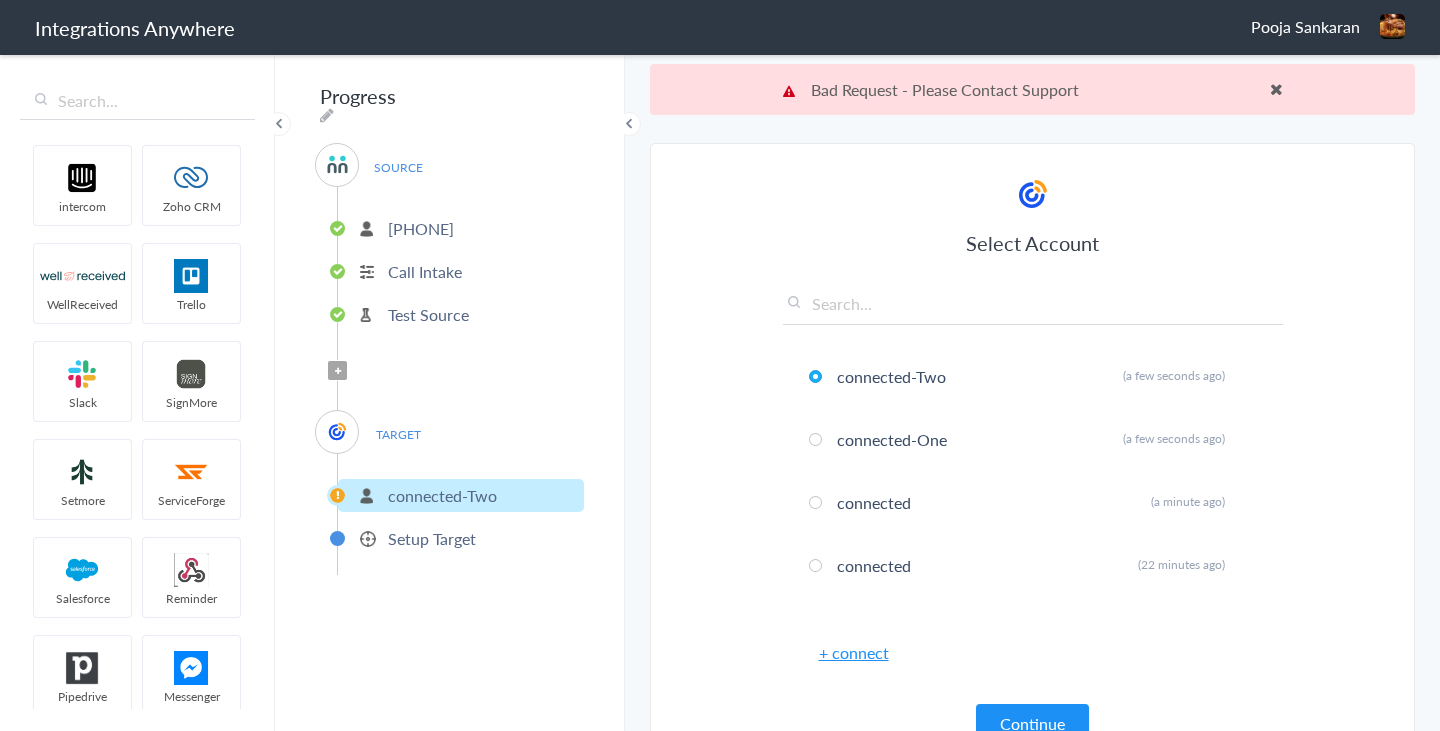 click at bounding box center (1276, 89) 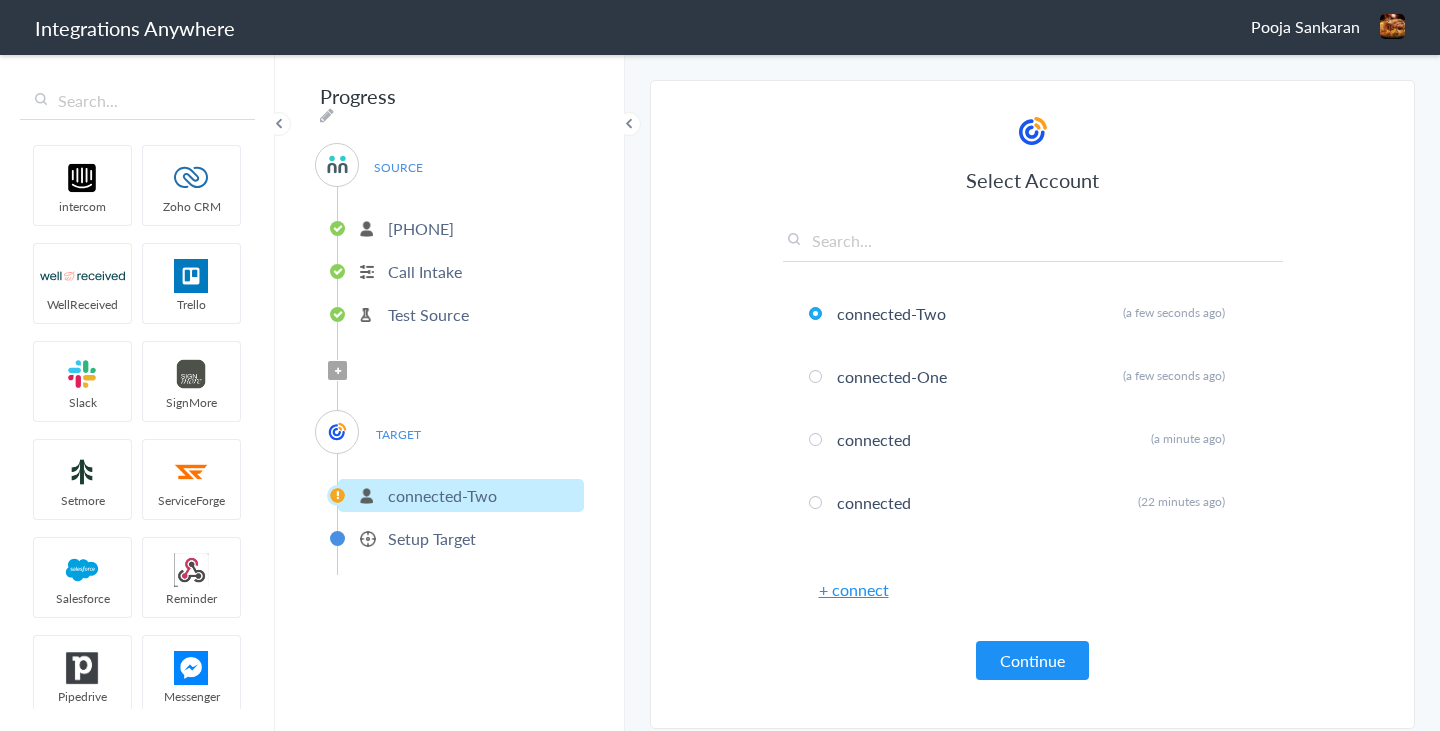 click on "Pooja Sankaran" at bounding box center (1305, 26) 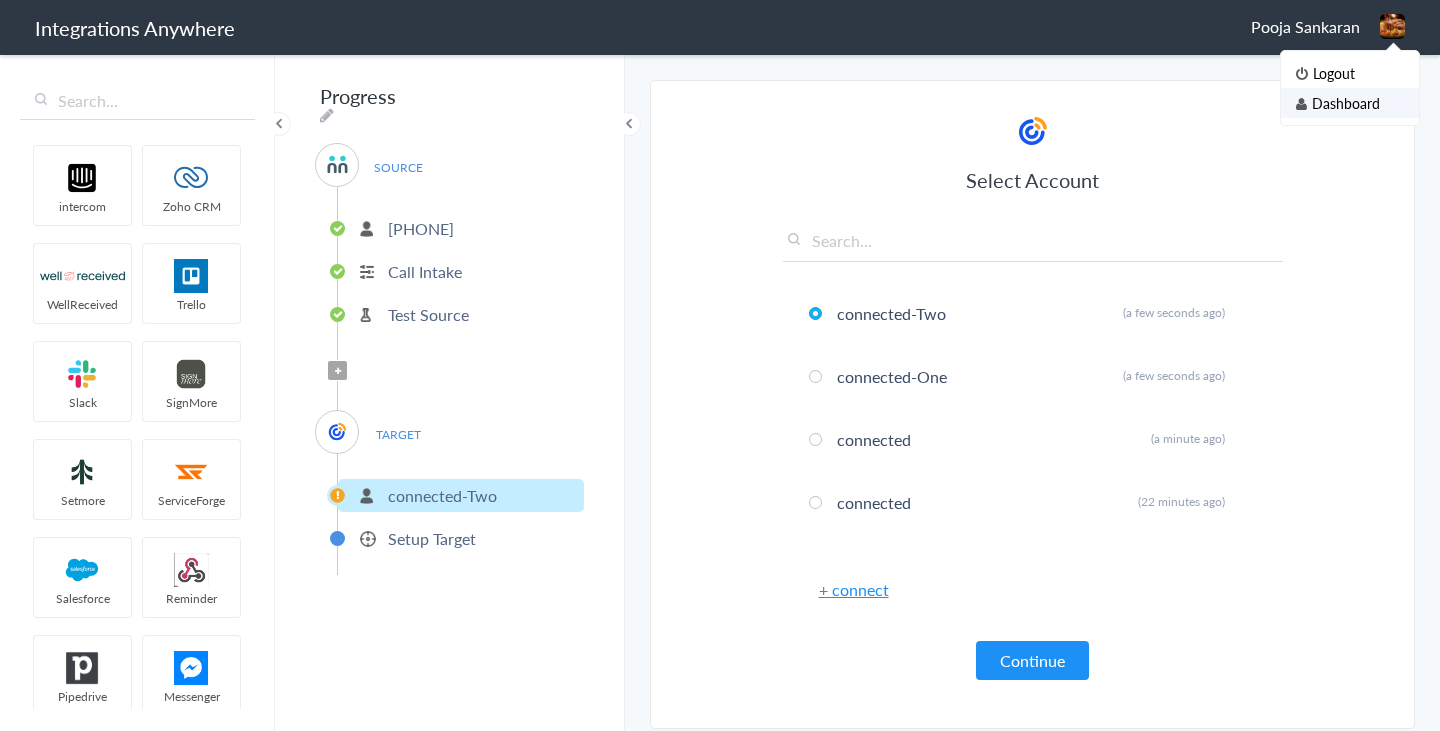 click on "Dashboard" at bounding box center (1350, 103) 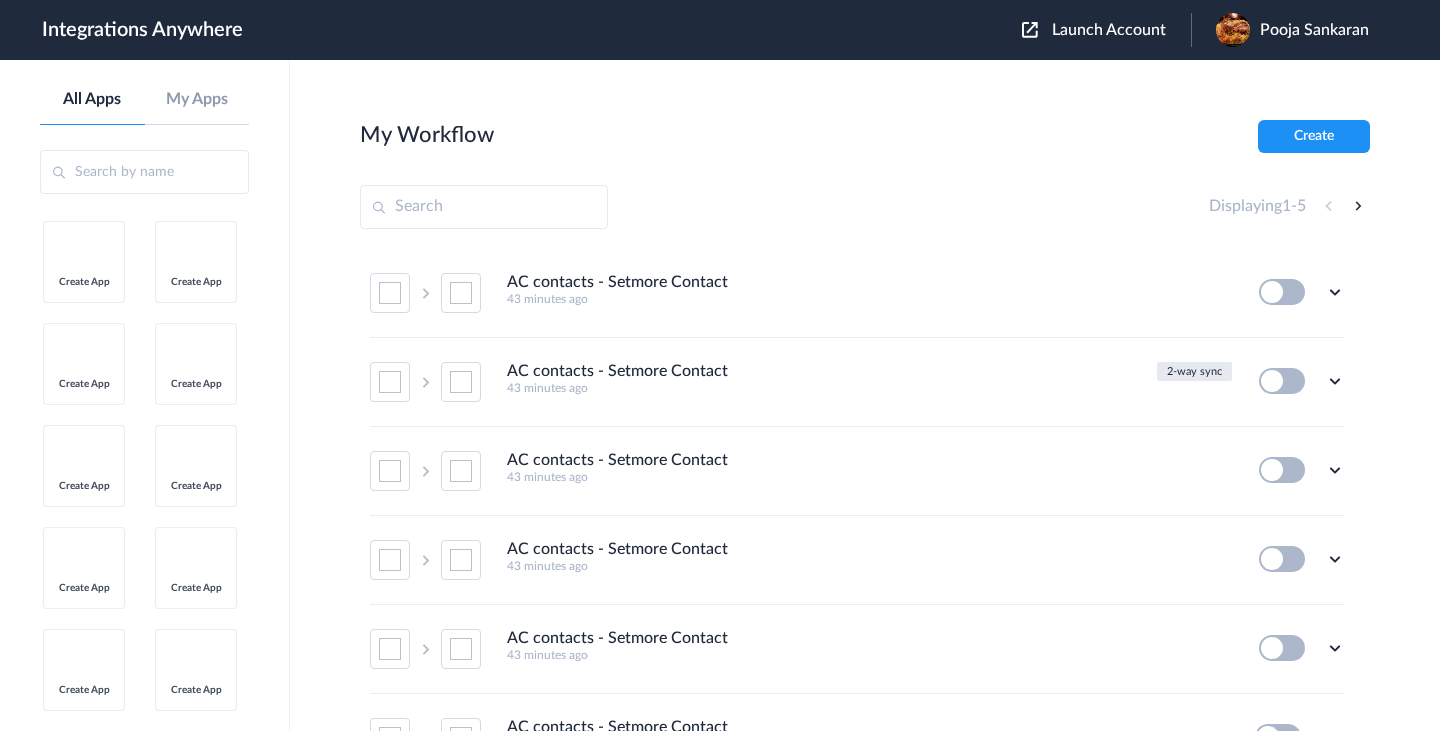 scroll, scrollTop: 0, scrollLeft: 0, axis: both 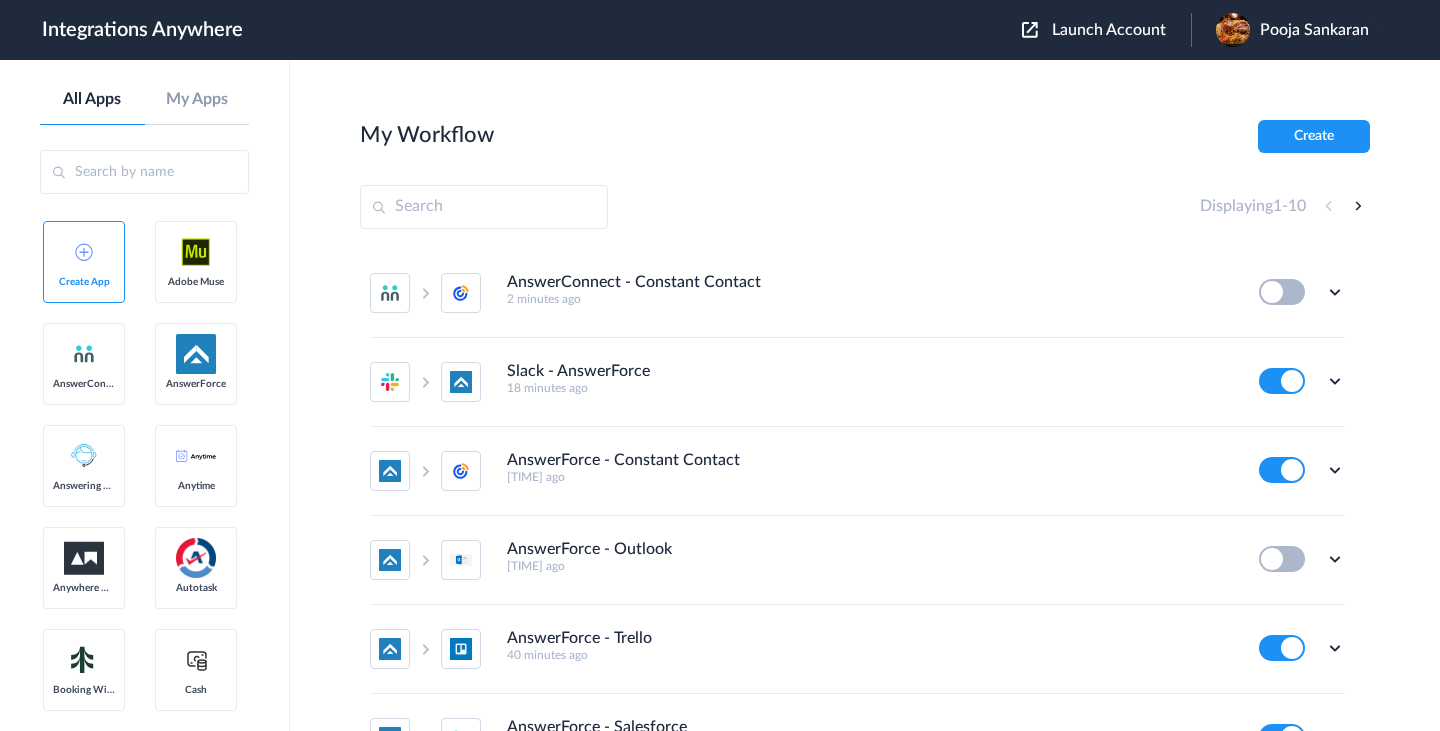 click on "AnswerConnect - Constant Contact 2 minutes ago Edit    Task history    Delete" at bounding box center [857, 293] 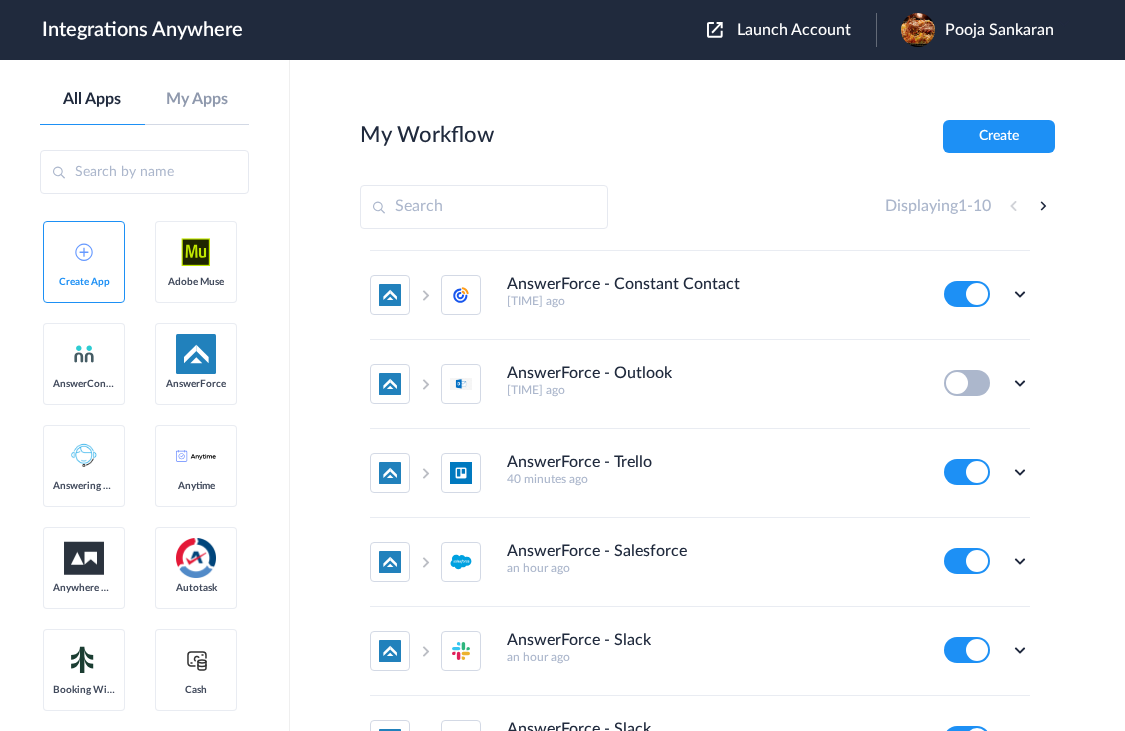 scroll, scrollTop: 222, scrollLeft: 0, axis: vertical 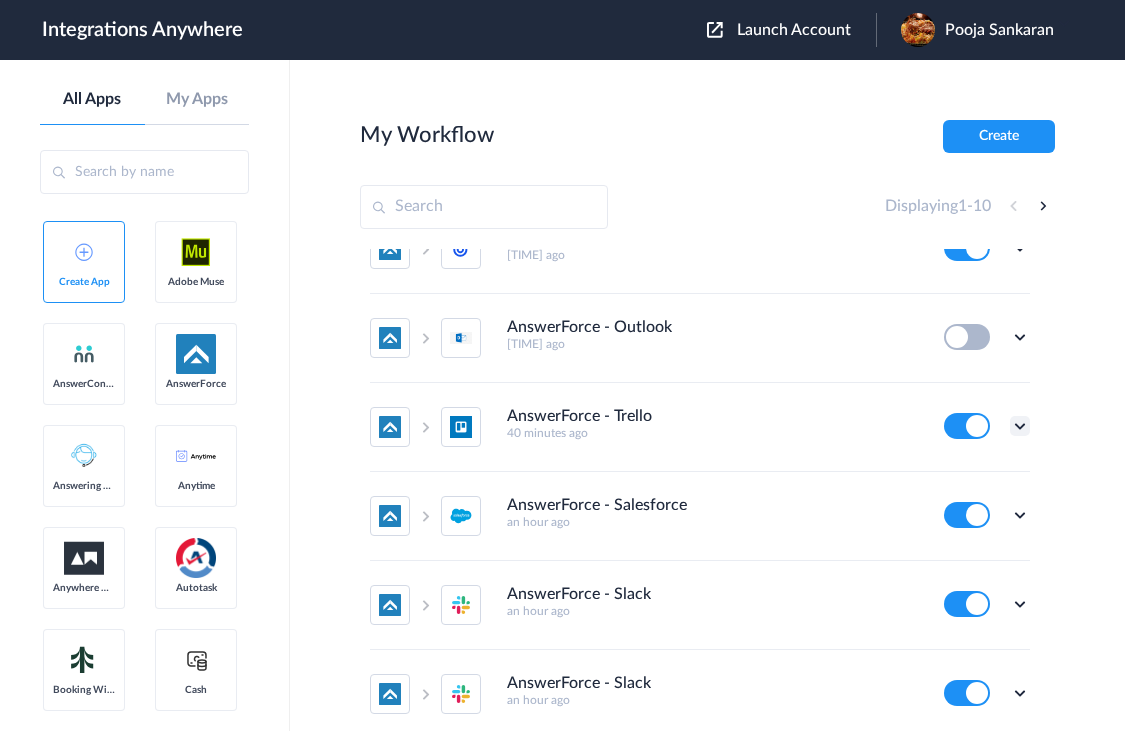 click at bounding box center [1020, 426] 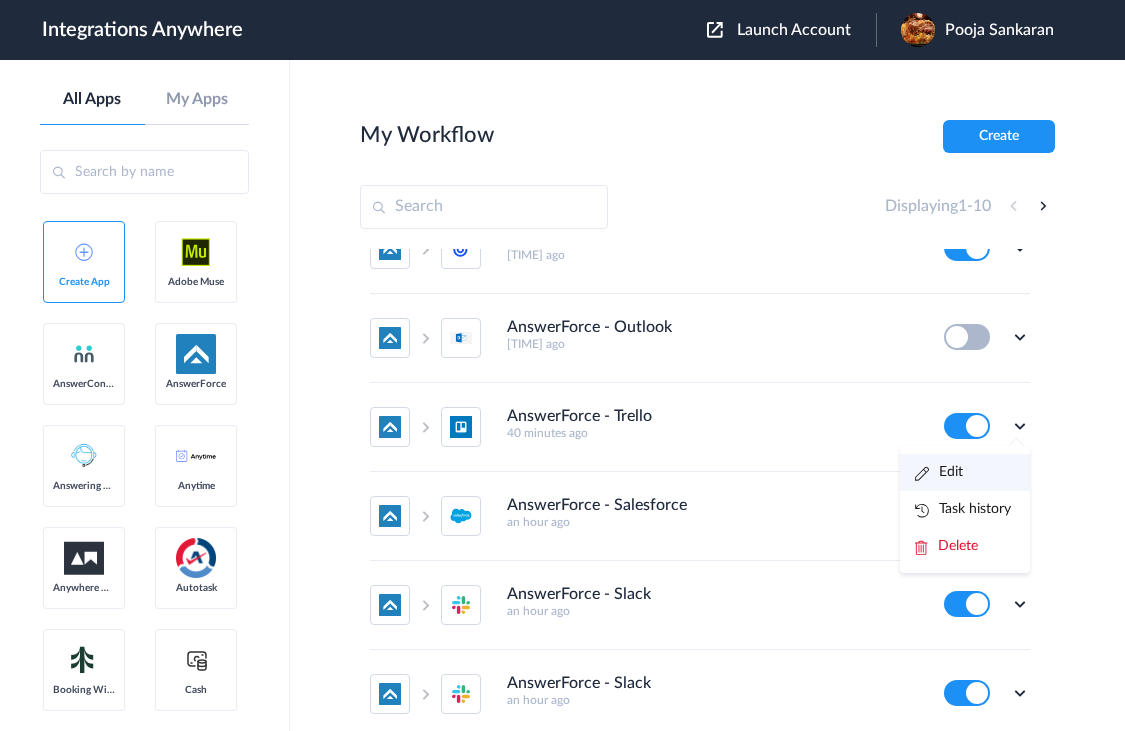 click on "Edit" at bounding box center (939, 472) 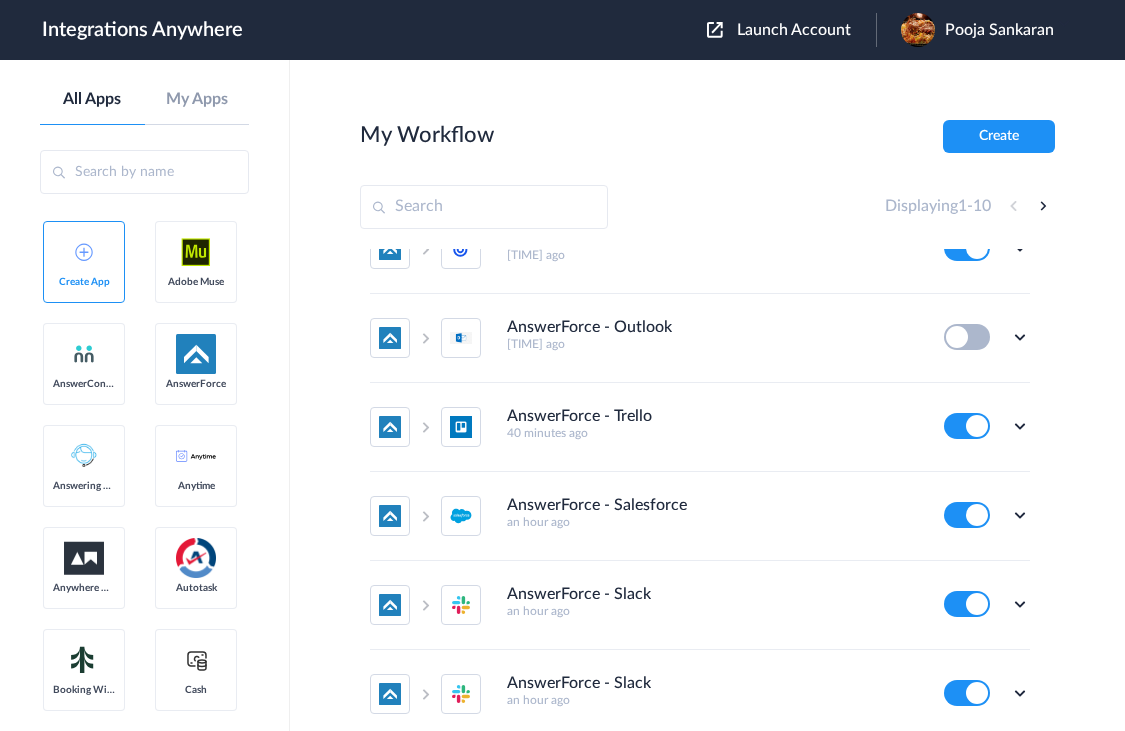 click on "AnswerForce - Trello 40 minutes ago Edit    Task history    Delete" at bounding box center [700, 427] 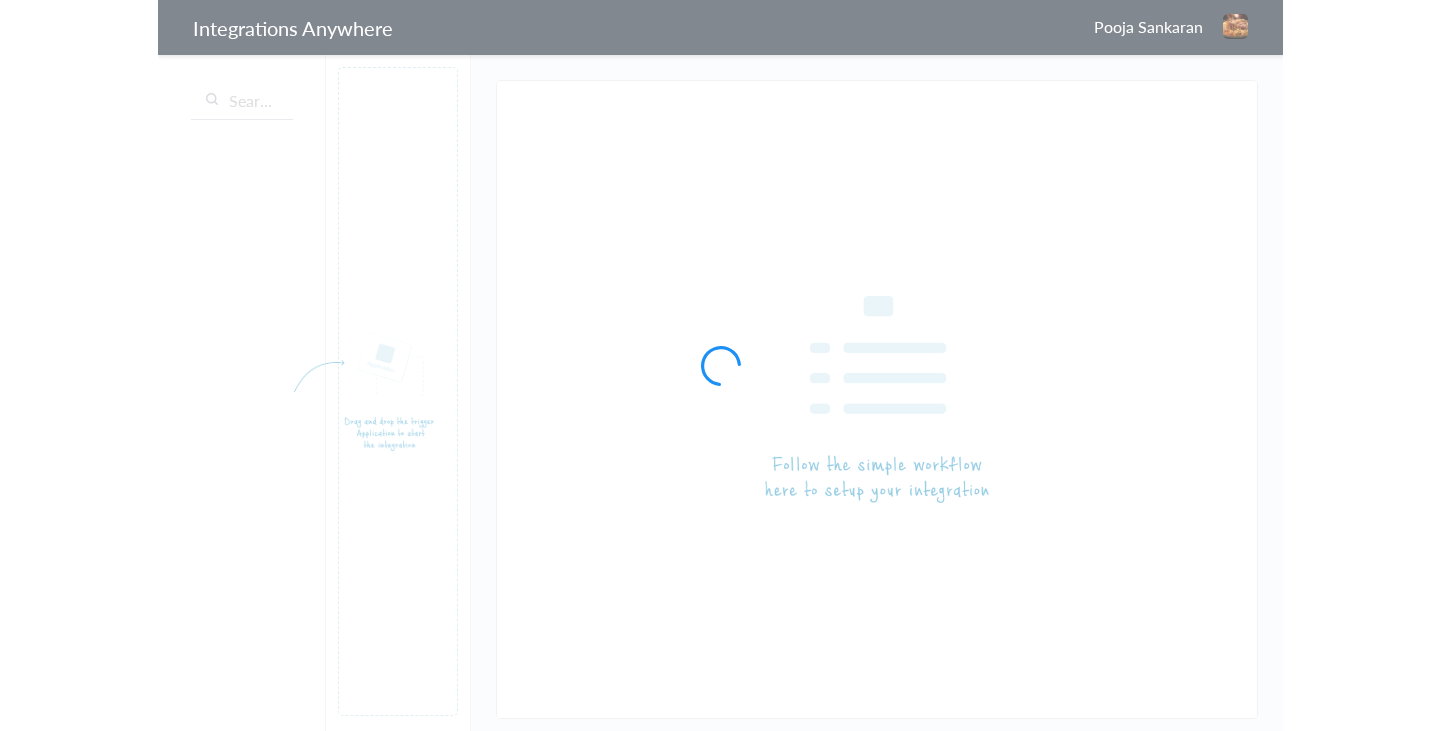 scroll, scrollTop: 0, scrollLeft: 0, axis: both 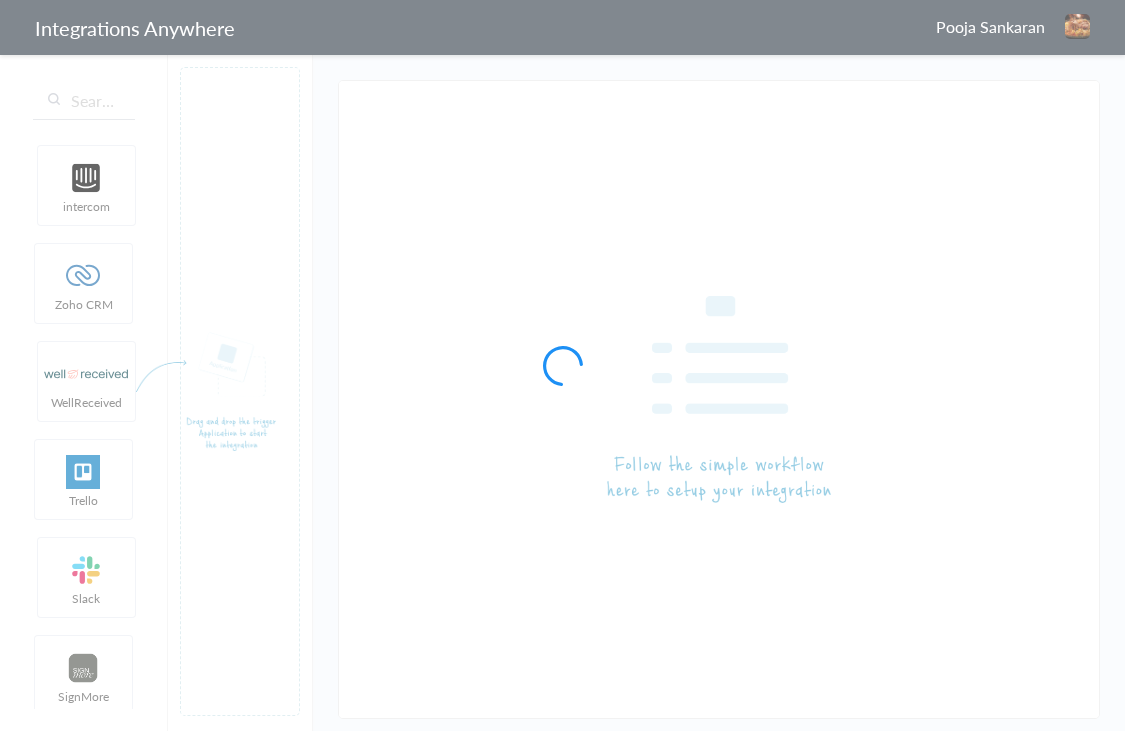 type on "AnswerForce - Trello" 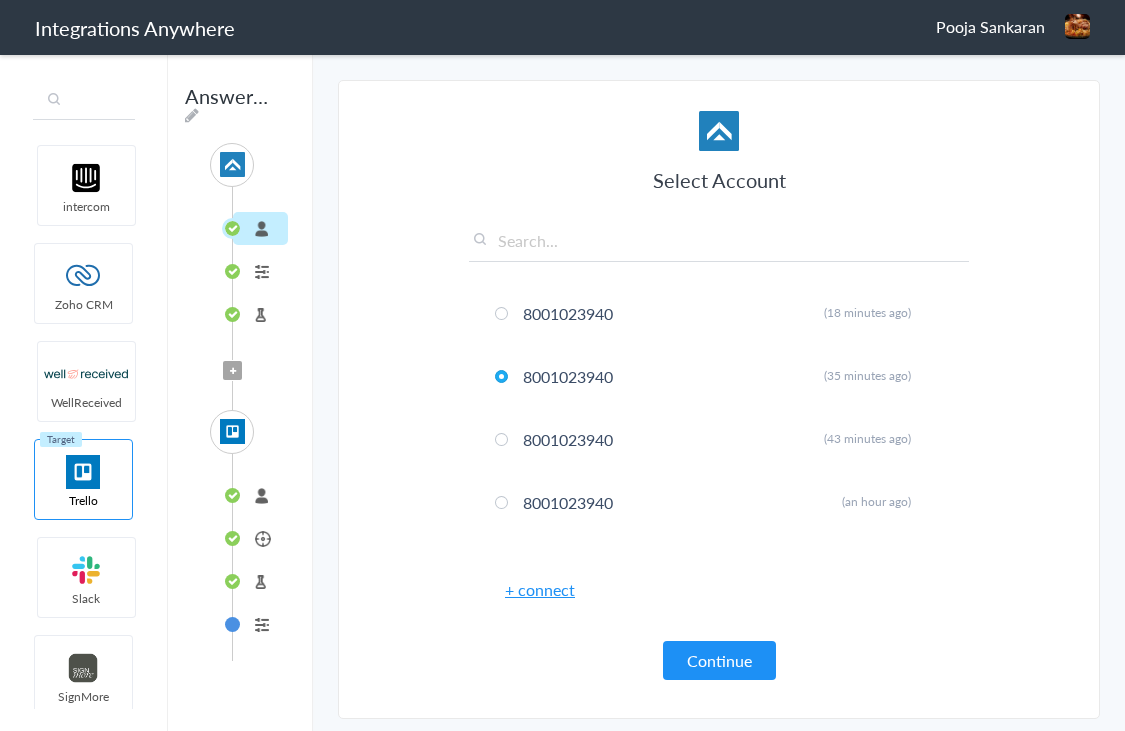 click at bounding box center (84, 101) 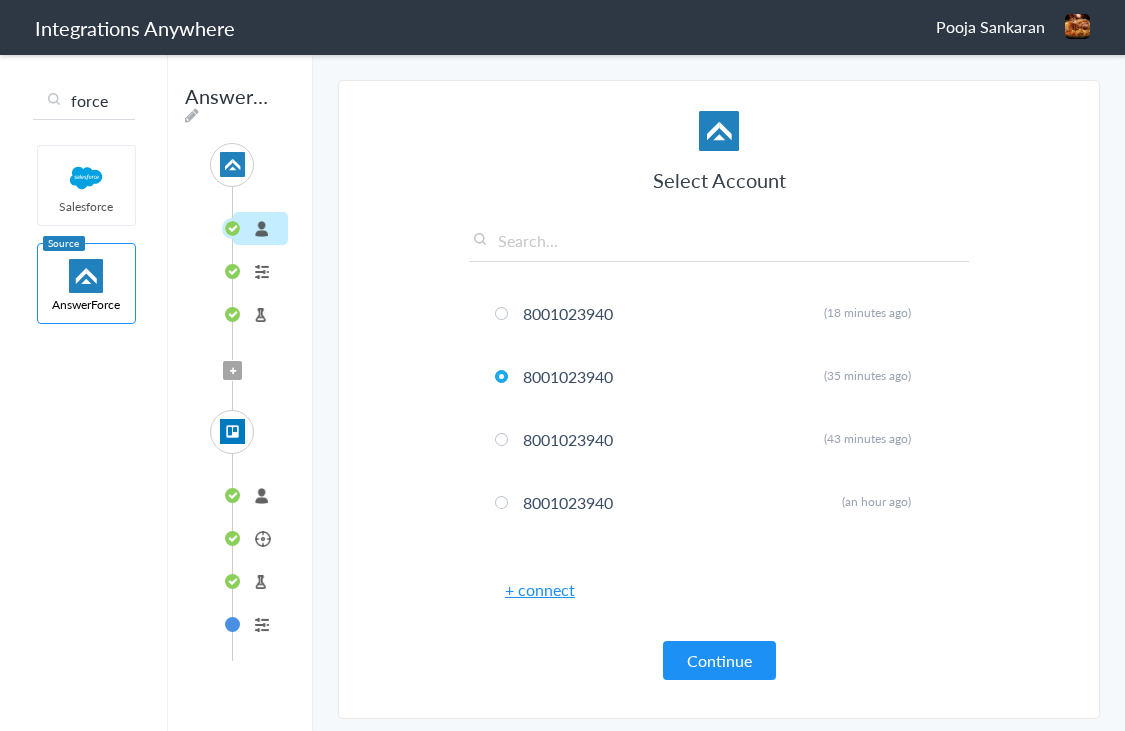 type on "force" 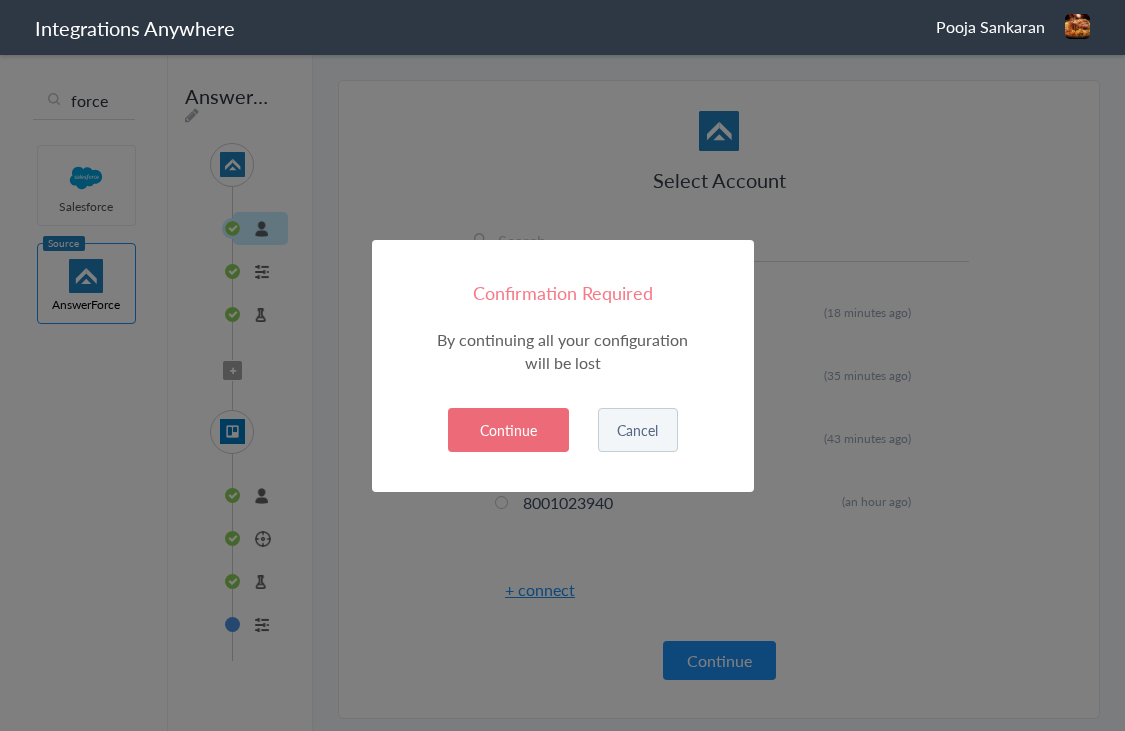 click on "Continue" at bounding box center [508, 430] 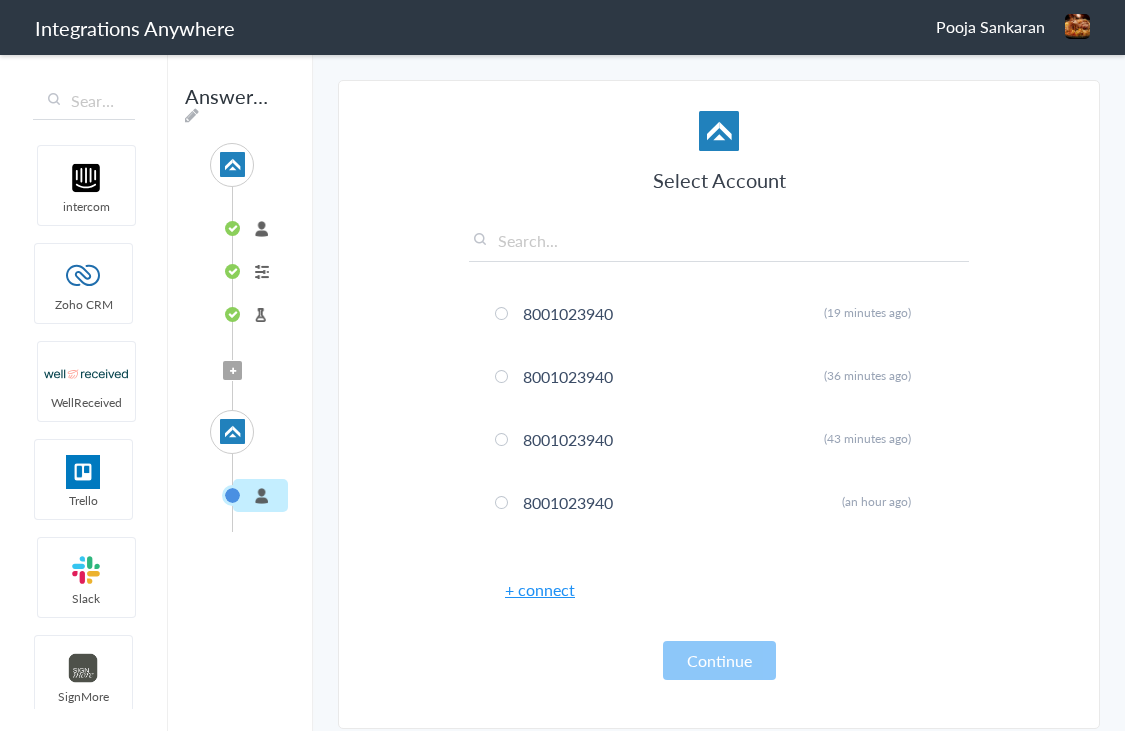 click on "Pooja Sankaran" at bounding box center (990, 26) 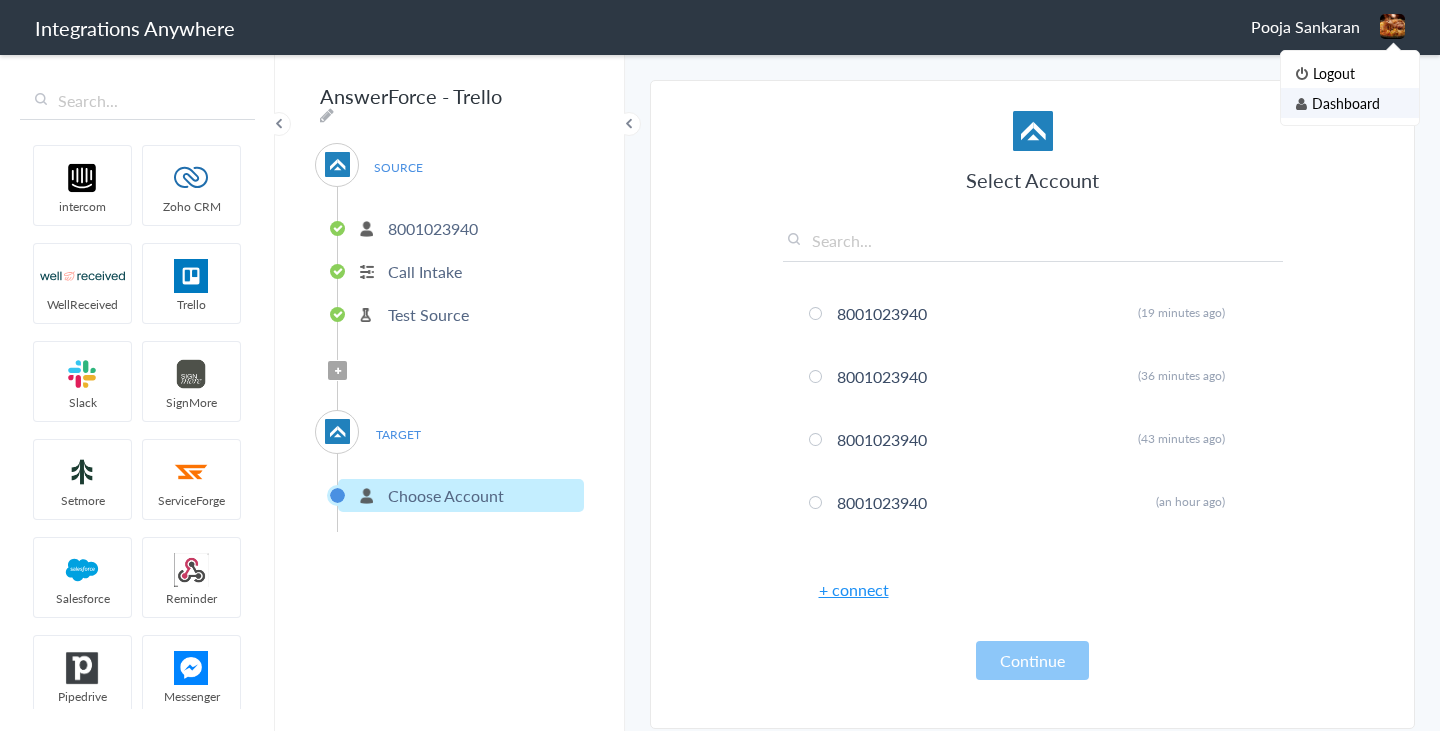 click on "Dashboard" at bounding box center [1350, 103] 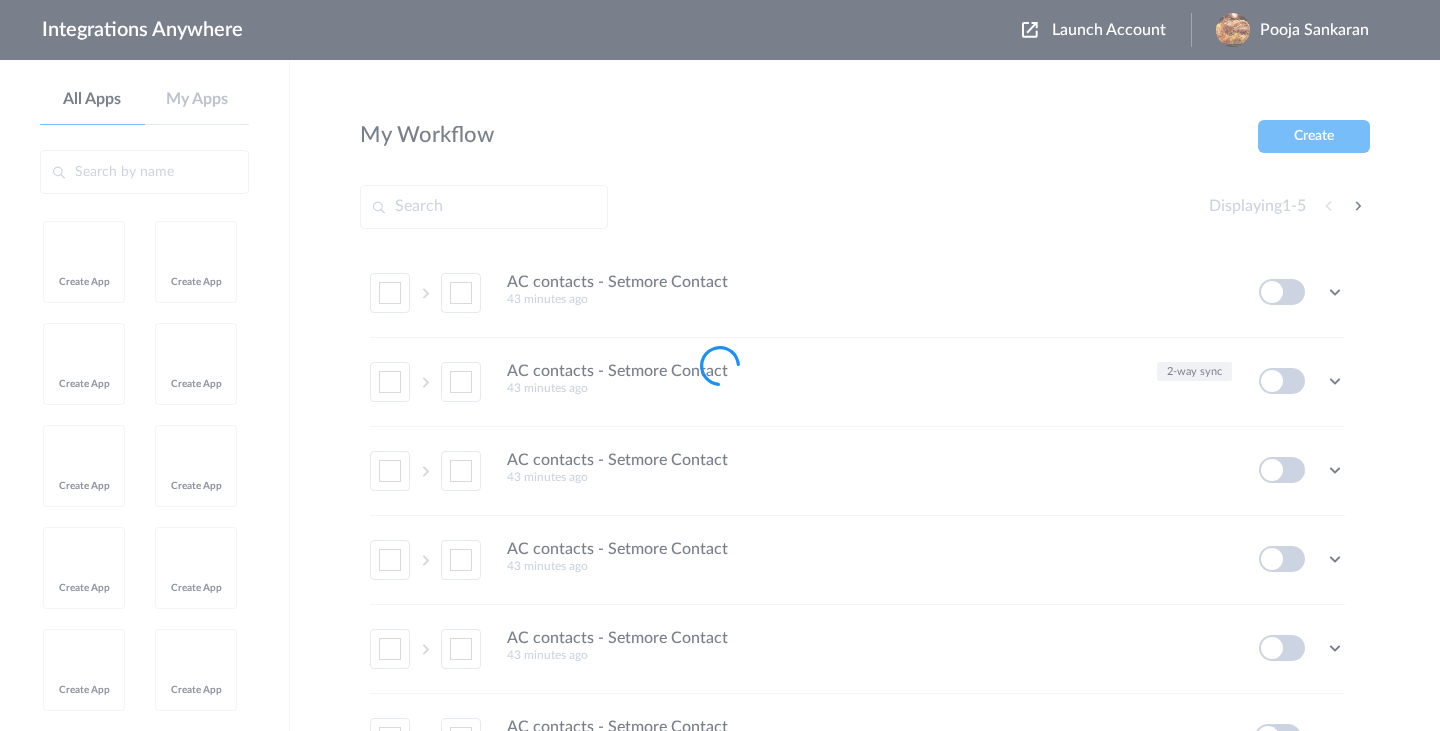 scroll, scrollTop: 0, scrollLeft: 0, axis: both 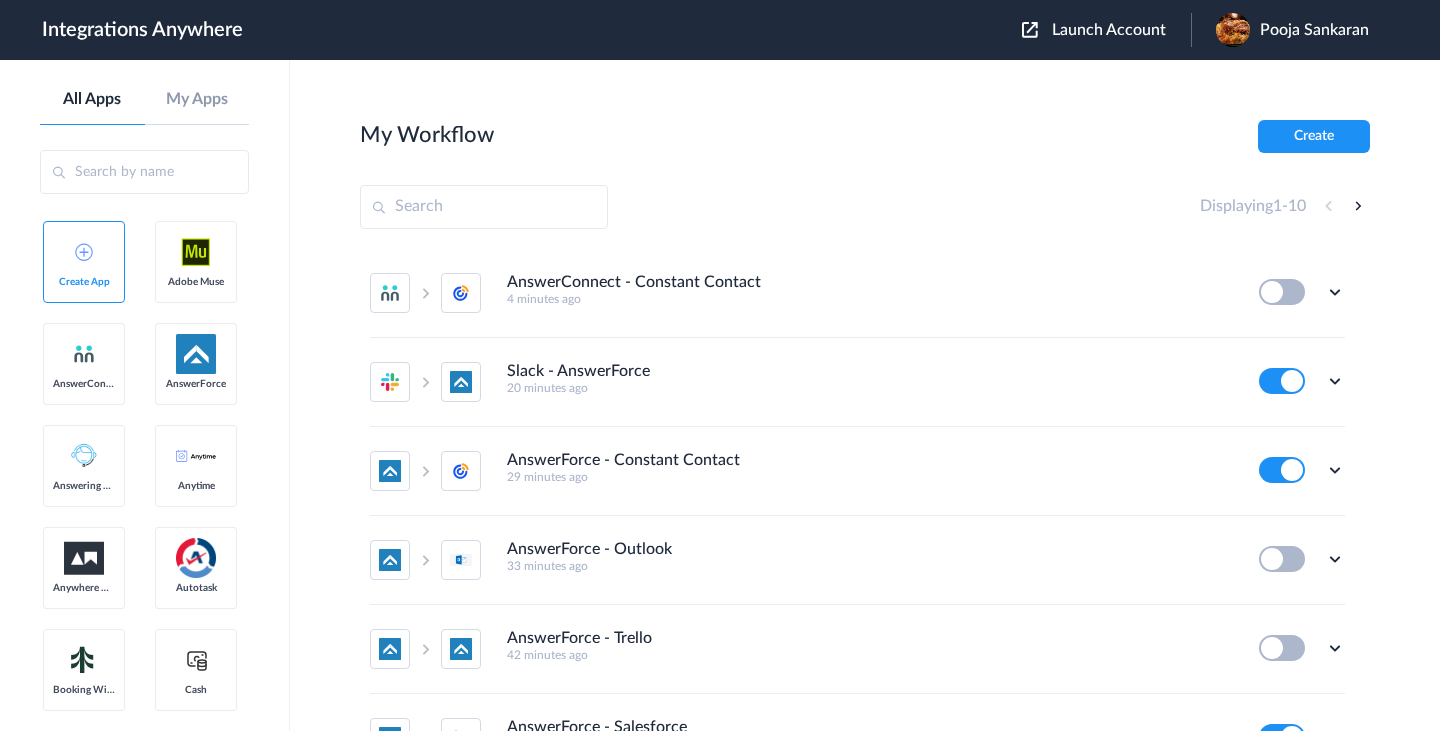 click on "Pooja Sankaran" at bounding box center (1314, 30) 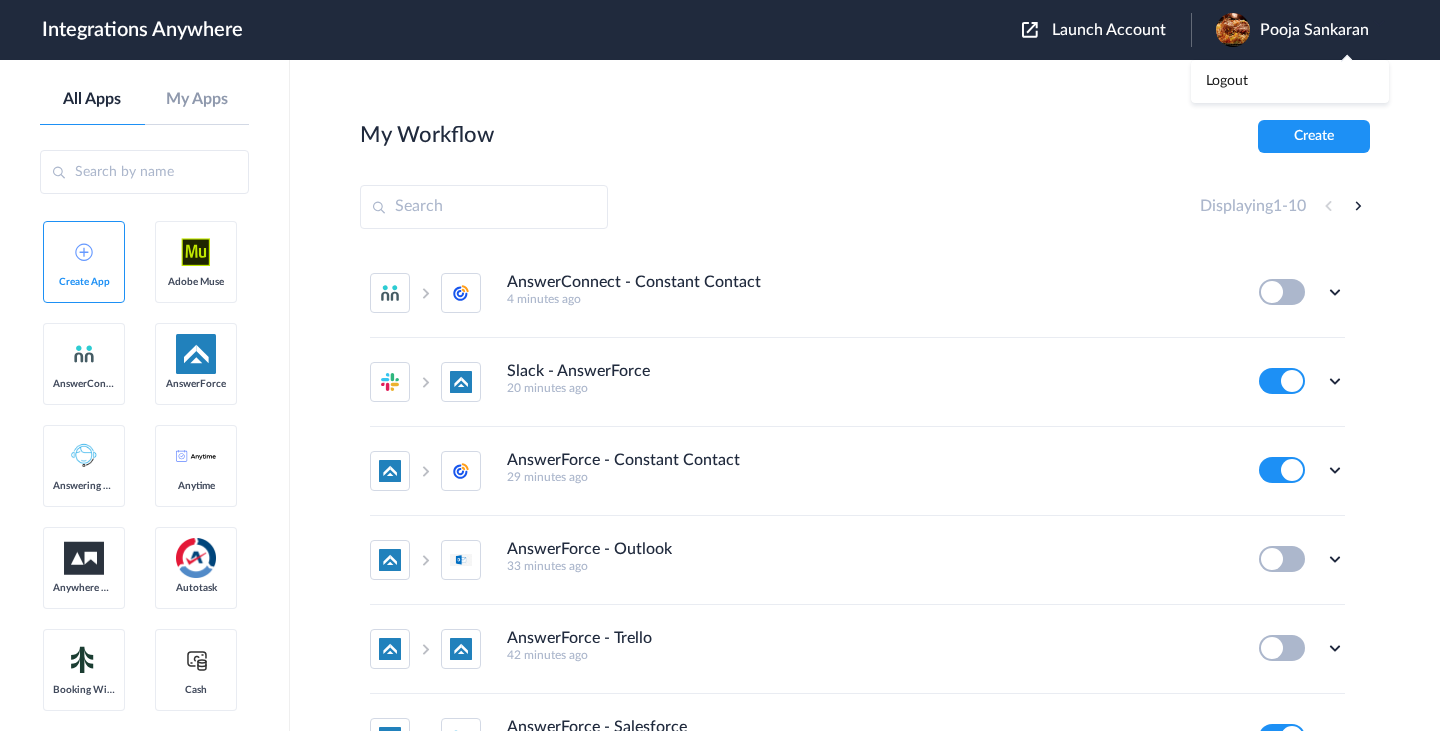 click on "My Workflow
Create" at bounding box center (865, 136) 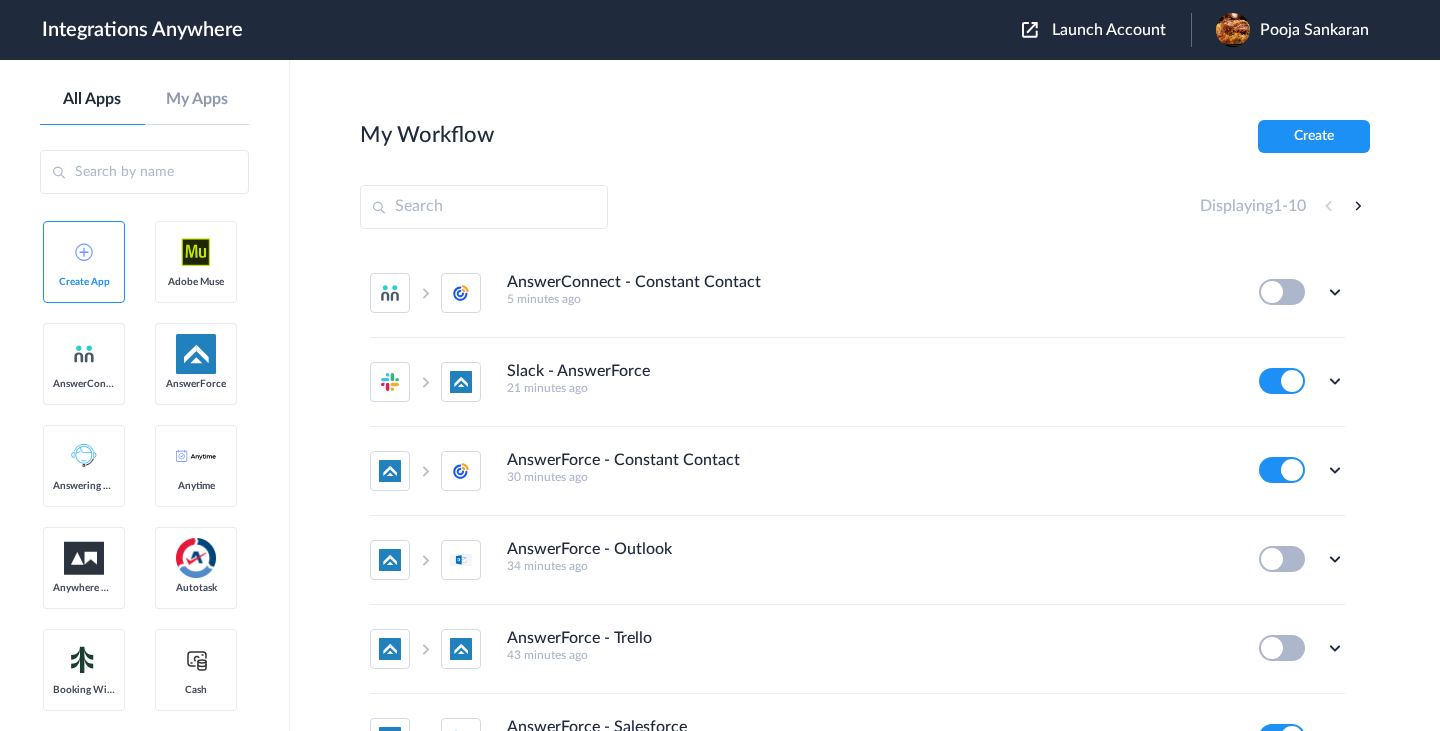 scroll, scrollTop: 0, scrollLeft: 0, axis: both 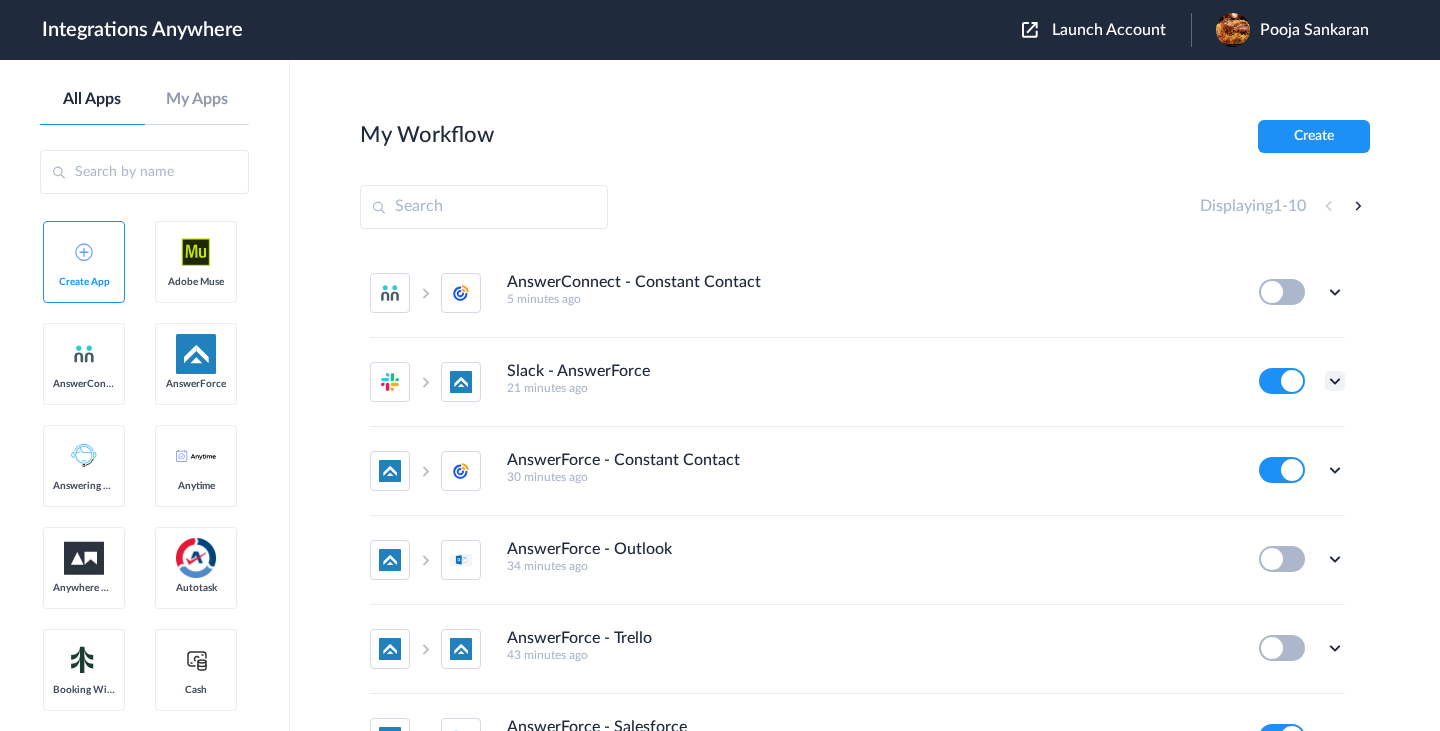 click at bounding box center [1335, 381] 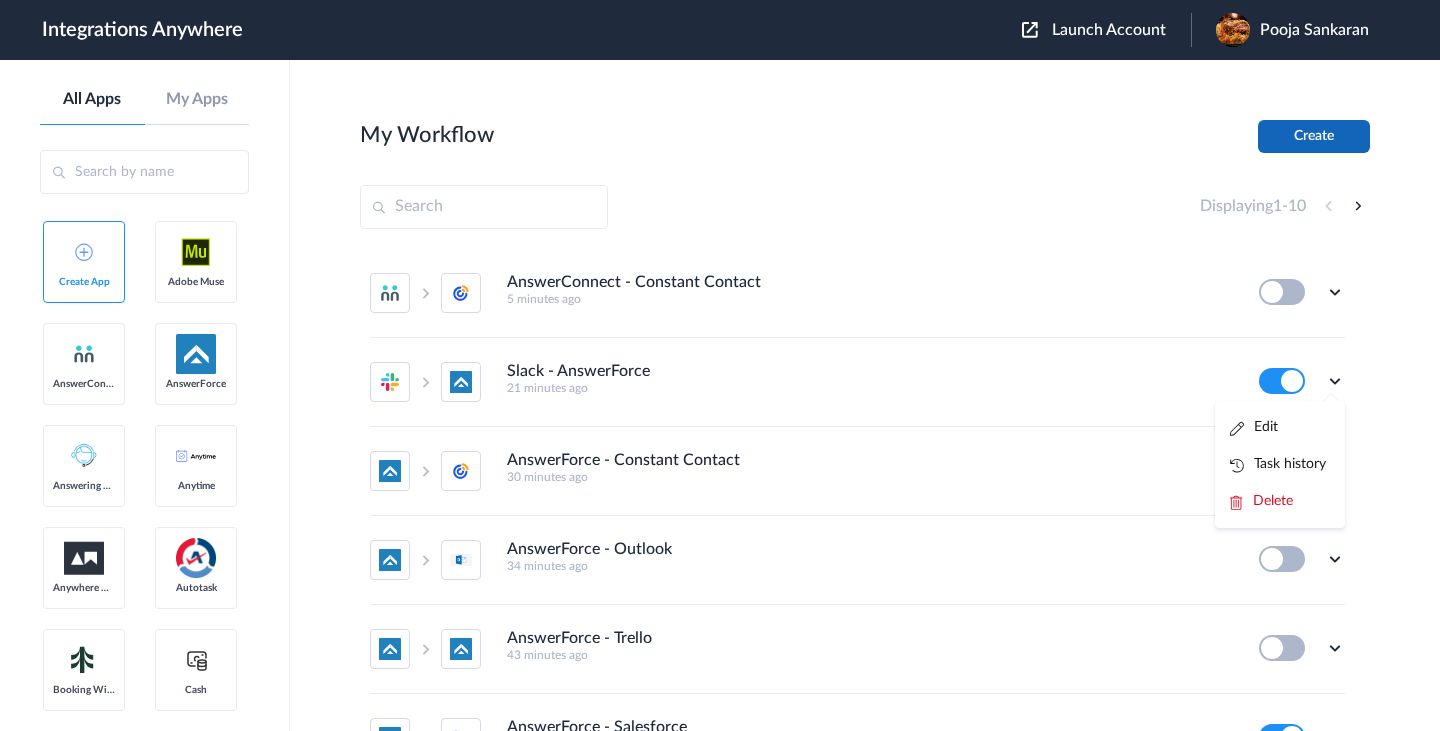 click on "Create" at bounding box center [1314, 136] 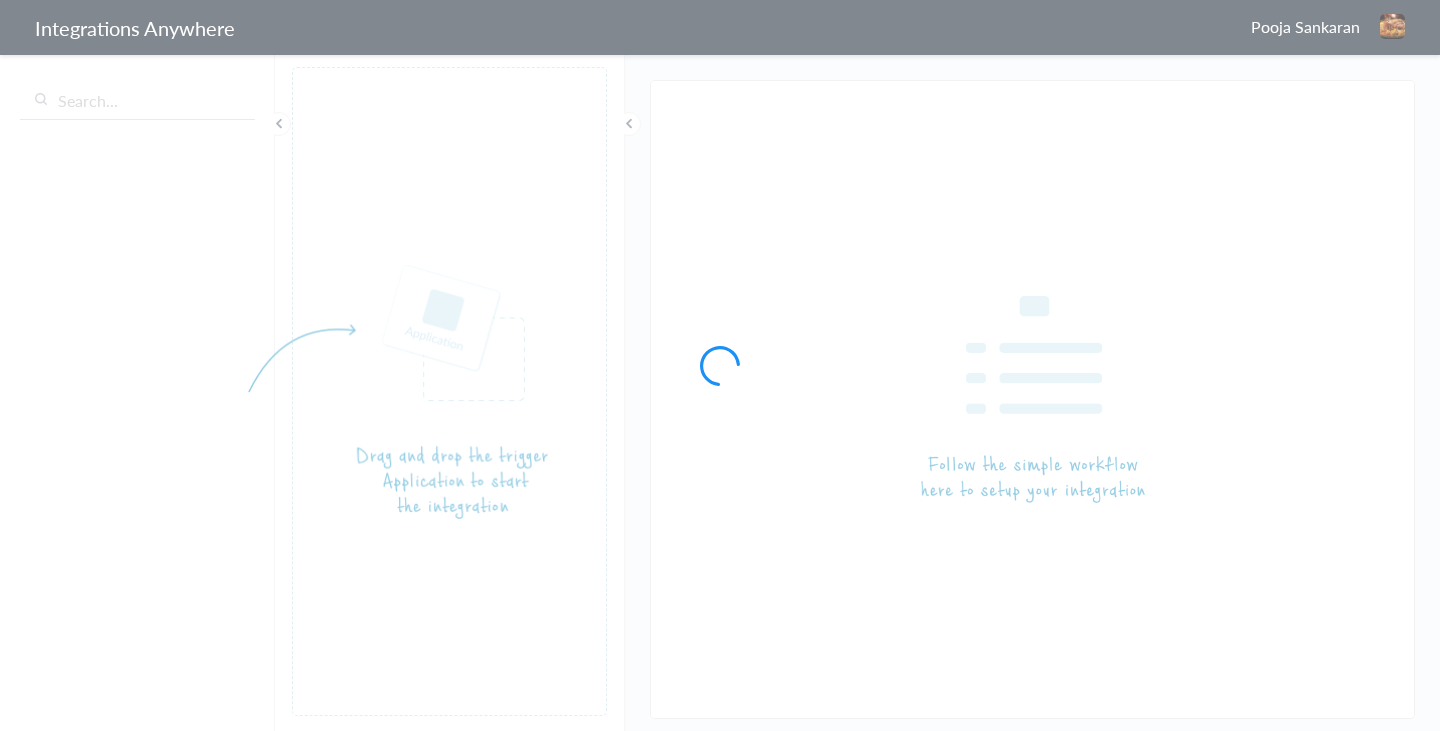 scroll, scrollTop: 0, scrollLeft: 0, axis: both 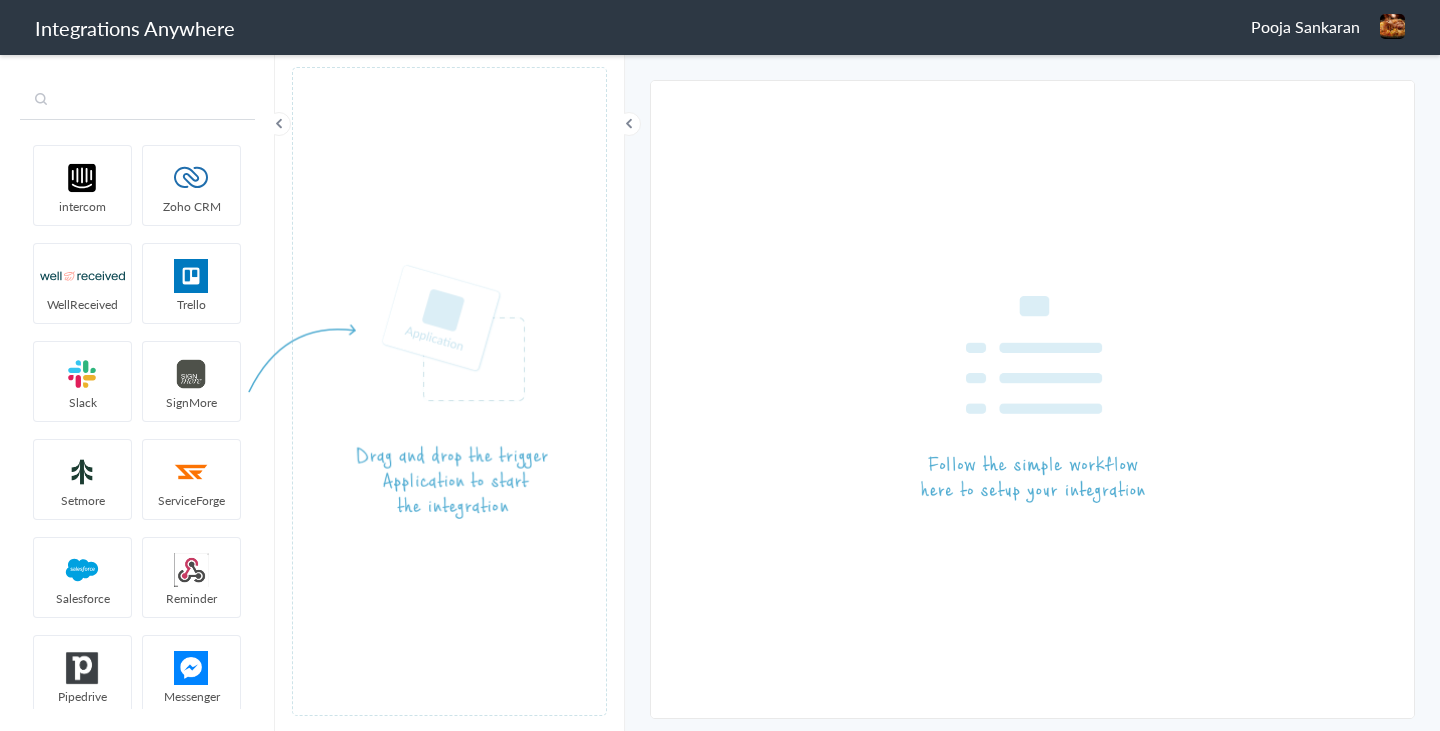 click at bounding box center [137, 101] 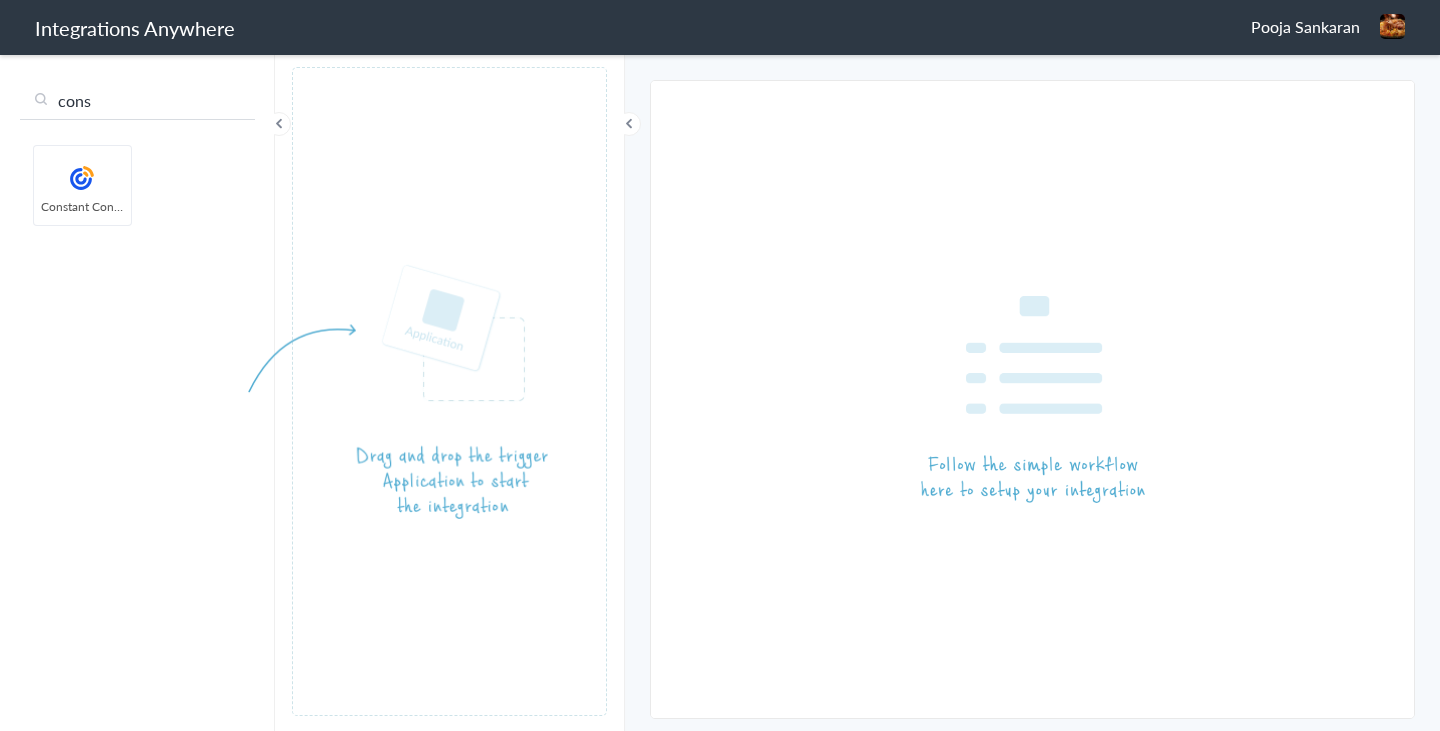 click on "cons" at bounding box center [137, 101] 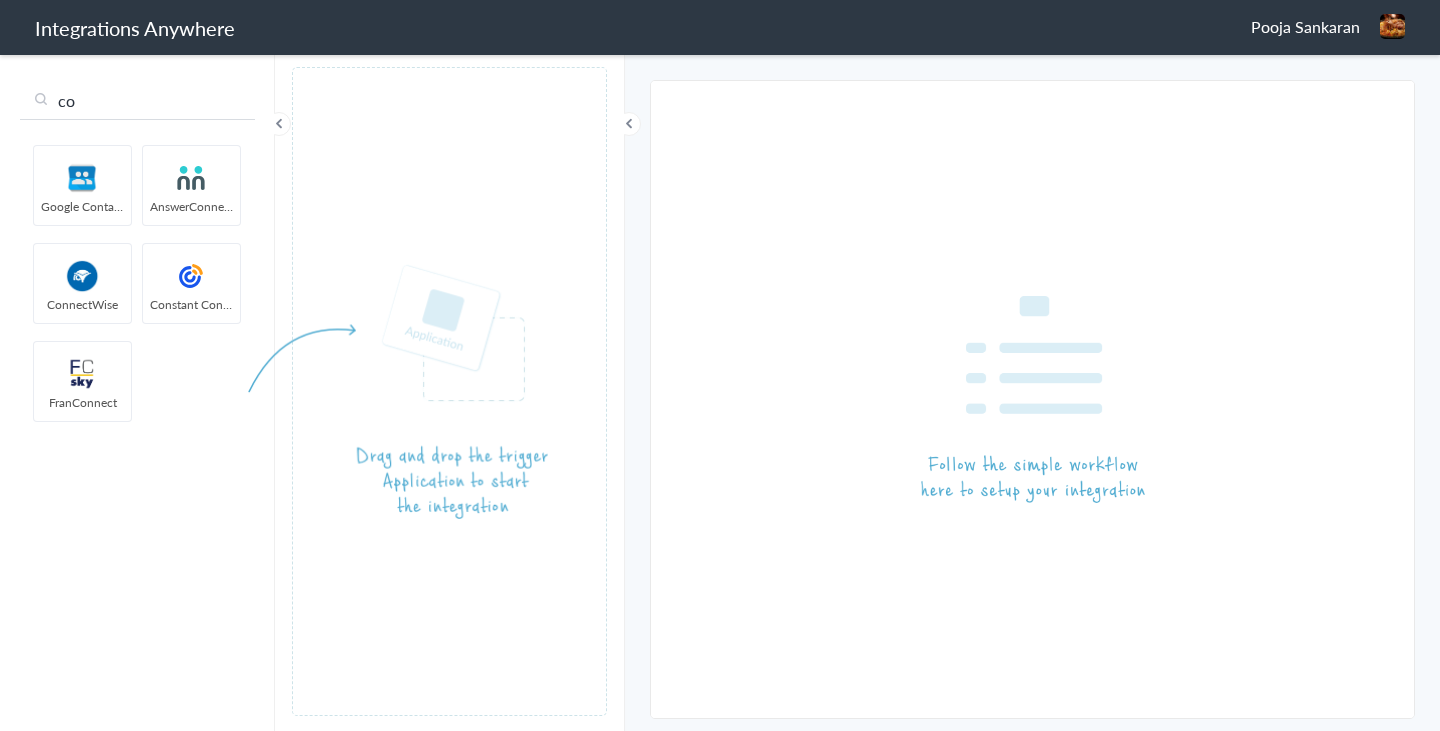 type on "c" 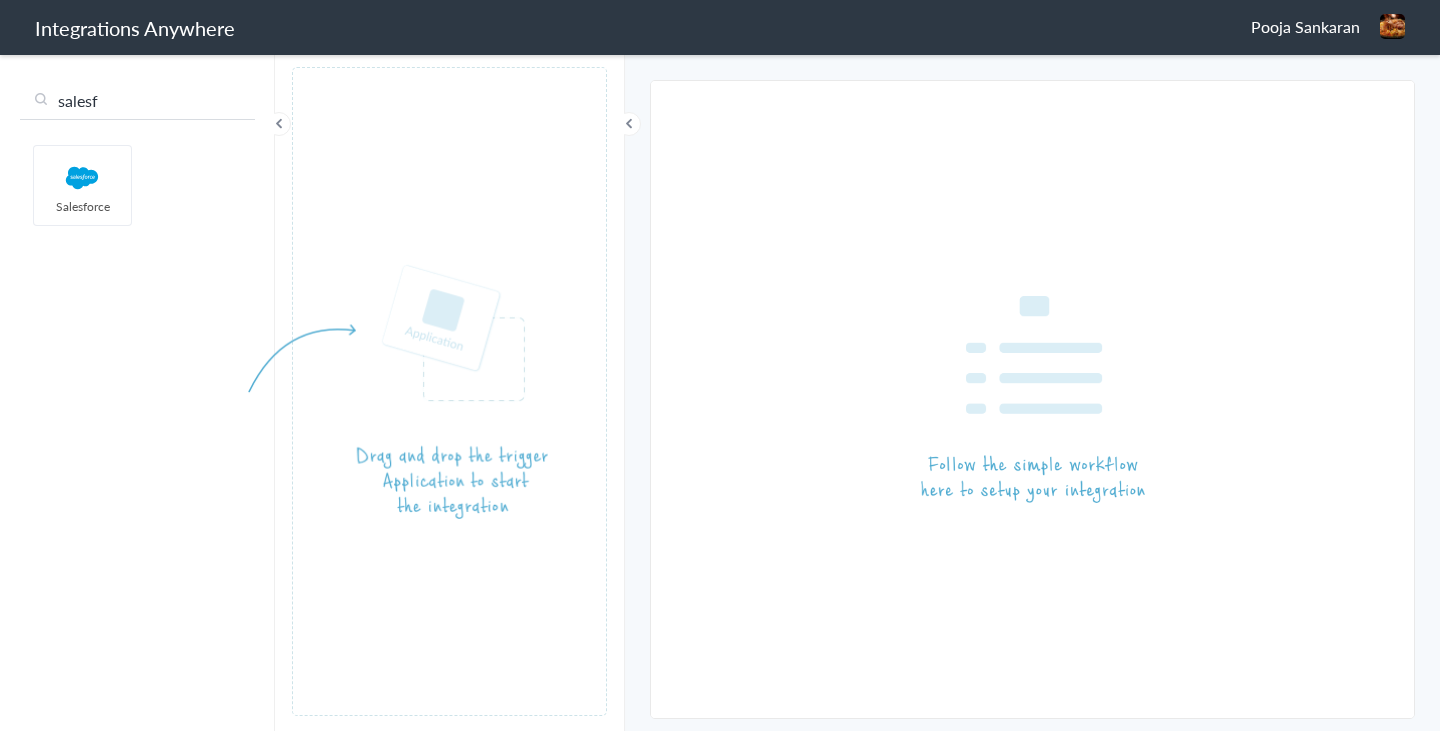 type on "salesf" 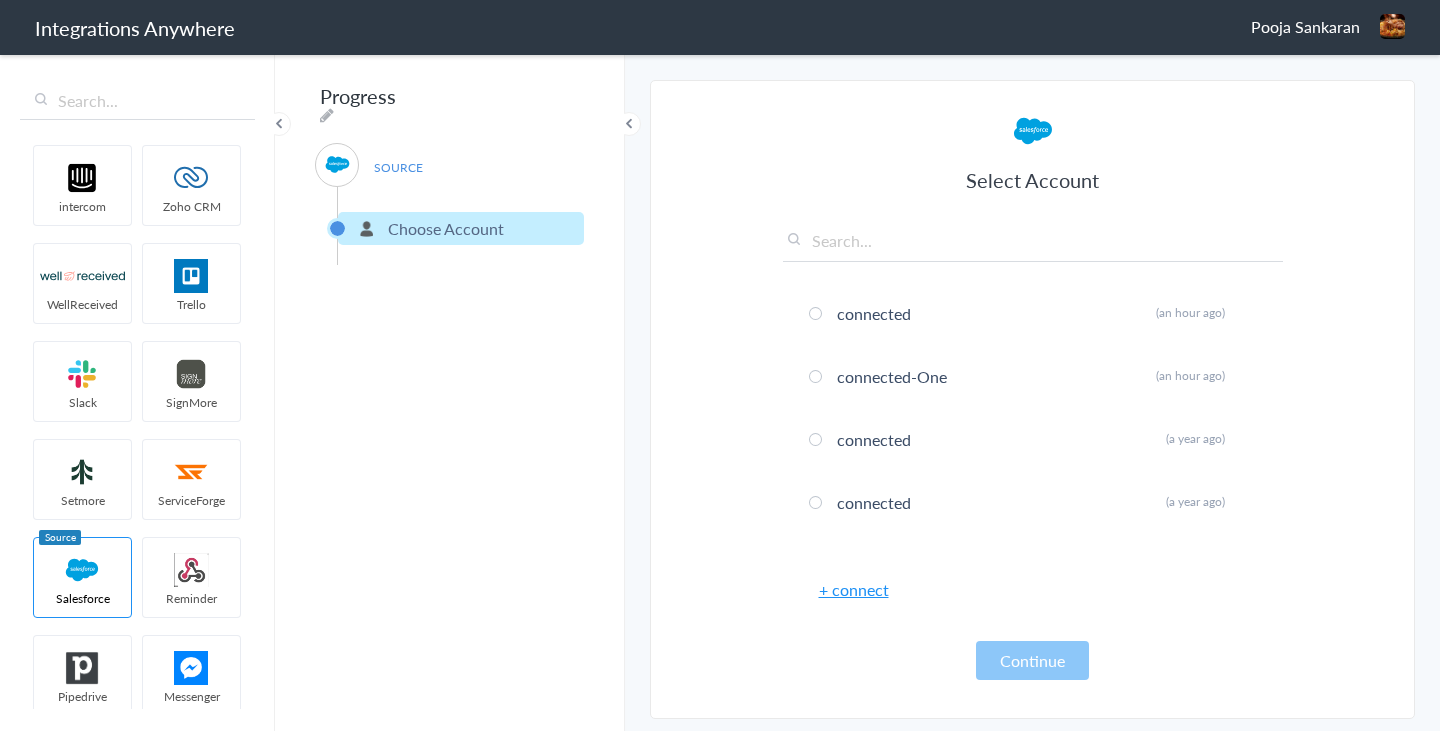 click on "+ connect" at bounding box center (854, 589) 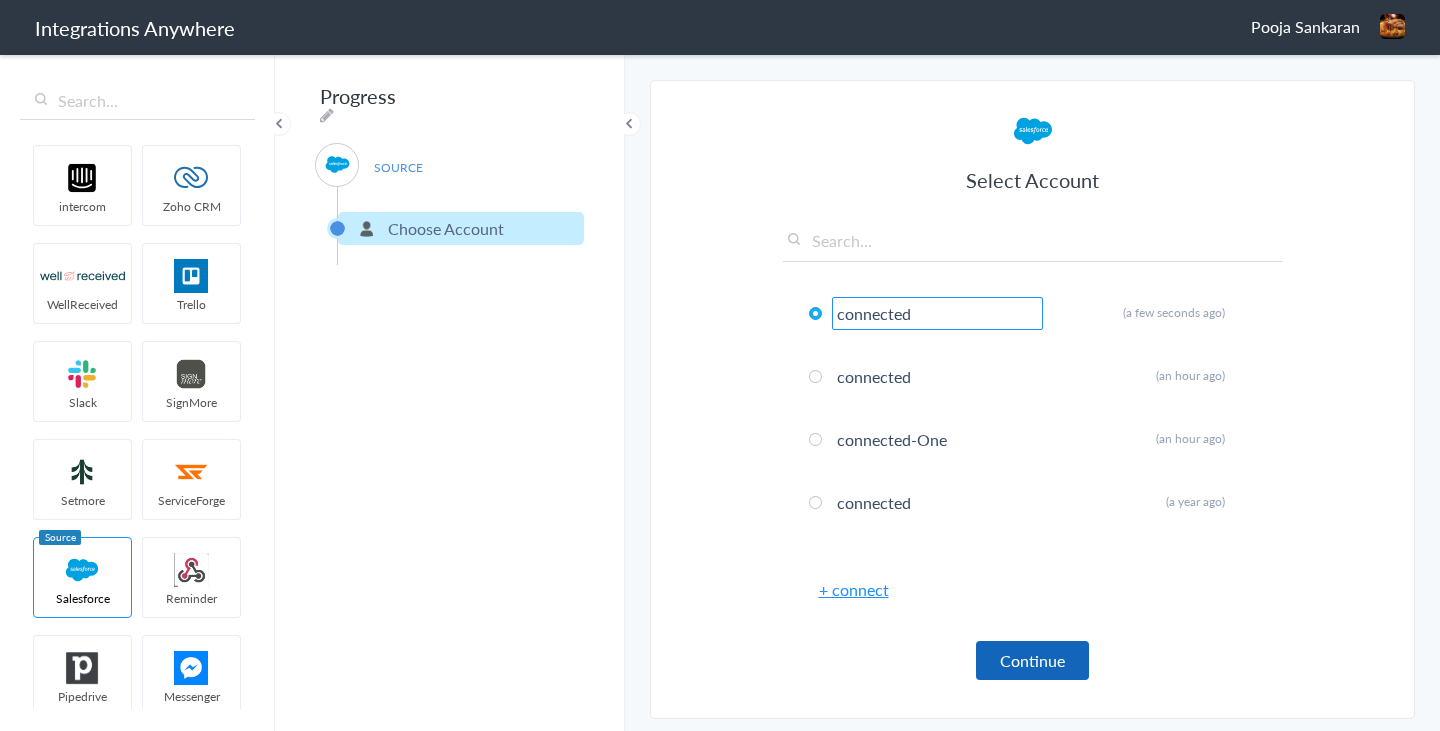 click on "Continue" at bounding box center (1032, 660) 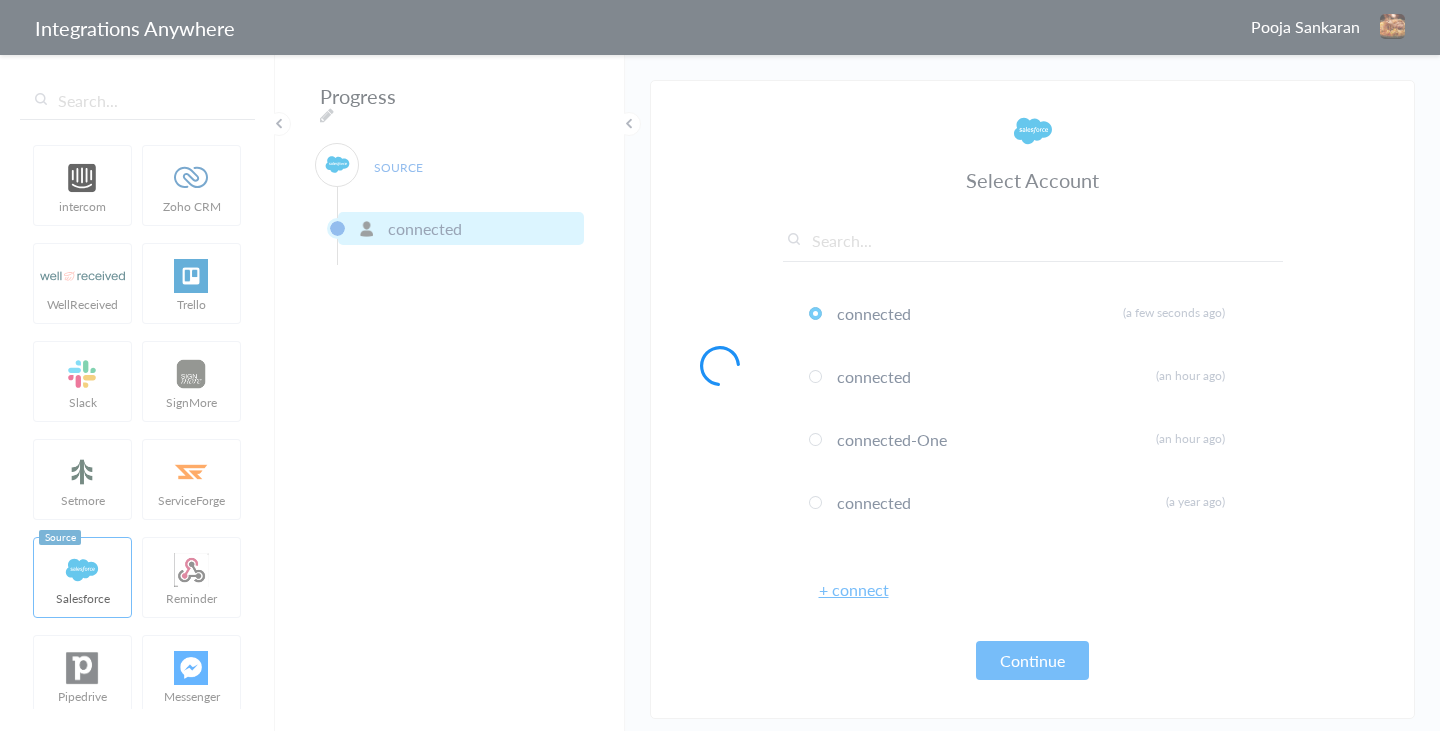 type 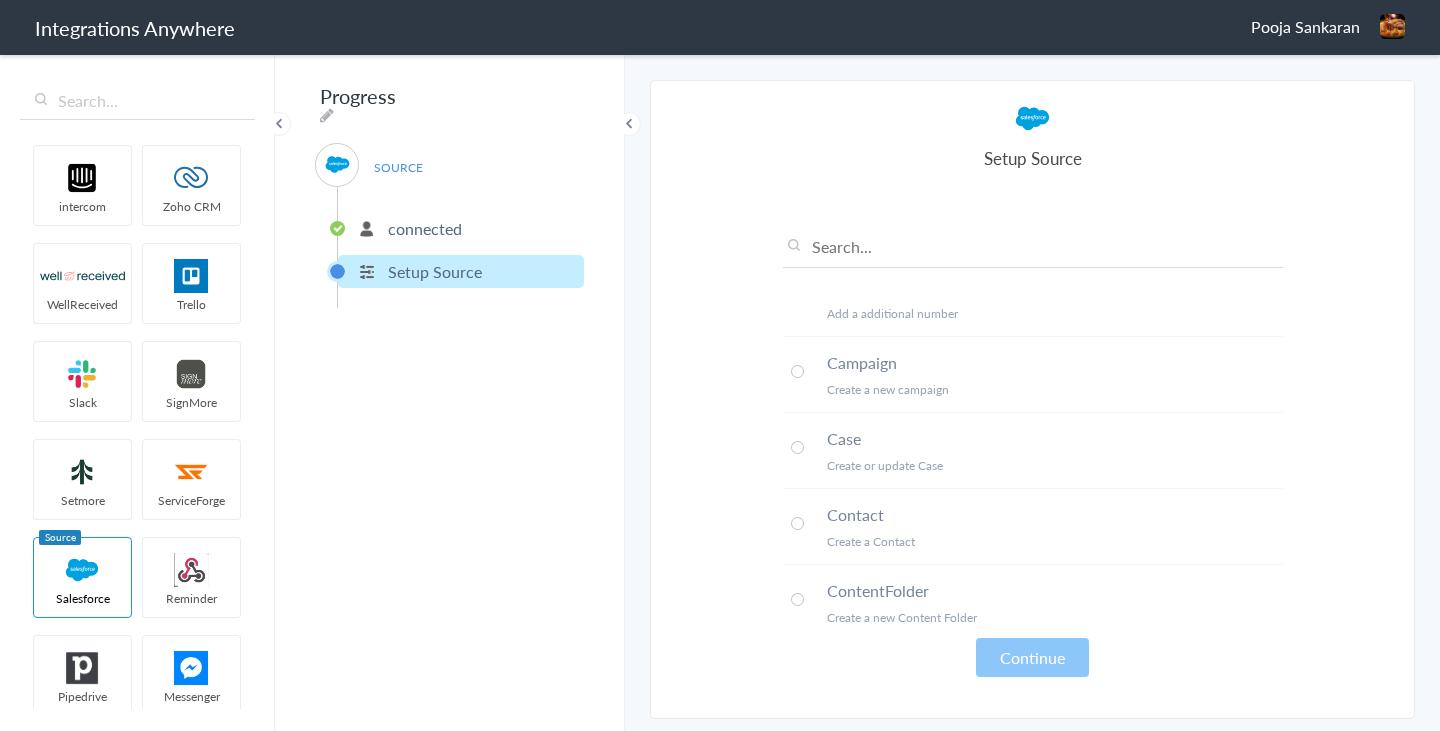 scroll, scrollTop: 130, scrollLeft: 0, axis: vertical 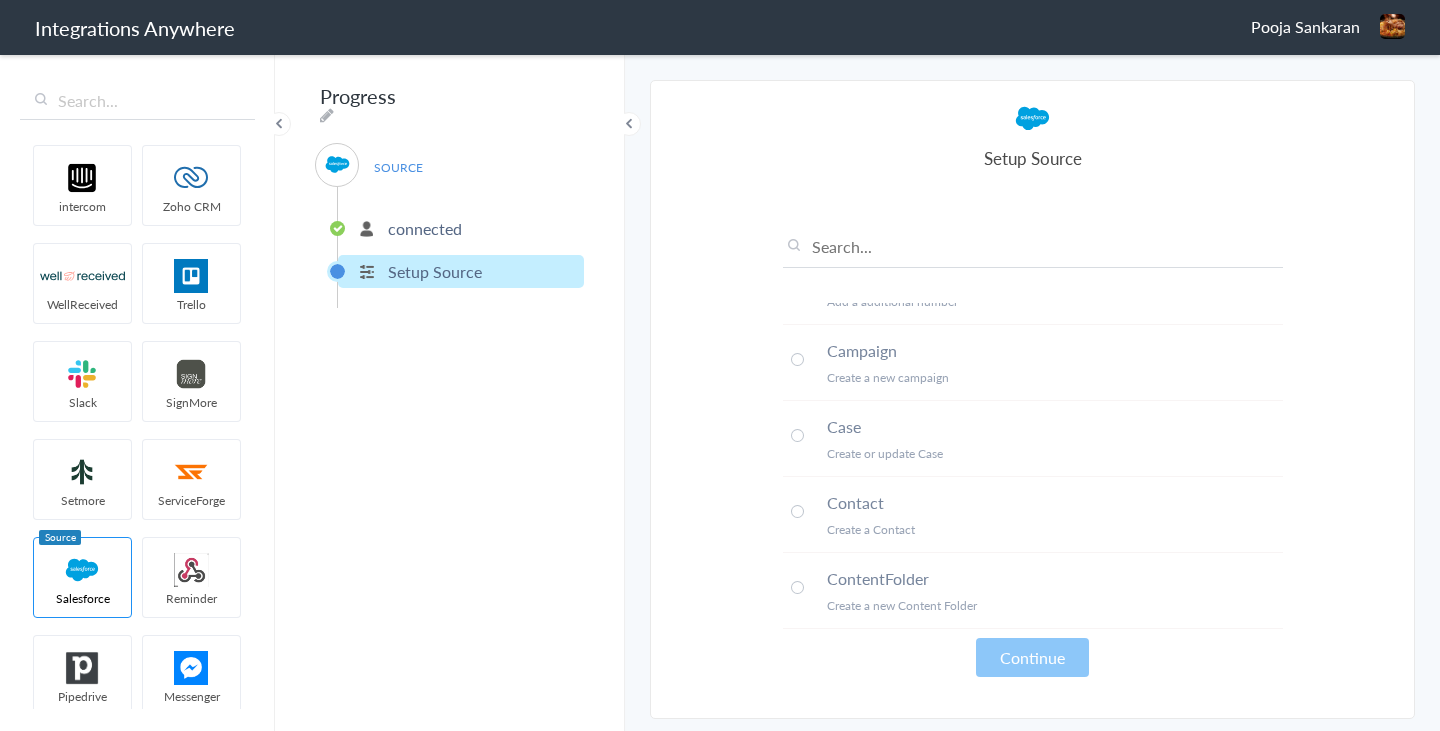 click on "Contact" at bounding box center [1055, 502] 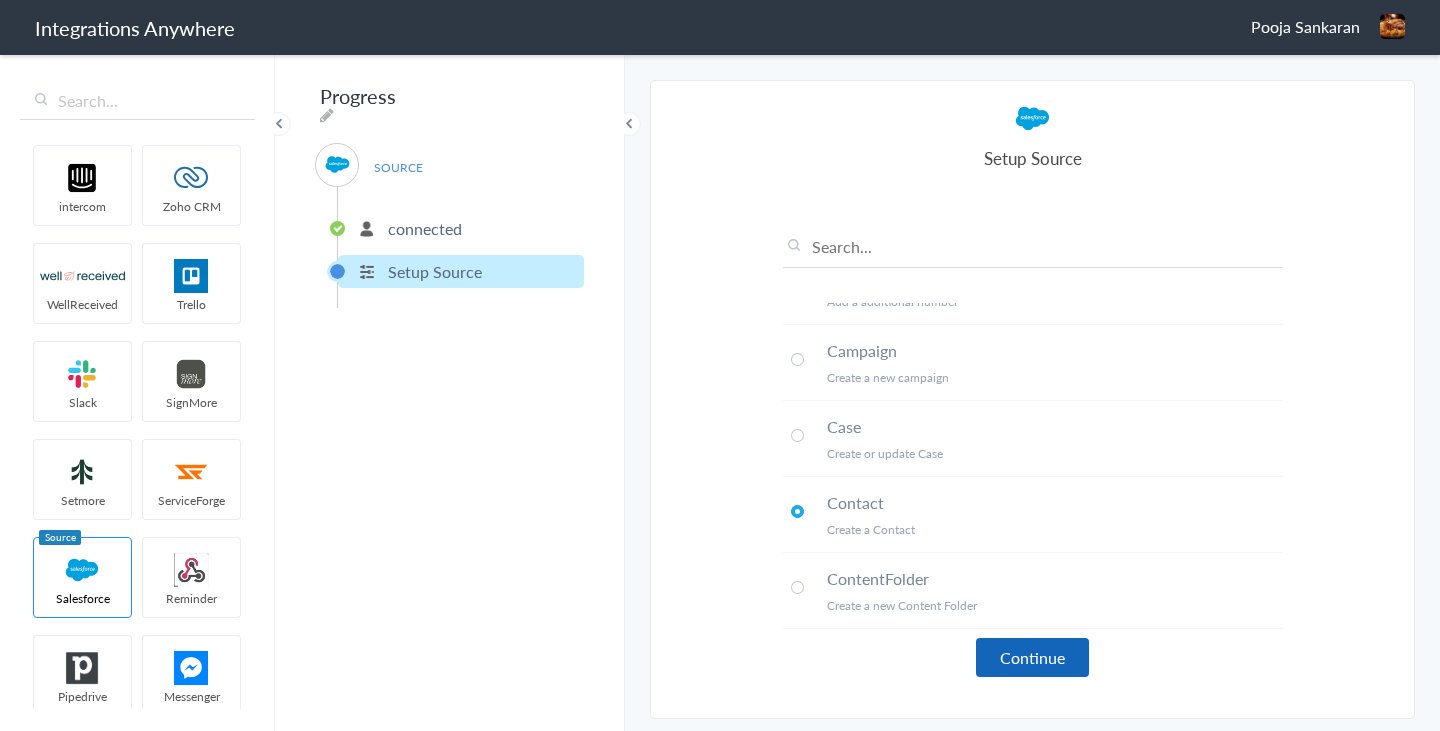 click on "Continue" at bounding box center [1032, 657] 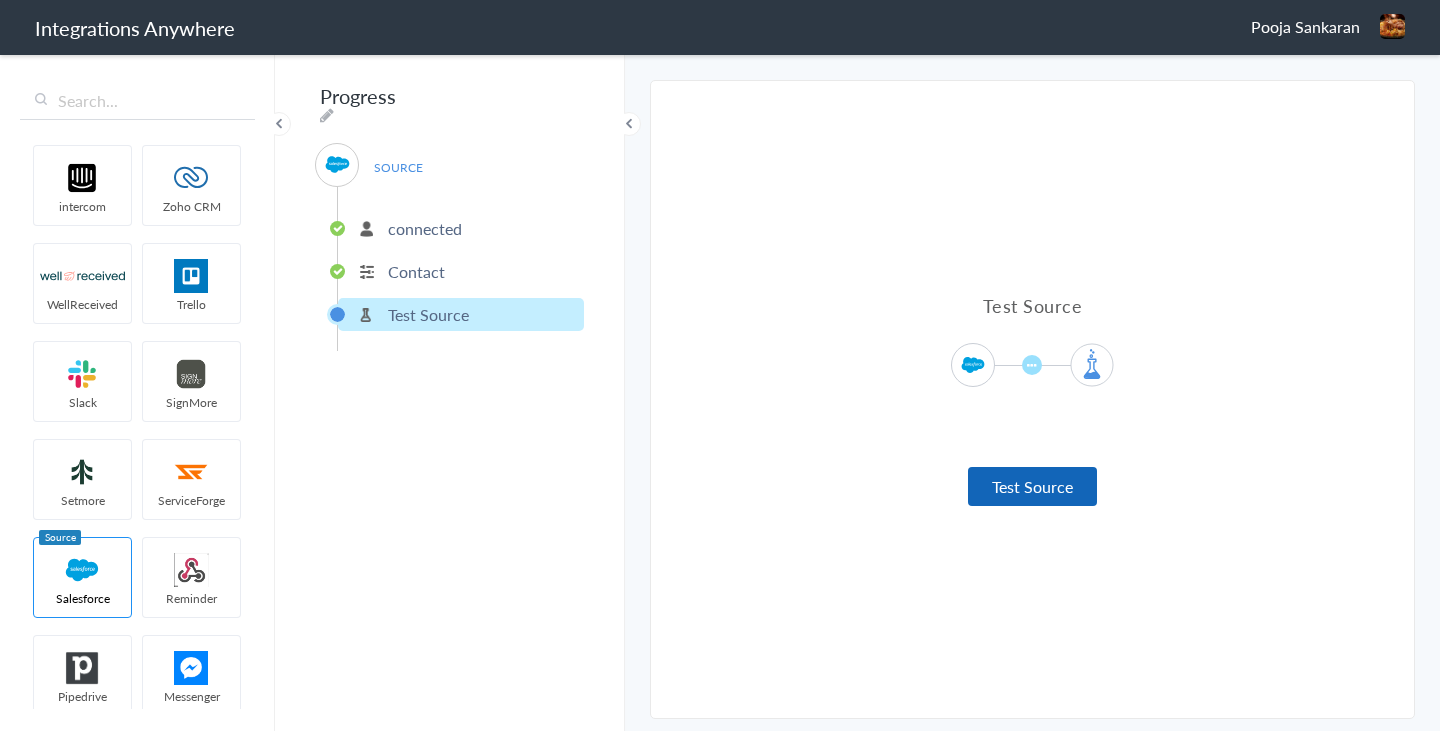 click on "Test Source" at bounding box center (1032, 486) 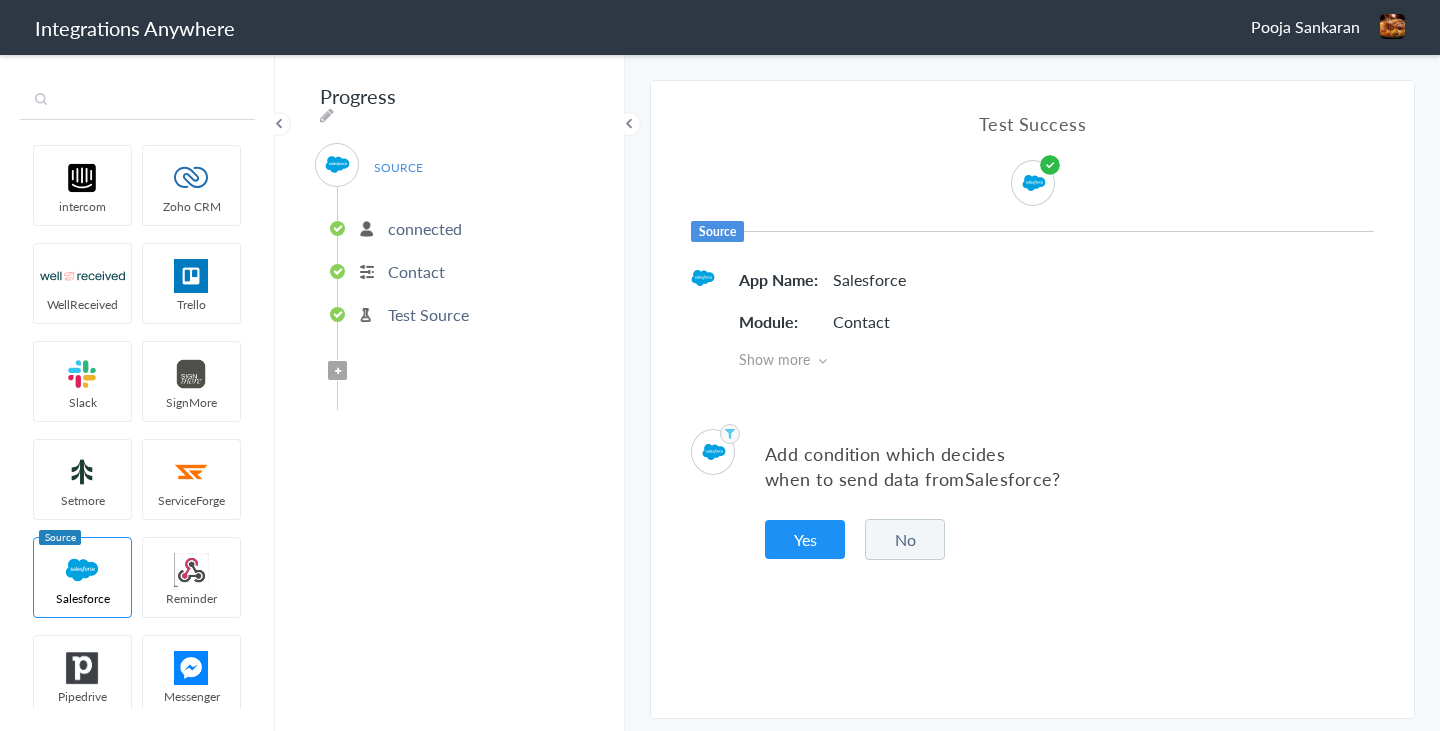 click at bounding box center [137, 101] 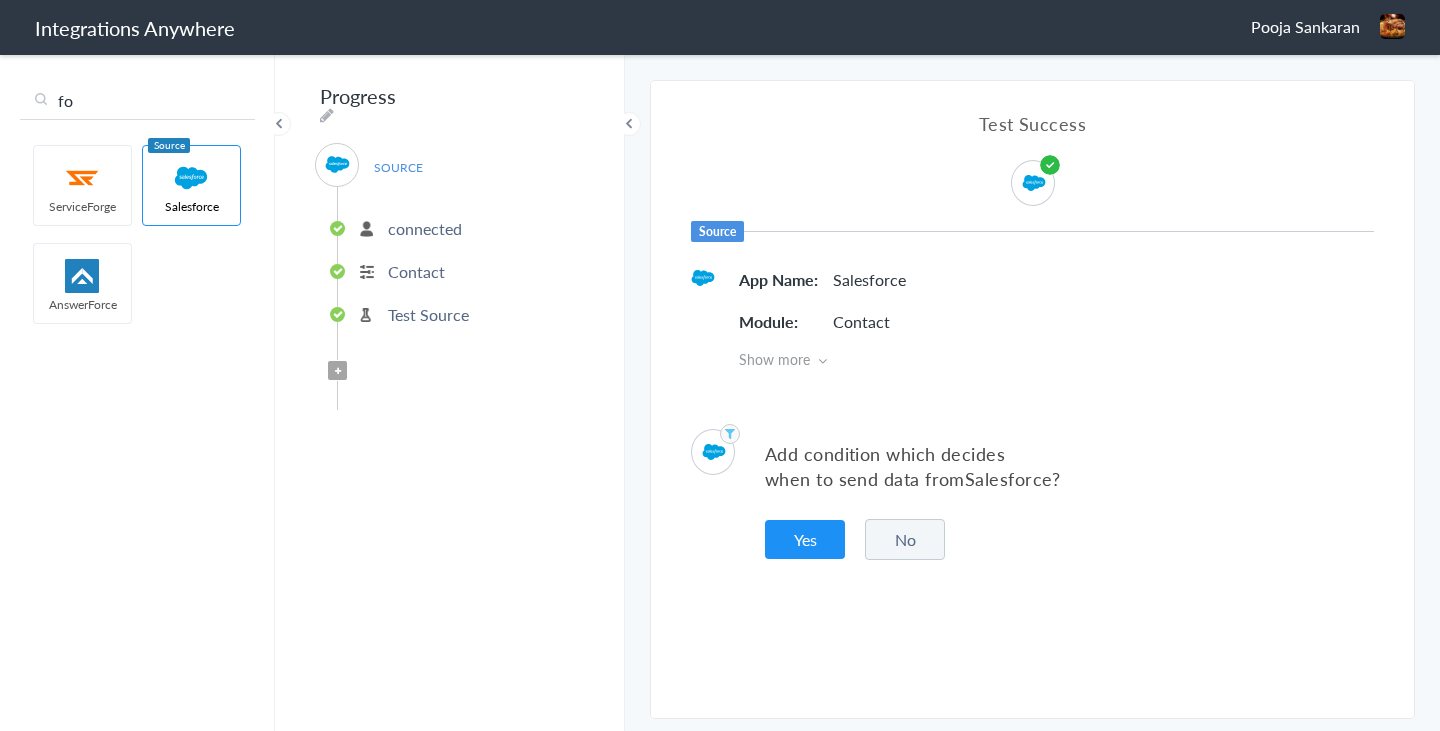 type on "fo" 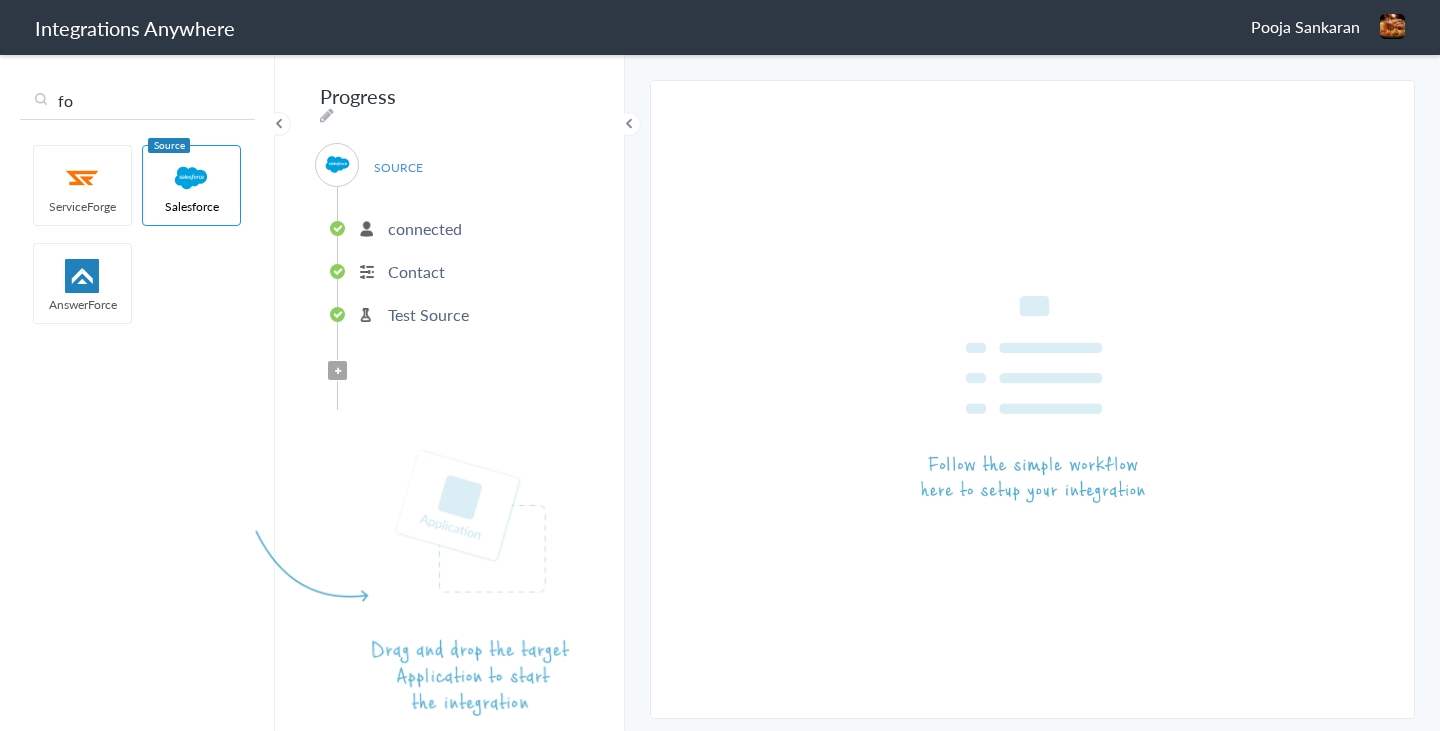 type 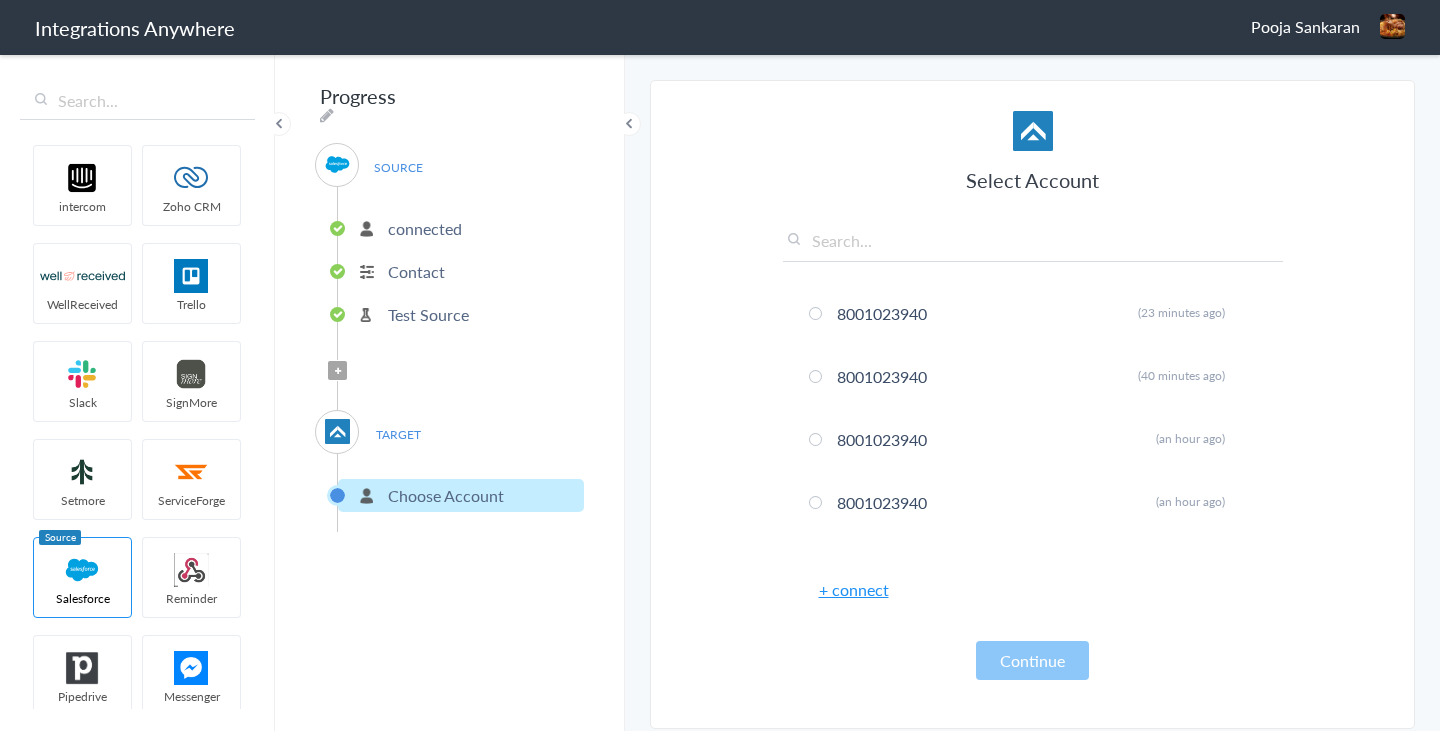 click on "+ connect" at bounding box center (854, 589) 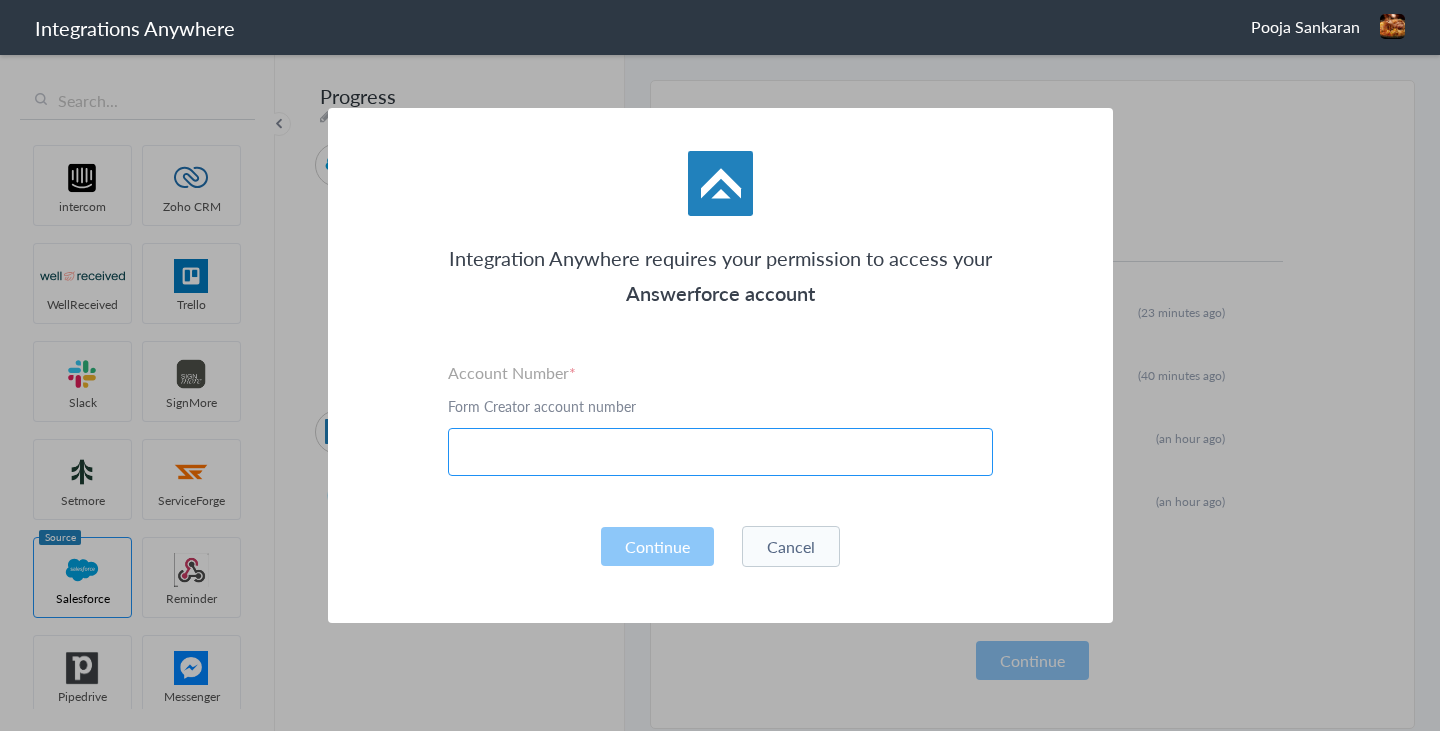 click at bounding box center [720, 452] 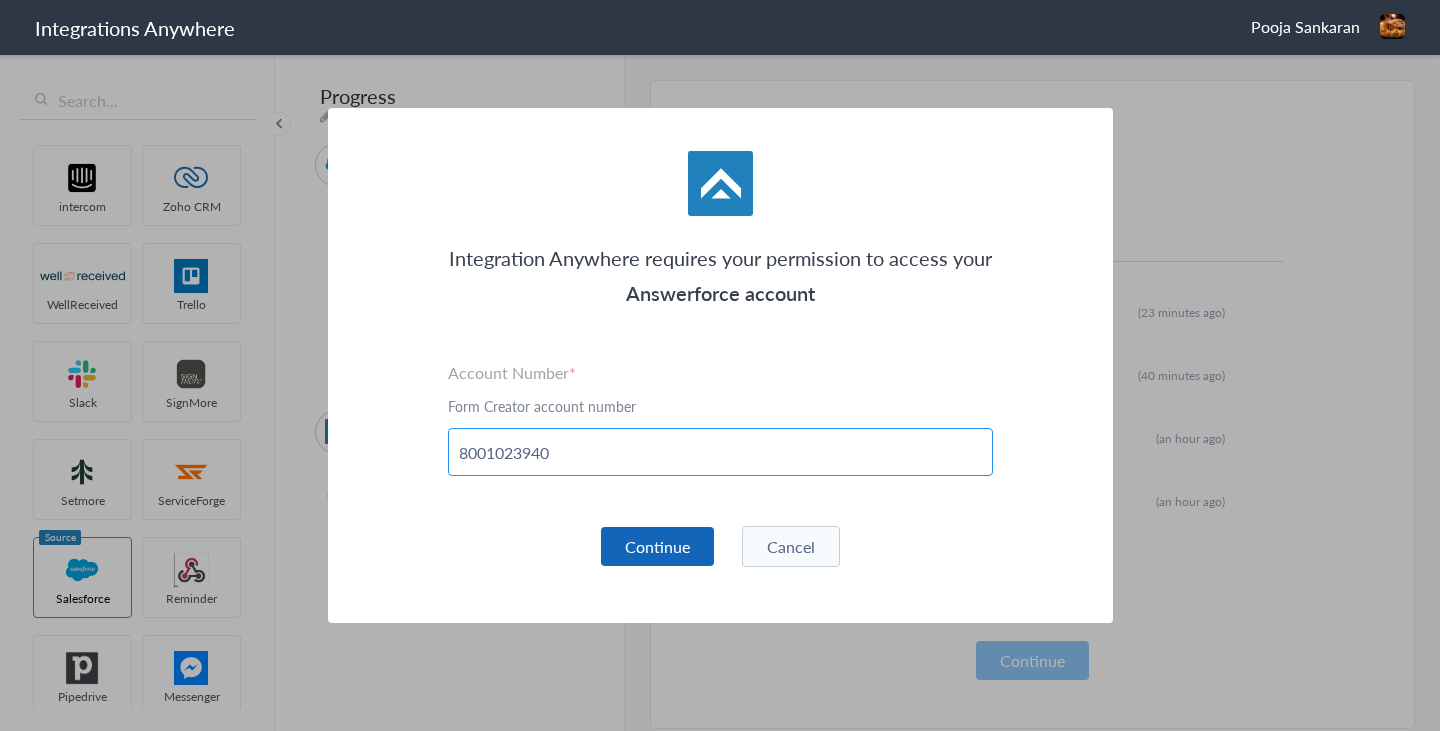 type on "8001023940" 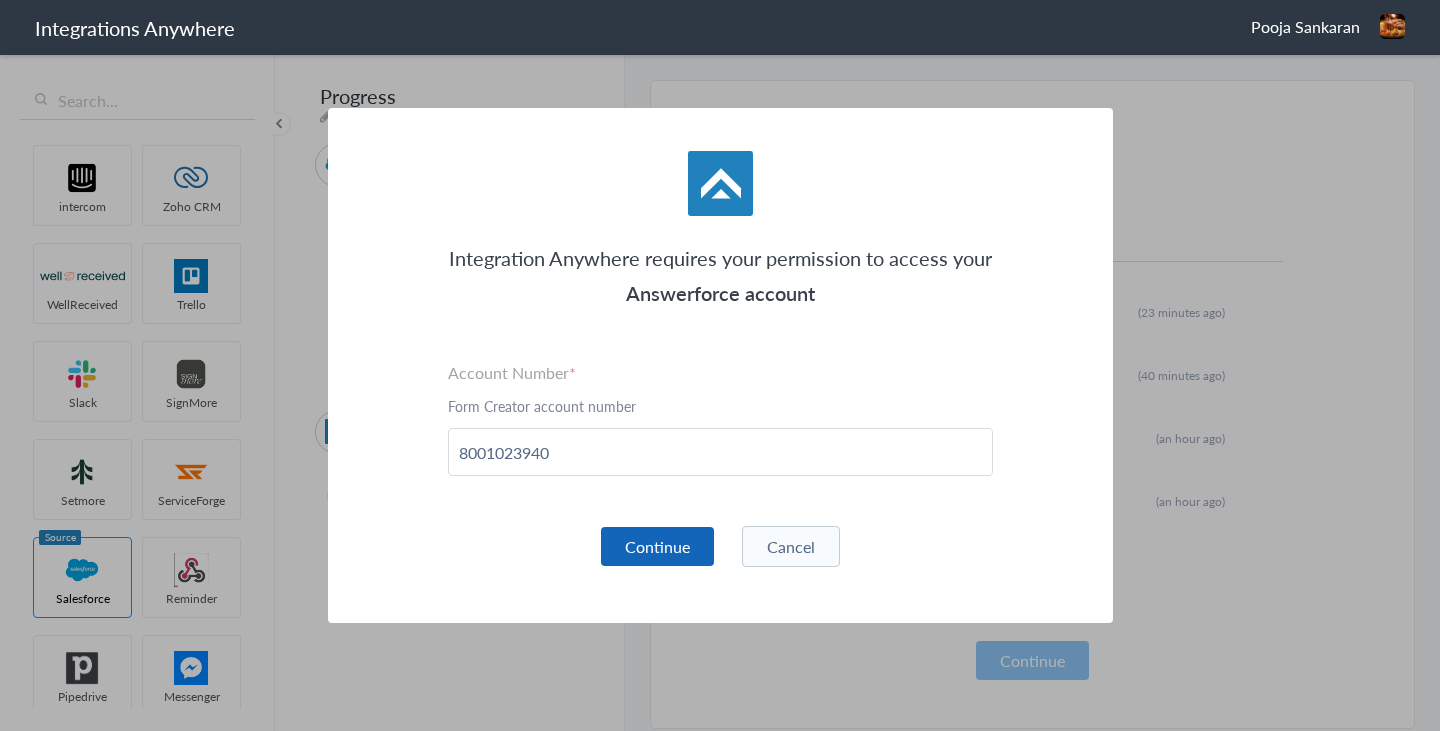 click on "Continue" at bounding box center [657, 546] 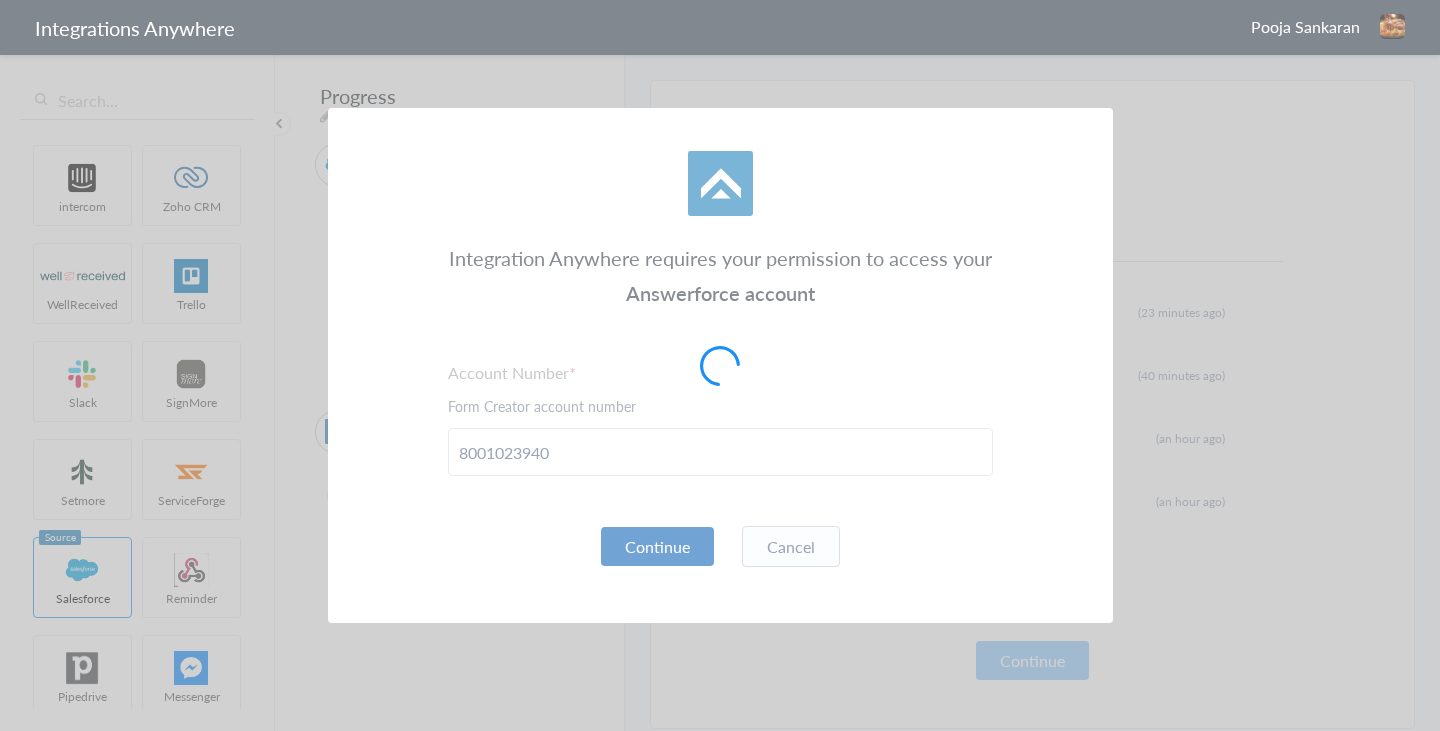 type 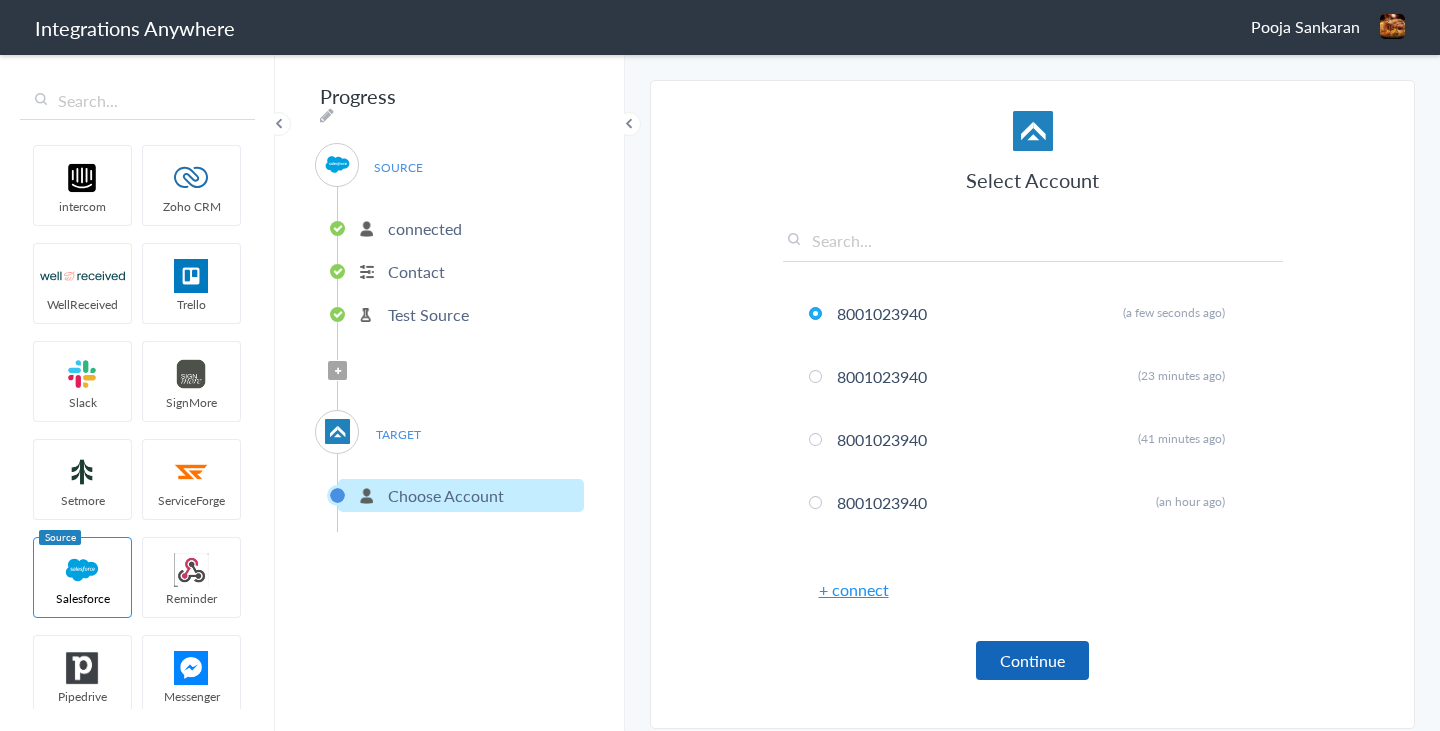 click on "Continue" at bounding box center (1032, 660) 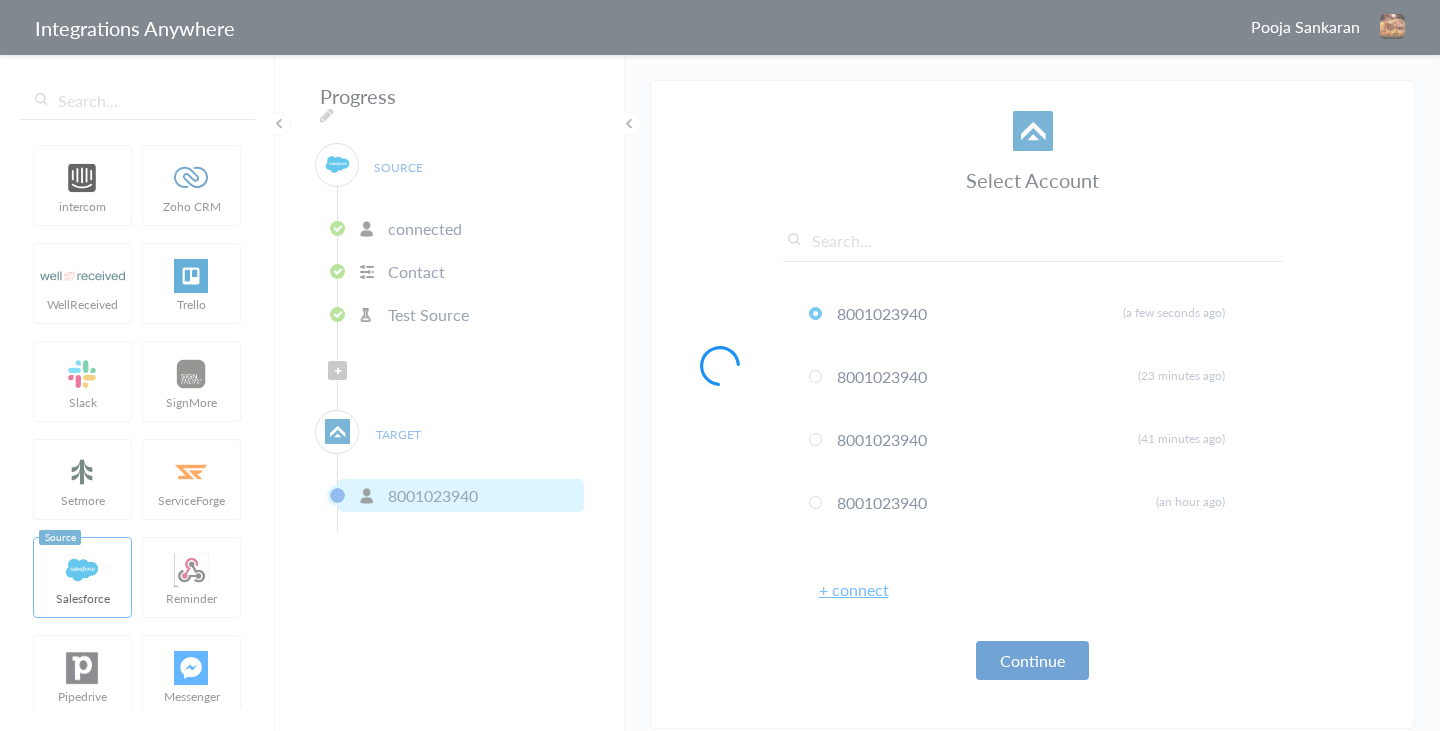 type 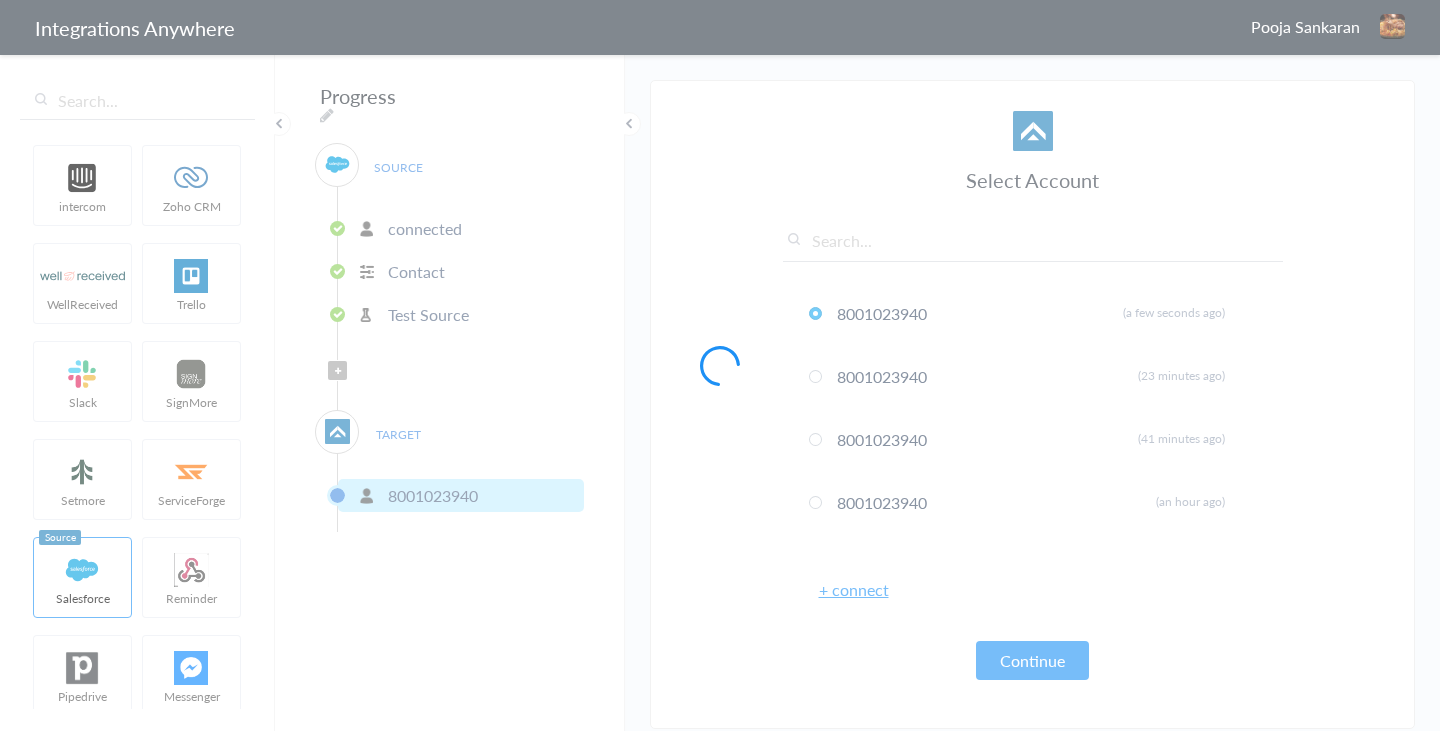 click at bounding box center (720, 365) 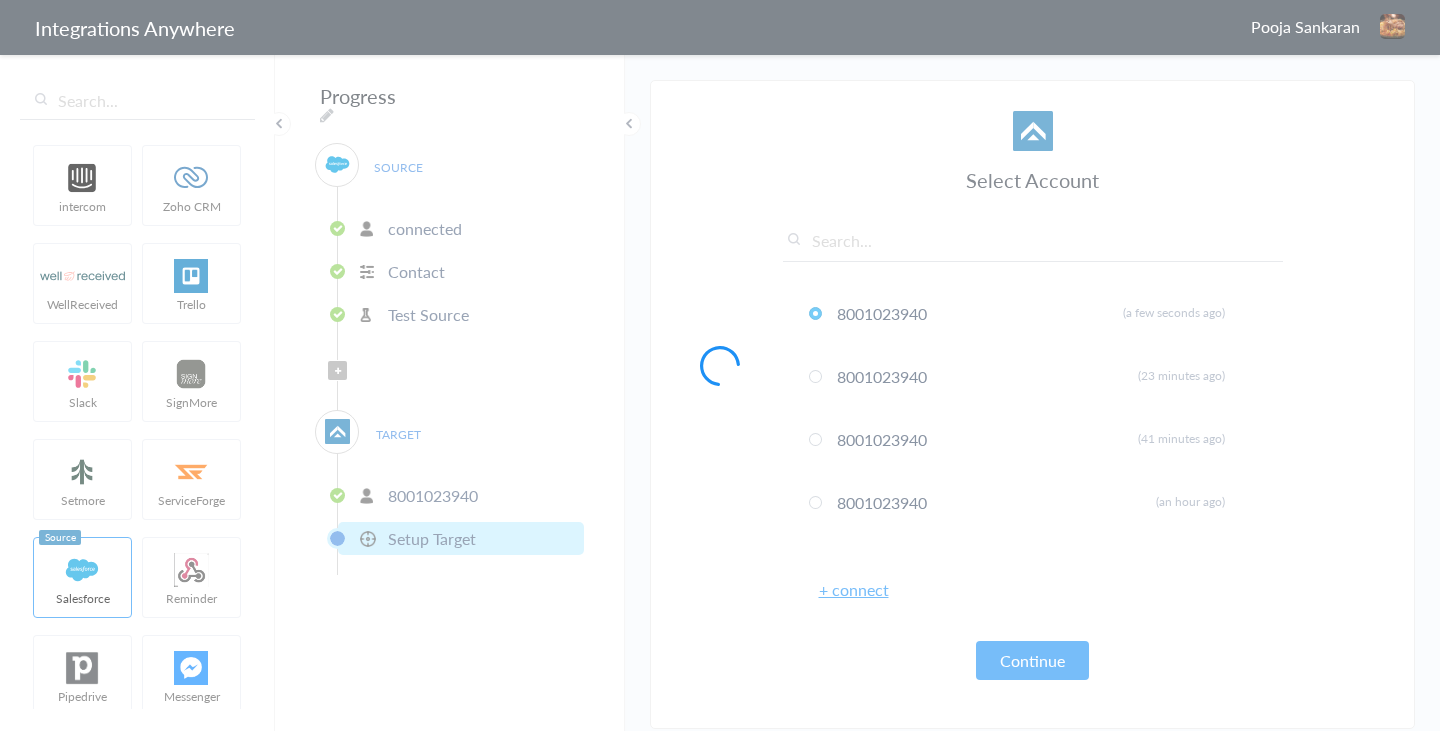 click at bounding box center (720, 365) 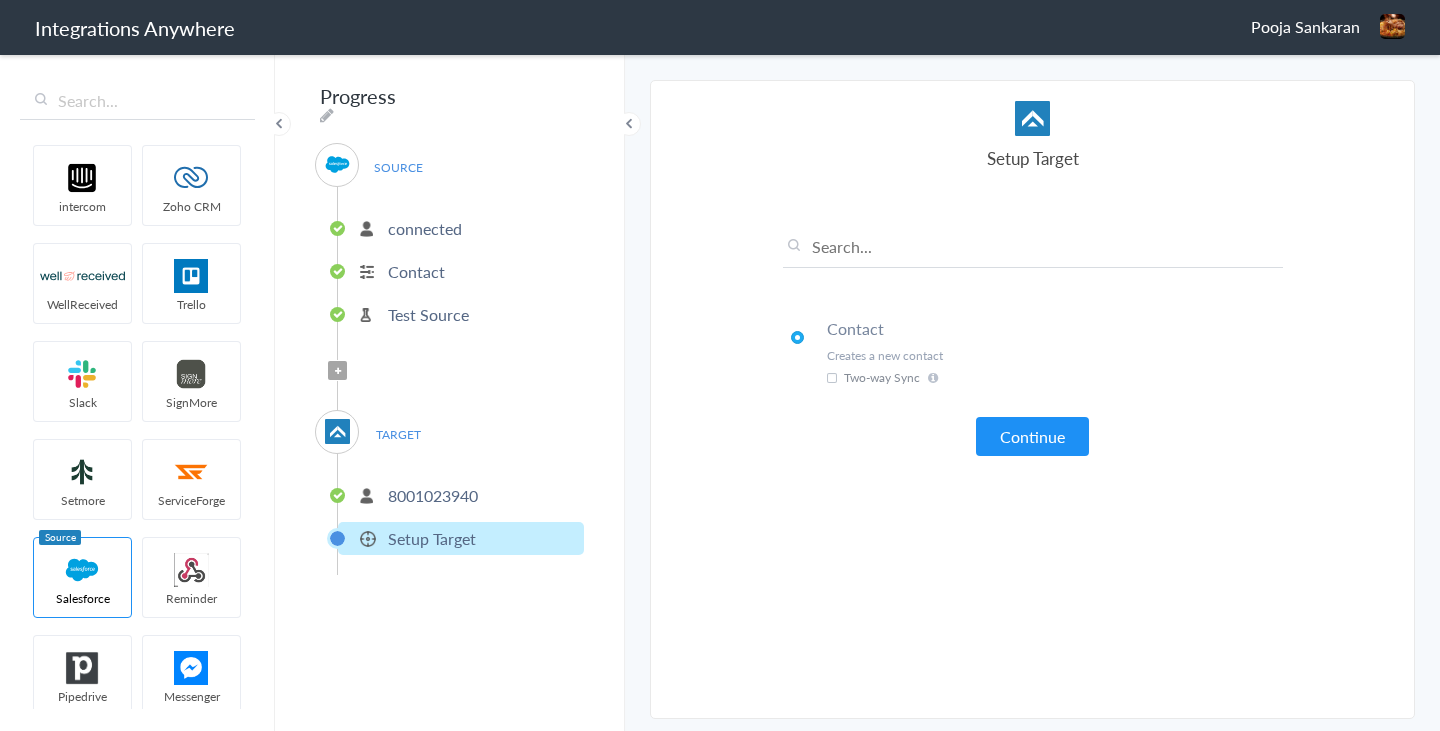 click on "Select  Account 8001023940       Rename   Delete   (a few seconds ago) 8001023940       Rename   Delete   (23 minutes ago) 8001023940       Rename   Delete   (41 minutes ago) 8001023940       Rename   Delete   (an hour ago) 8001023940       Rename   Delete   (an hour ago) 8001023940       Rename   Delete   (an hour ago) 8001023940-Incog       Rename   Delete   (an hour ago) 8001023940-One       Rename   Delete   (an hour ago) 8000227034-Two       Rename   Delete   (a year ago) 8000227034-One       Rename   Delete   (a year ago) 8000227365 - Launch       Rename   Delete   (a year ago) 8000227365 - EditNew       Rename   Delete   (a year ago) 8000227365 - New       Rename   Delete   (a year ago) 9223600203 - Admin Change       Rename   Delete   (a year ago) 8000227067 - Change       Rename   Delete   (a year ago) 8000227067       Rename   Delete   (a year ago) 9223600203       Rename   Delete   (a year ago) 9223600203       Rename   Delete   (a year ago) 9223600203 - Edit New       Rename   Delete" at bounding box center (1033, 399) 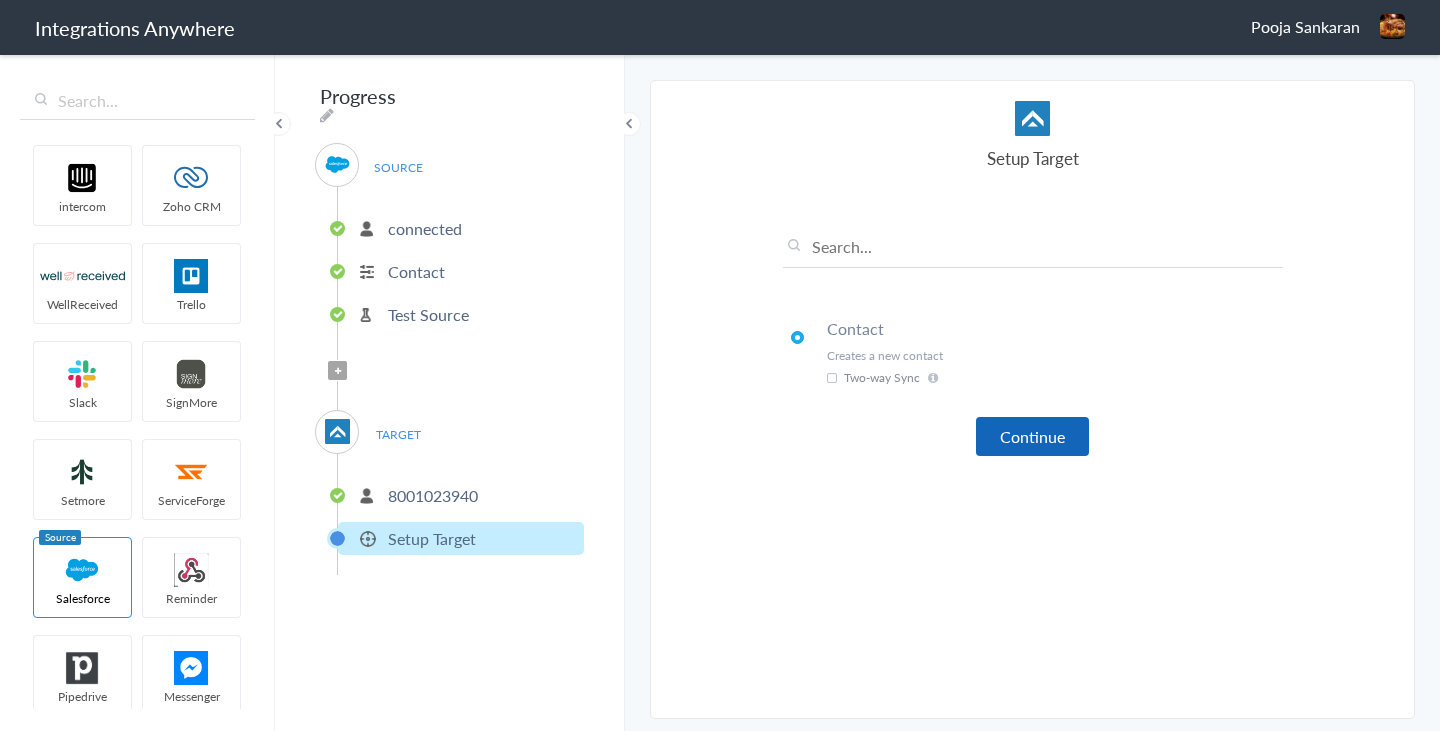 click on "Continue" at bounding box center (1032, 436) 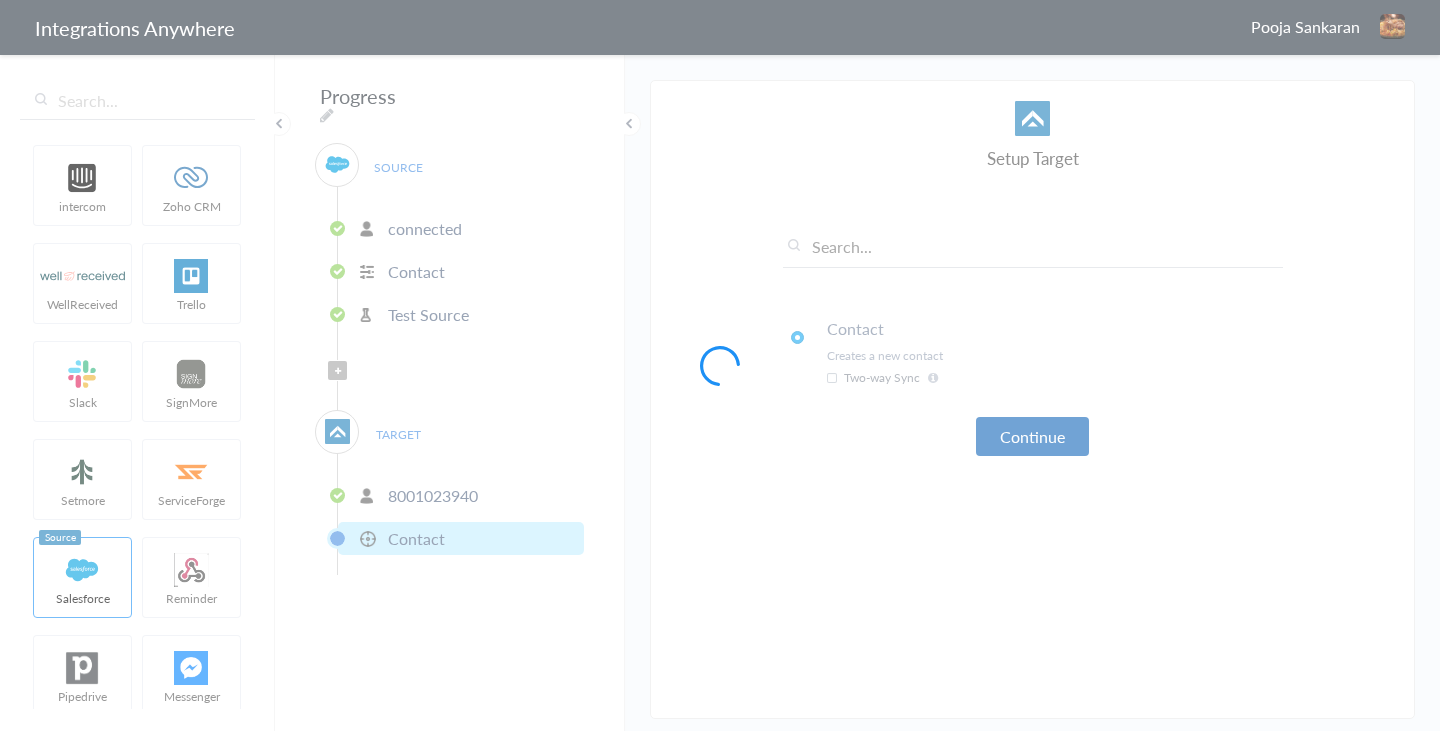 type 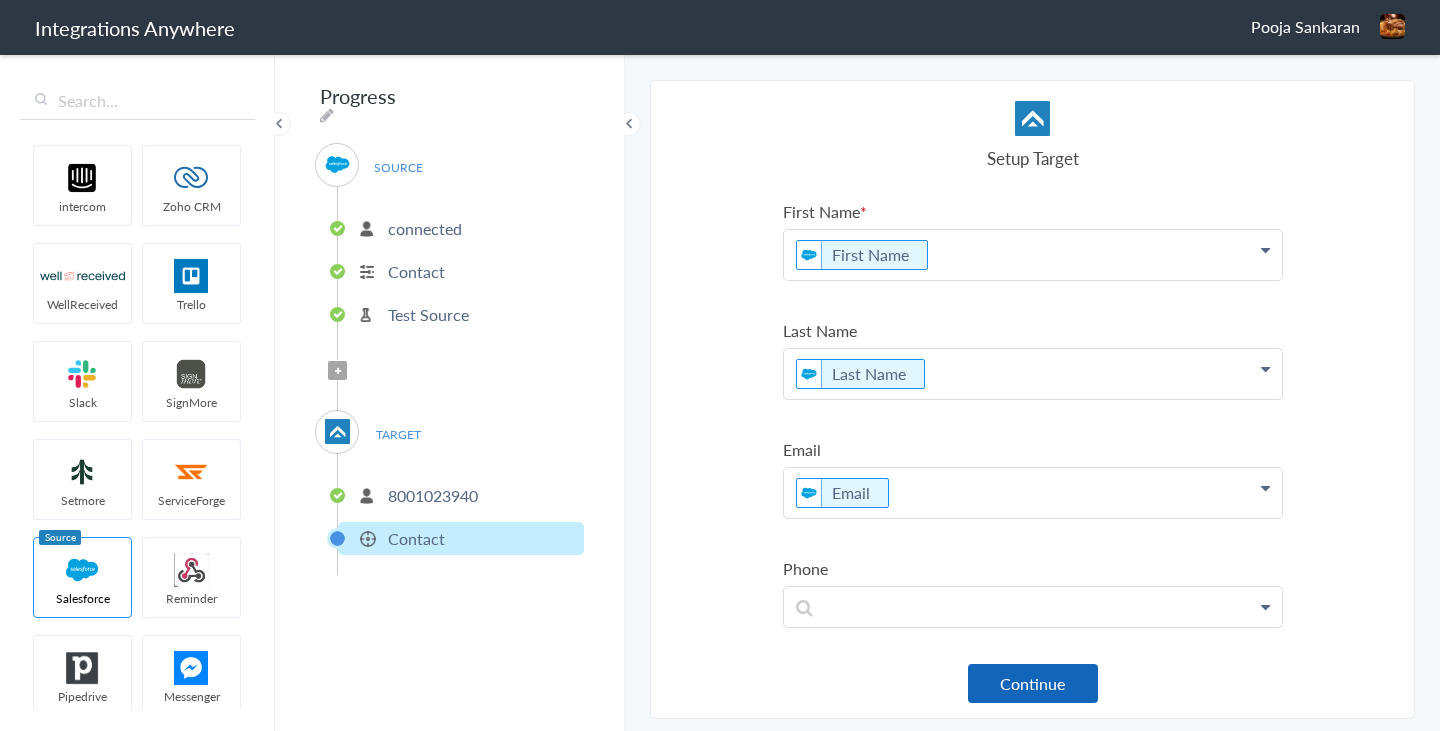 click on "Continue" at bounding box center [1033, 683] 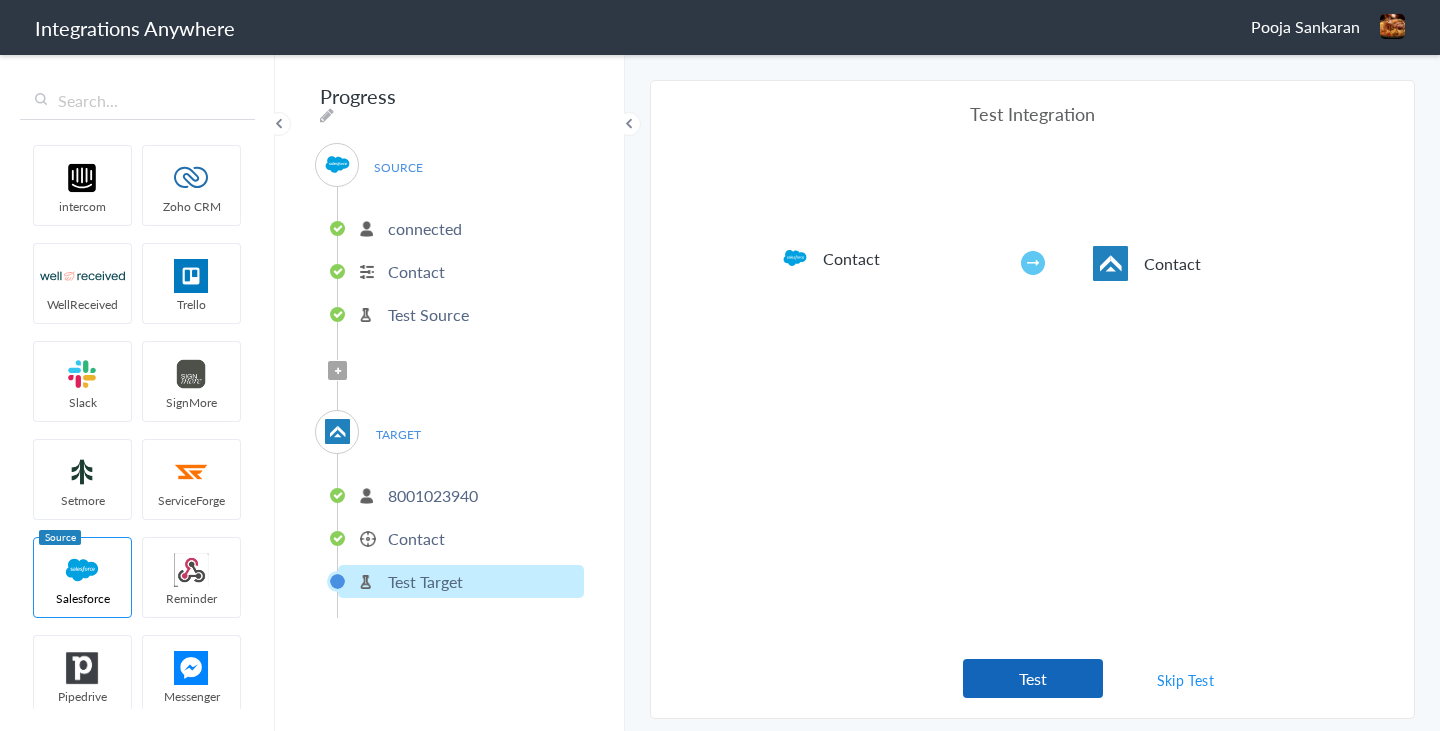 click on "Test" at bounding box center (1033, 678) 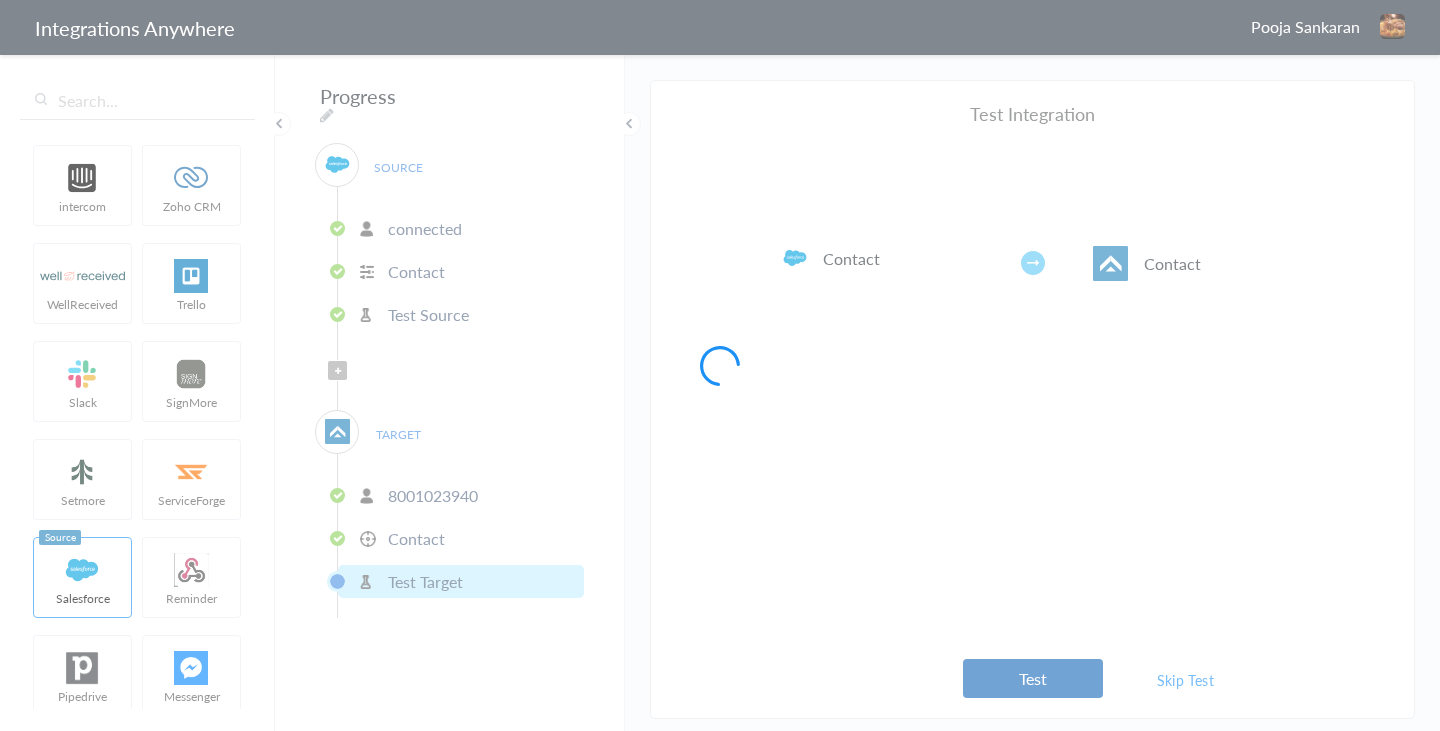 type 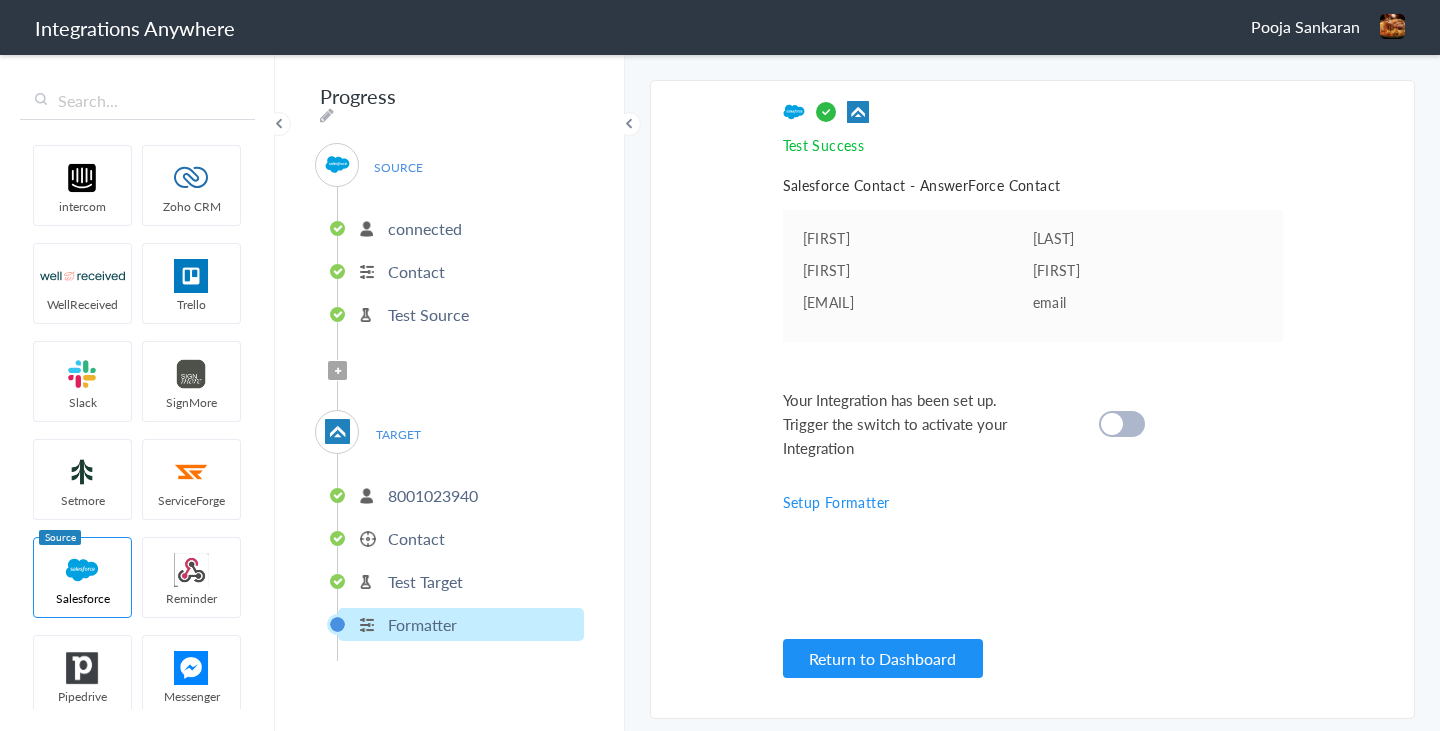 click at bounding box center (1122, 424) 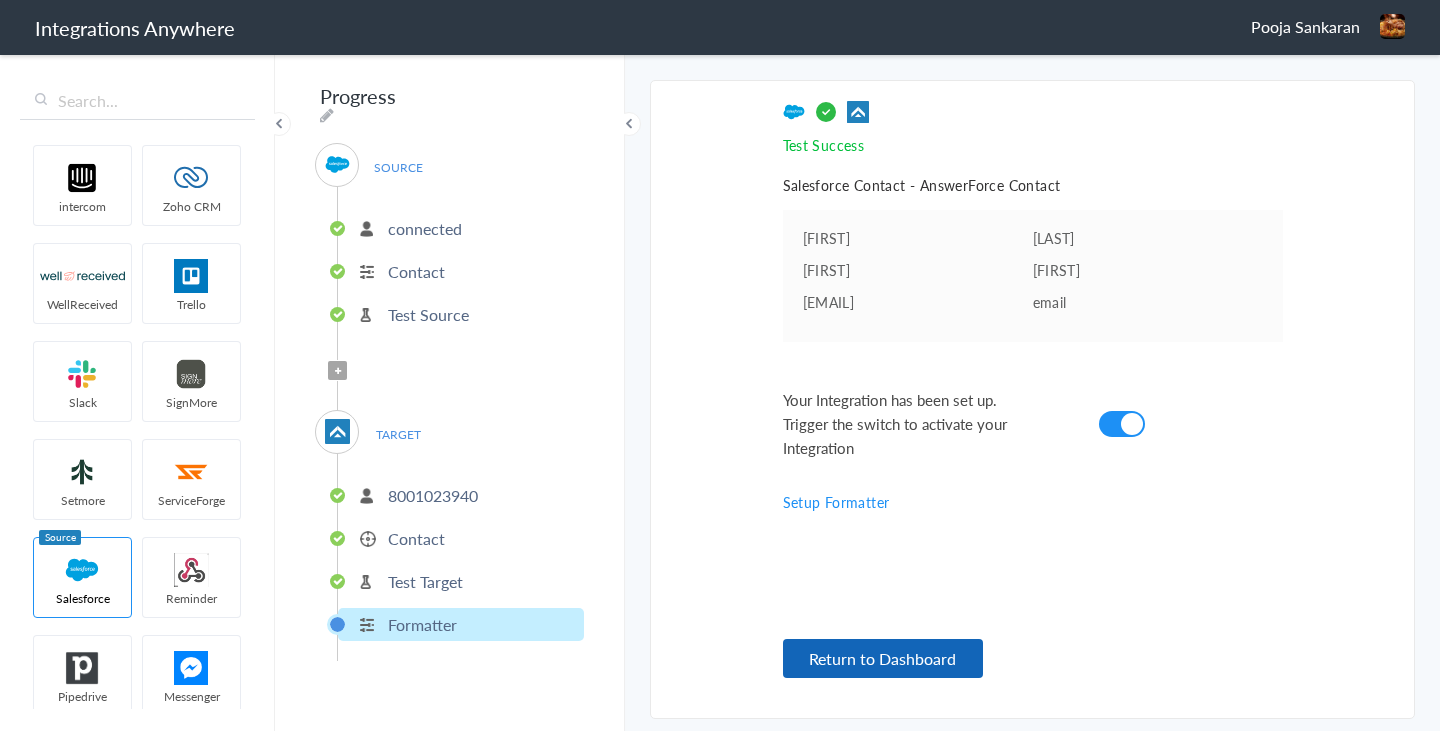 click on "Return to Dashboard" at bounding box center [883, 658] 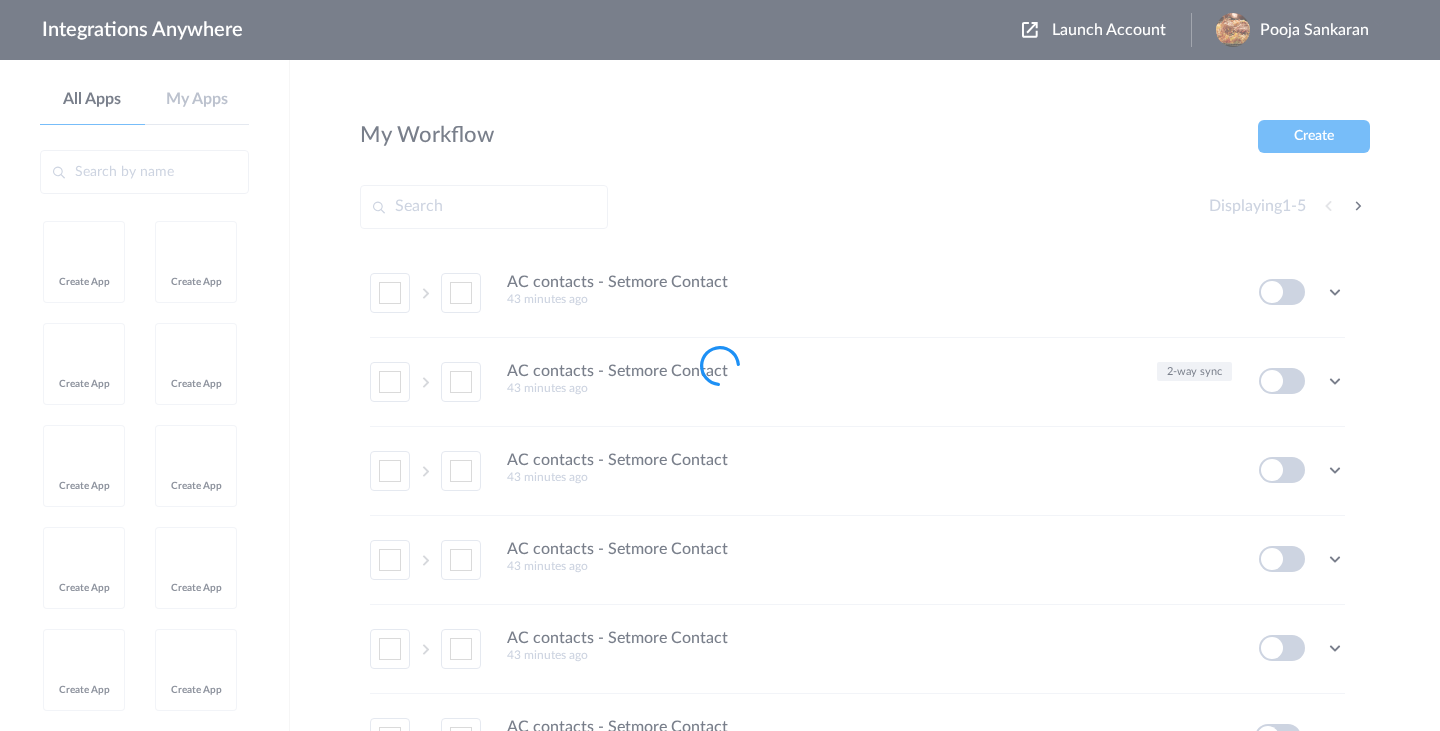 scroll, scrollTop: 0, scrollLeft: 0, axis: both 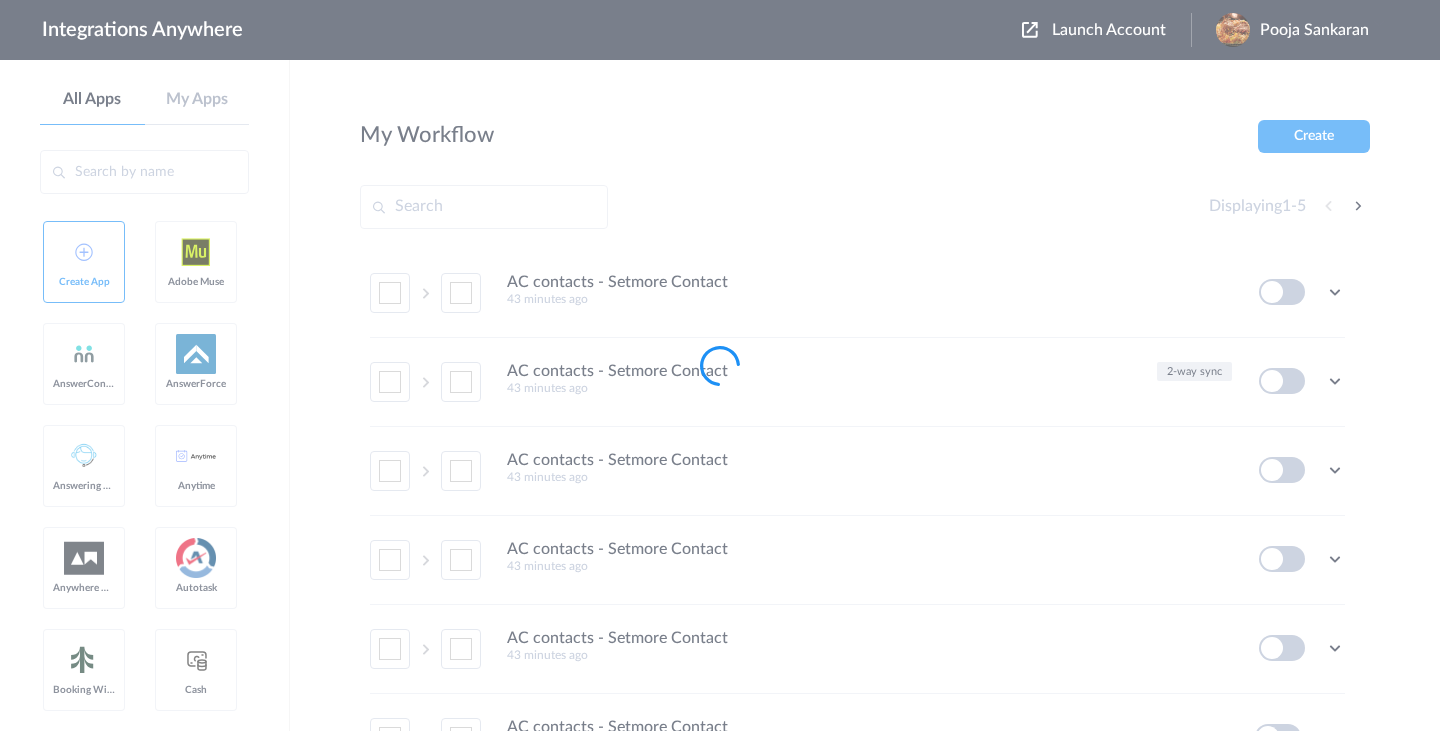 click at bounding box center [720, 365] 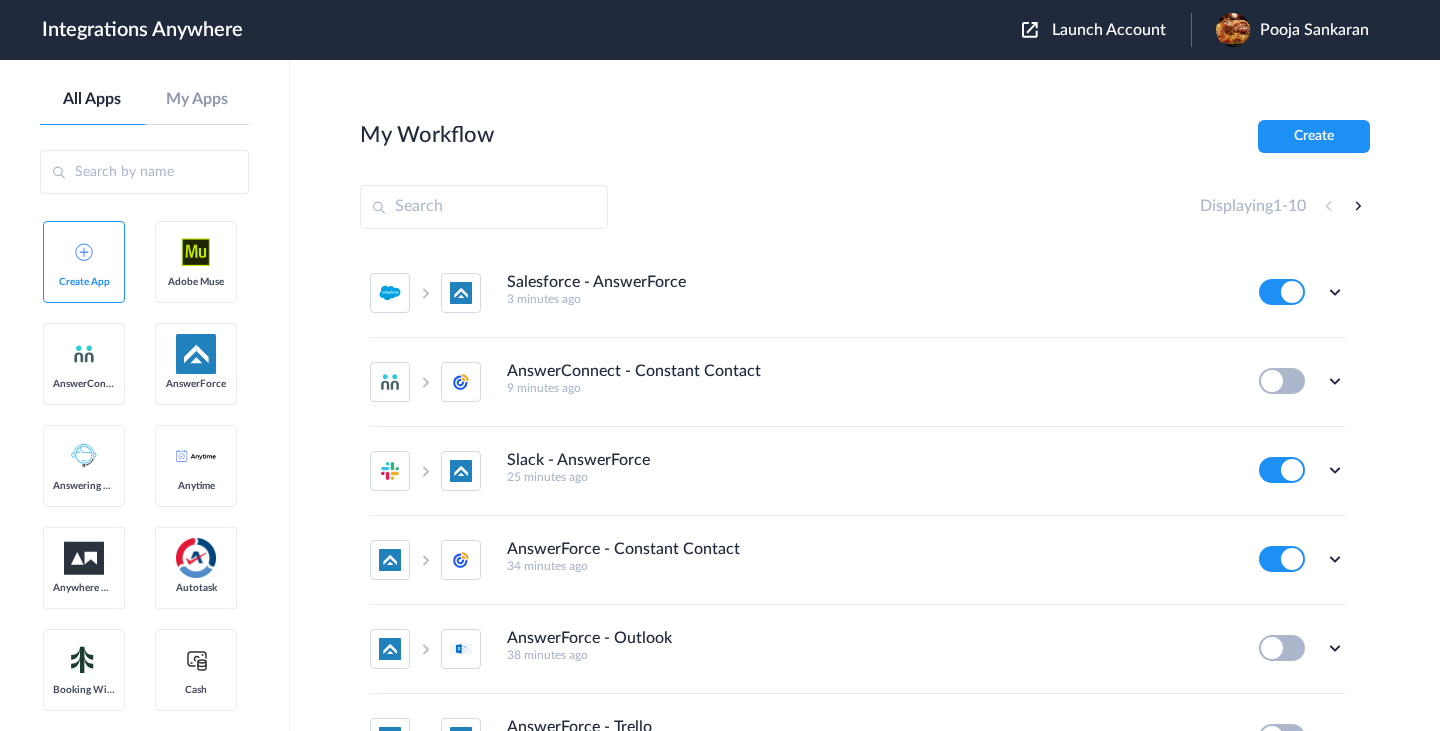click on "Pooja Sankaran" at bounding box center (1314, 30) 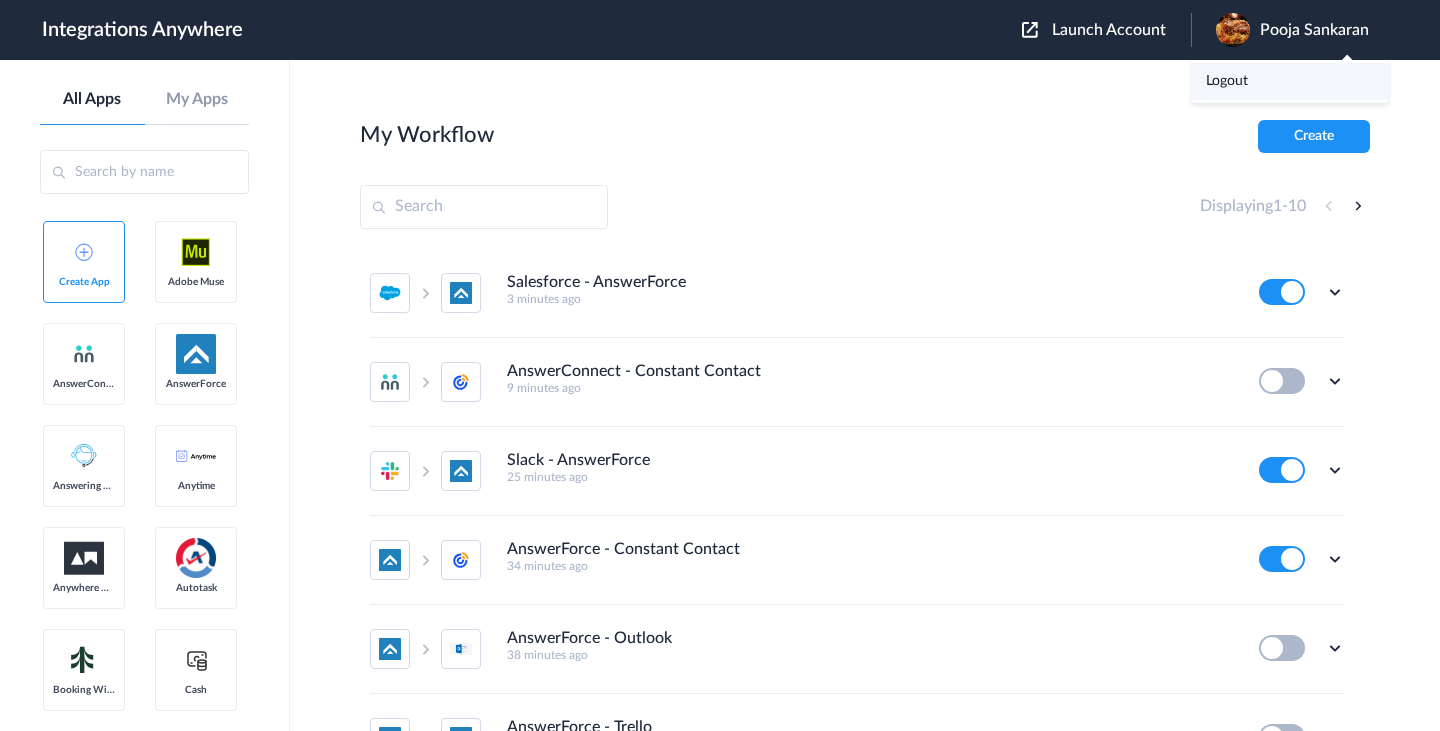 click on "Logout" at bounding box center (1290, 81) 